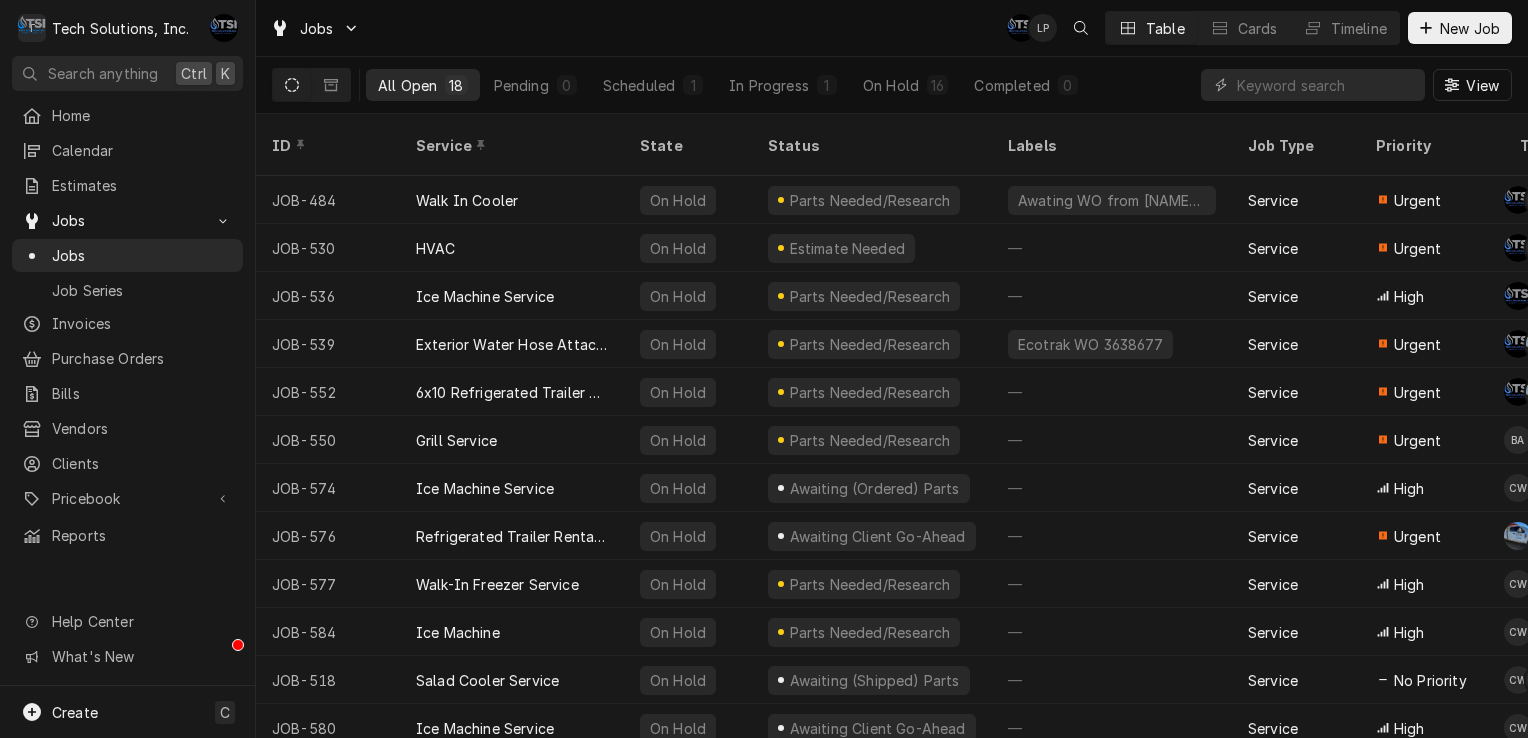 scroll, scrollTop: 0, scrollLeft: 0, axis: both 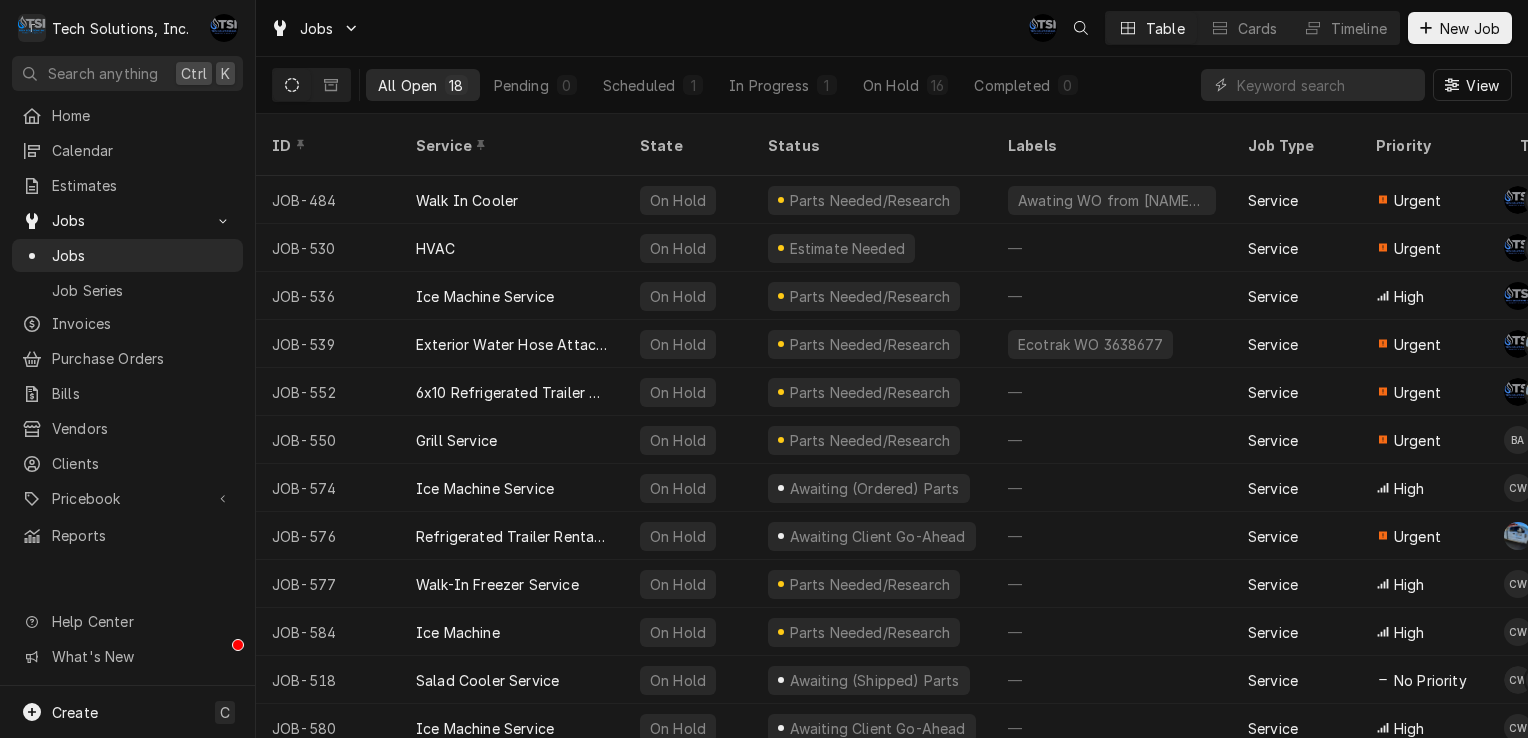 click on "All Open" at bounding box center (407, 85) 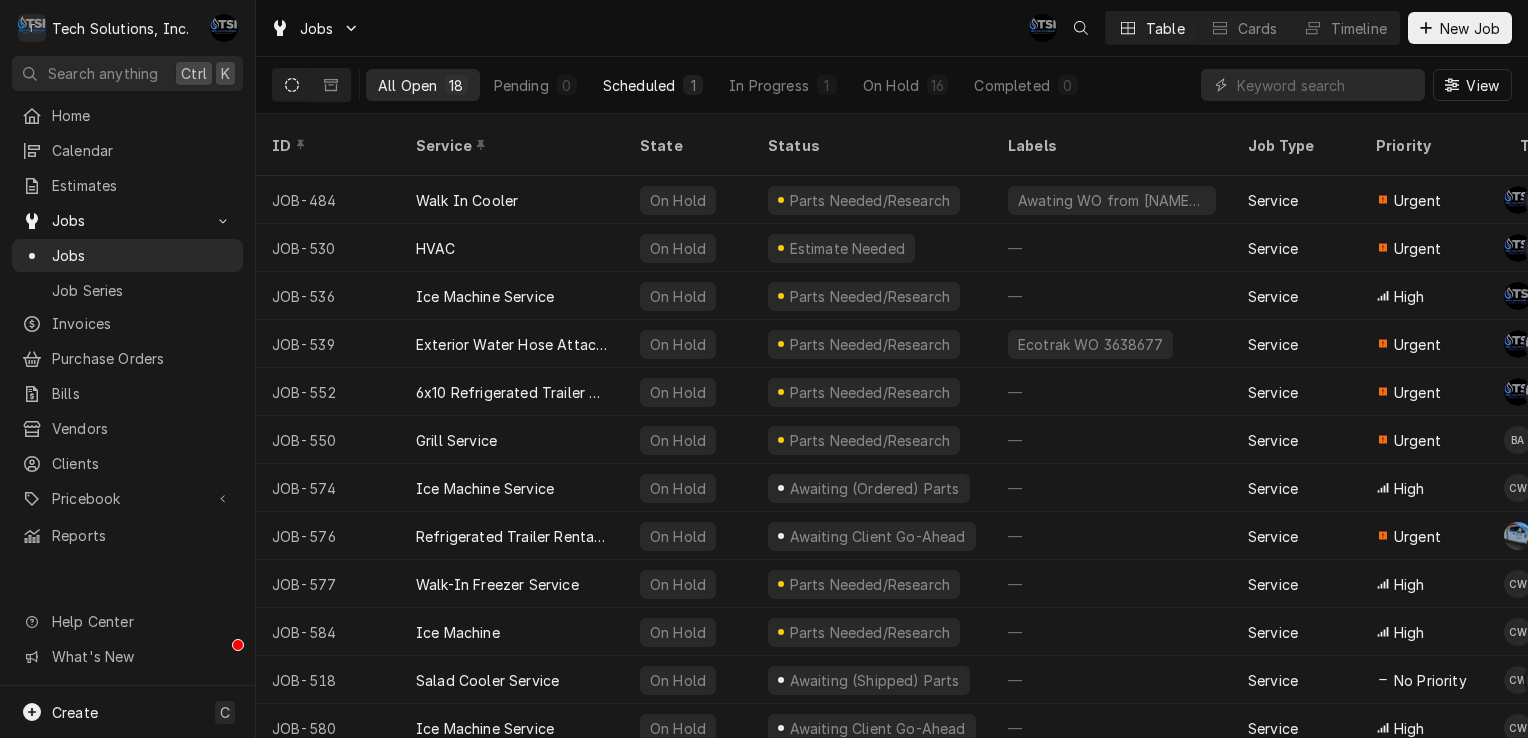 click on "Scheduled 1" at bounding box center [653, 85] 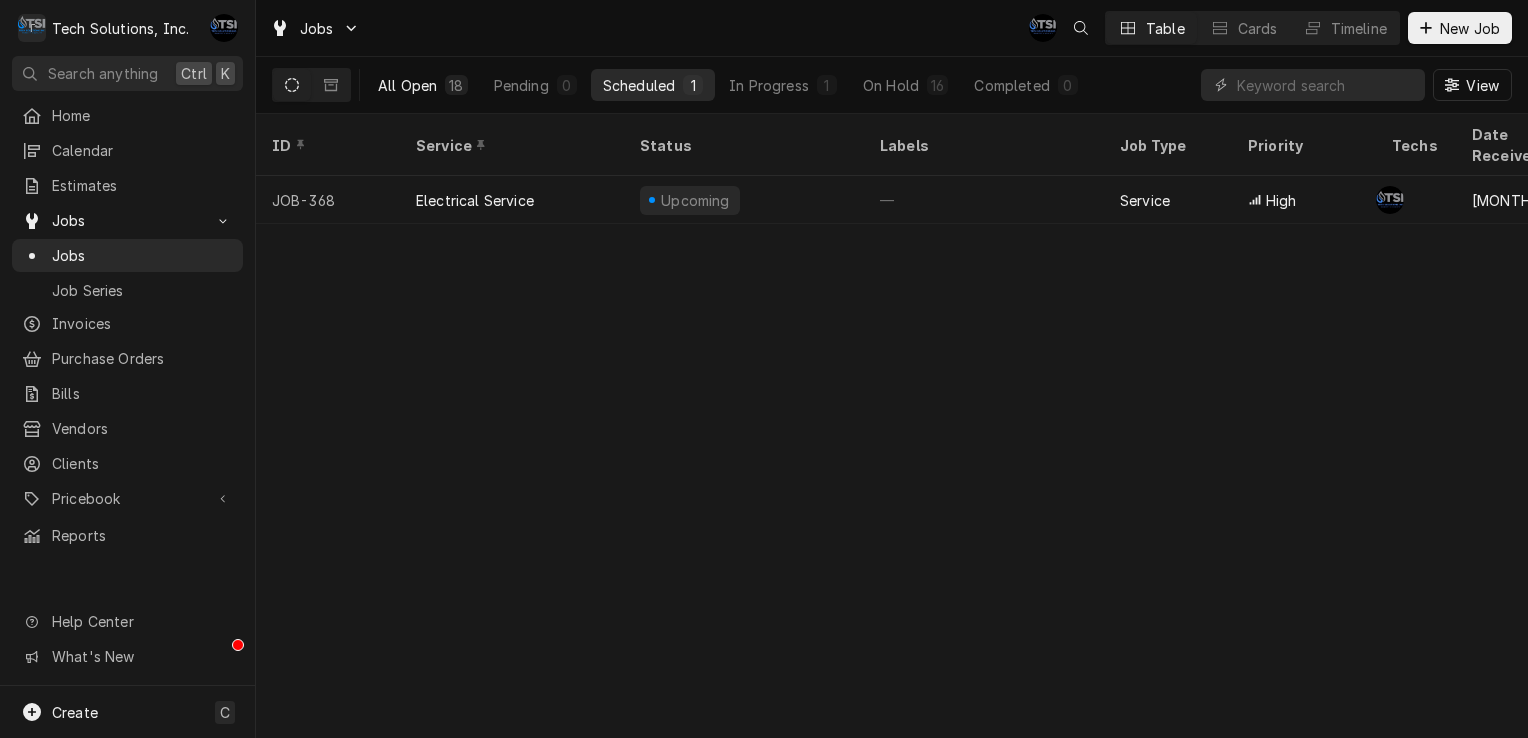 click on "All Open 18" at bounding box center (423, 85) 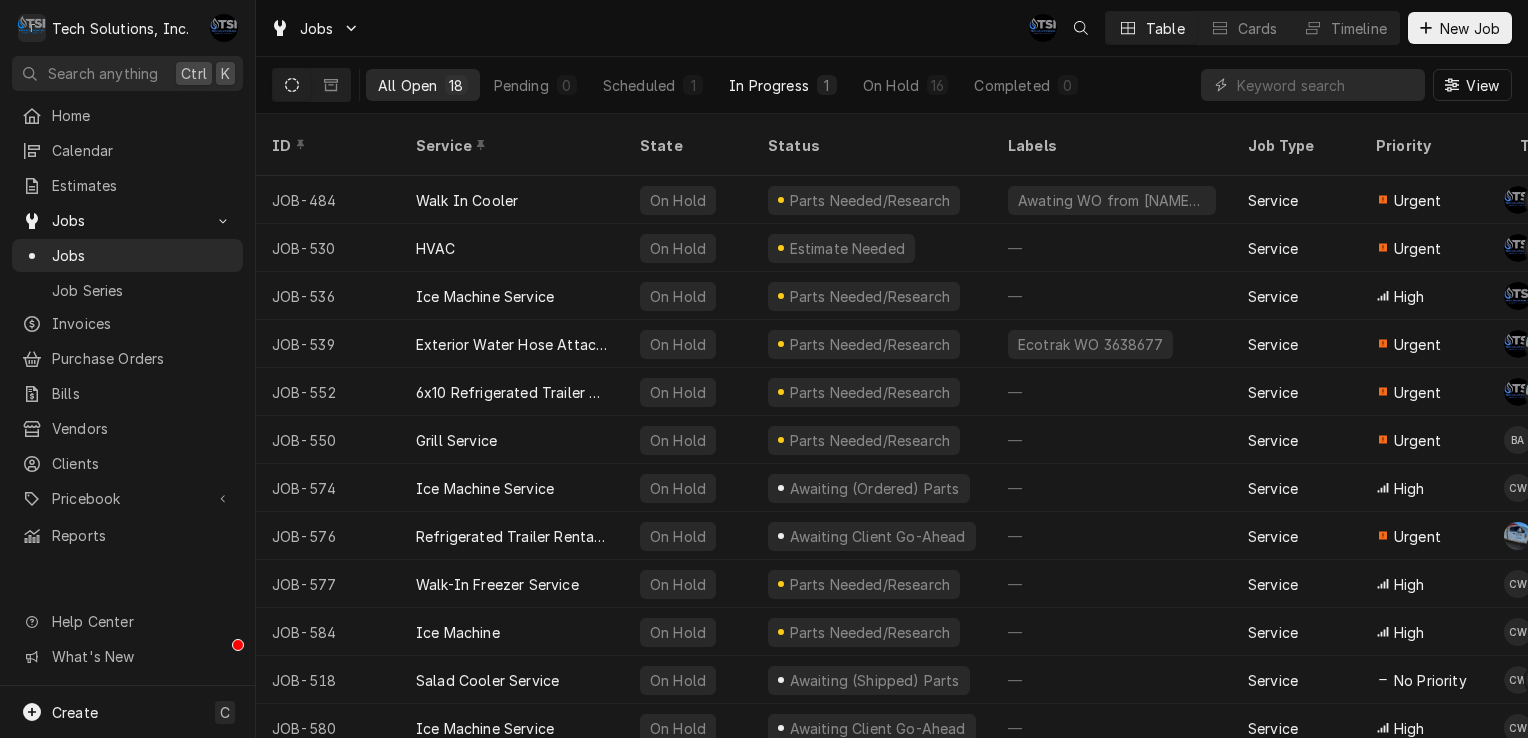 click on "In Progress" at bounding box center (769, 85) 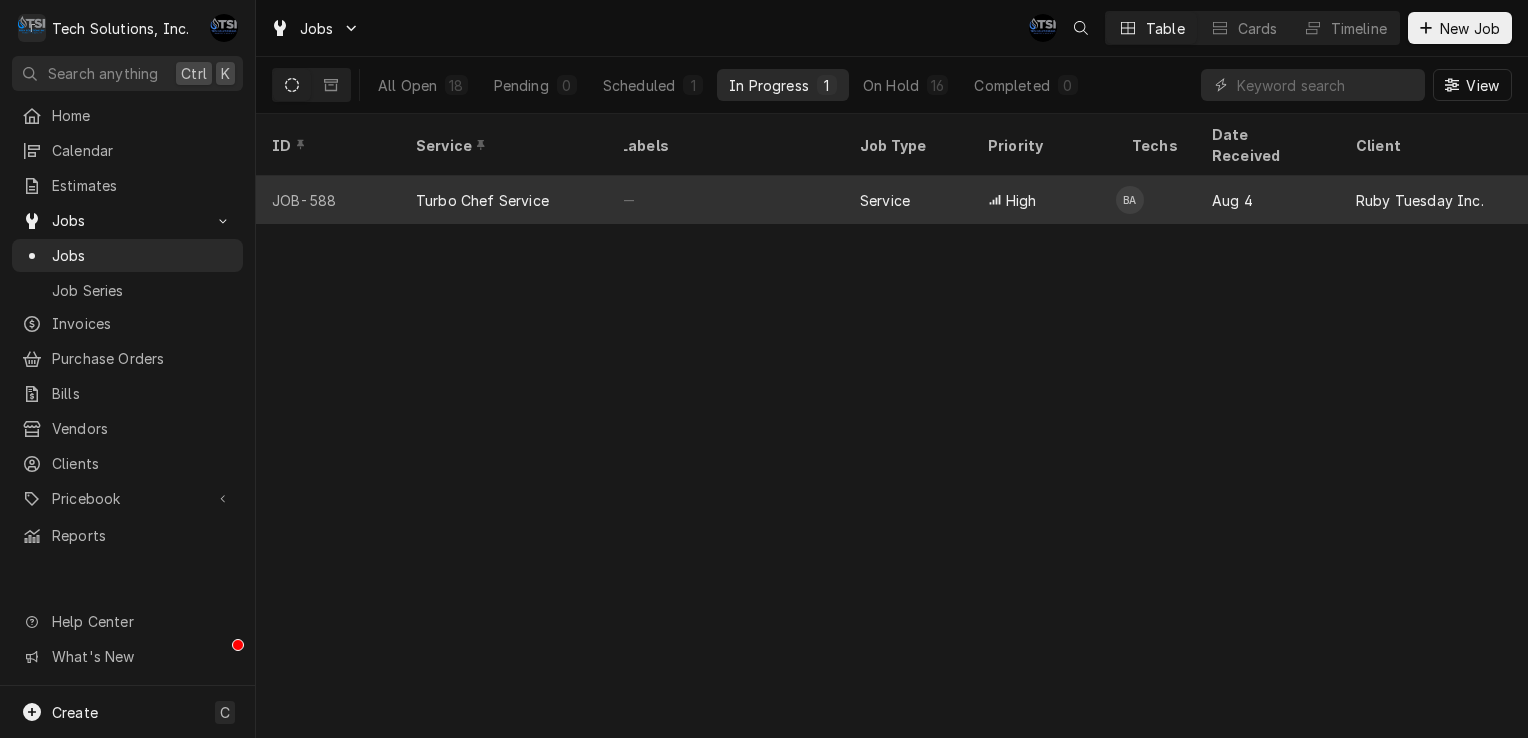 scroll, scrollTop: 0, scrollLeft: 0, axis: both 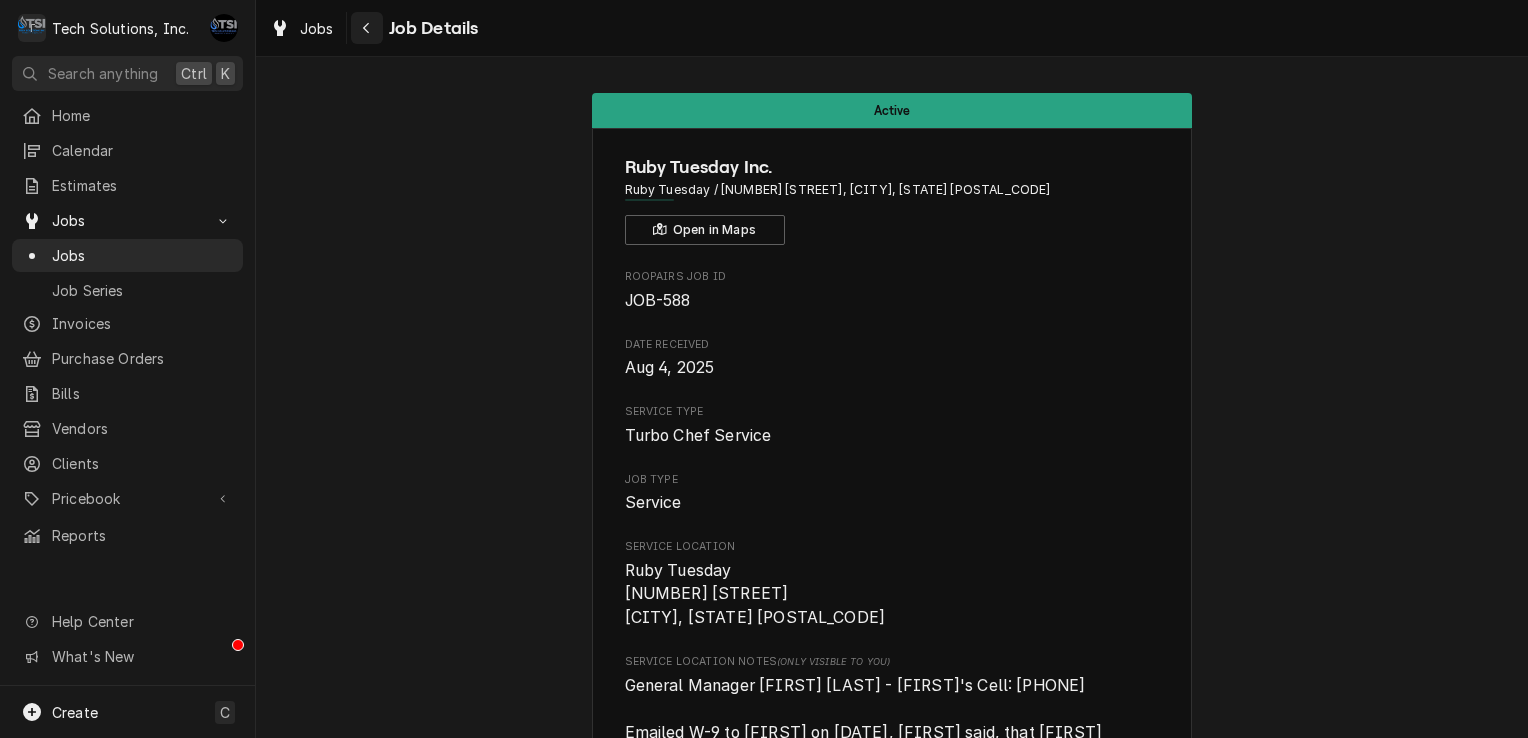 click at bounding box center (367, 28) 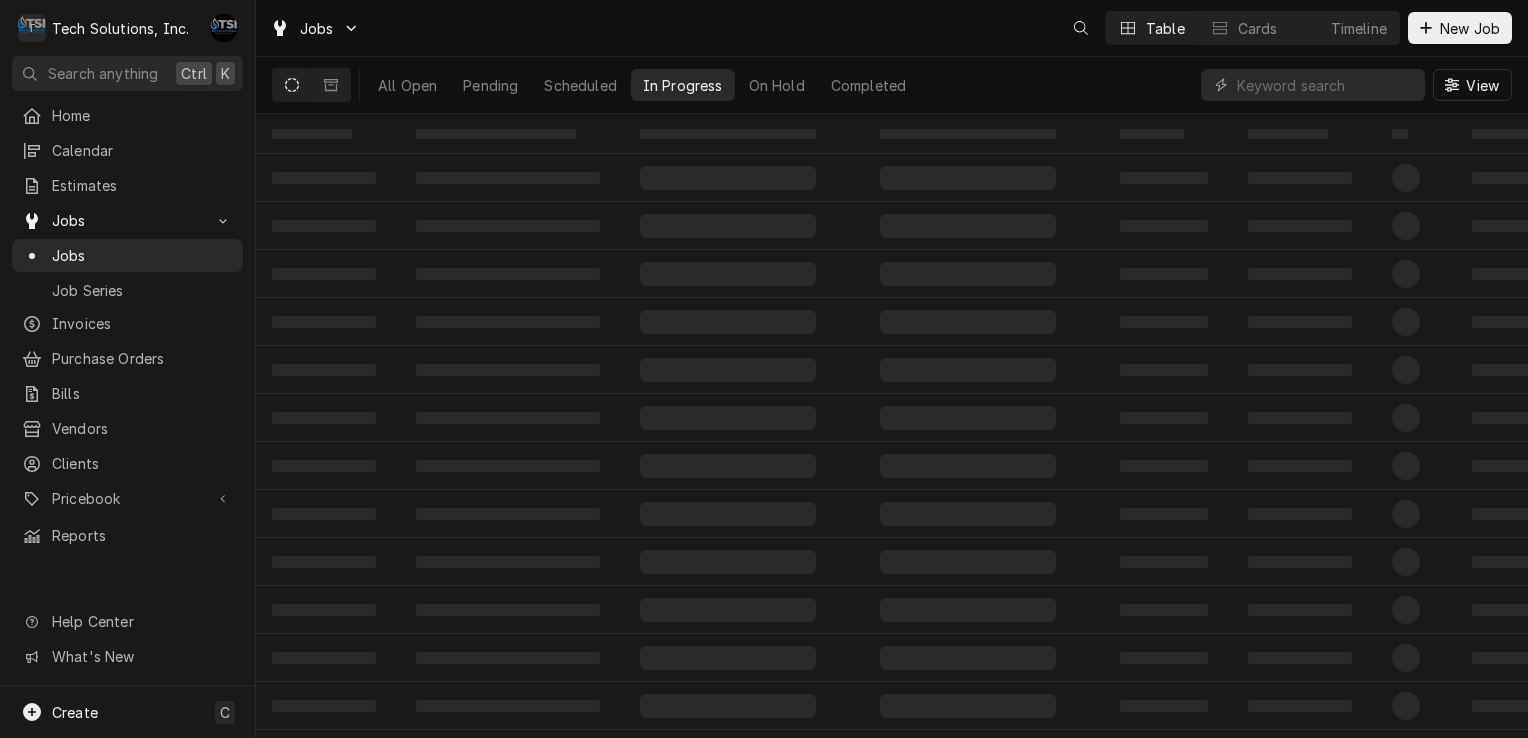 scroll, scrollTop: 0, scrollLeft: 0, axis: both 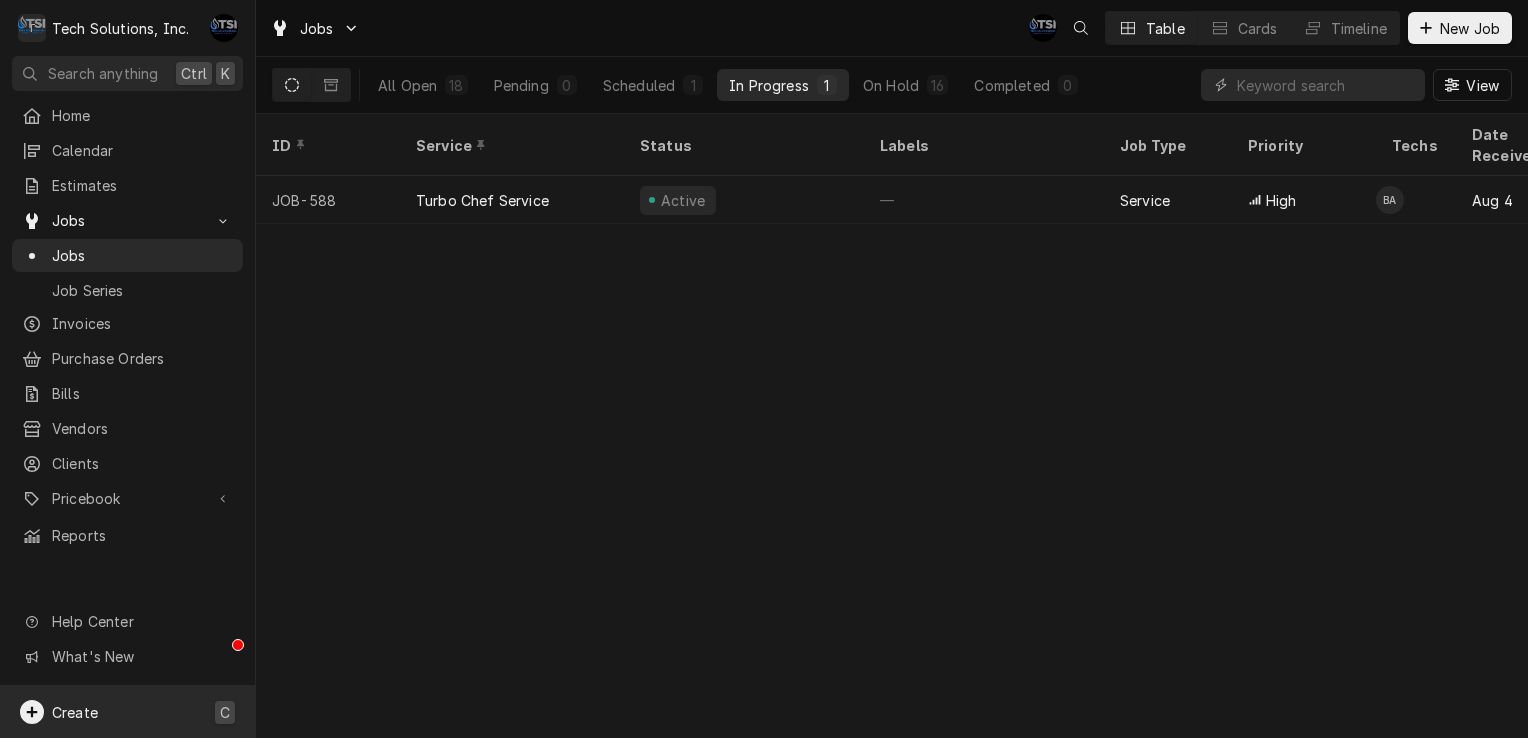 click 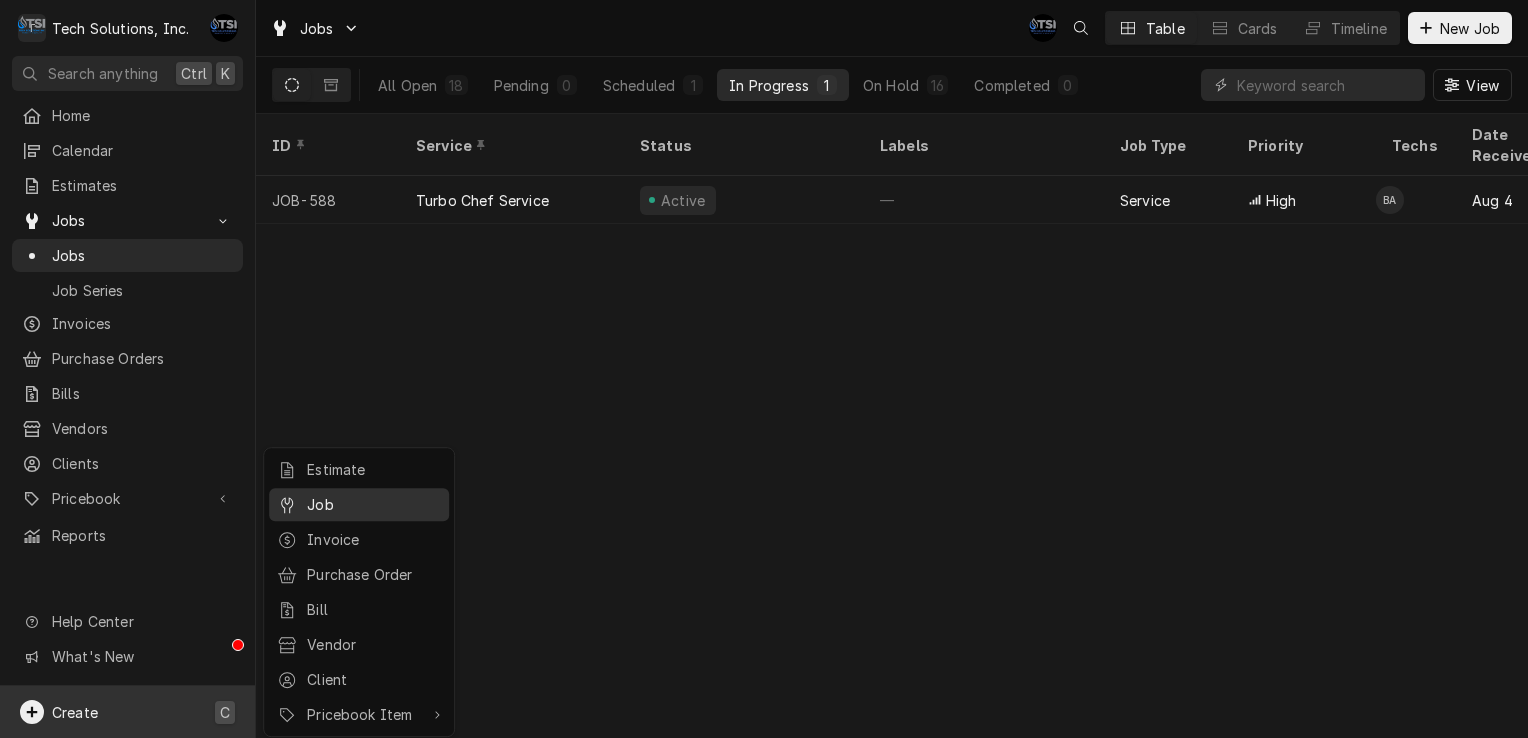 click on "Job" at bounding box center [359, 504] 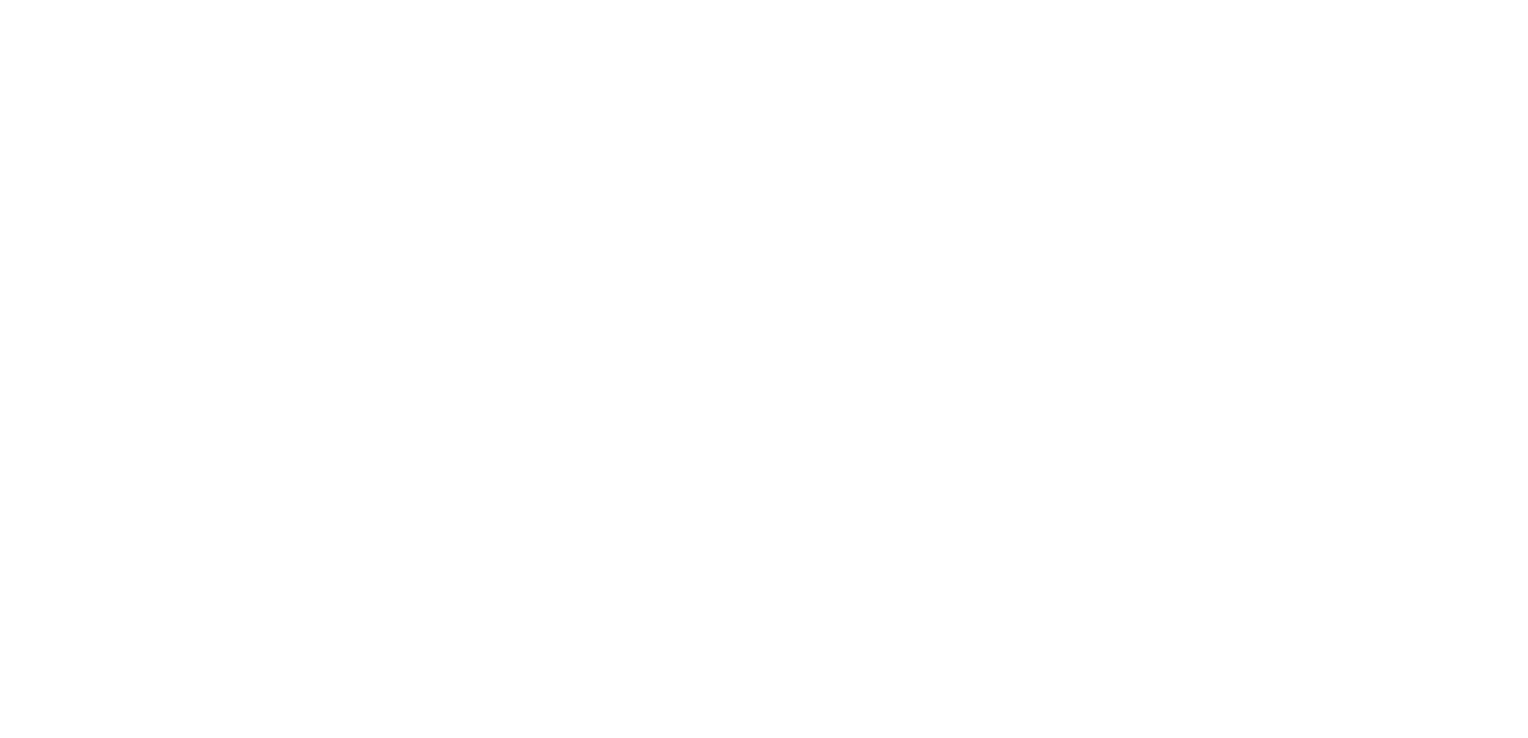 scroll, scrollTop: 0, scrollLeft: 0, axis: both 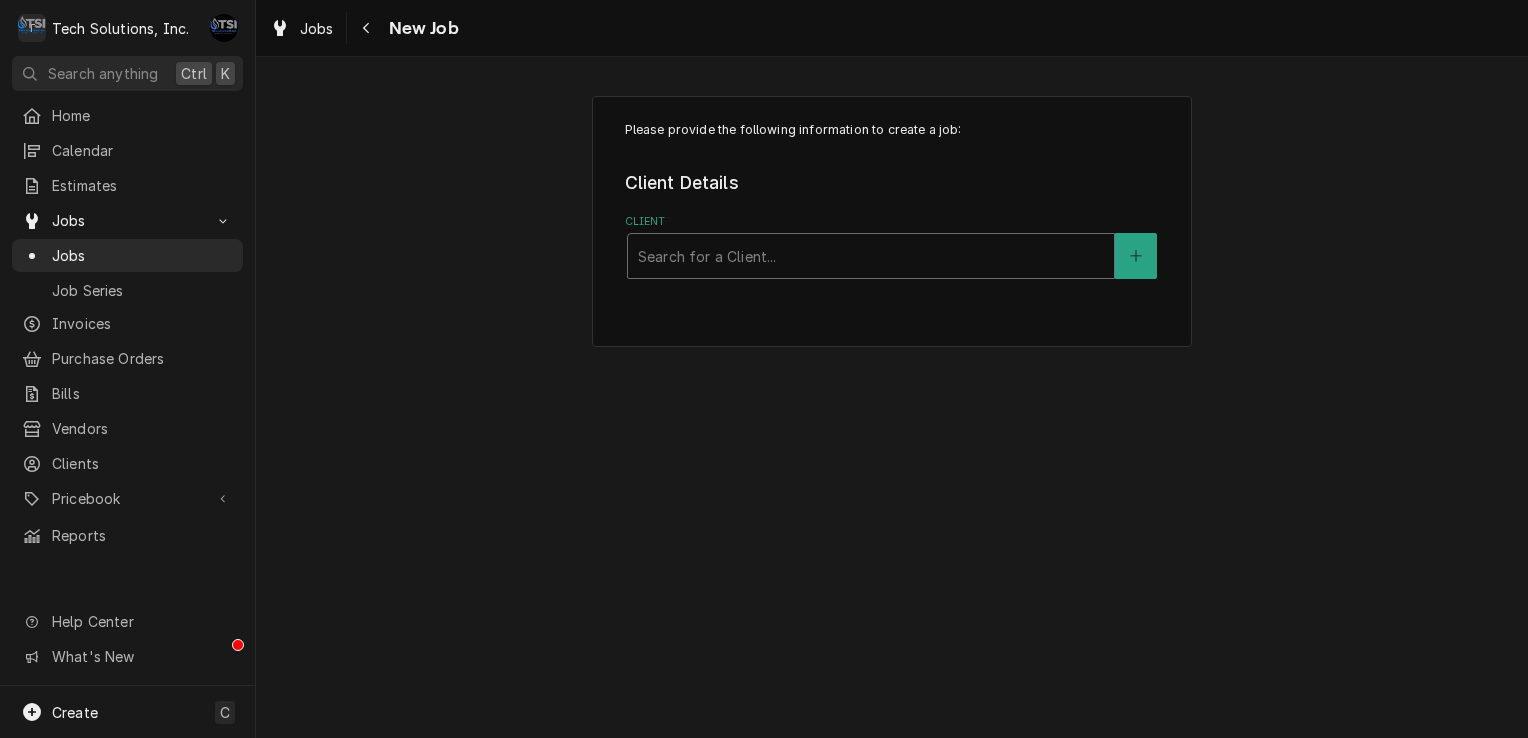 click at bounding box center [871, 256] 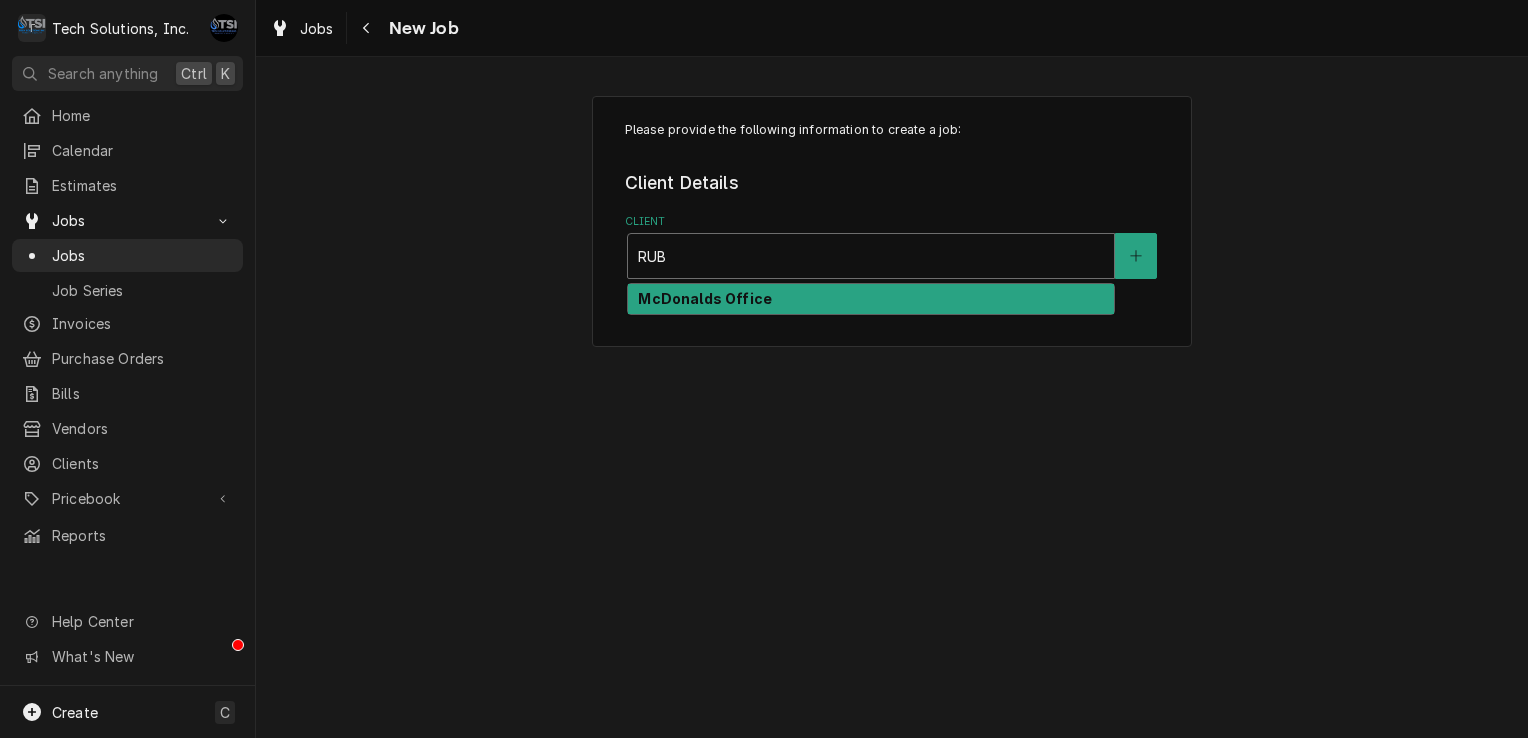type on "RUBY" 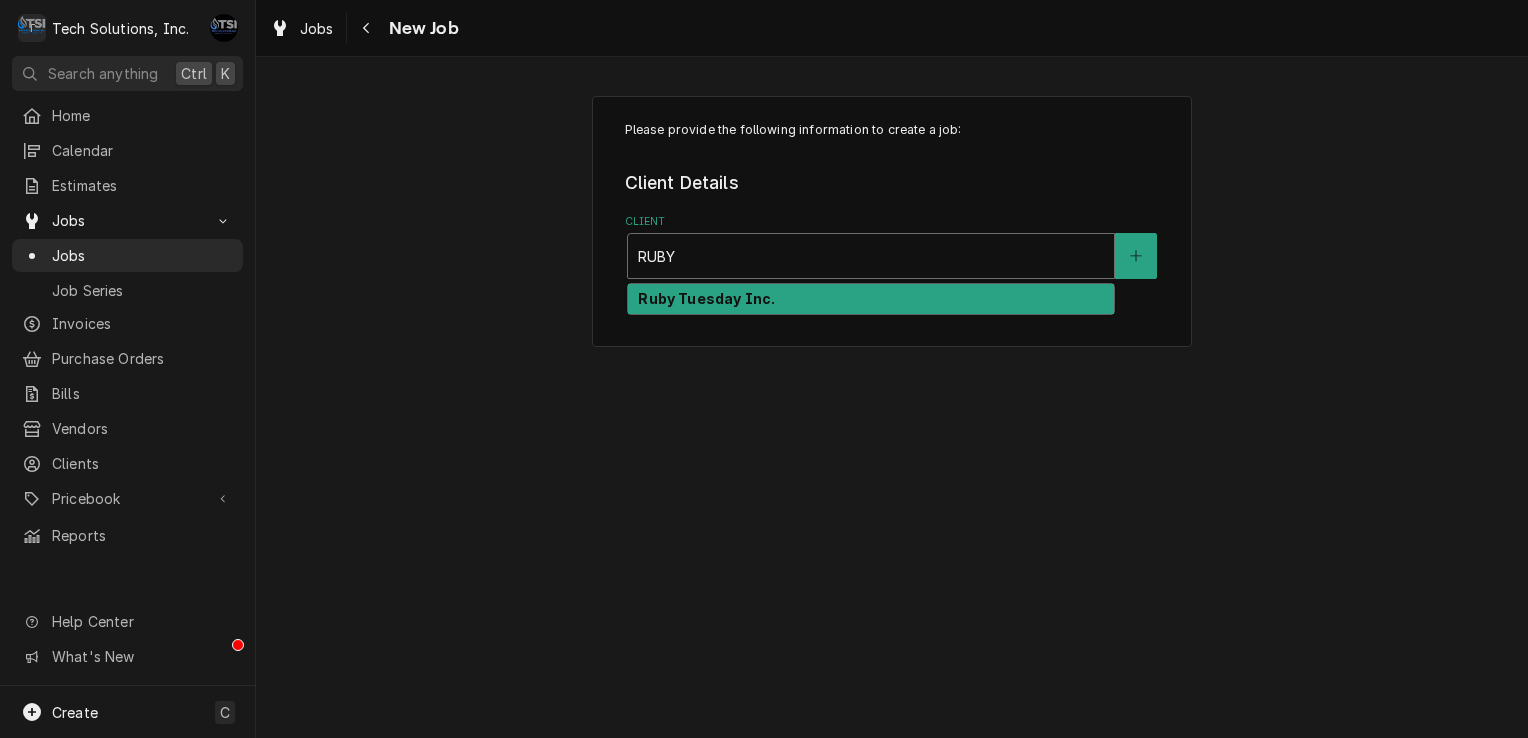 click on "Ruby Tuesday Inc." at bounding box center (871, 299) 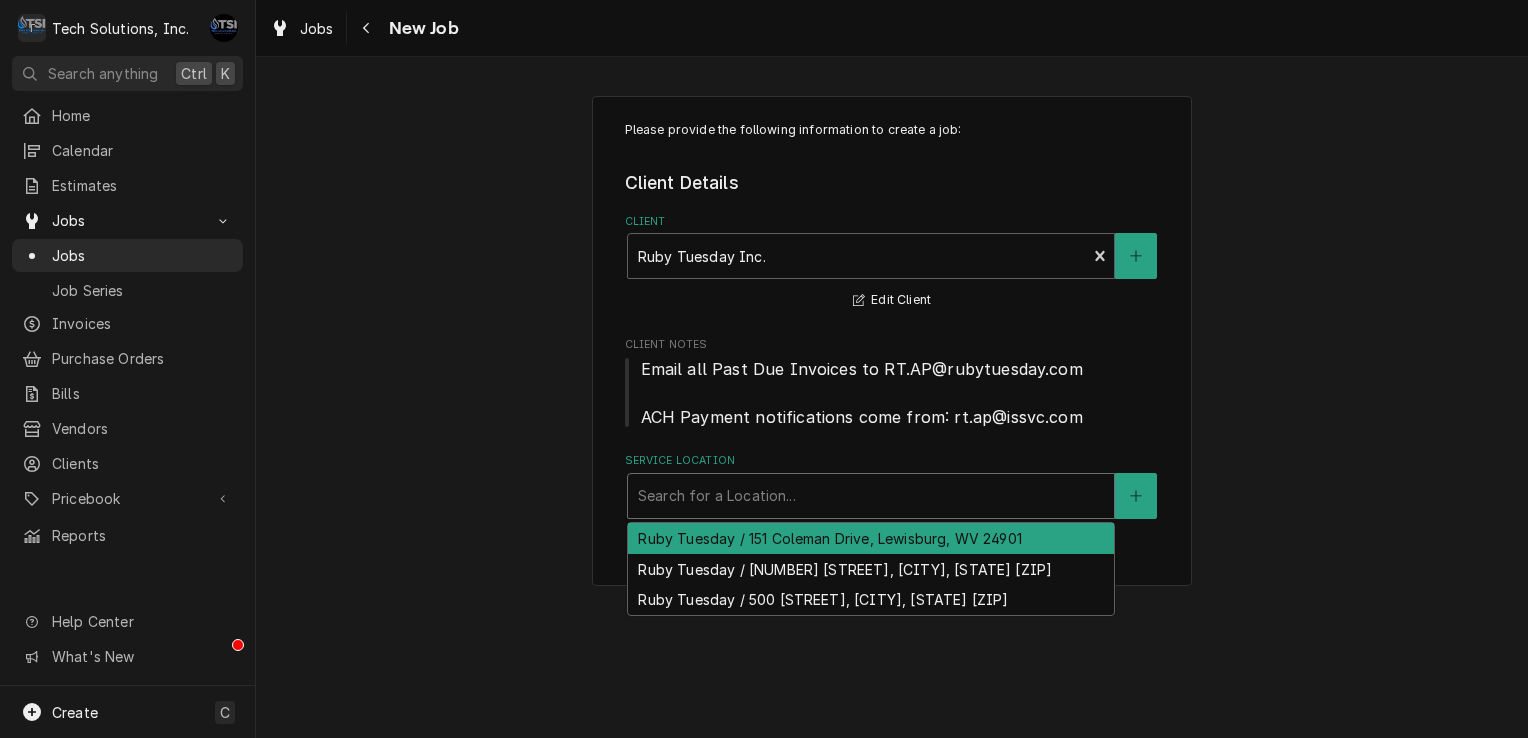 click at bounding box center (871, 496) 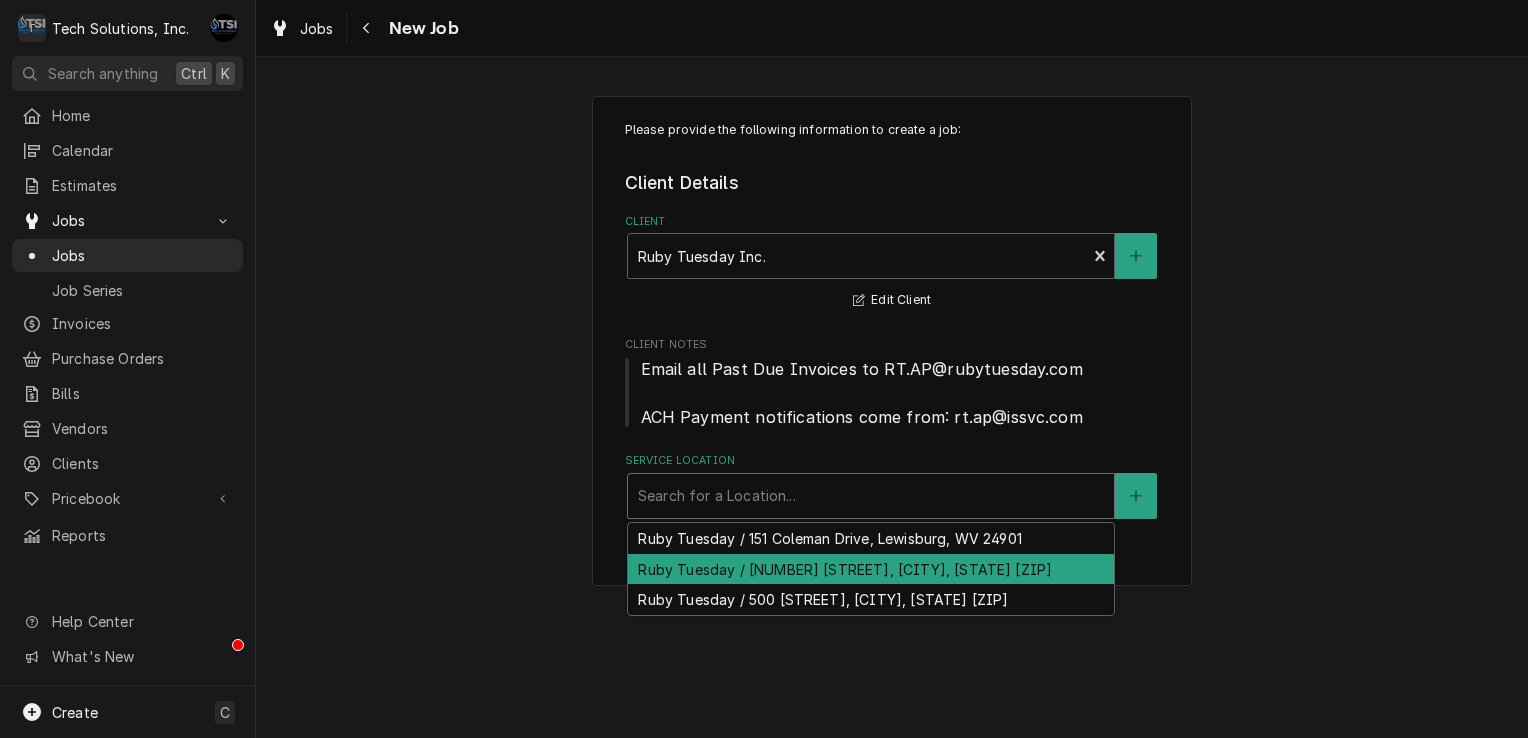 click on "Ruby Tuesday / [NUMBER] [STREET], [CITY], [STATE] [ZIP]" at bounding box center [871, 569] 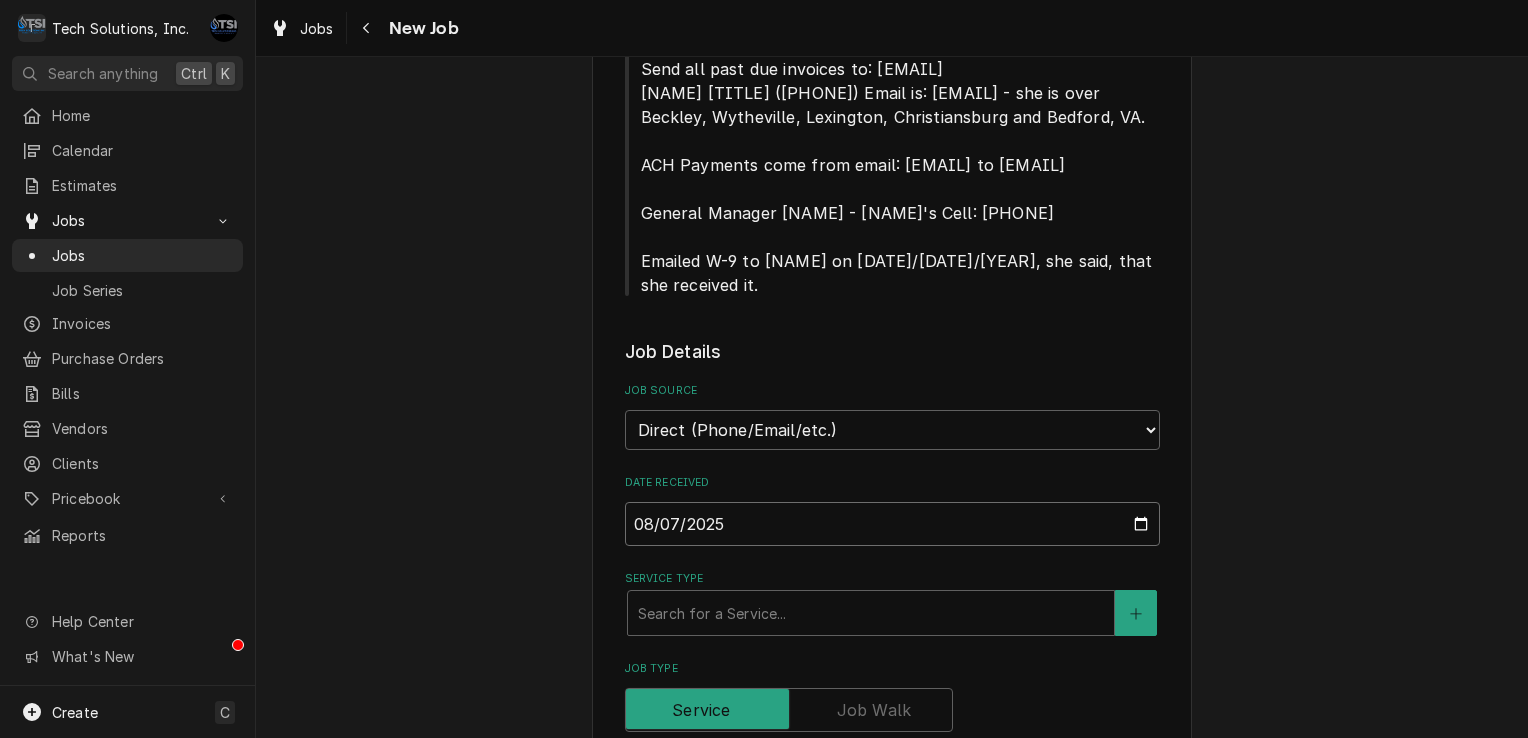 click on "2025-08-07" at bounding box center [892, 524] 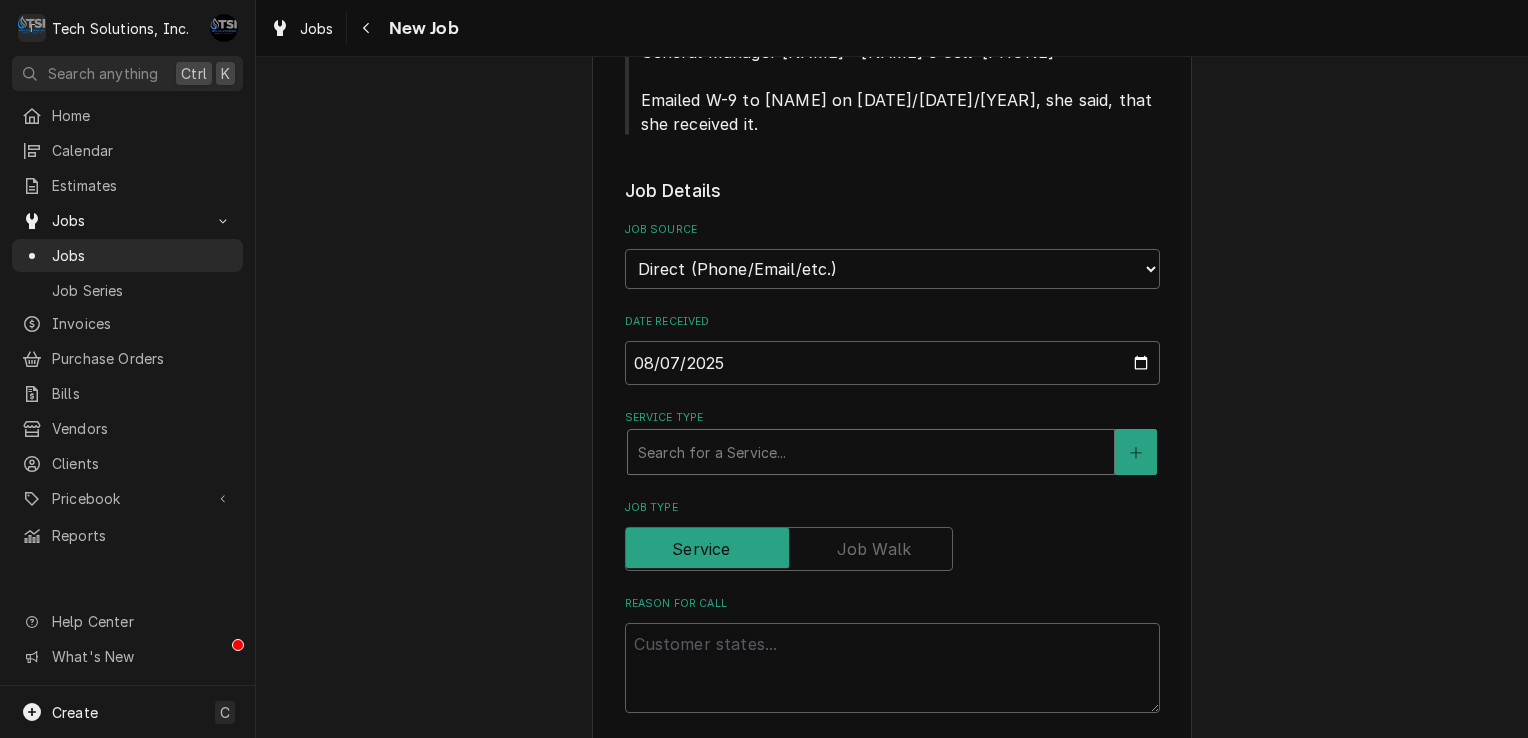click at bounding box center [871, 452] 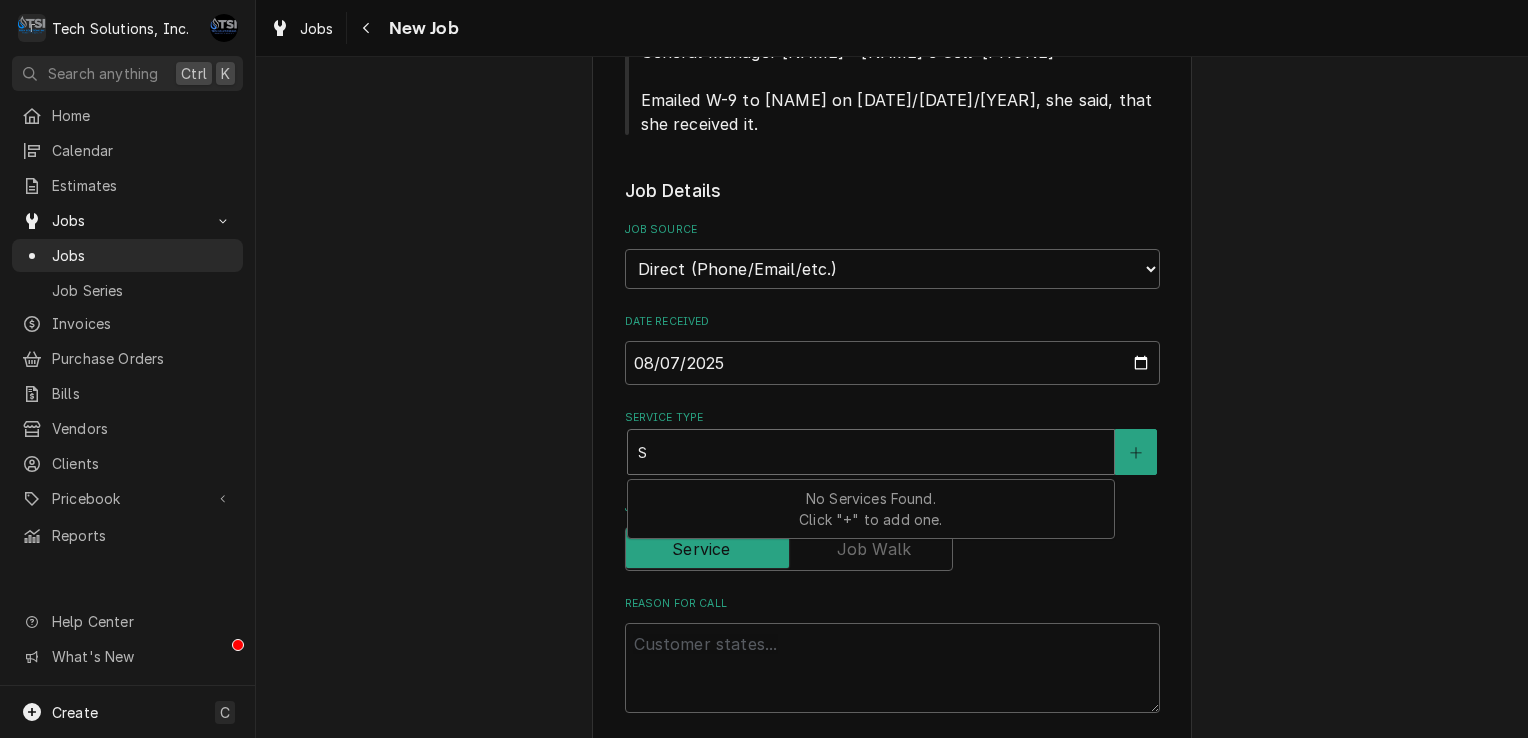 type on "x" 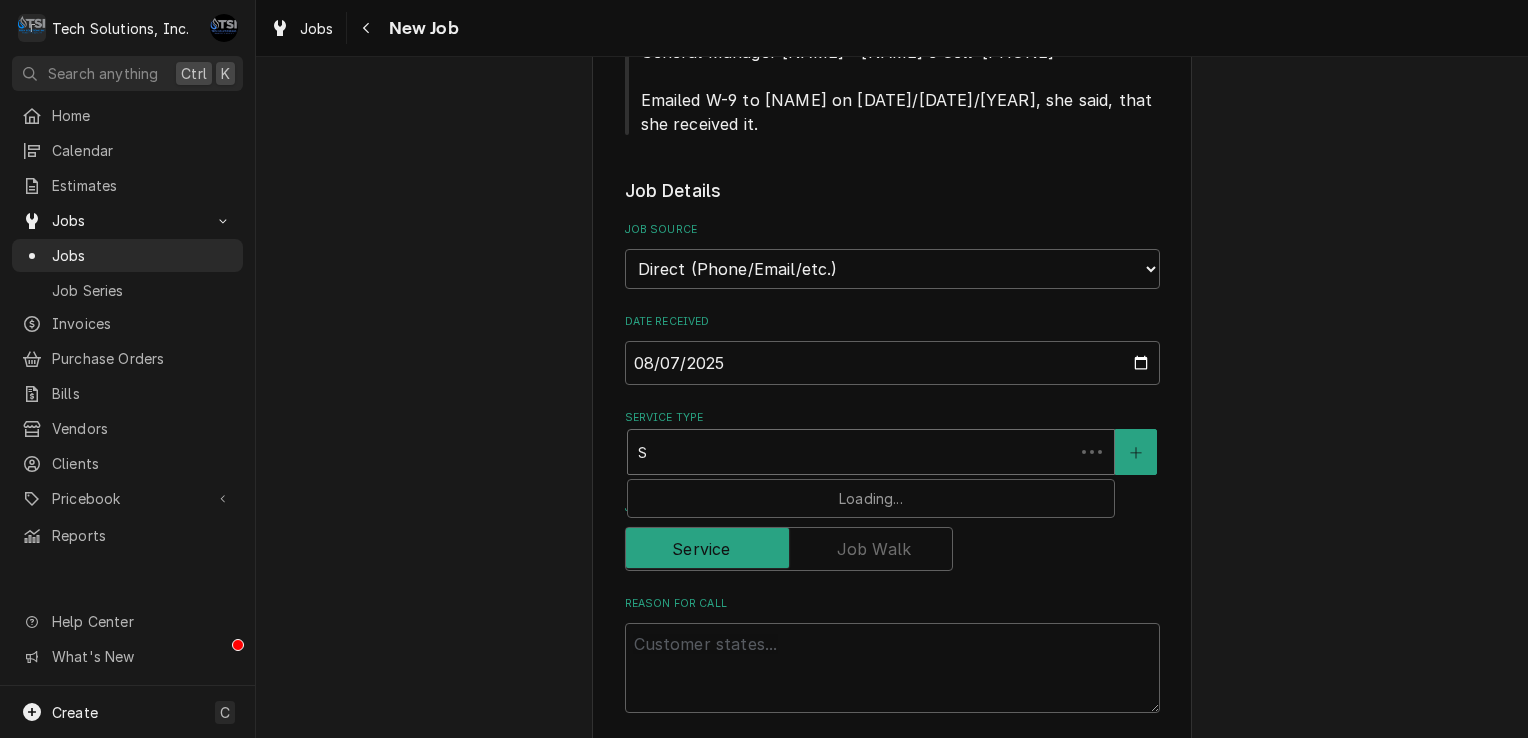 type on "x" 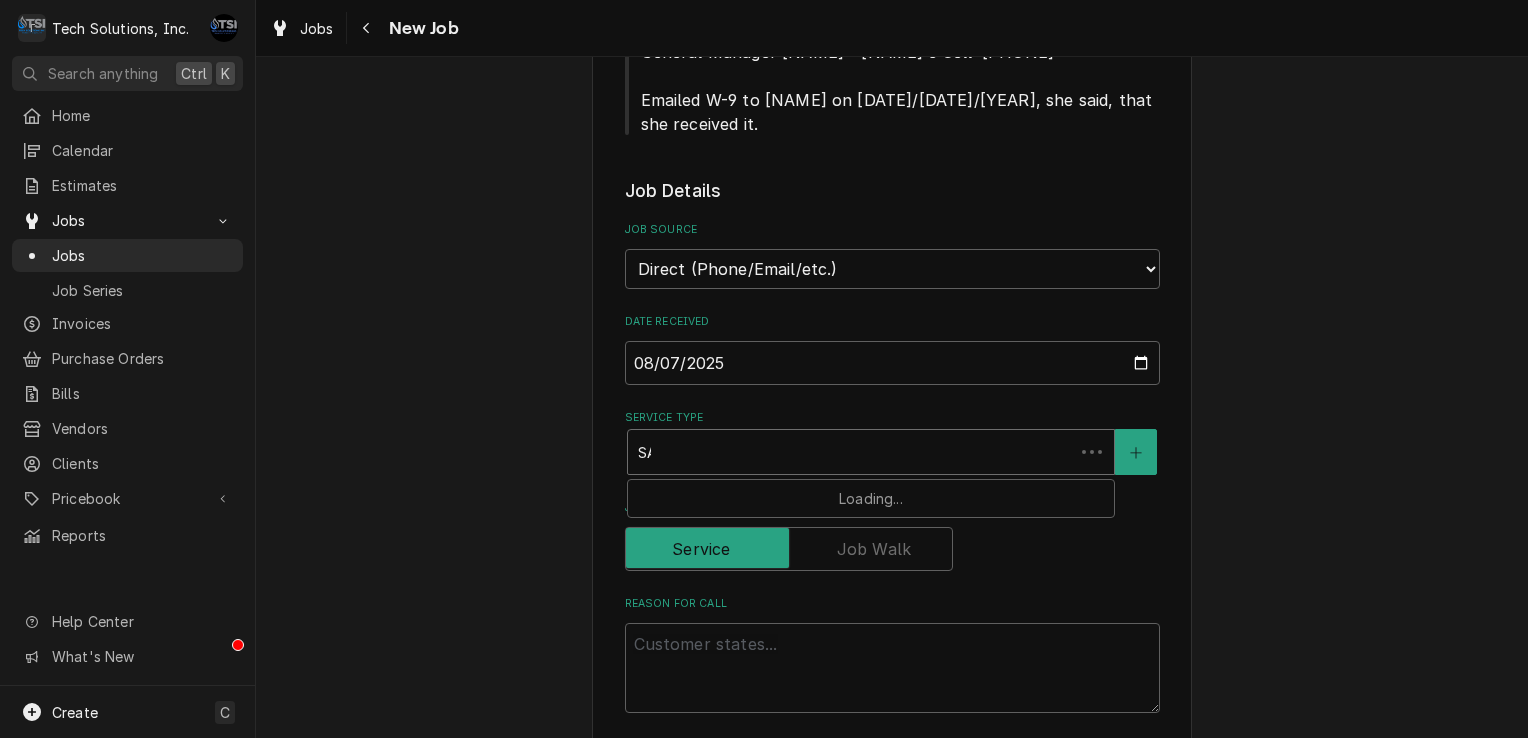 type on "x" 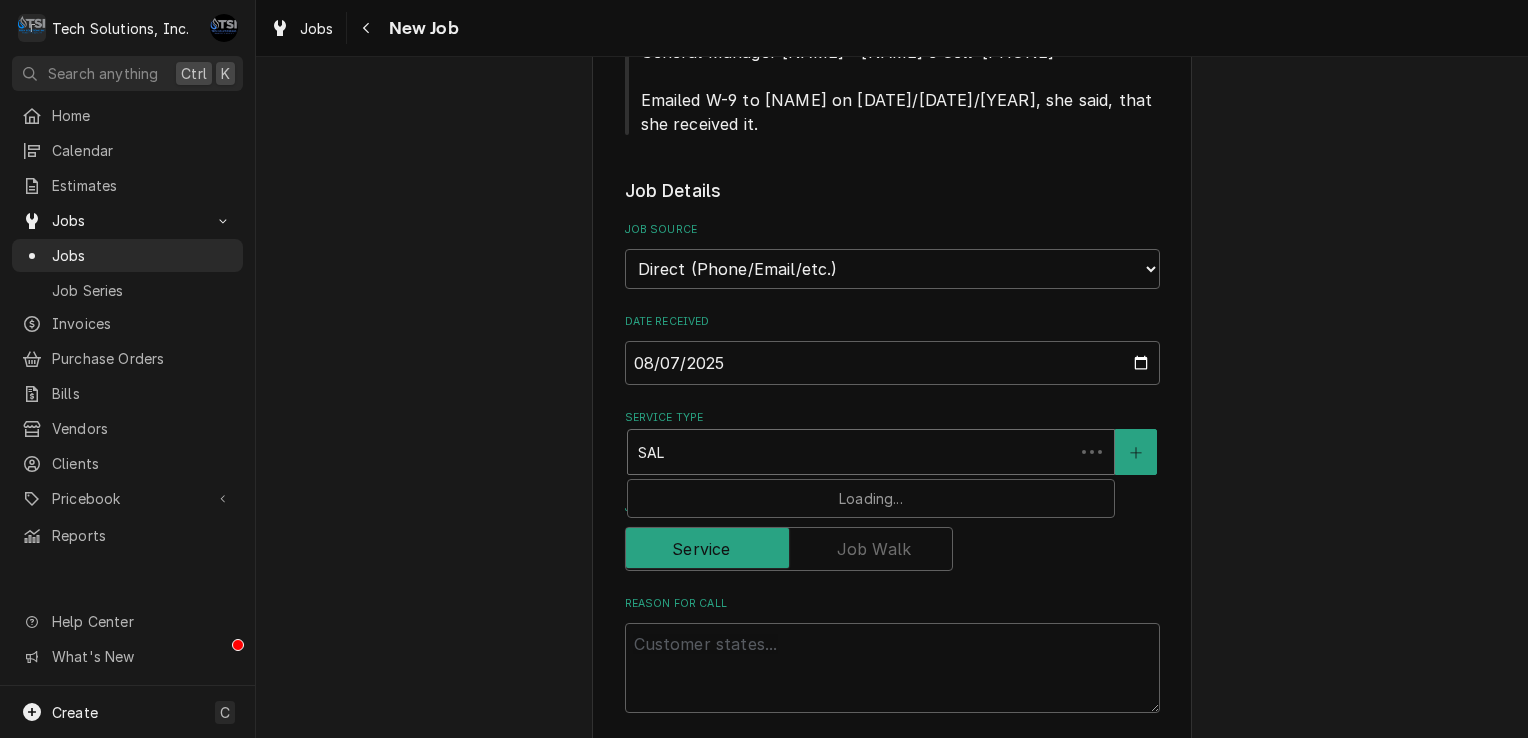 type on "x" 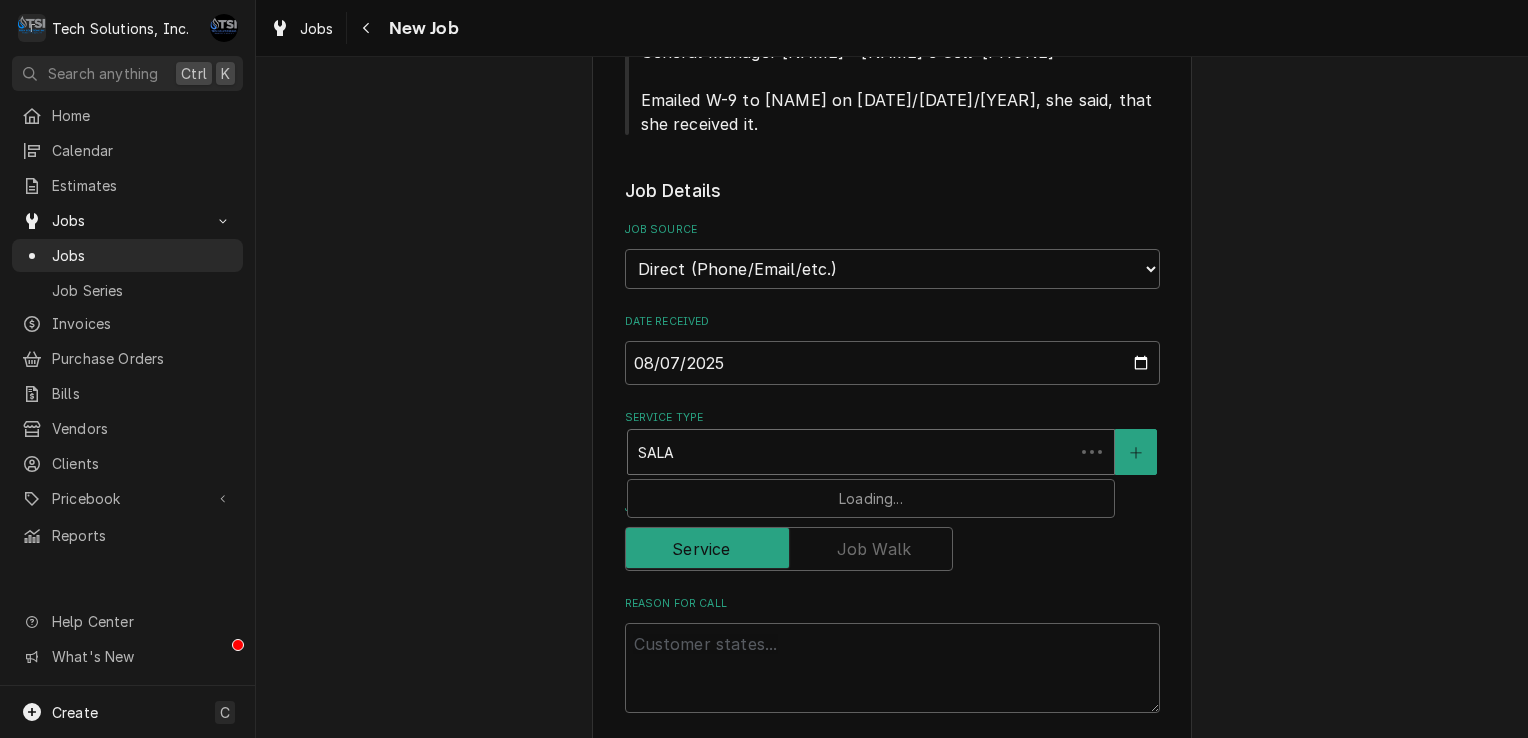 type on "x" 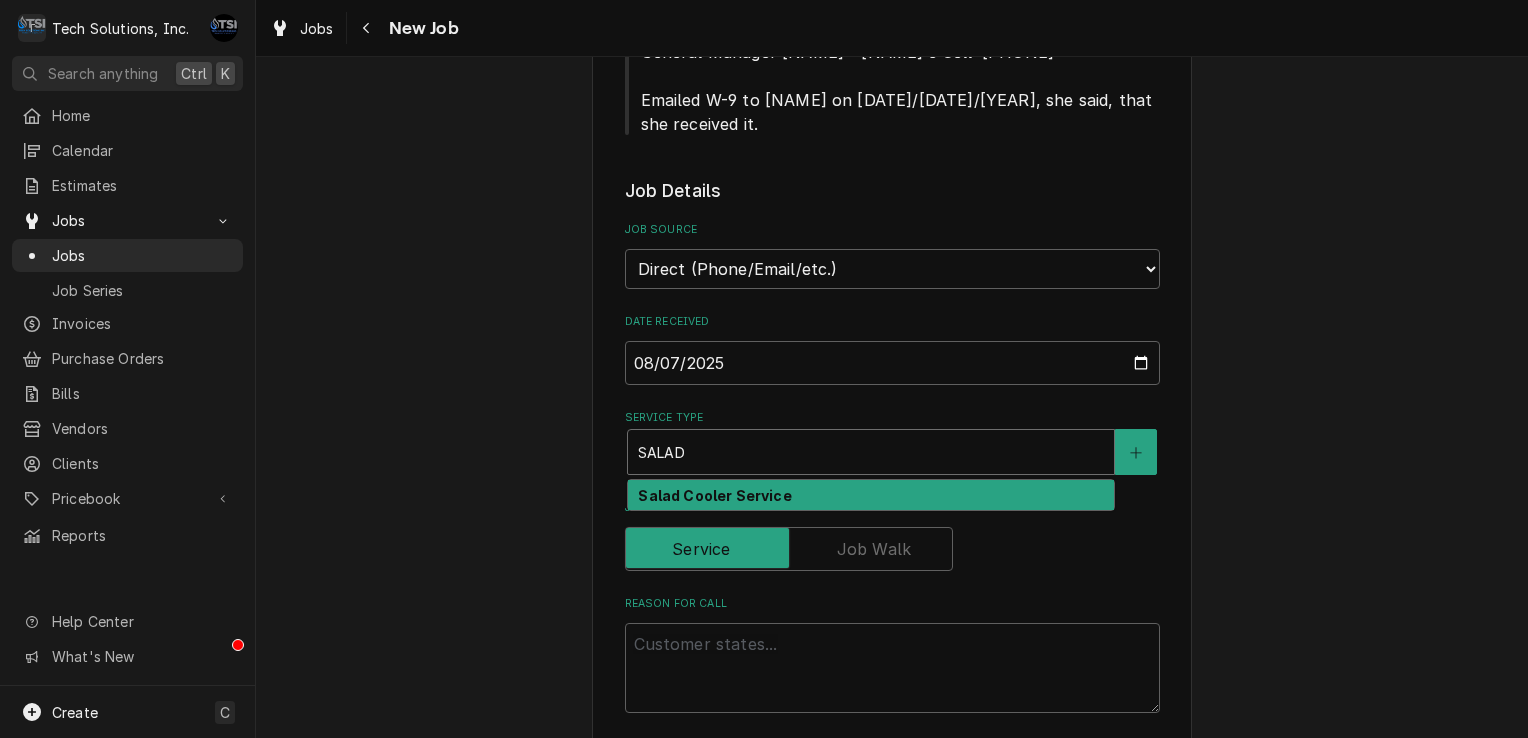 click on "Salad Cooler Service" at bounding box center [871, 495] 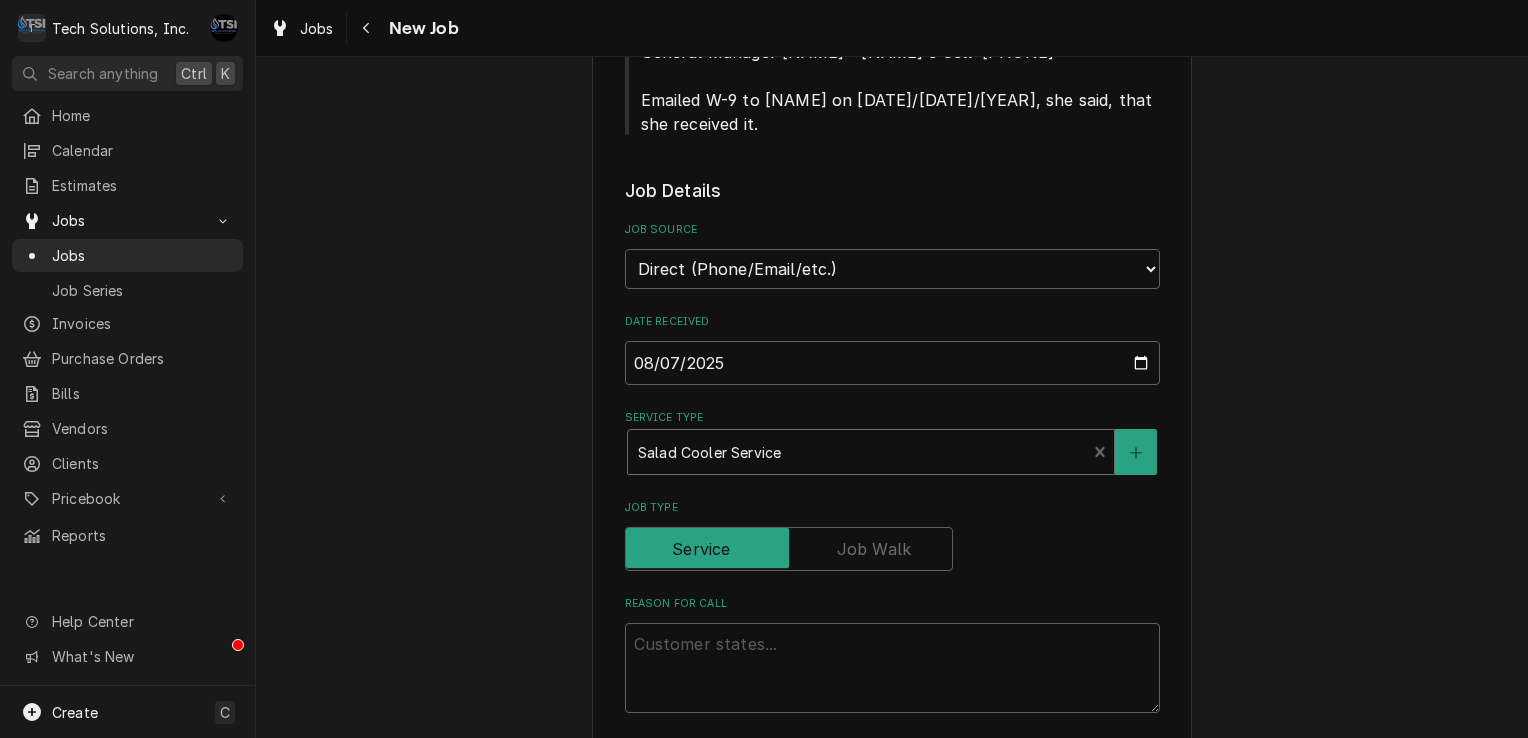click on "Job Details Job Source Direct (Phone/Email/etc.) Service Channel Other Date Received 2025-08-07 Service Type option [object Object], selected. Salad Cooler Service Job Type Reason For Call Technician Instructions  ( optional ) Priority No Priority Urgent High Medium Low Labels  ( optional ) Add Labels... Equipment Expected Is Equipment involved on this Job? Who called in this service? Search for a Contact... Who should the tech(s) ask for? Search for a Contact... Attachments  ( if any ) Add Attachment Estimated Arrival Time AM / PM 6:00 AM 6:15 AM 6:30 AM 6:45 AM 7:00 AM 7:15 AM 7:30 AM 7:45 AM 8:00 AM 8:15 AM 8:30 AM 8:45 AM 9:00 AM 9:15 AM 9:30 AM 9:45 AM 10:00 AM 10:15 AM 10:30 AM 10:45 AM 11:00 AM 11:15 AM 11:30 AM 11:45 AM 12:00 PM 12:15 PM 12:30 PM 12:45 PM 1:00 PM 1:15 PM 1:30 PM 1:45 PM 2:00 PM 2:15 PM 2:30 PM 2:45 PM 3:00 PM 3:15 PM 3:30 PM 3:45 PM 4:00 PM 4:15 PM 4:30 PM 4:45 PM 5:00 PM 5:15 PM 5:30 PM 5:45 PM 6:00 PM 6:15 PM 6:30 PM 6:45 PM 7:00 PM 7:15 PM 7:30 PM 7:45 PM 8:00 PM 8:15 PM 8:30 PM" at bounding box center [892, 921] 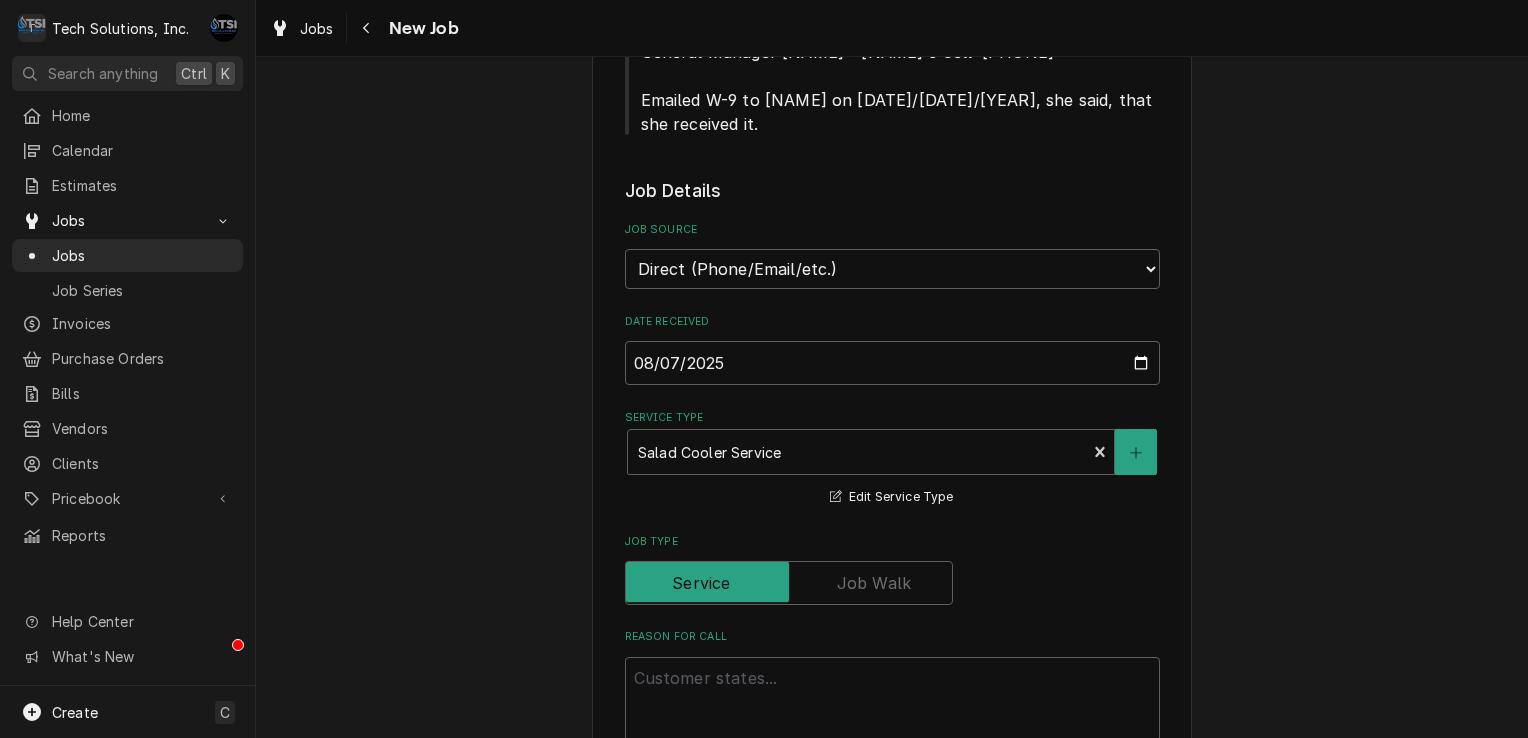 scroll, scrollTop: 904, scrollLeft: 0, axis: vertical 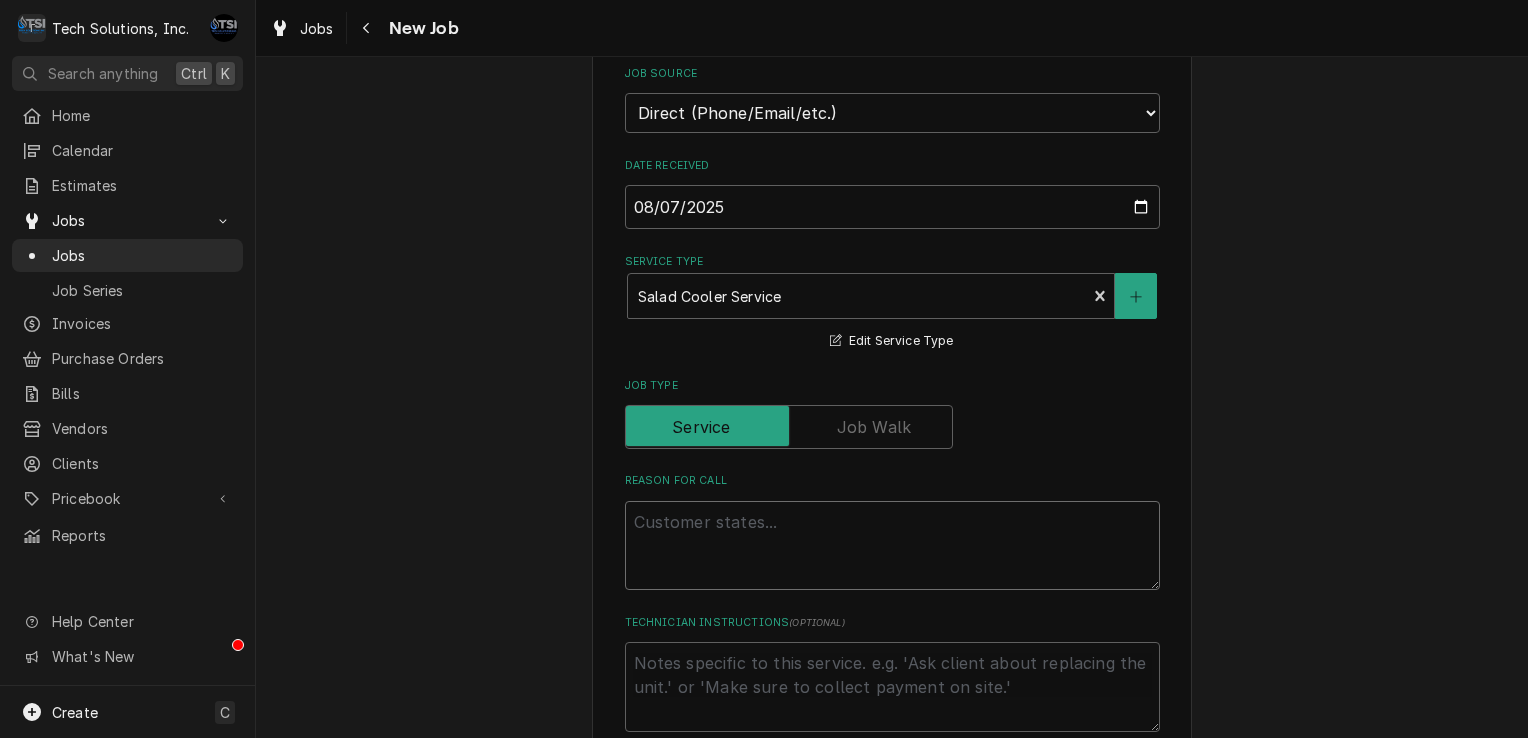 click on "Reason For Call" at bounding box center (892, 546) 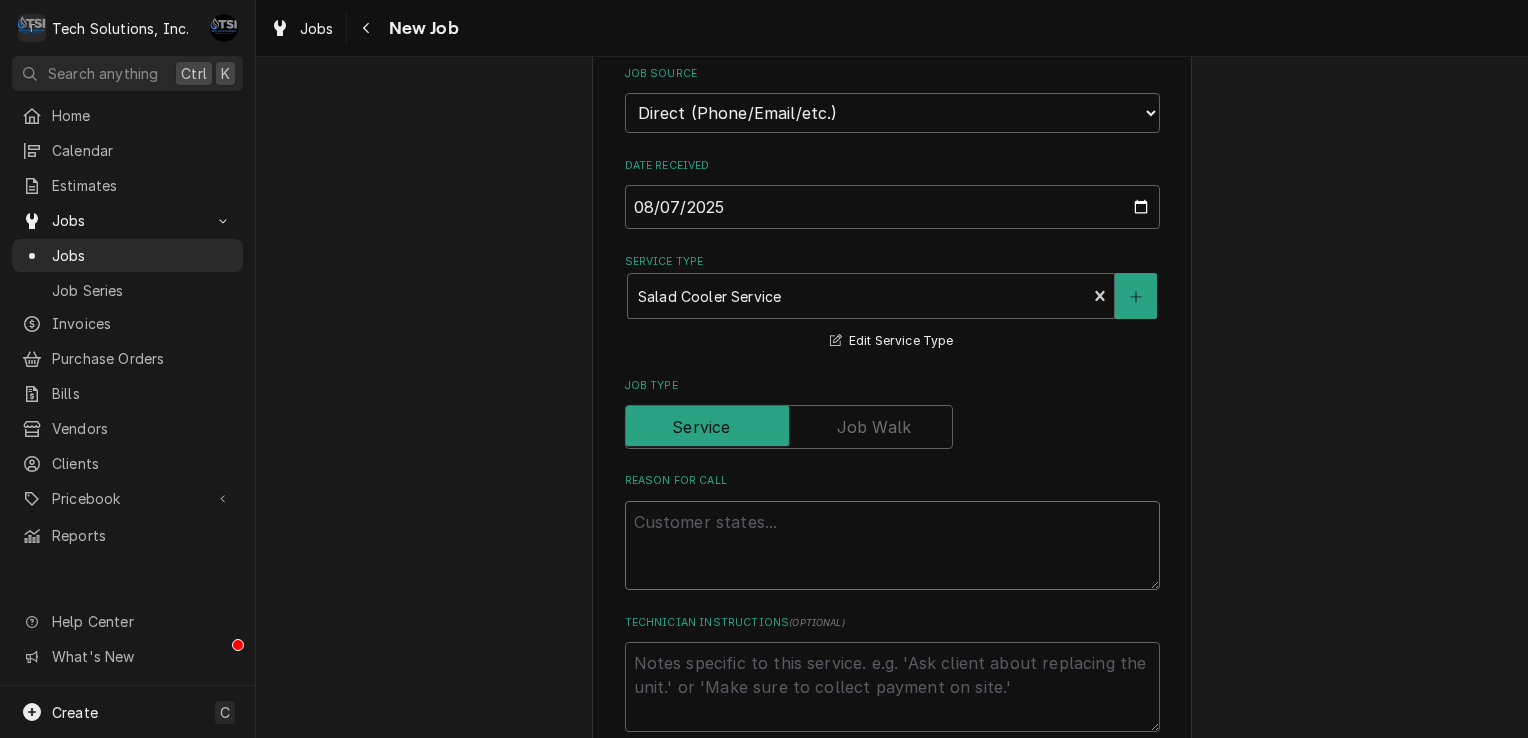 type on "x" 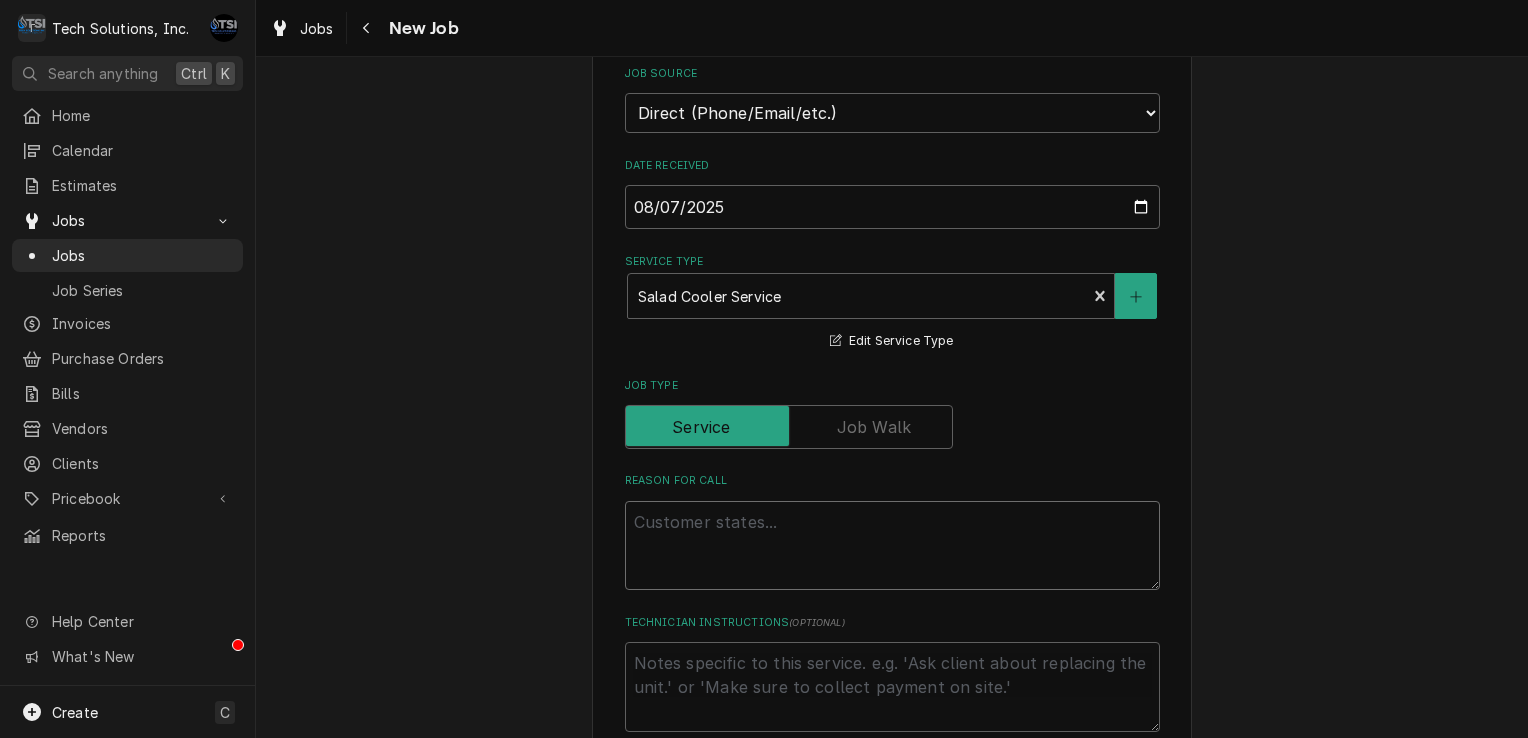 type on "K" 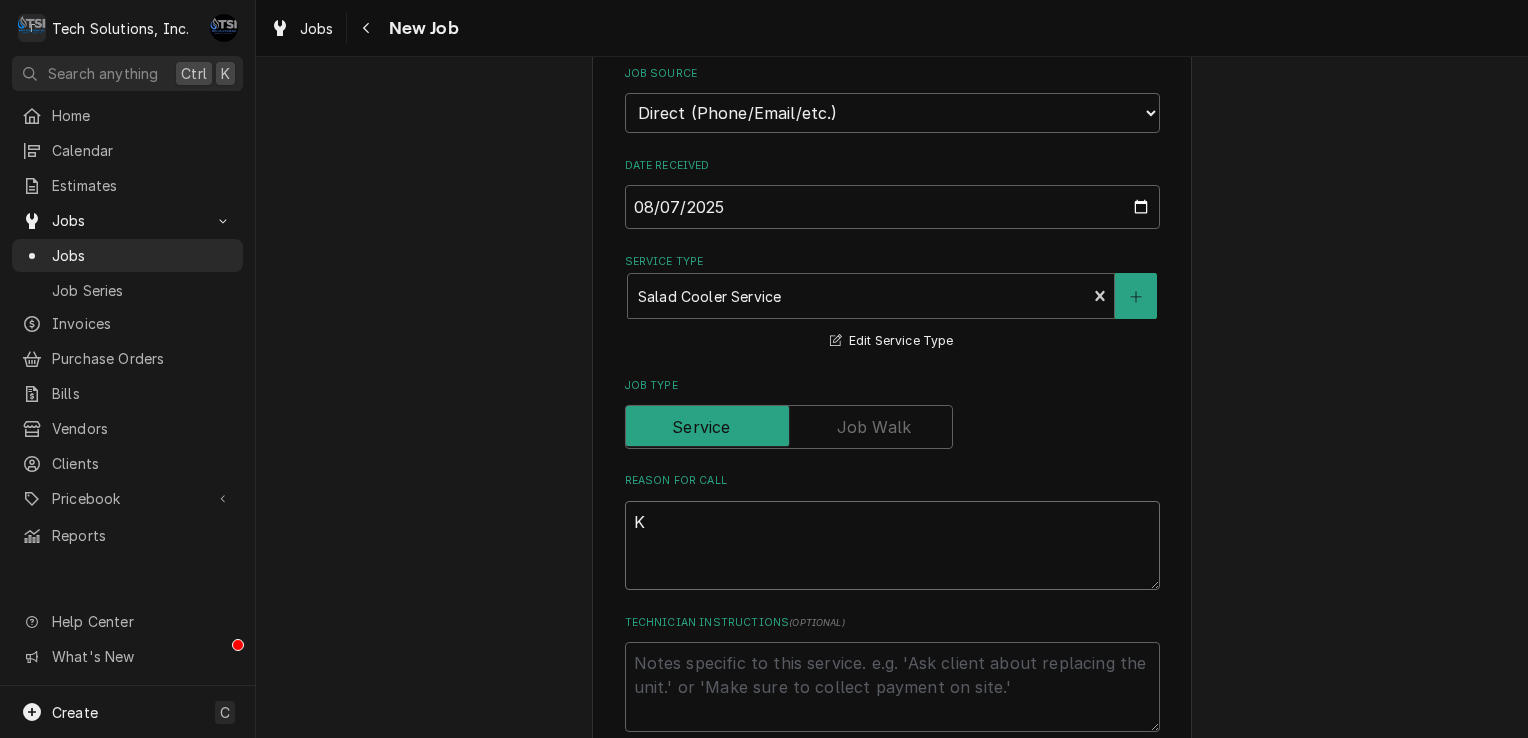 type on "x" 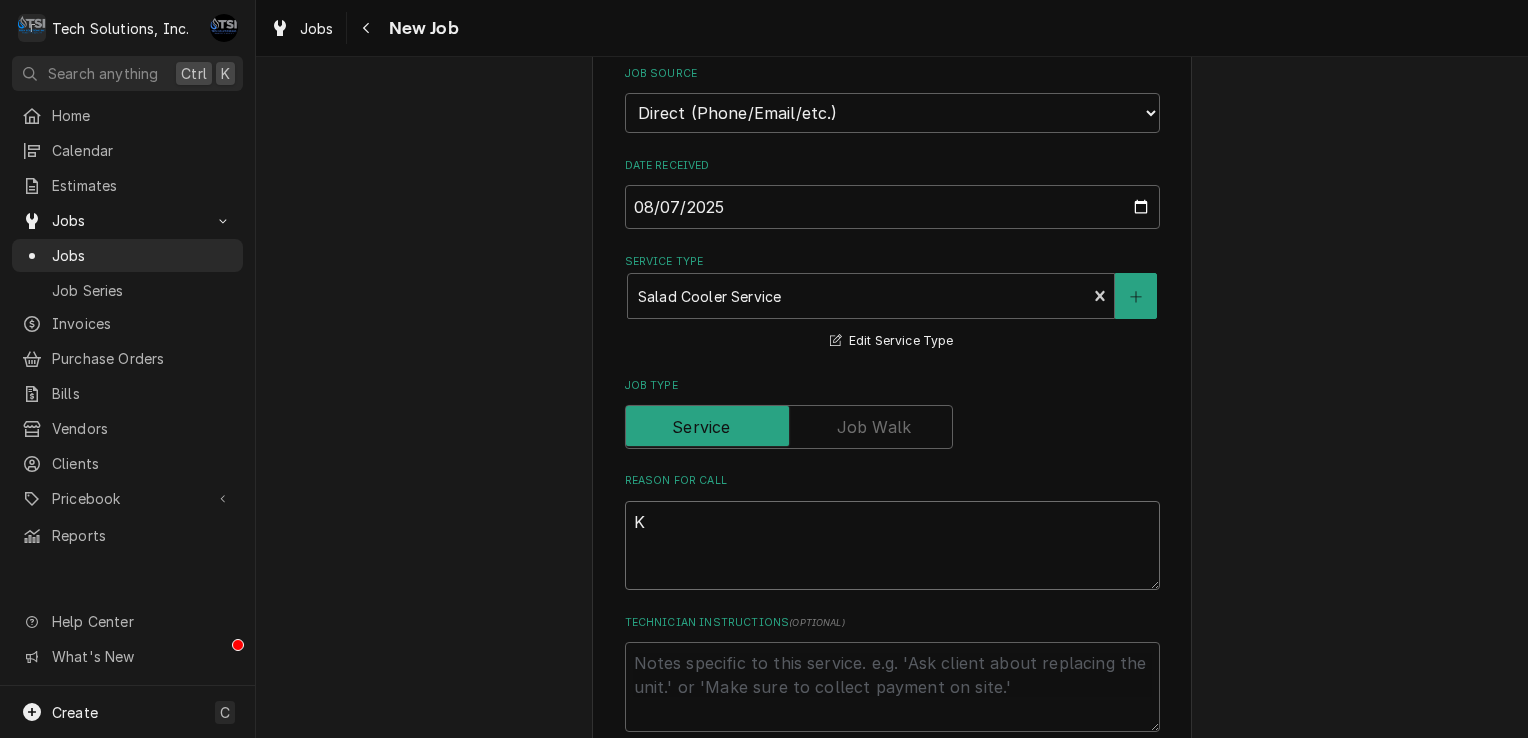 type on "KK" 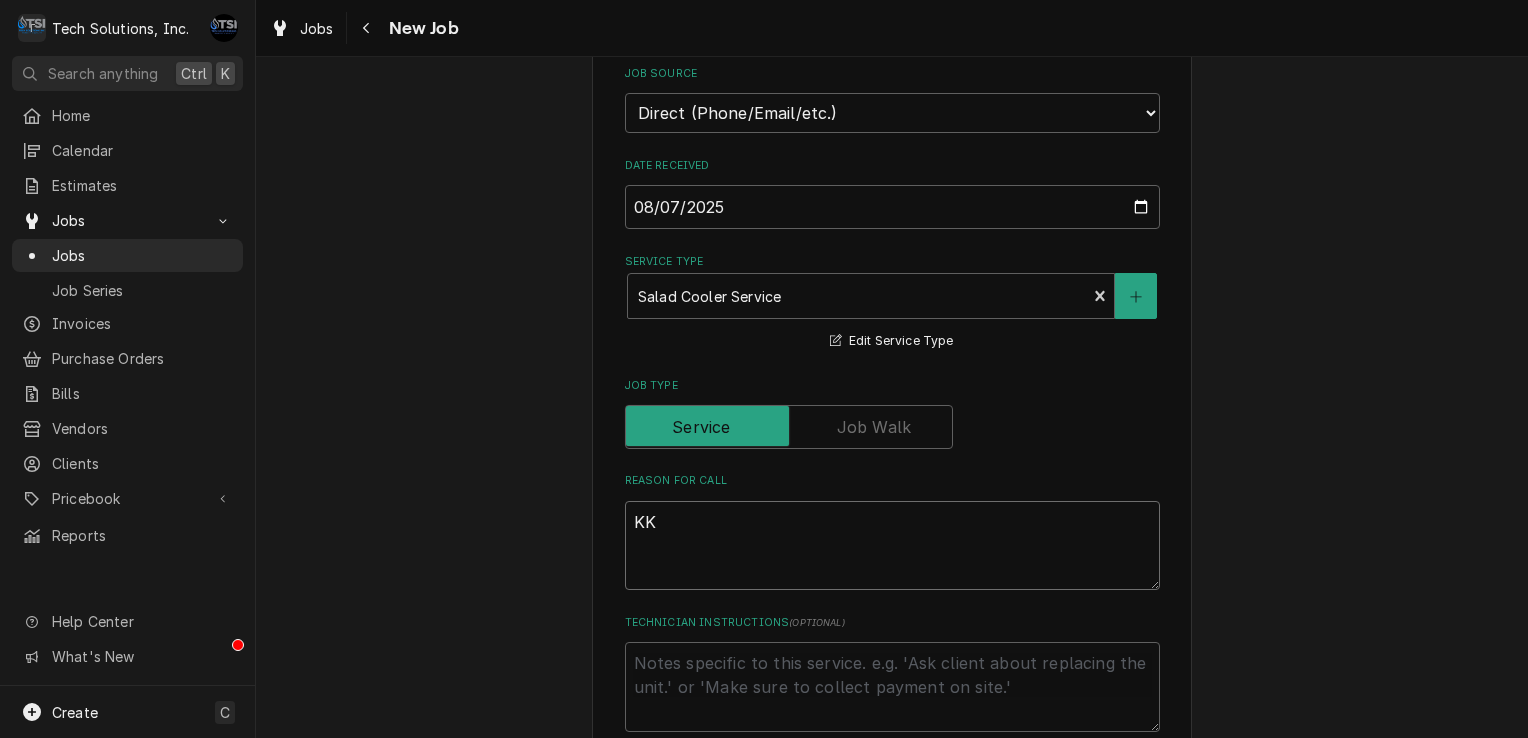 type on "x" 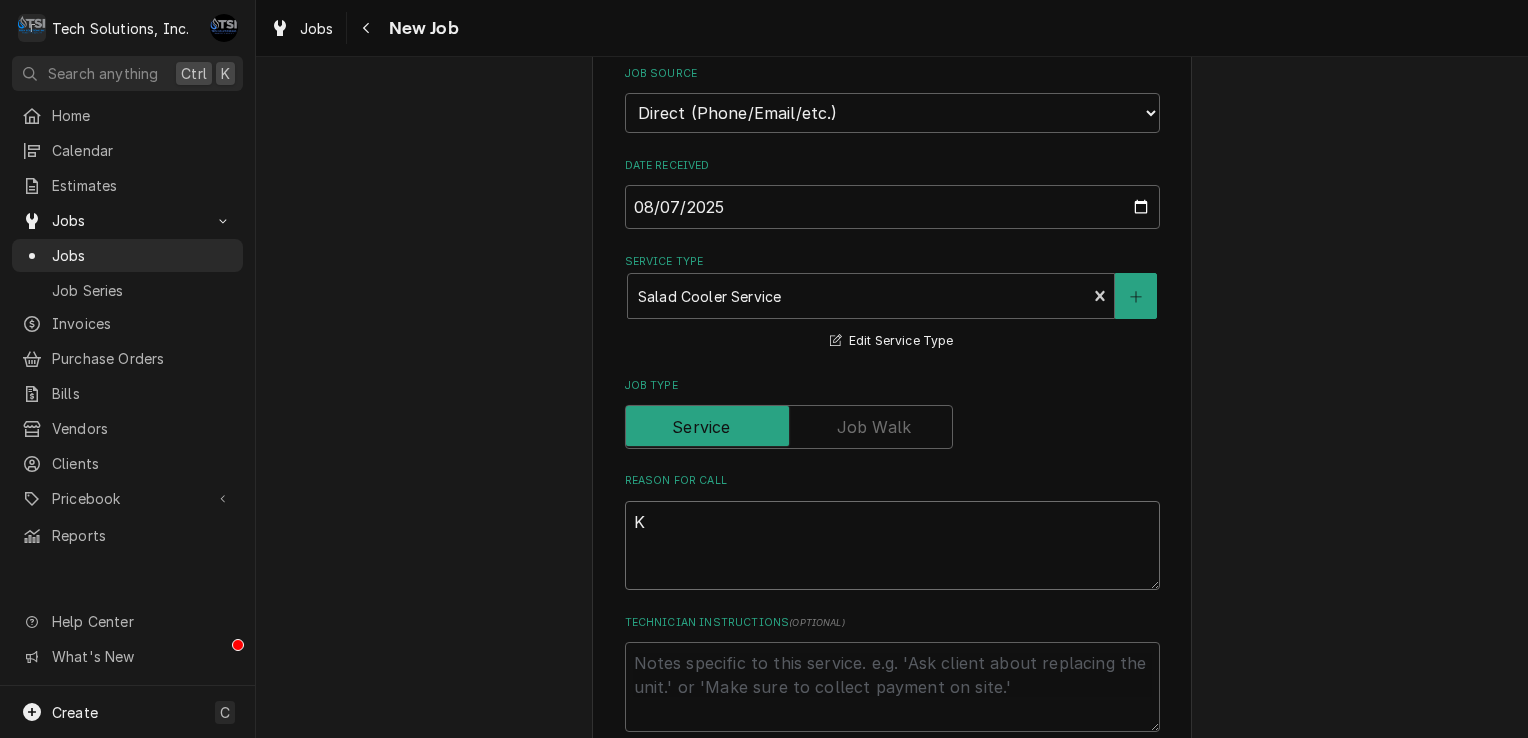 type on "x" 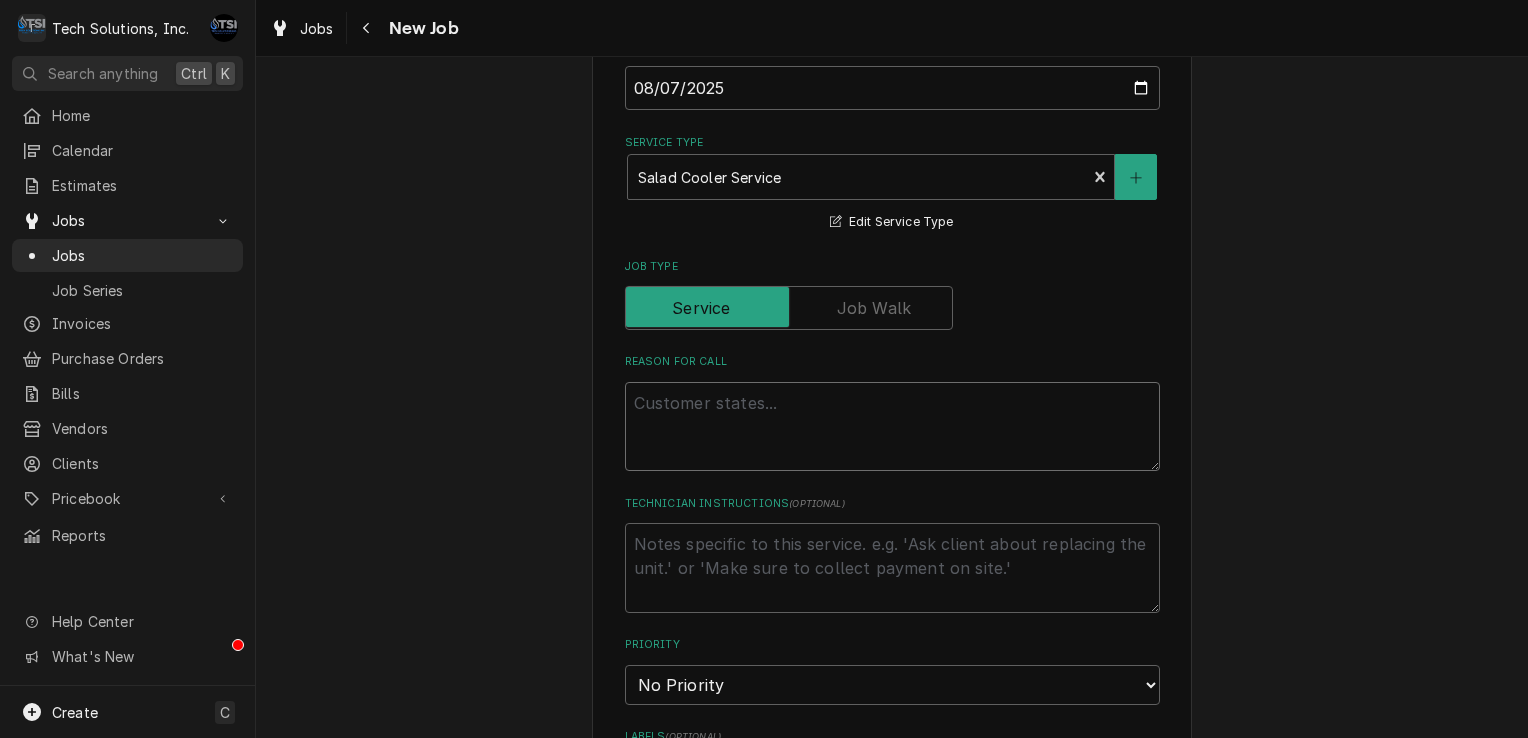 scroll, scrollTop: 1031, scrollLeft: 0, axis: vertical 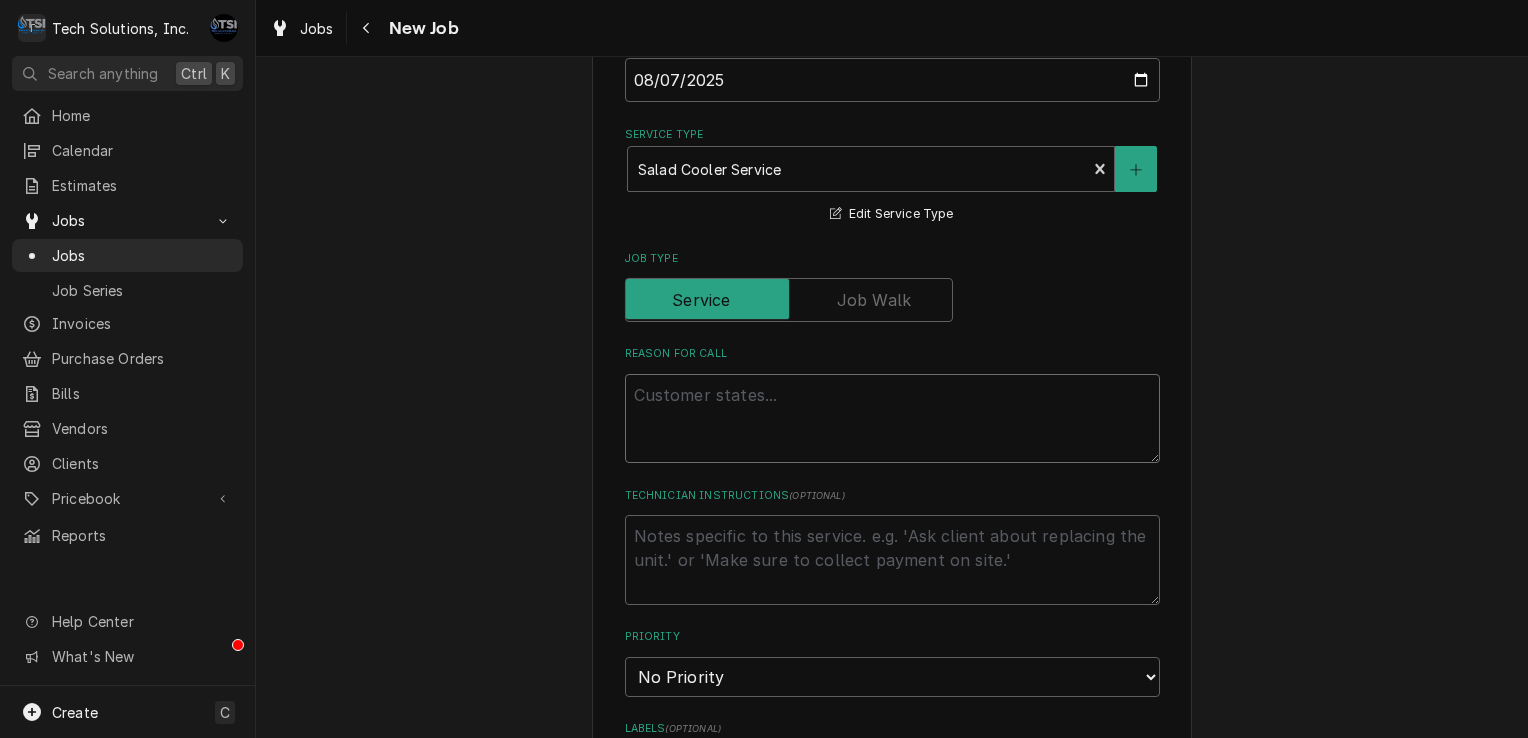 type on "x" 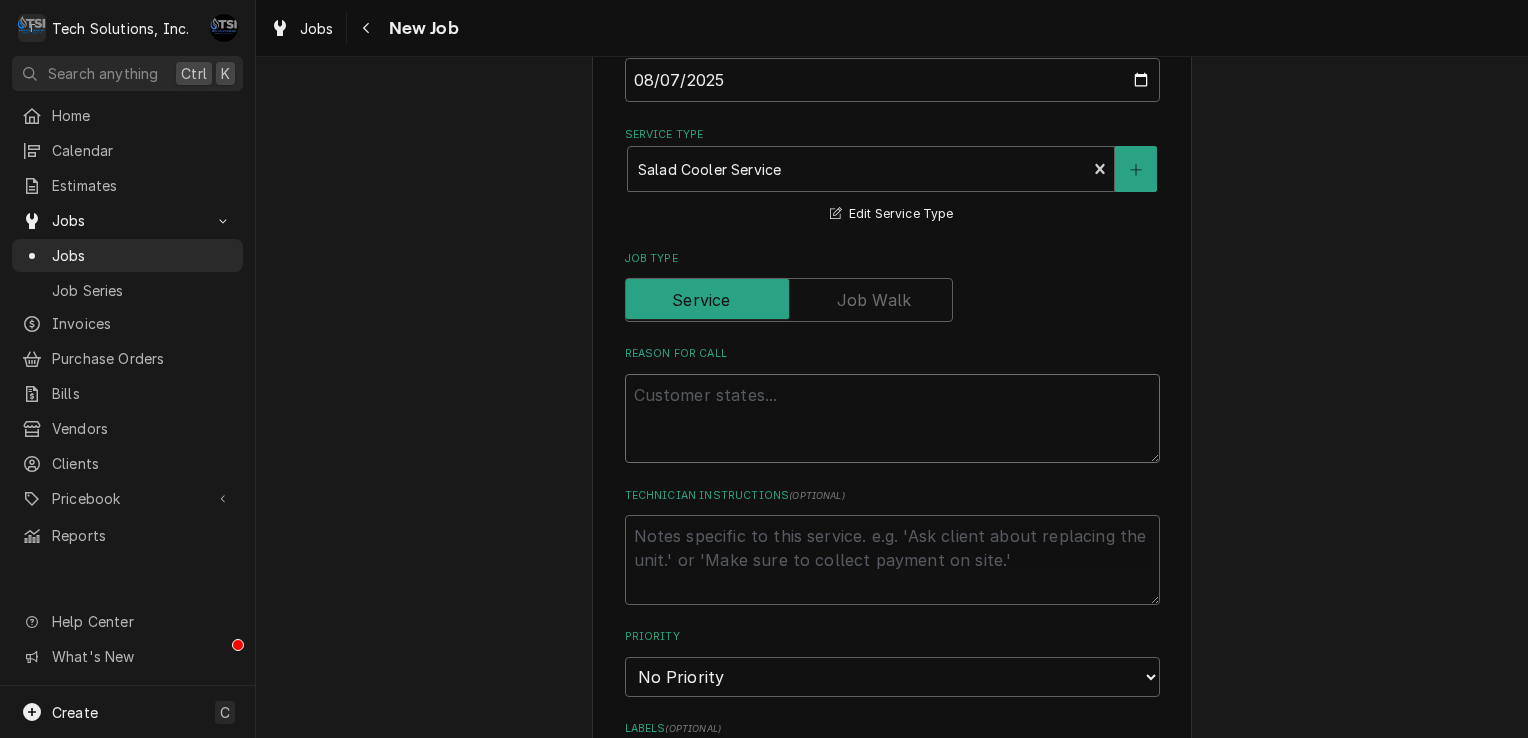 type on "c" 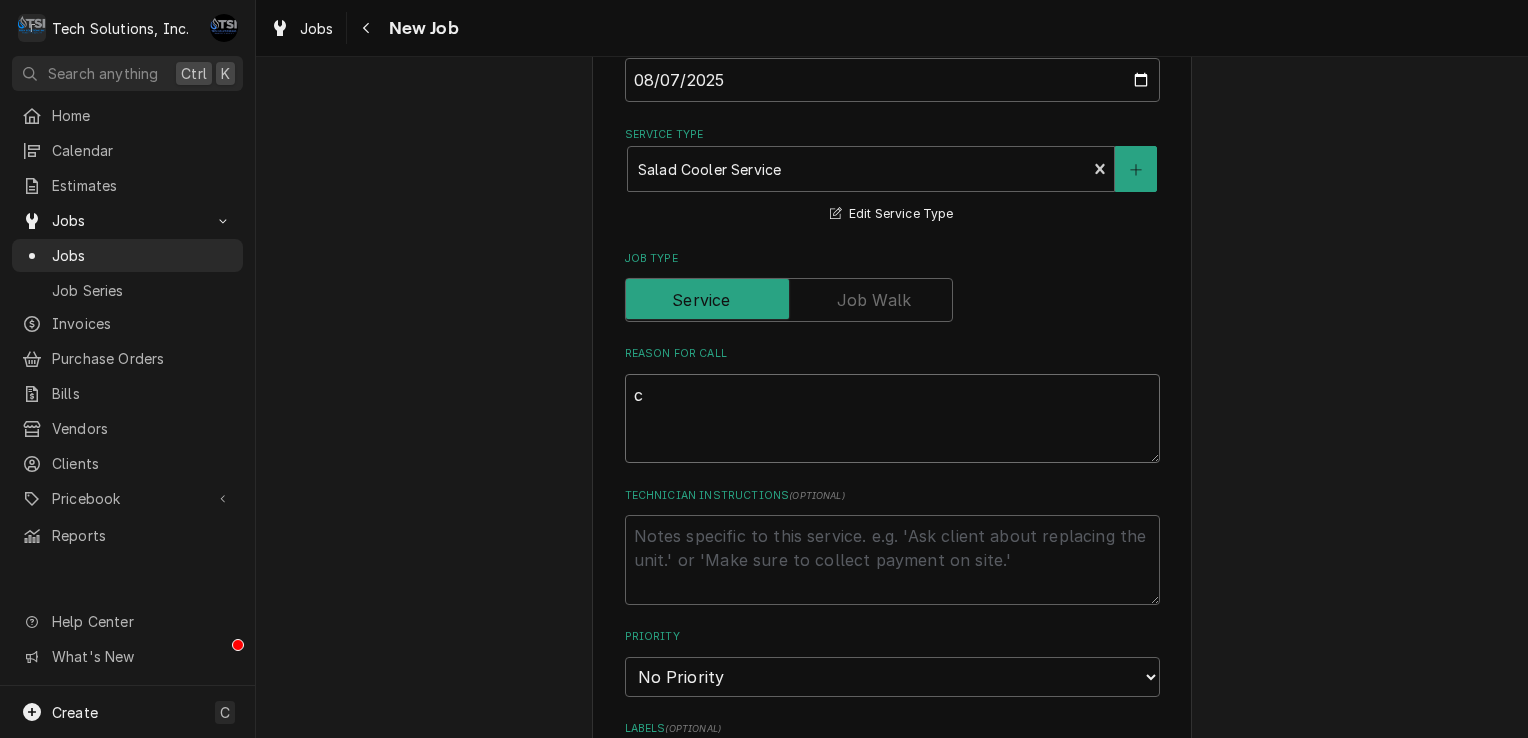 type on "x" 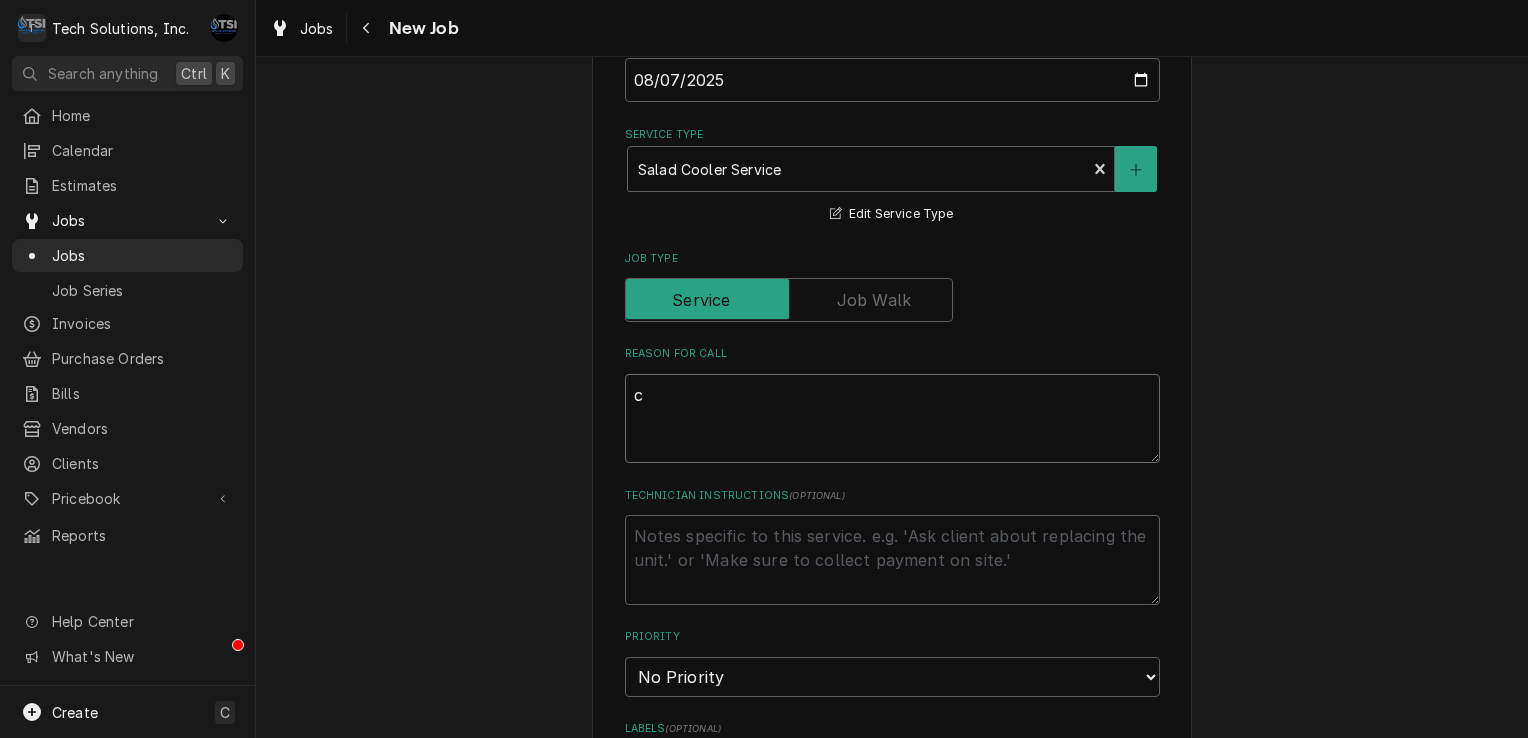 type on "cu" 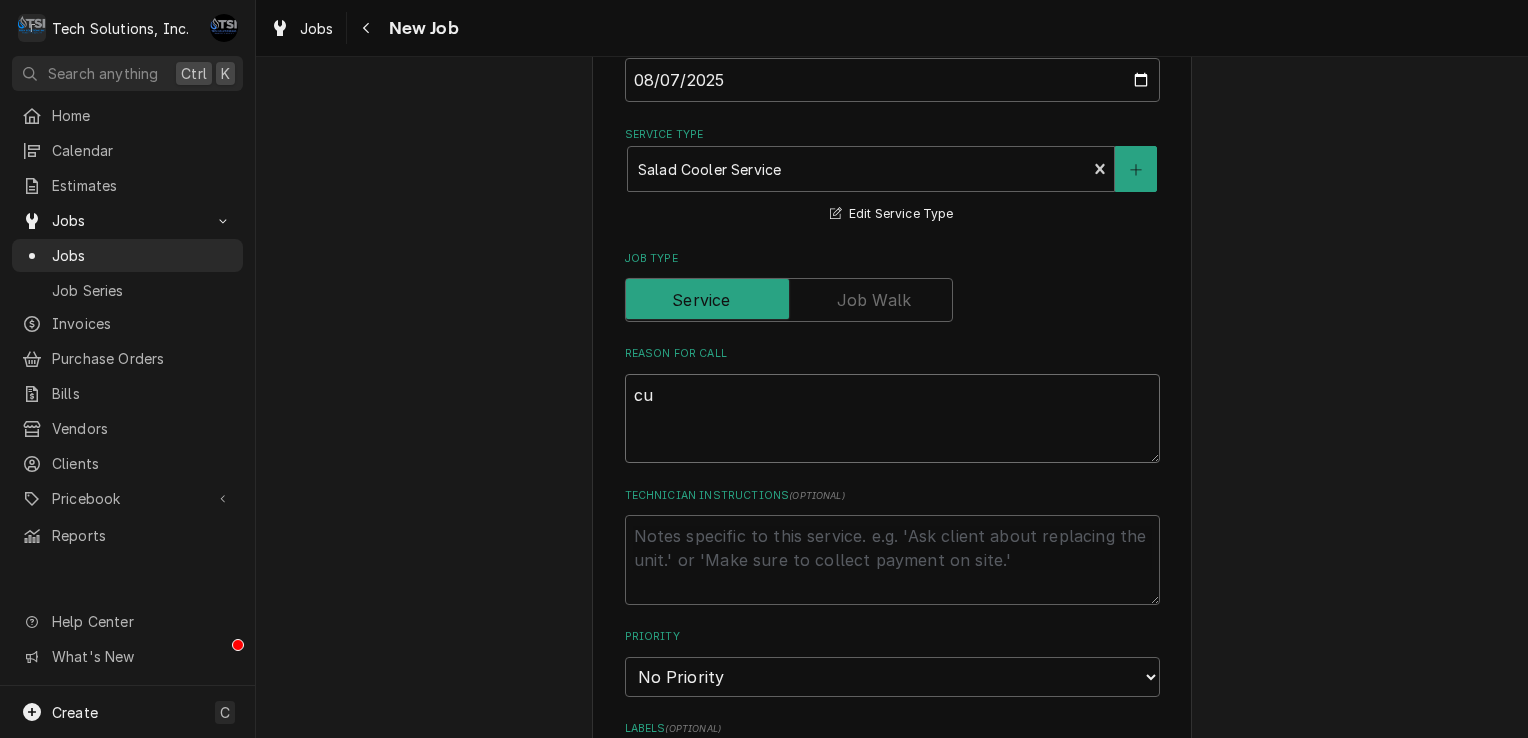 type on "x" 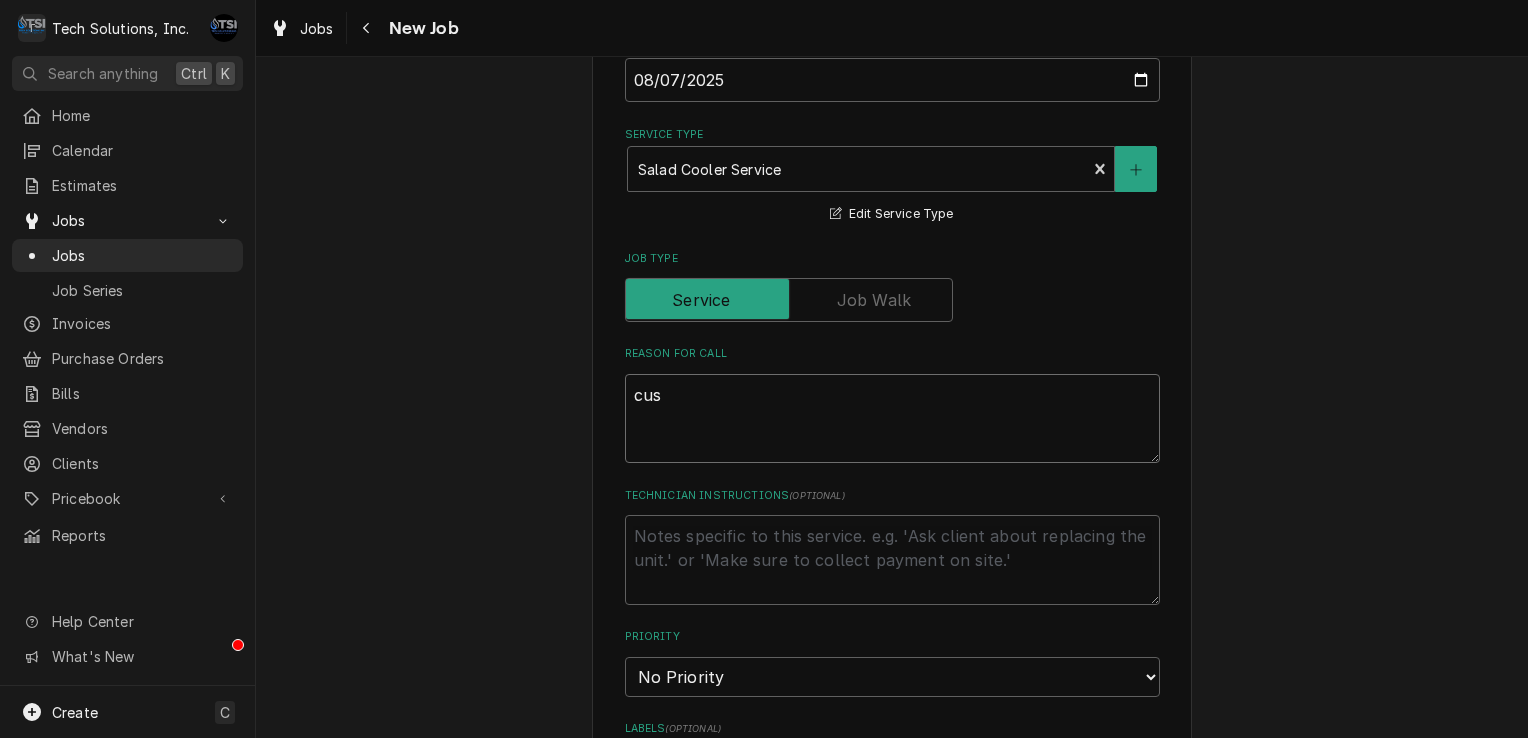 type on "x" 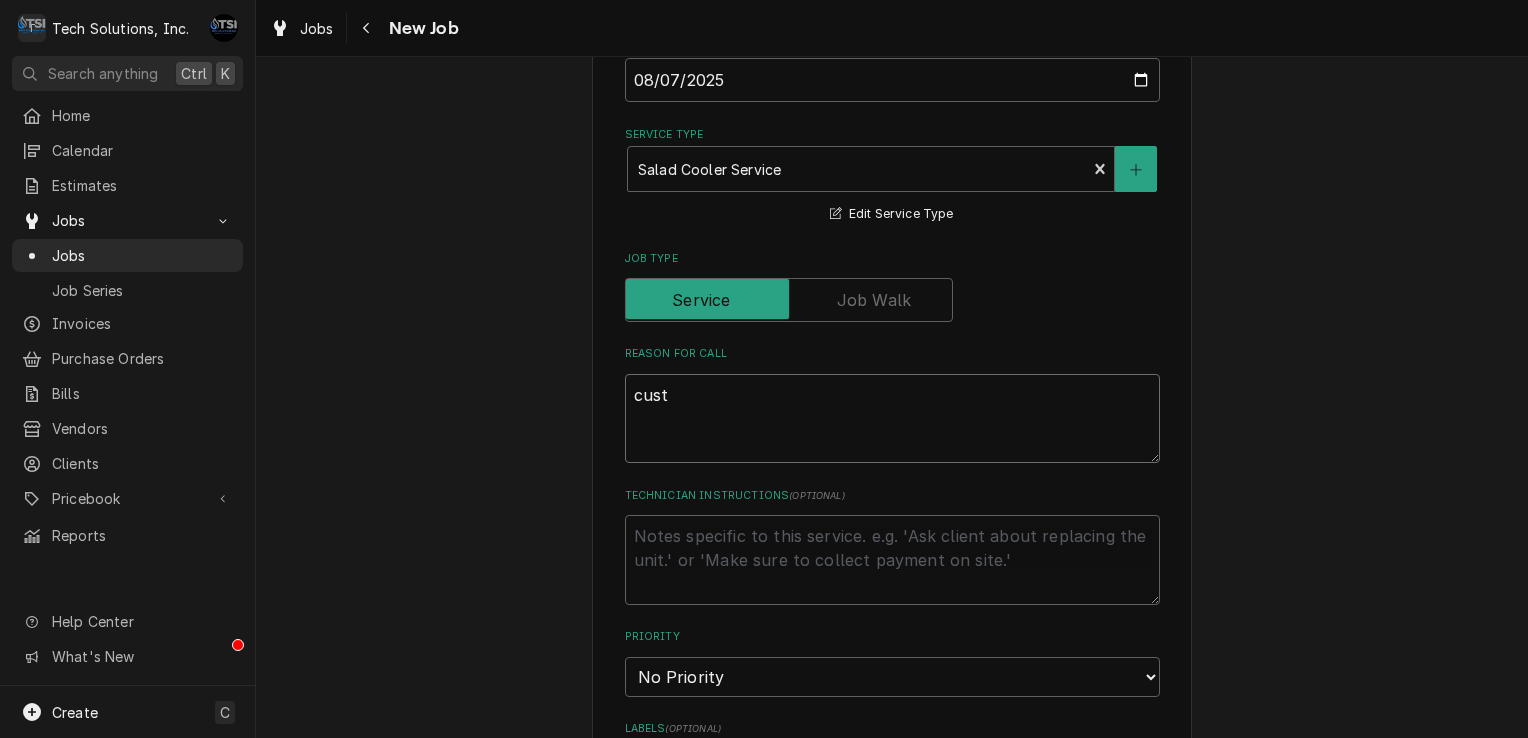 type on "x" 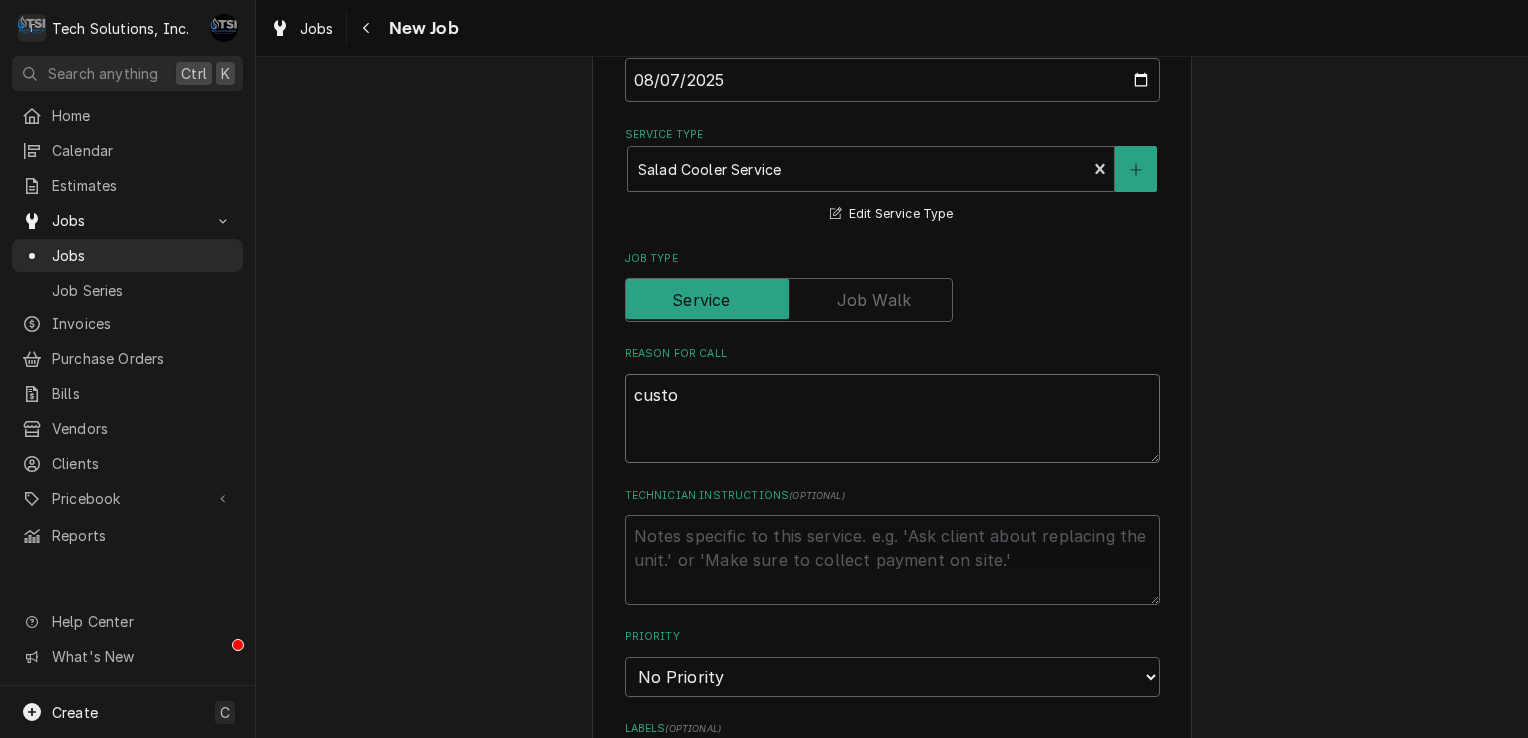 type on "x" 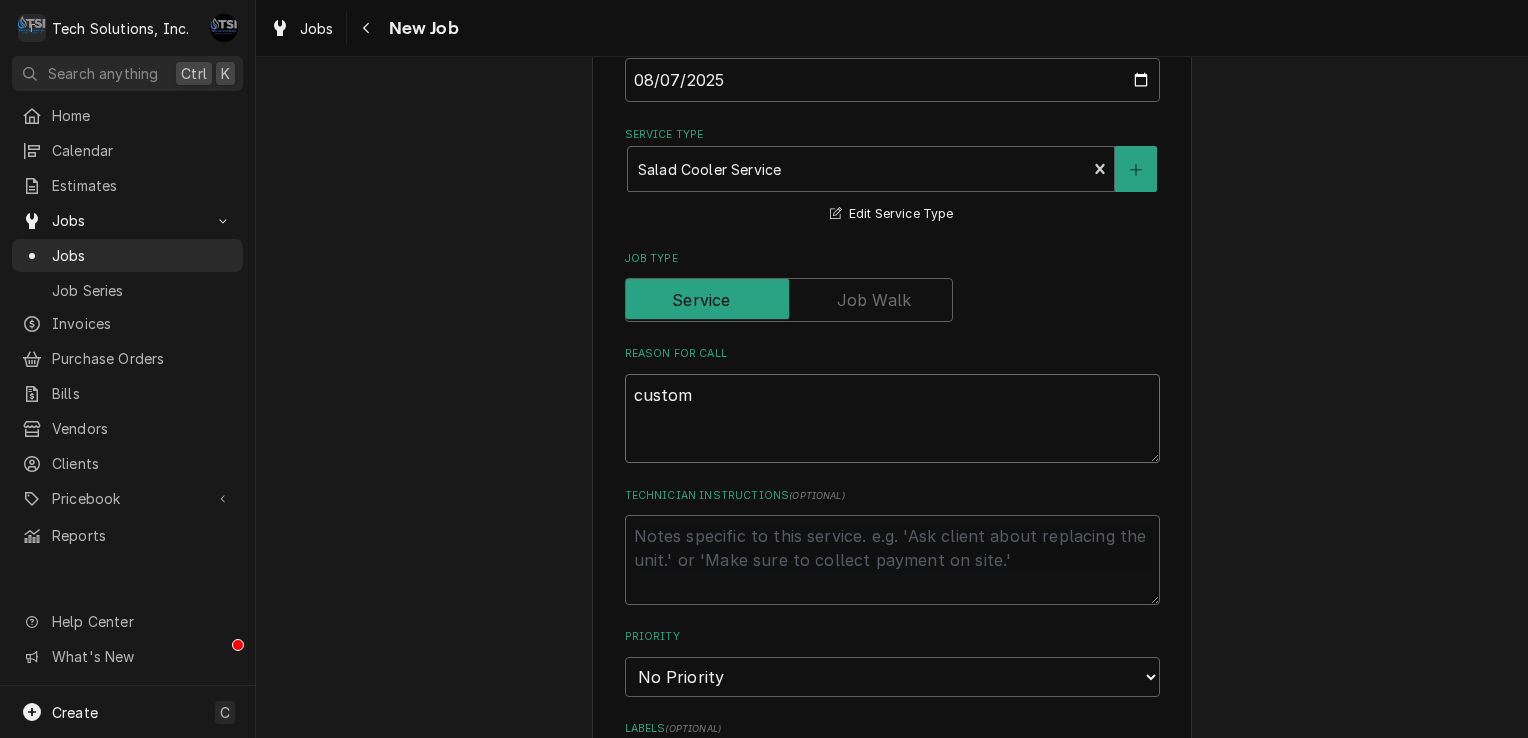 type on "x" 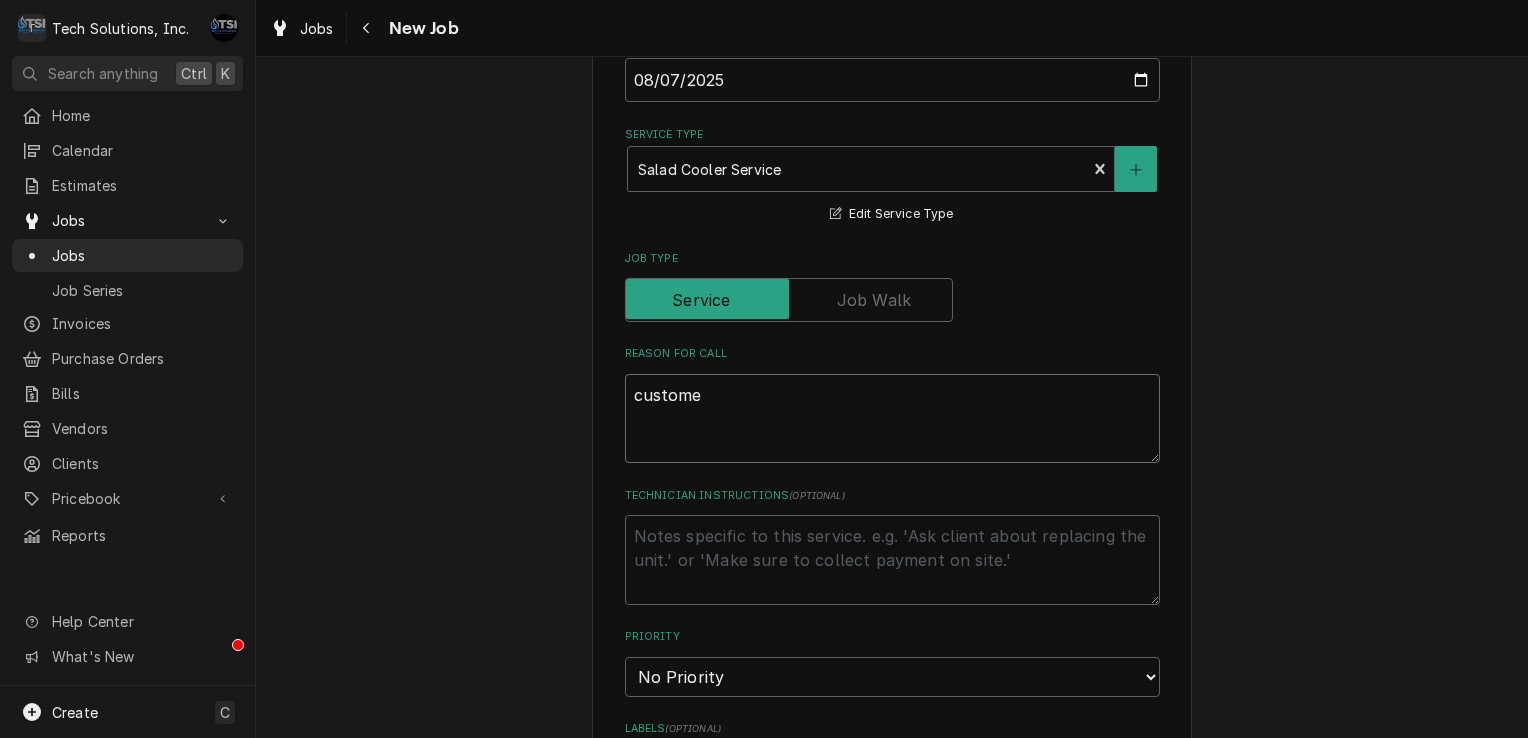 type on "x" 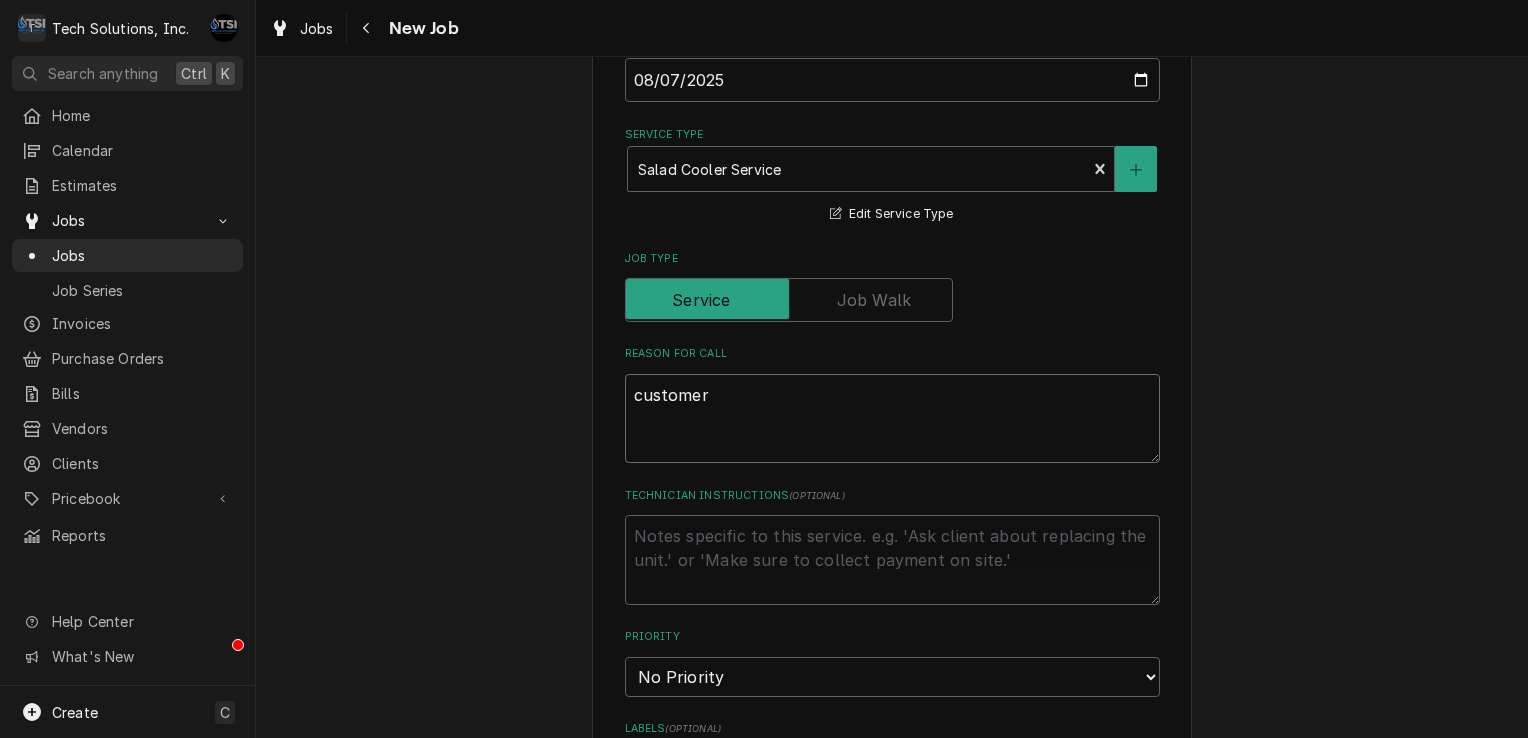 type on "x" 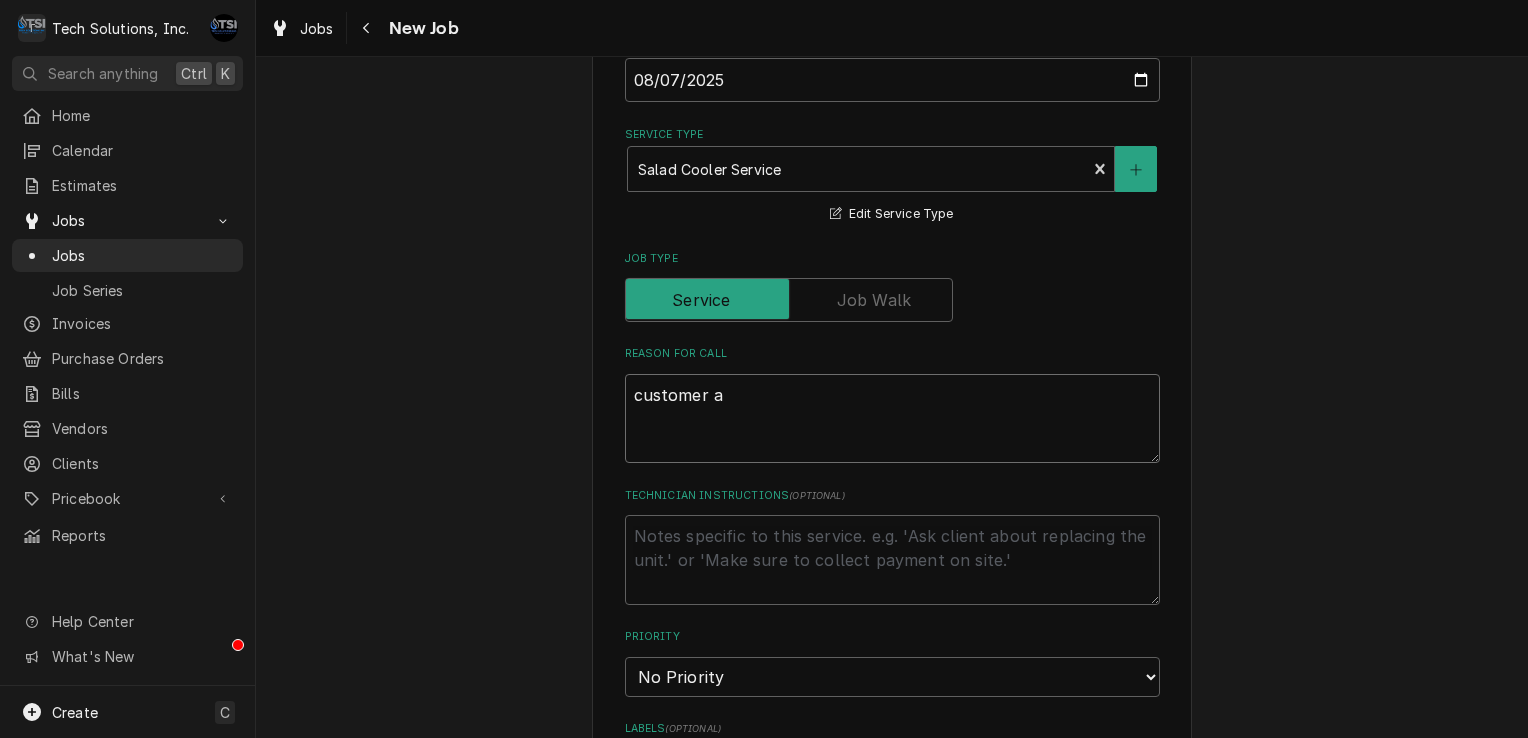 type on "x" 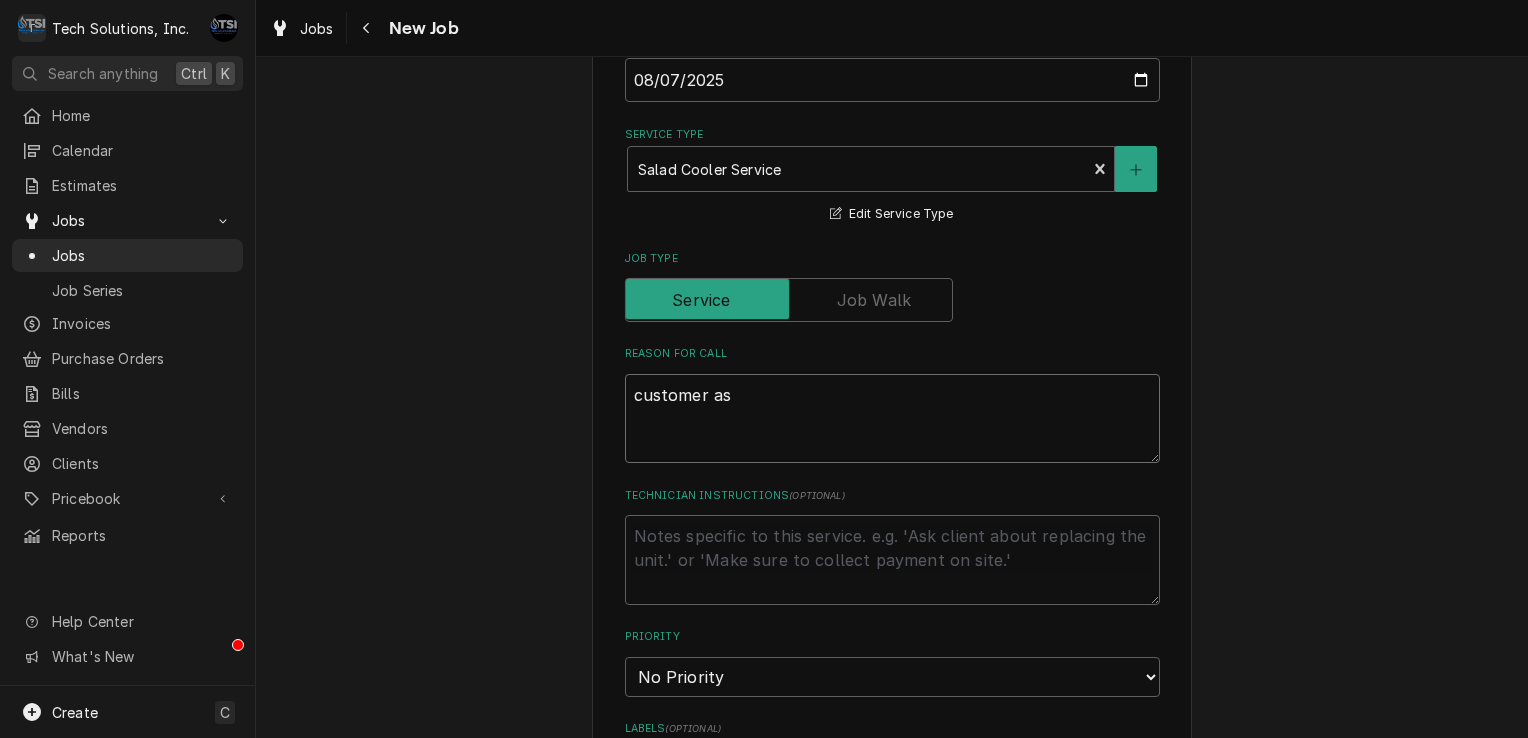 type on "customer ask" 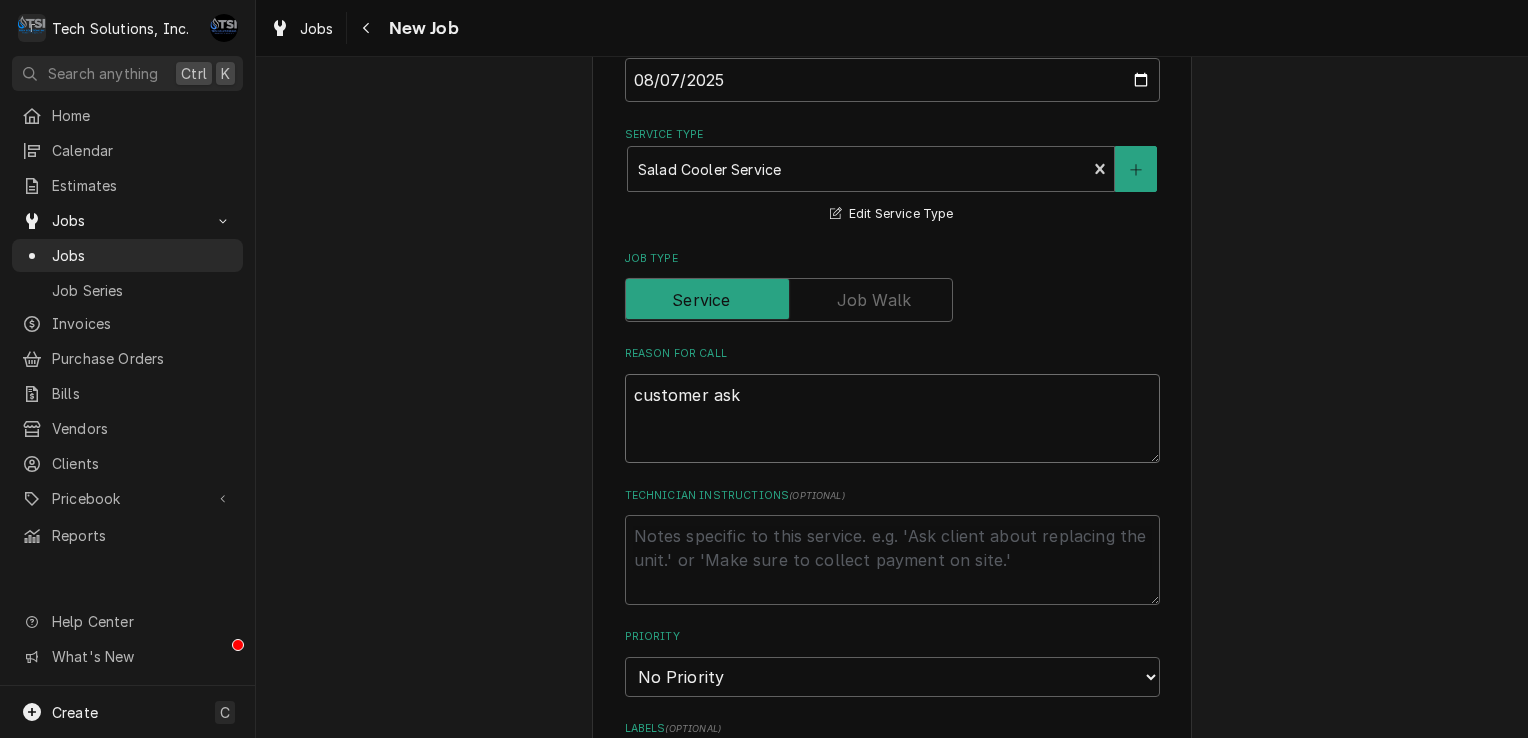 type on "x" 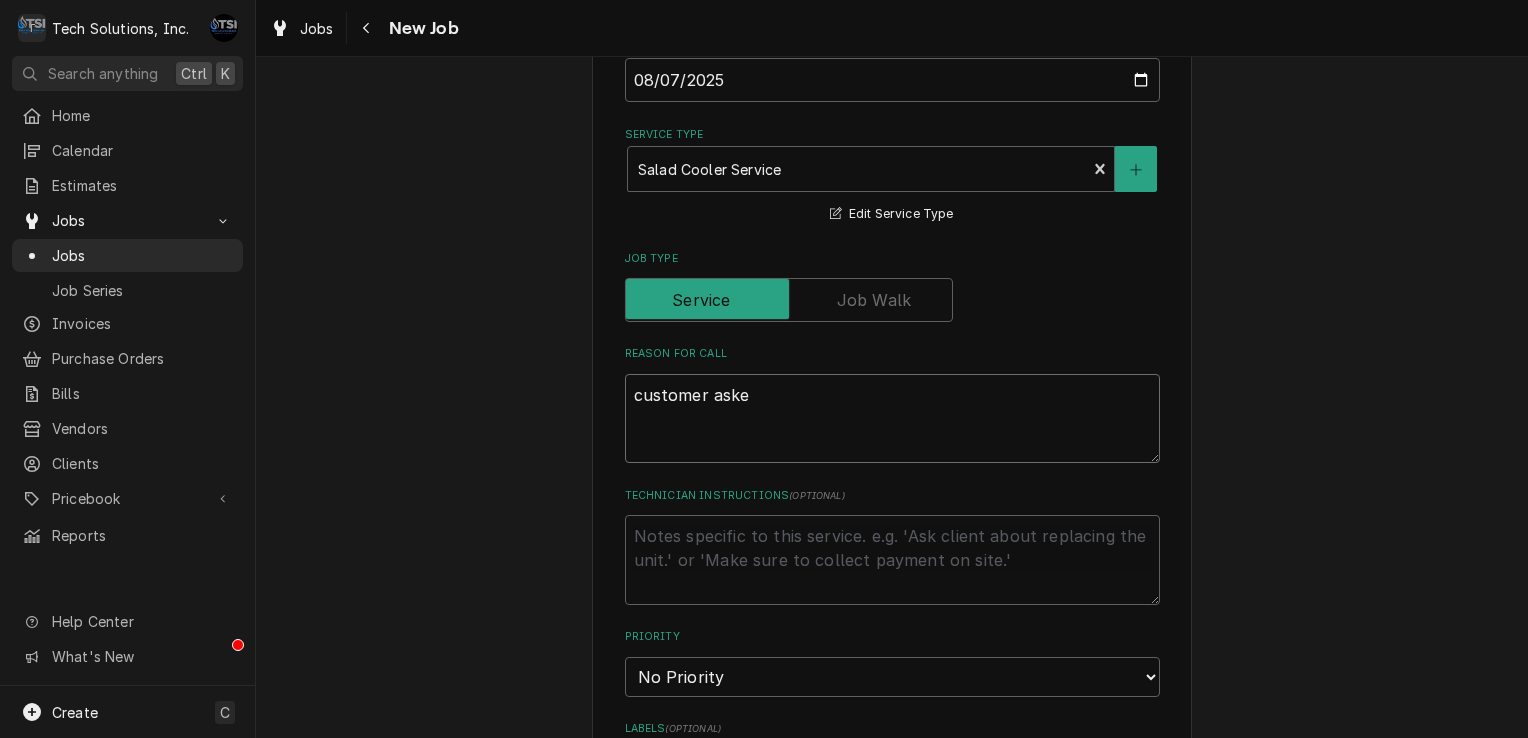 type on "x" 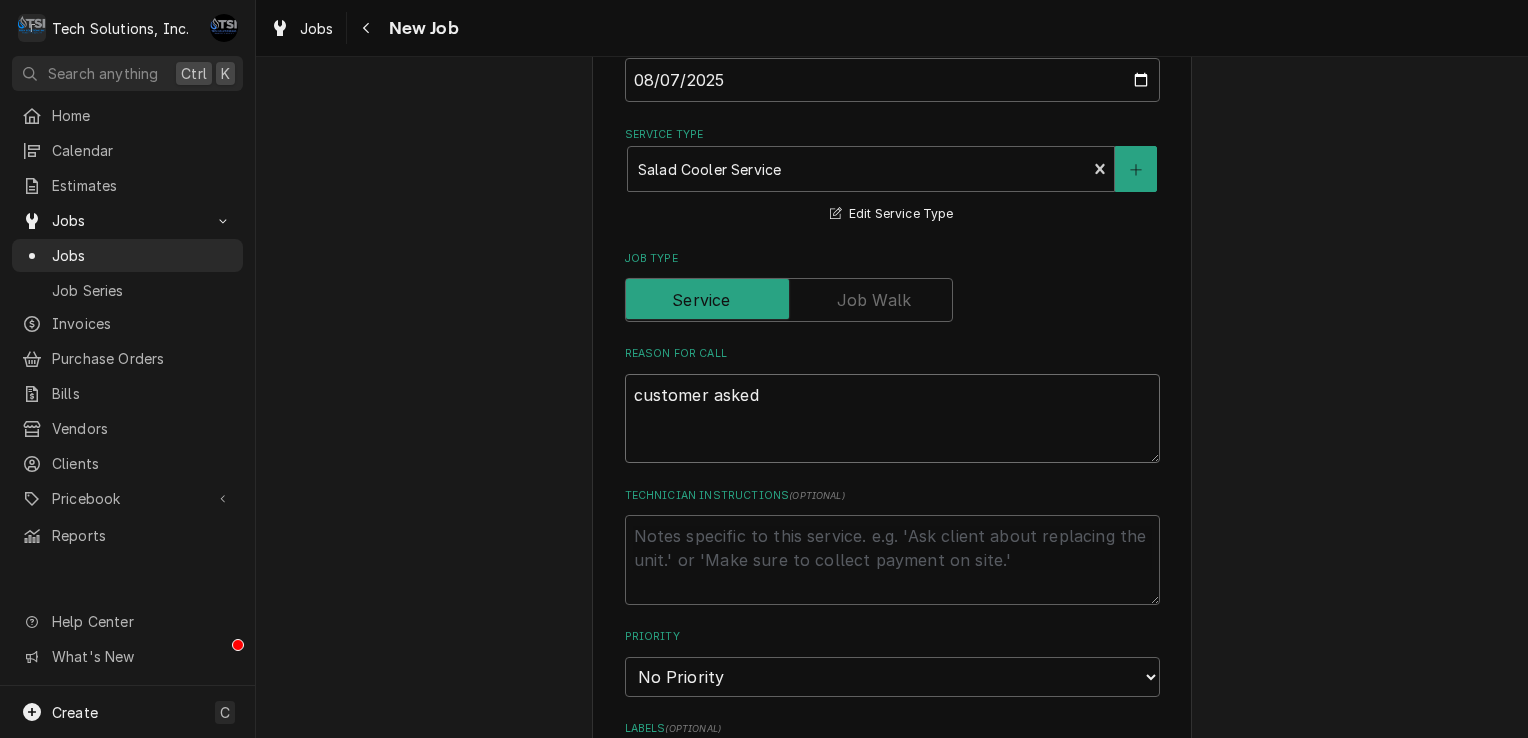 type on "x" 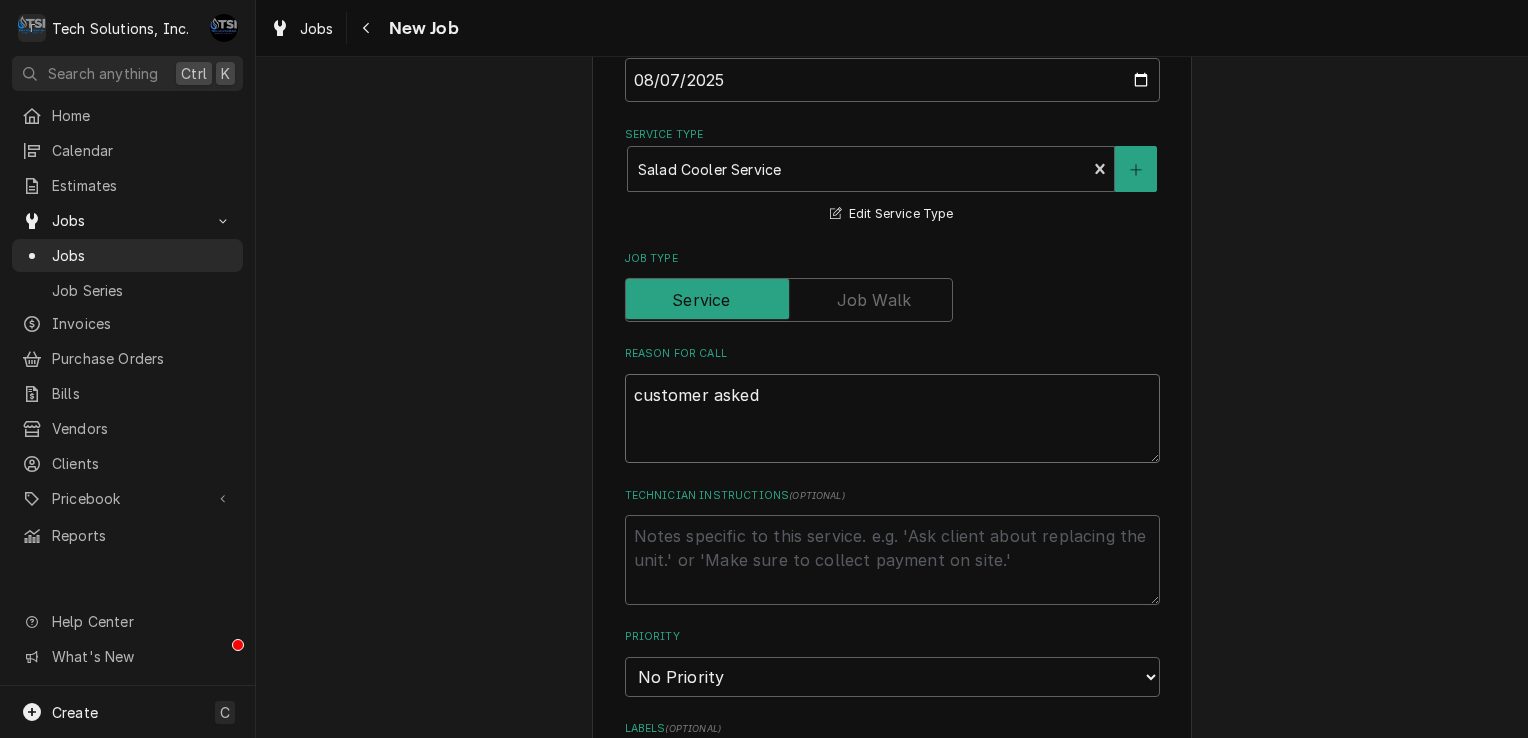 type on "x" 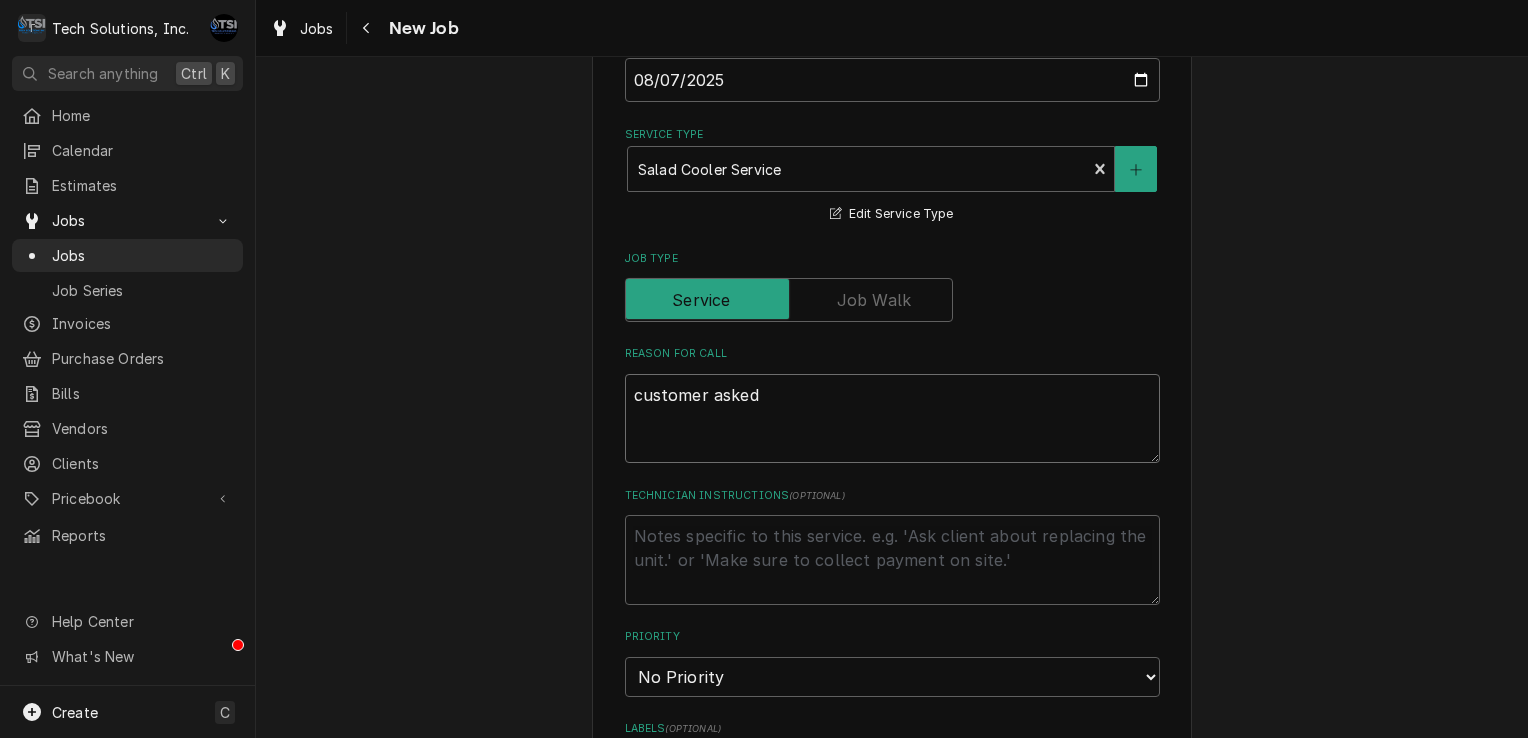 type on "customer asked o" 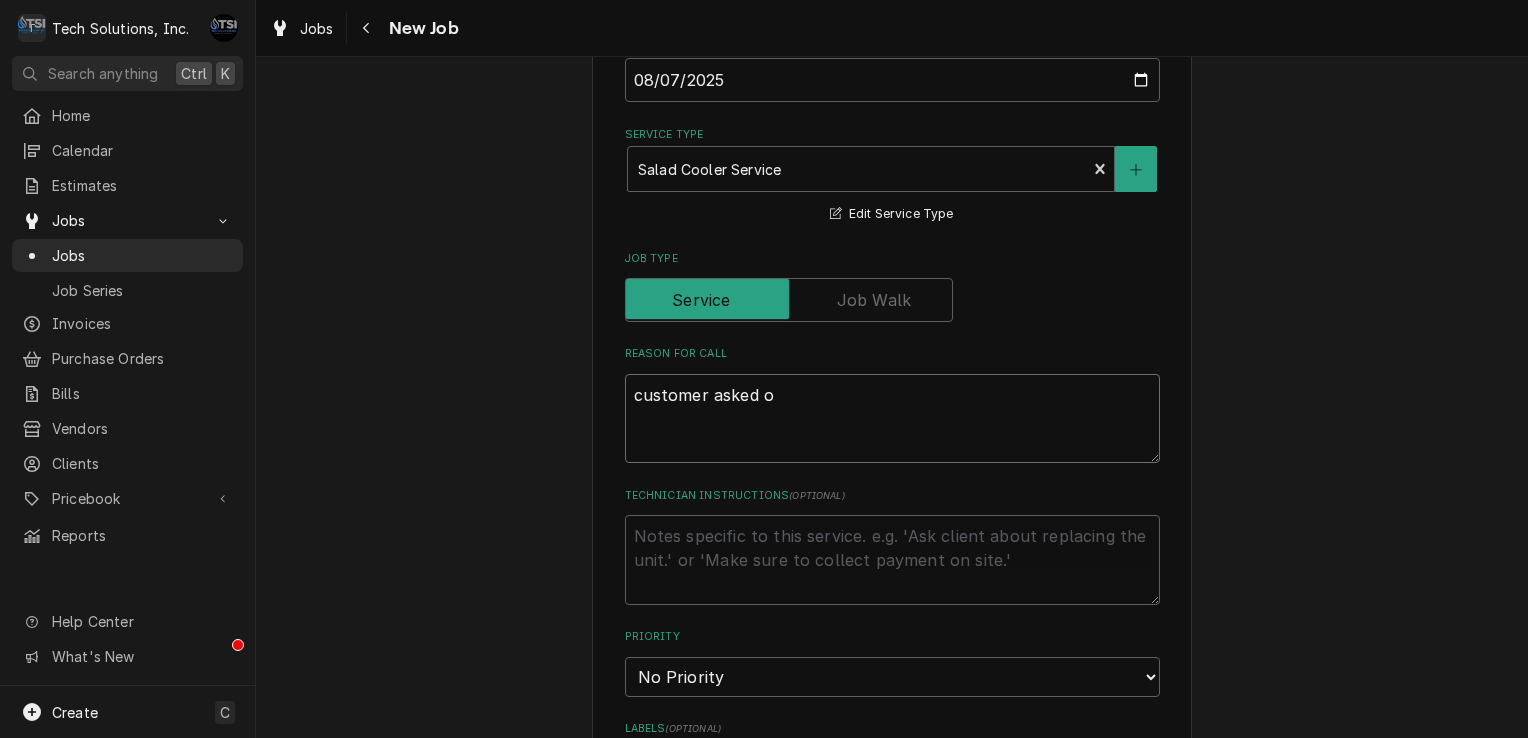 type on "x" 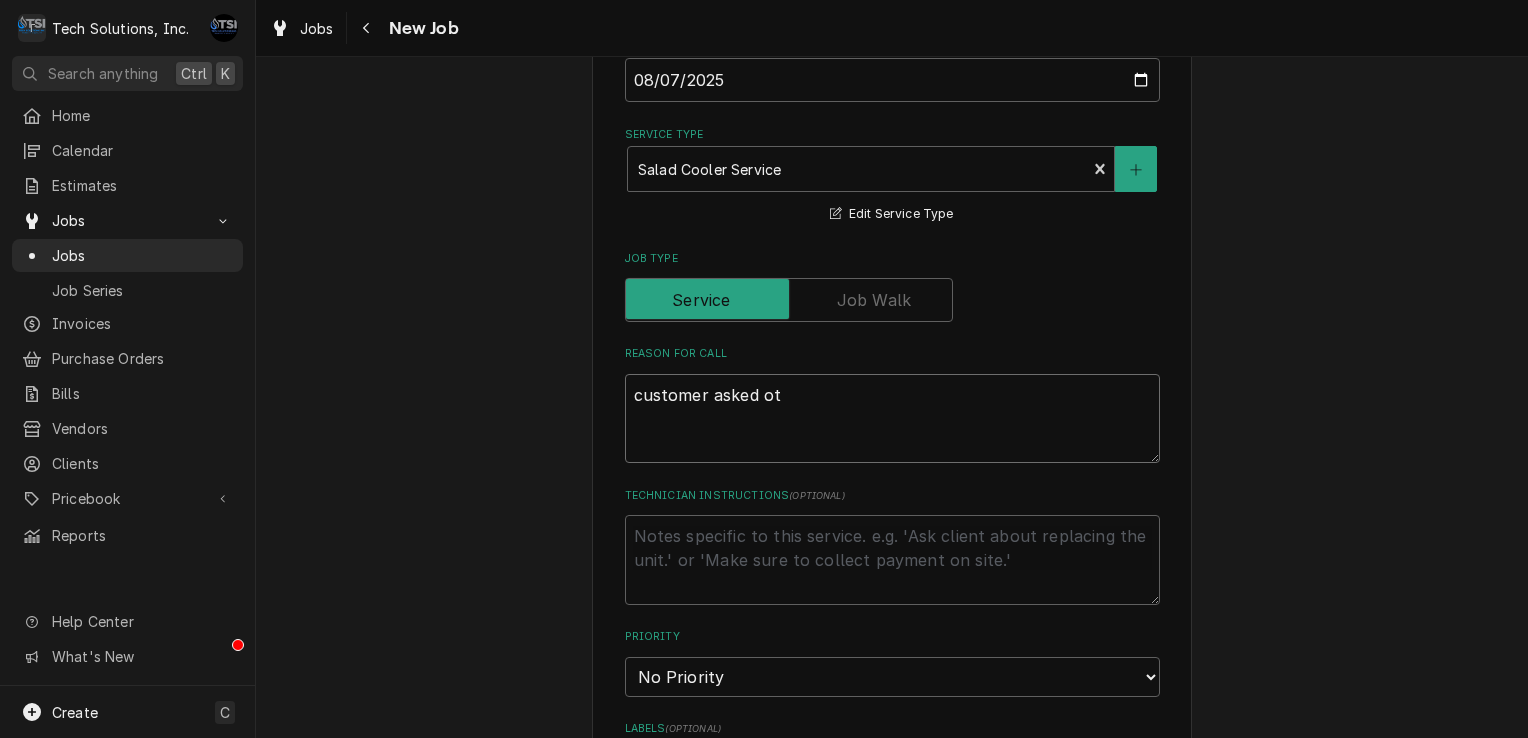 type on "x" 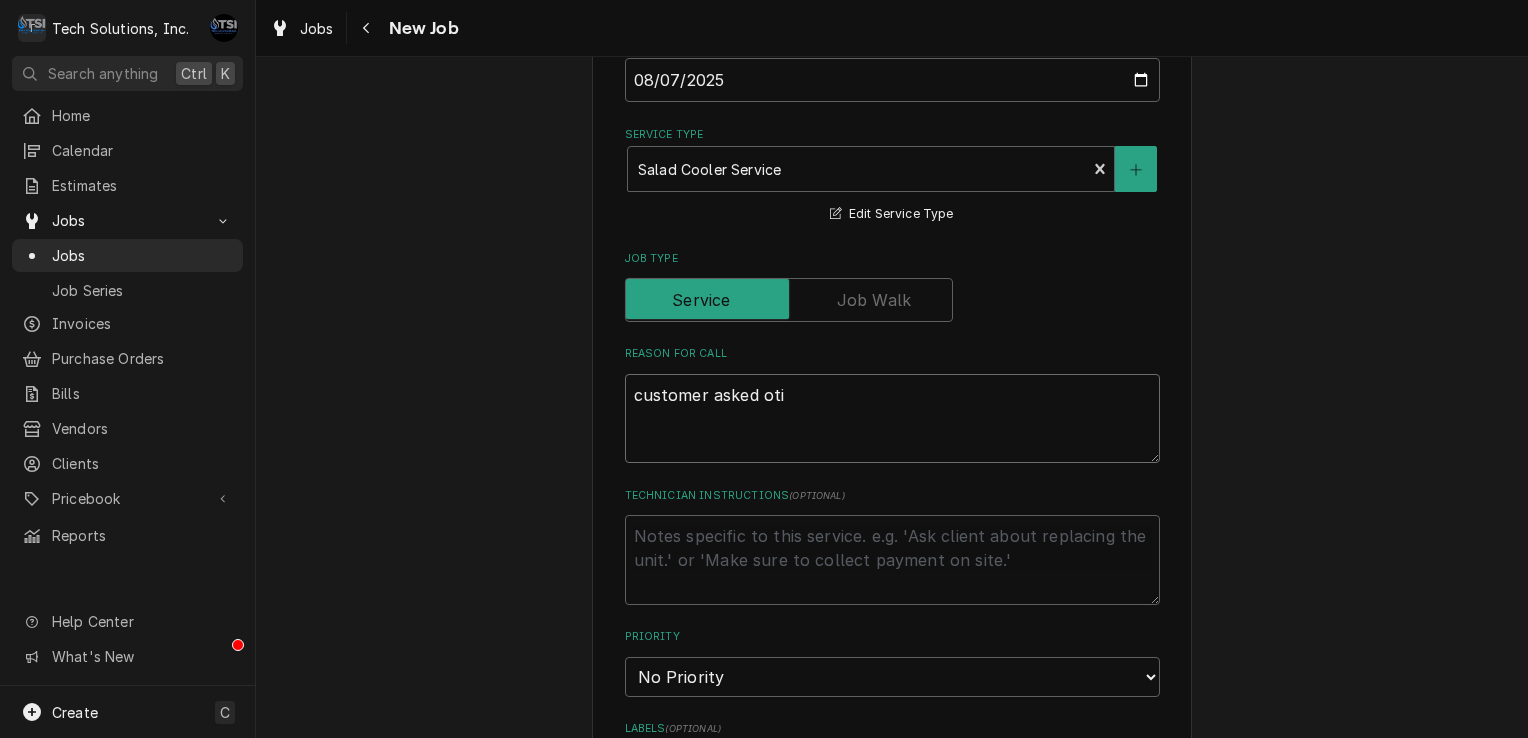type on "x" 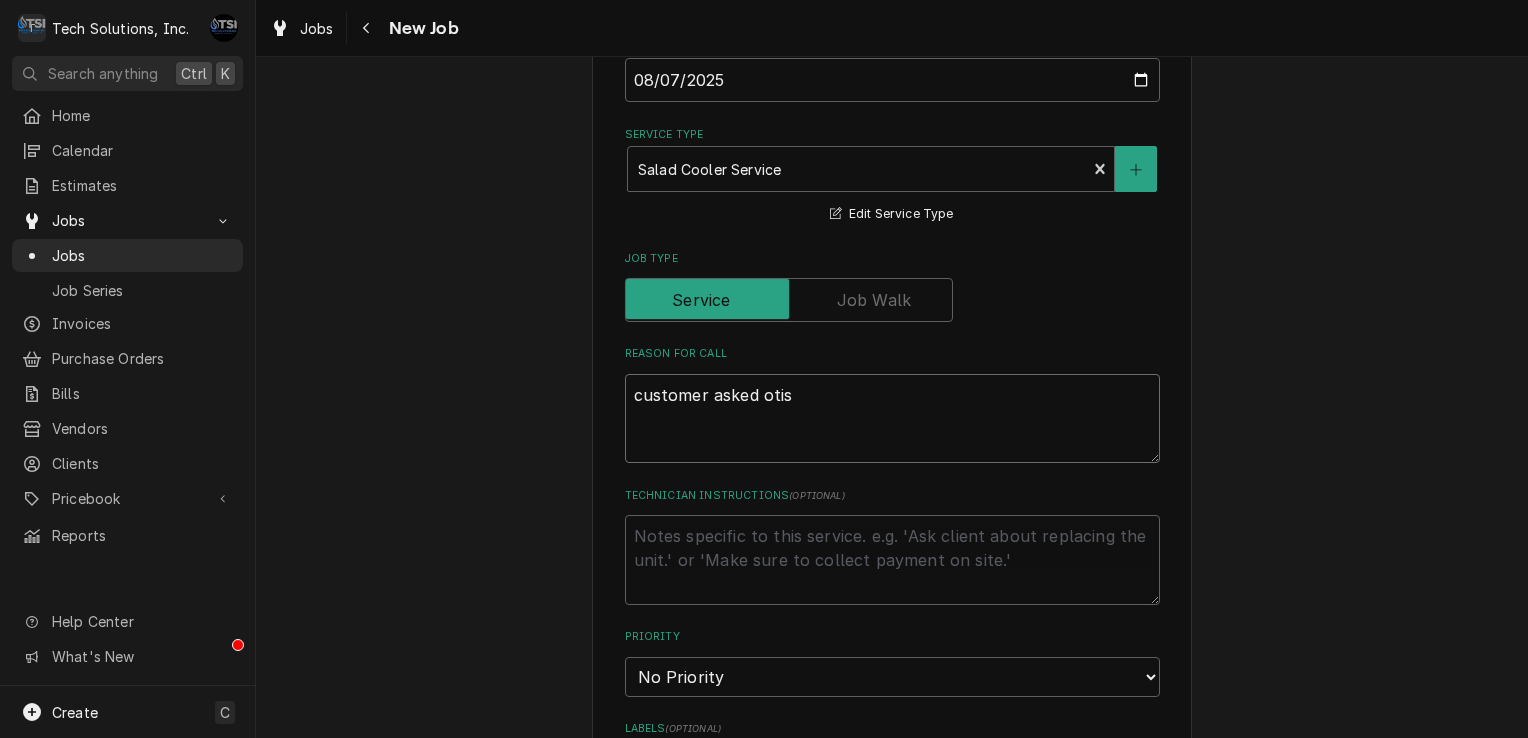 type on "x" 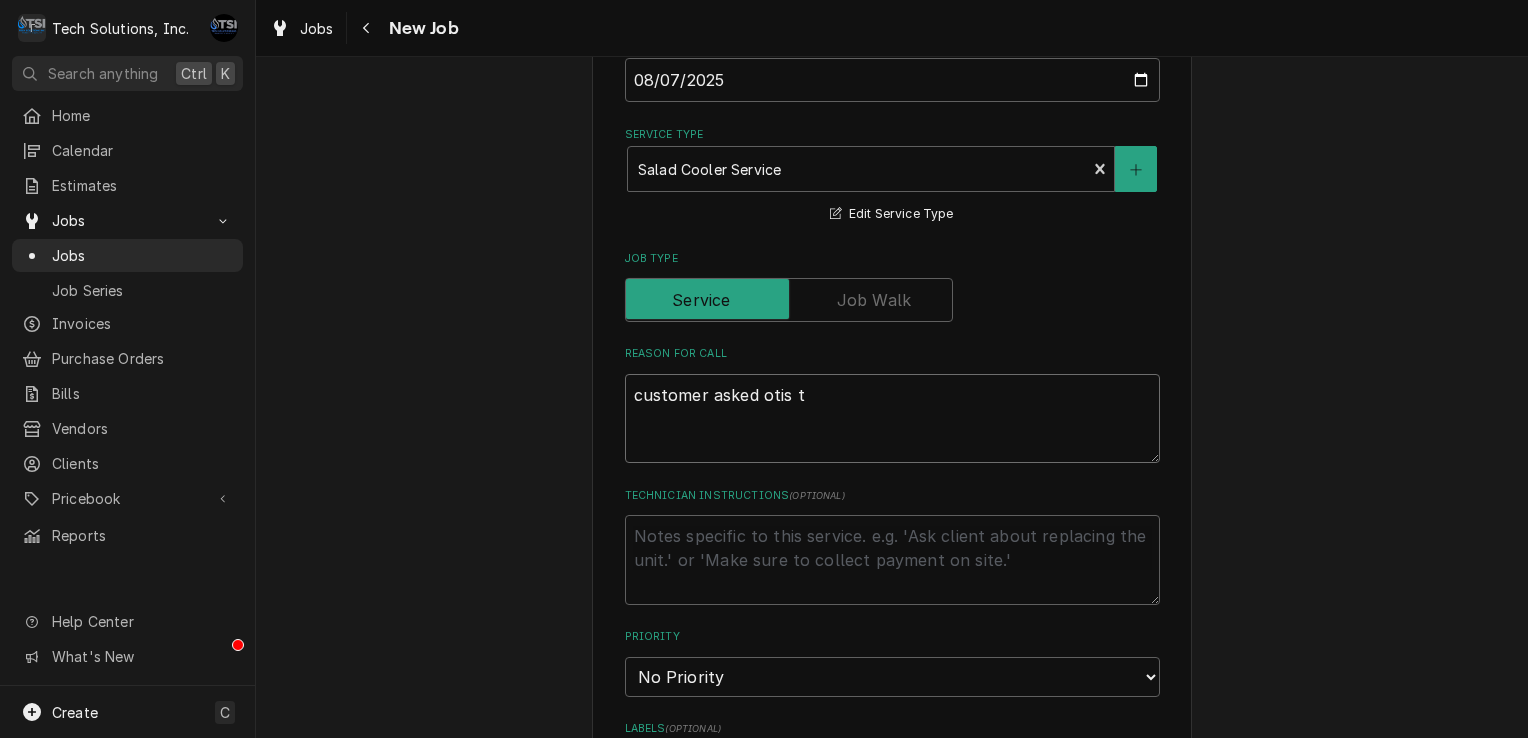 type on "x" 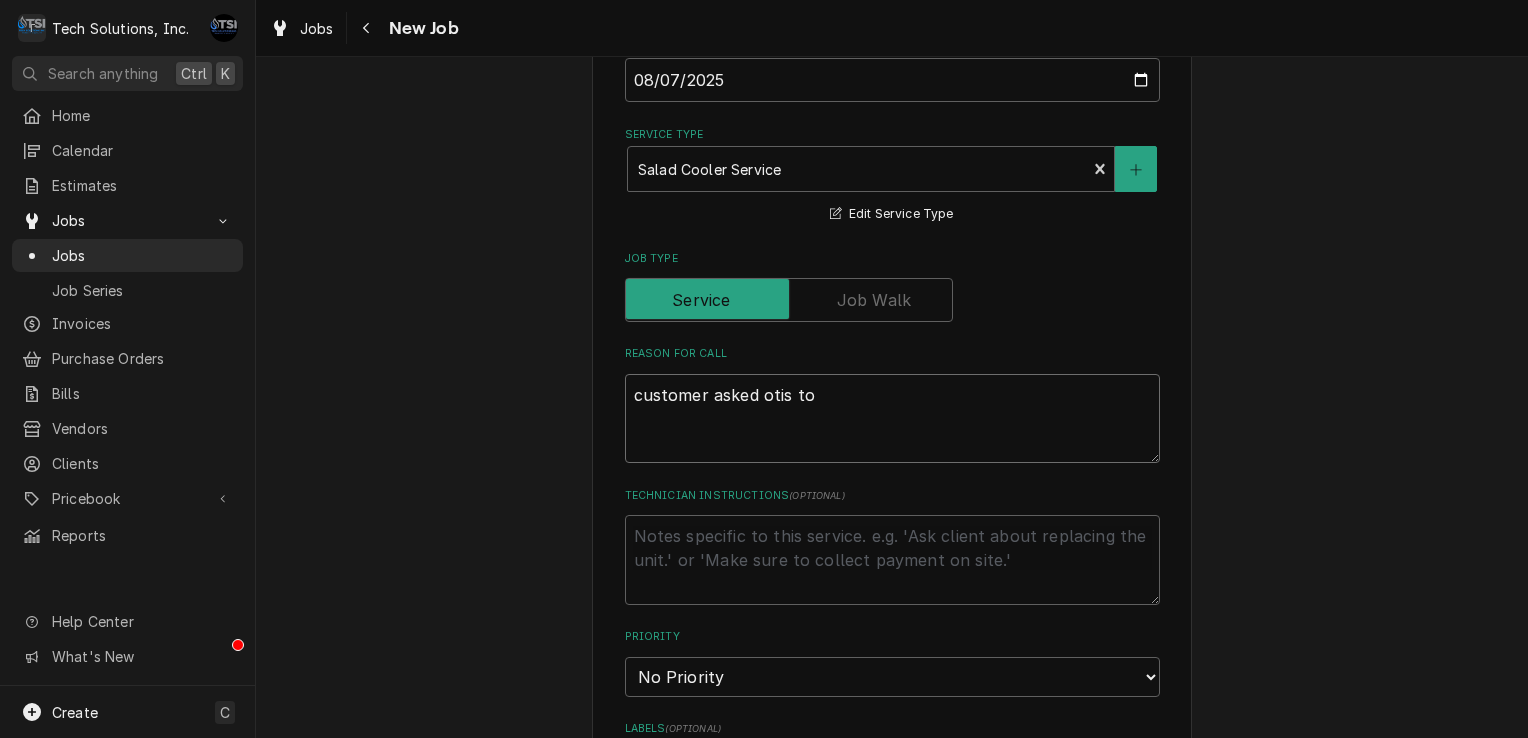 type on "customer asked otis to" 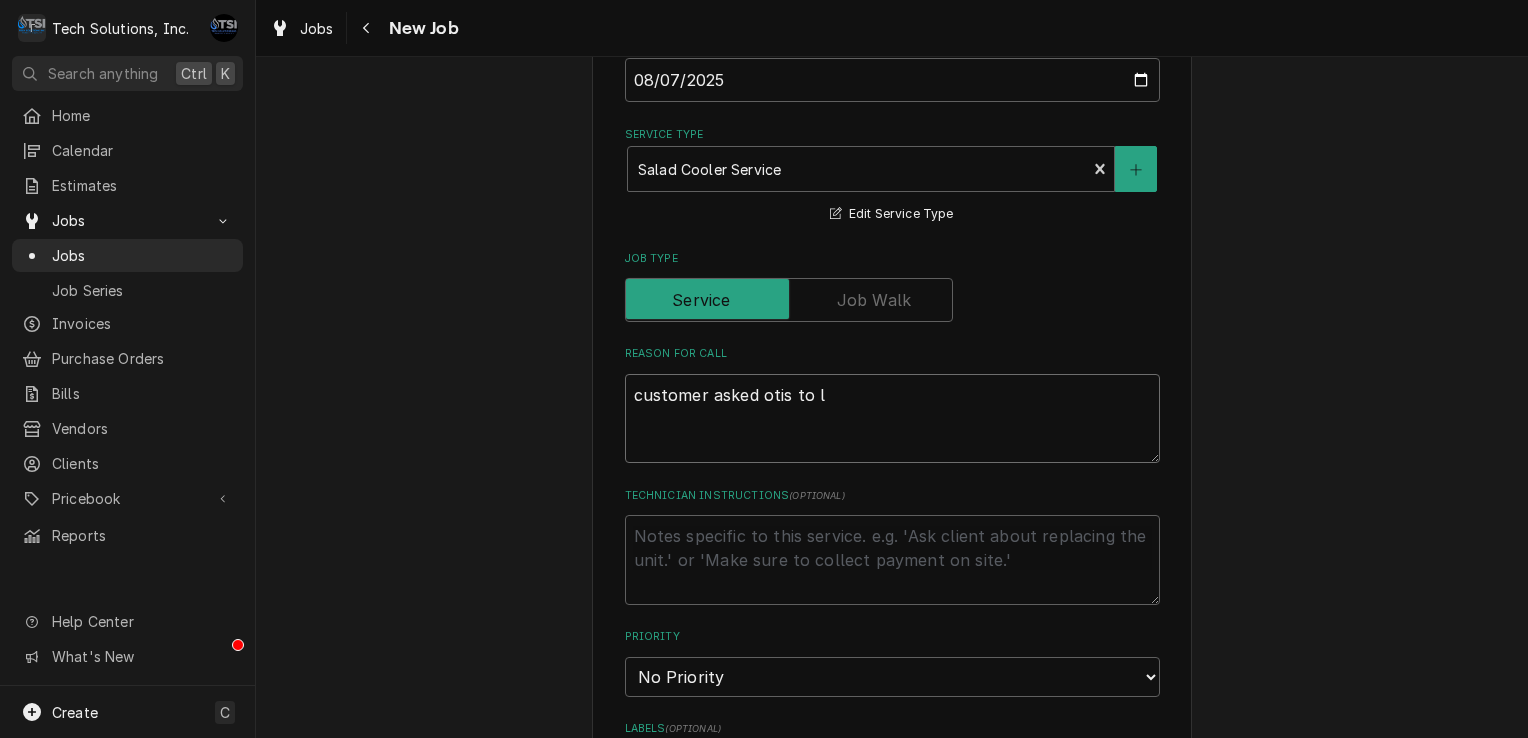 type on "x" 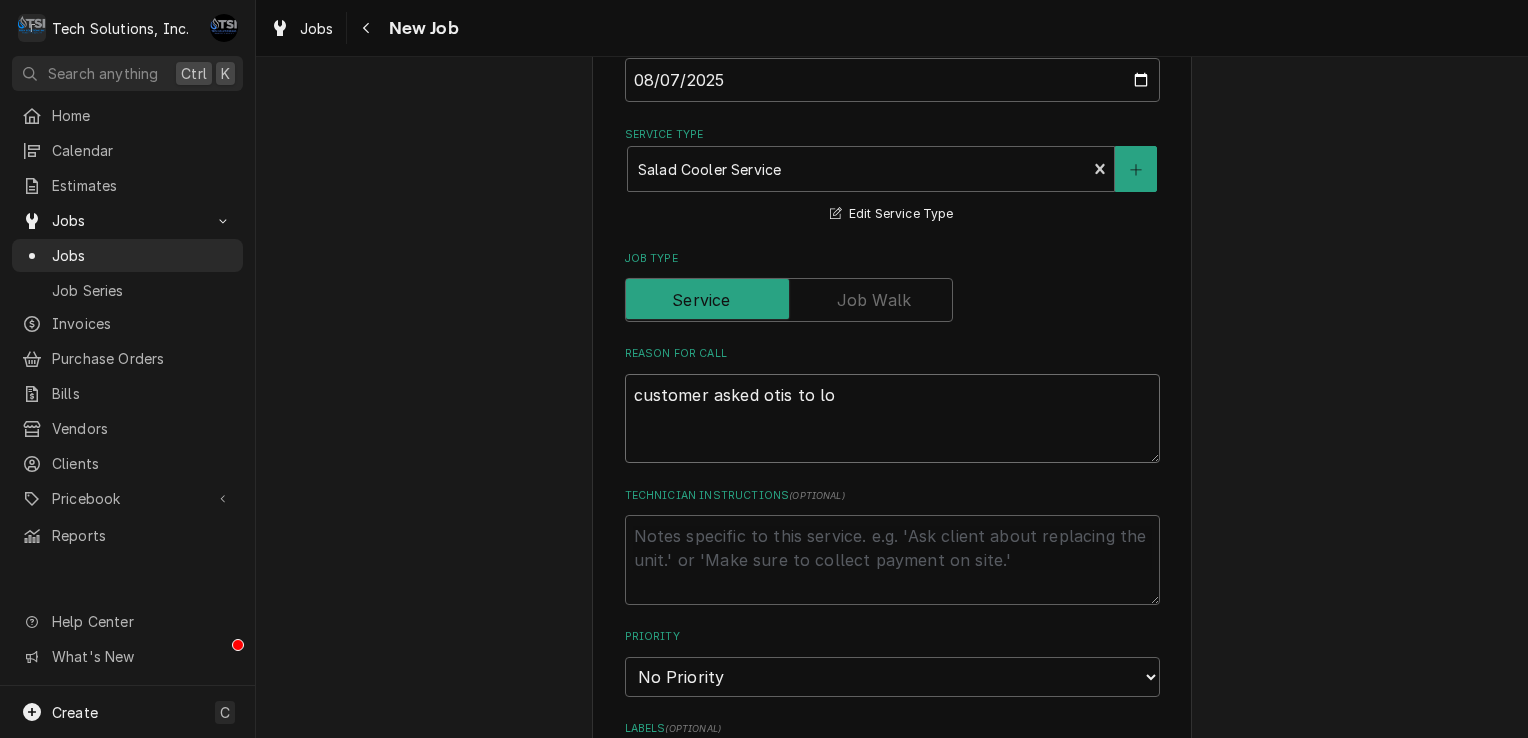 type on "x" 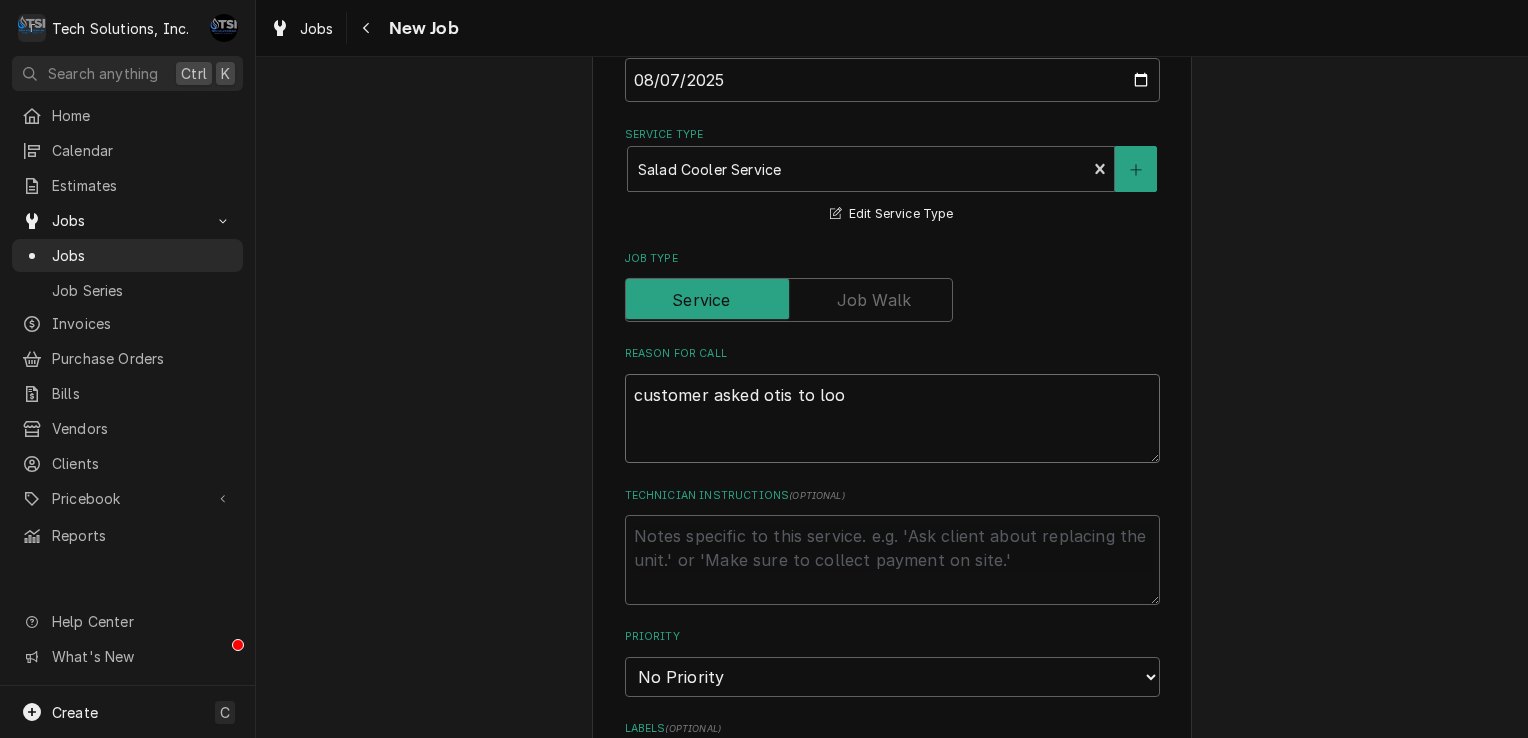 type on "x" 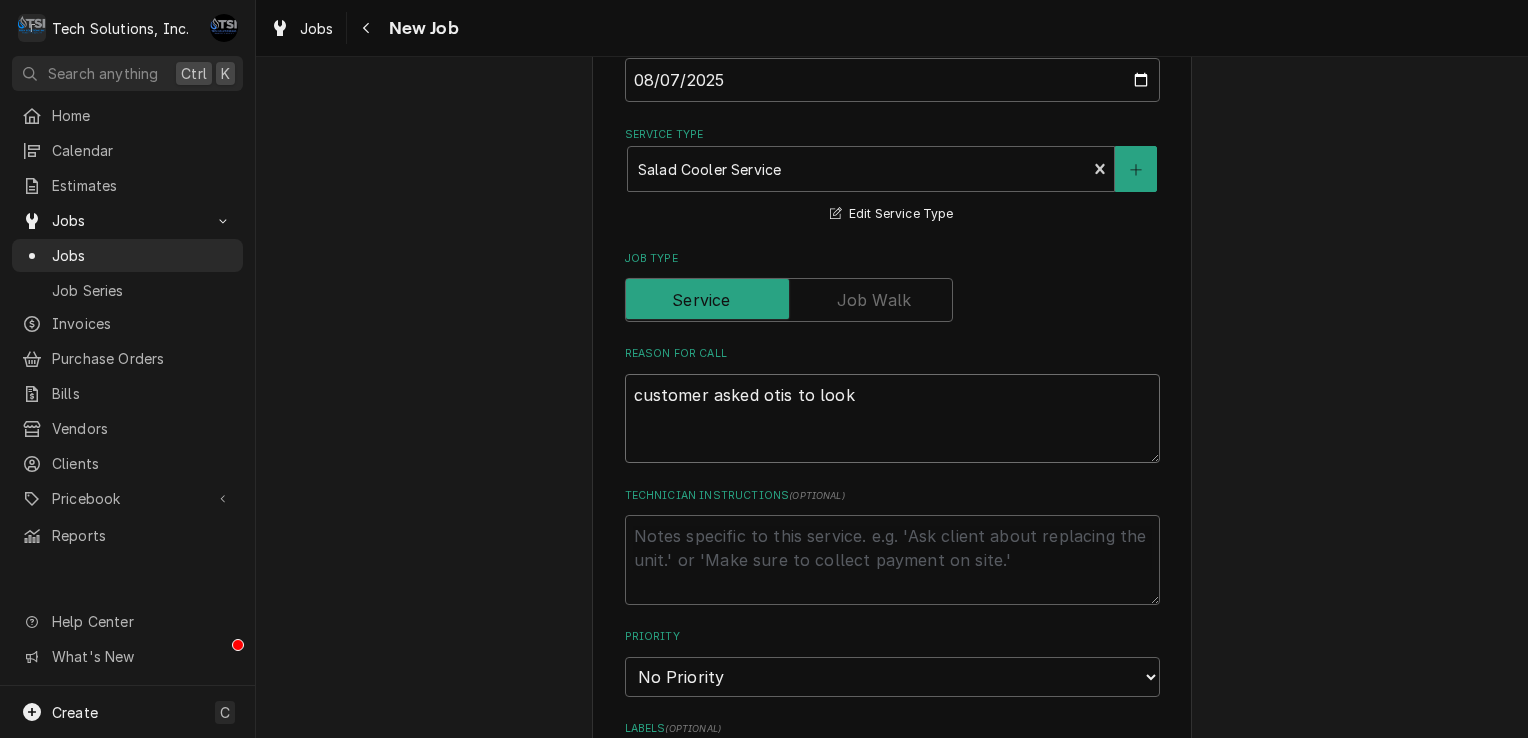 type on "customer asked otis to look" 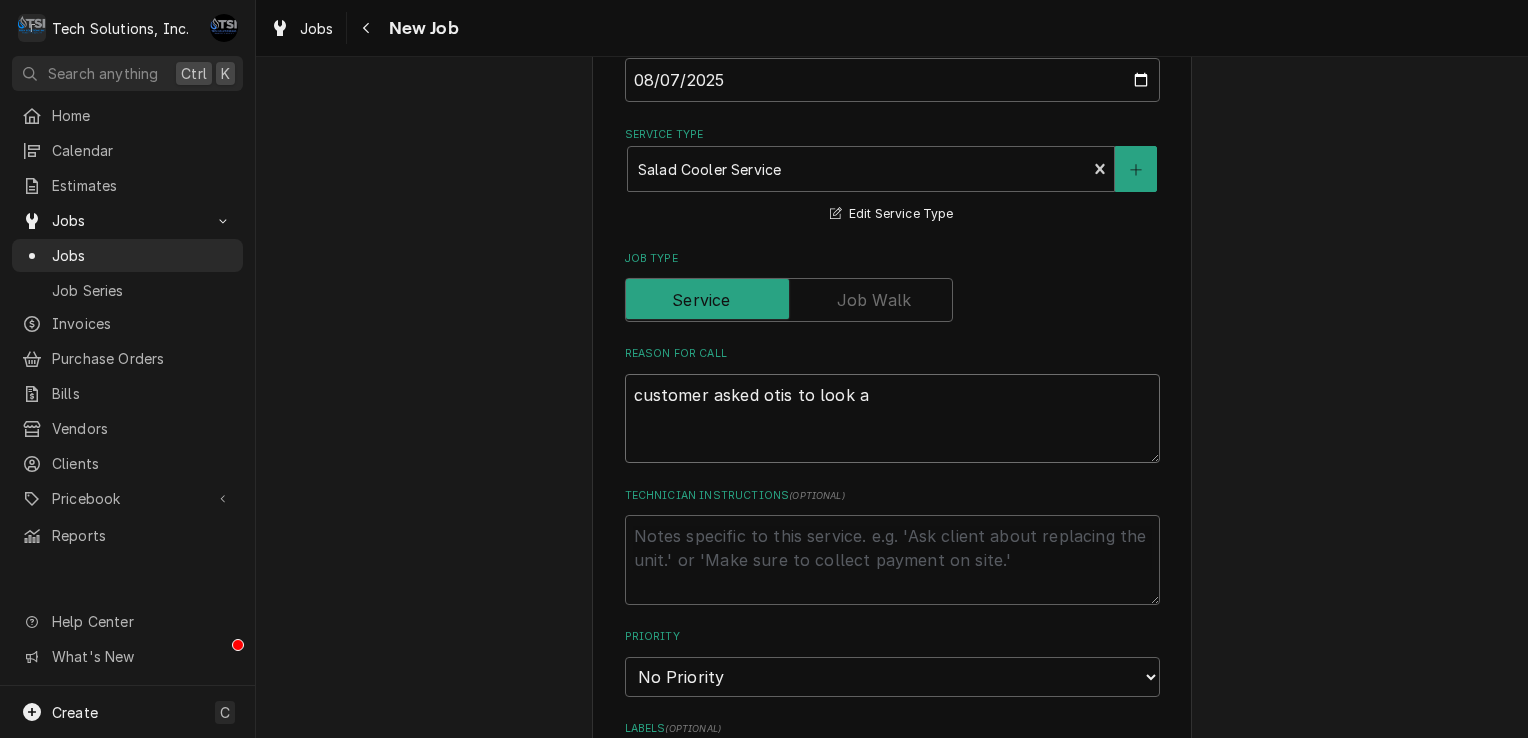 type on "x" 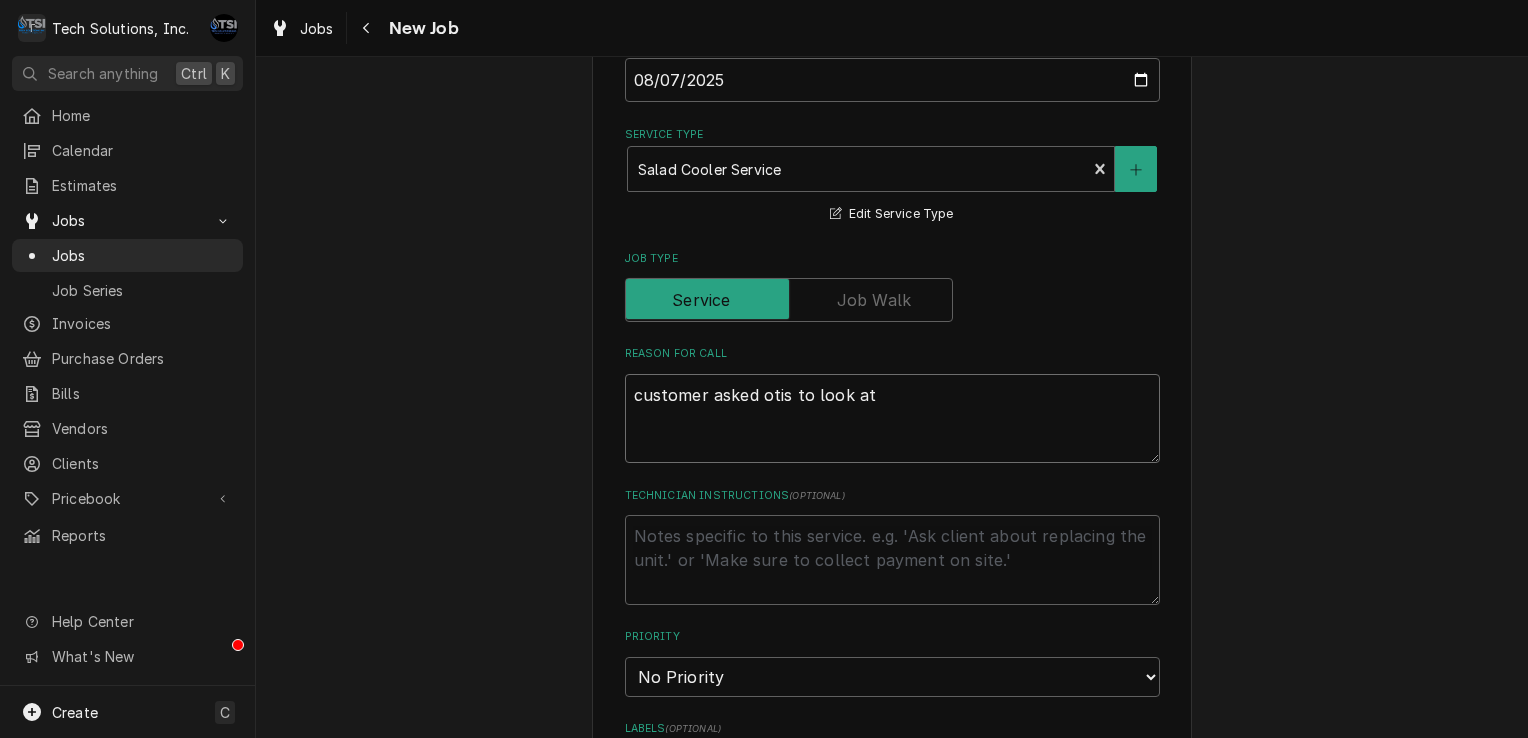 type on "customer asked otis to look at" 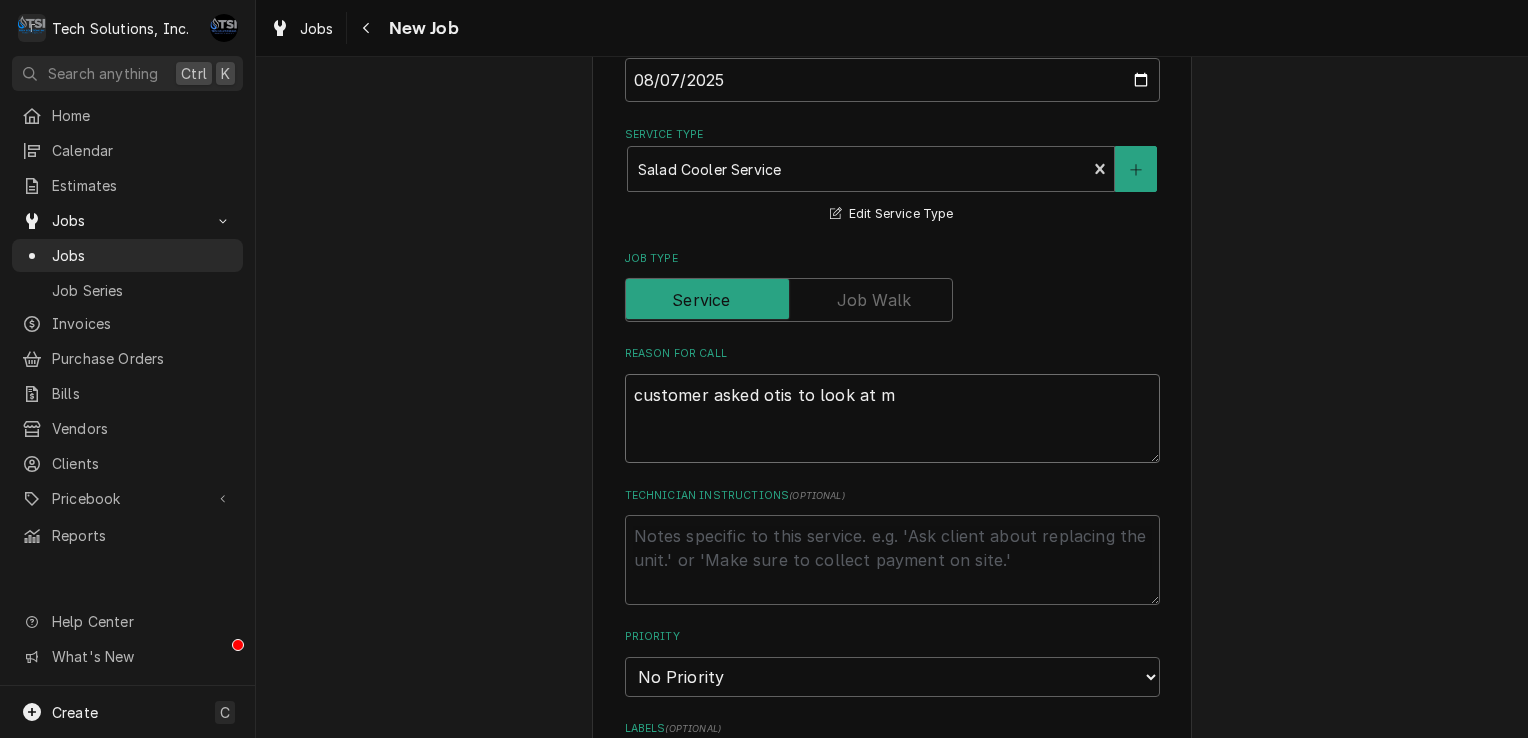 type on "x" 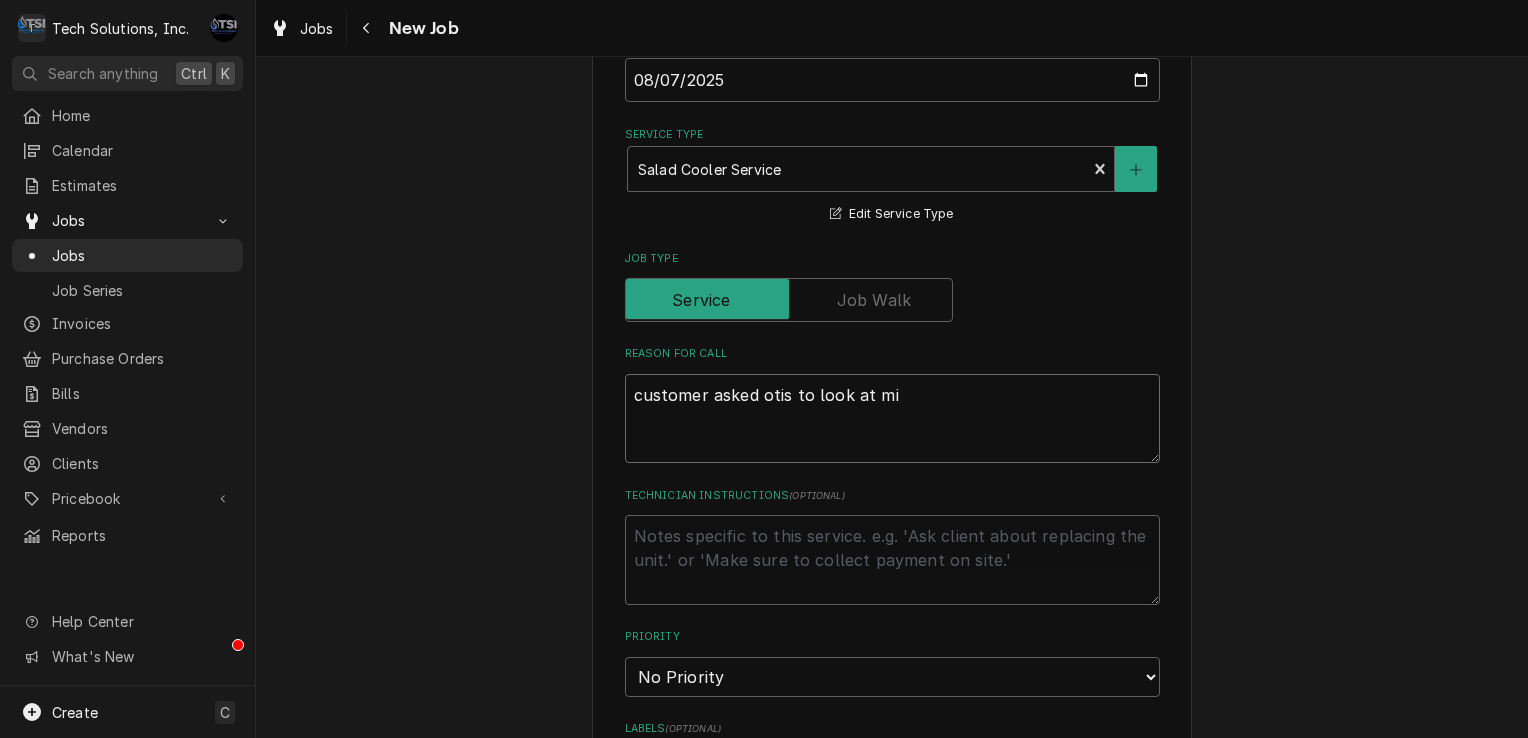 type on "x" 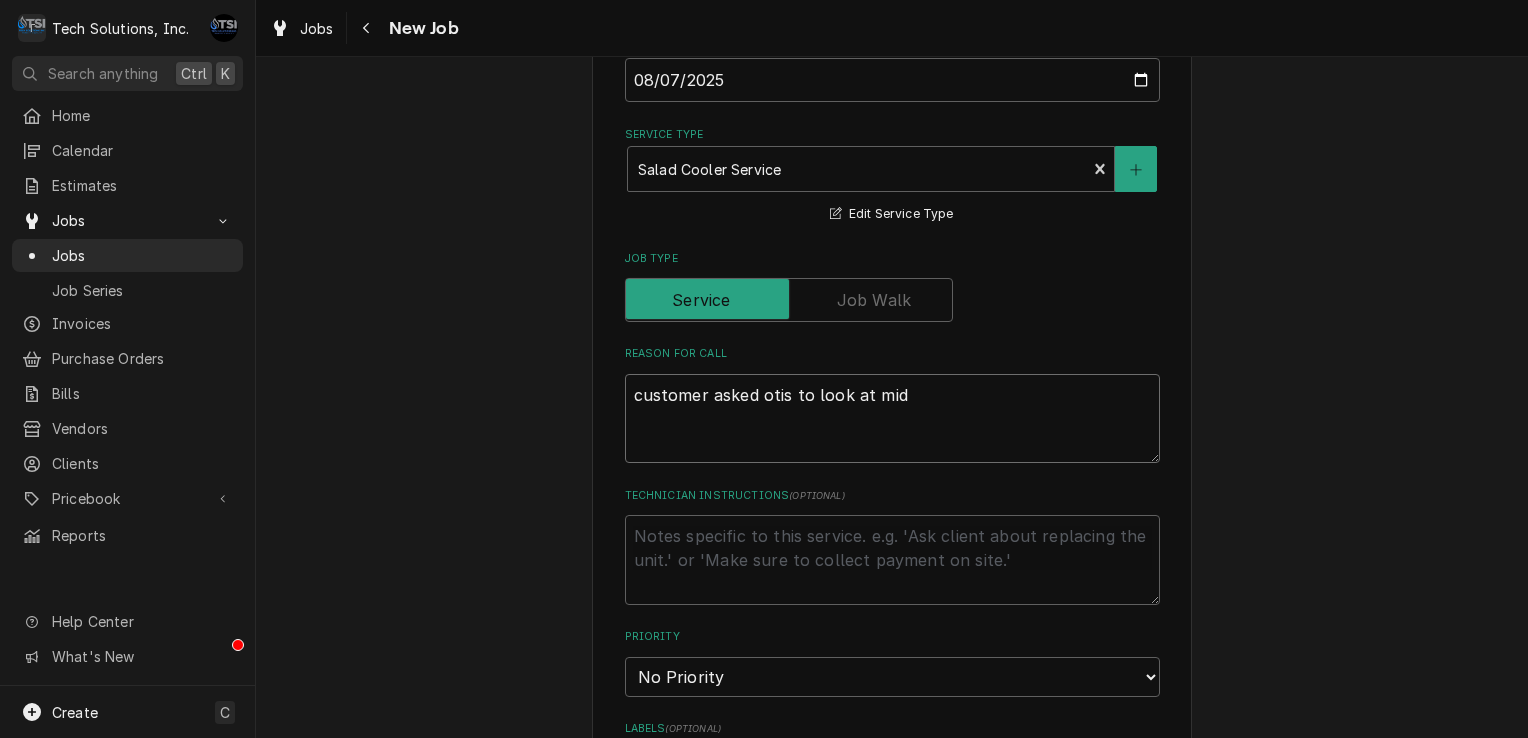 type on "x" 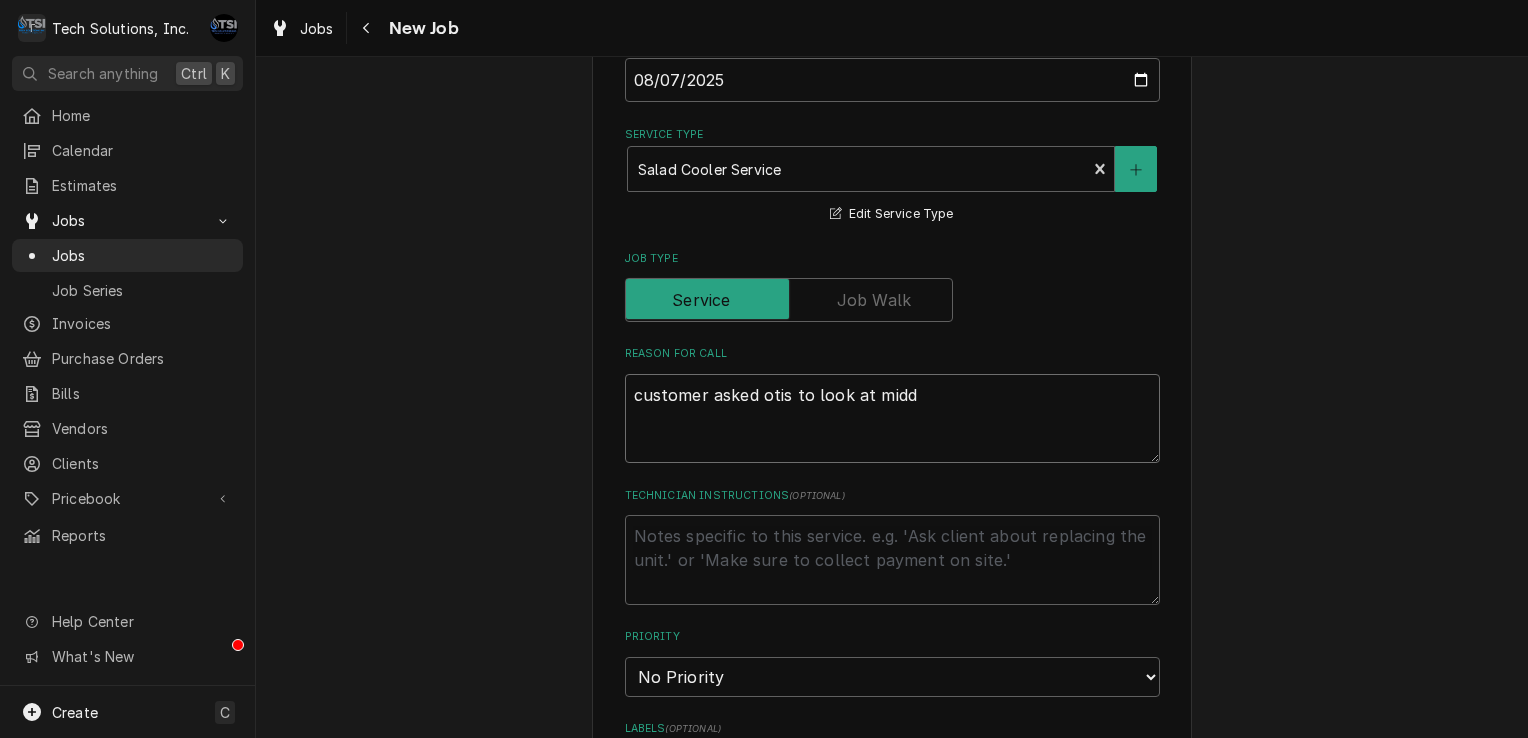 type on "x" 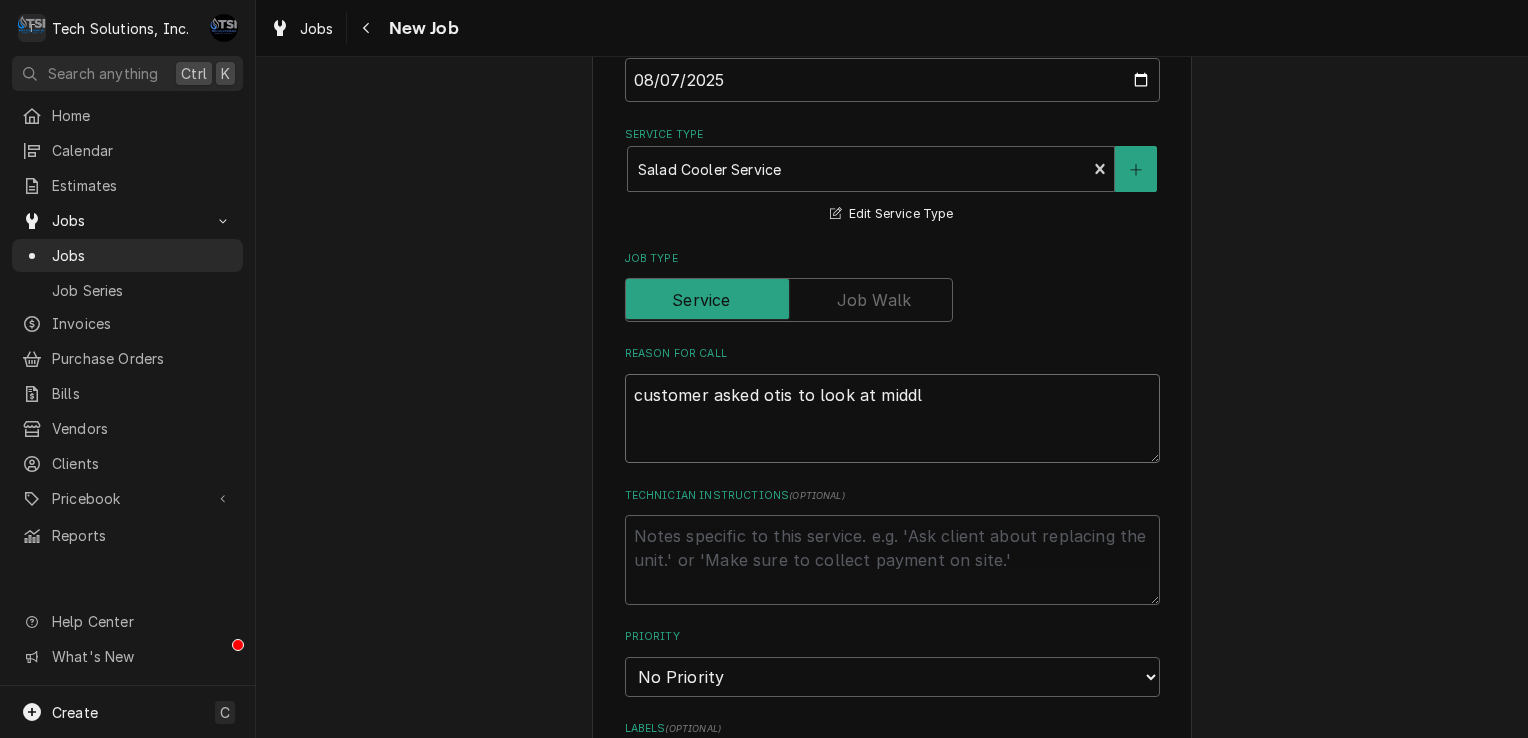 type on "customer asked otis to look at middle" 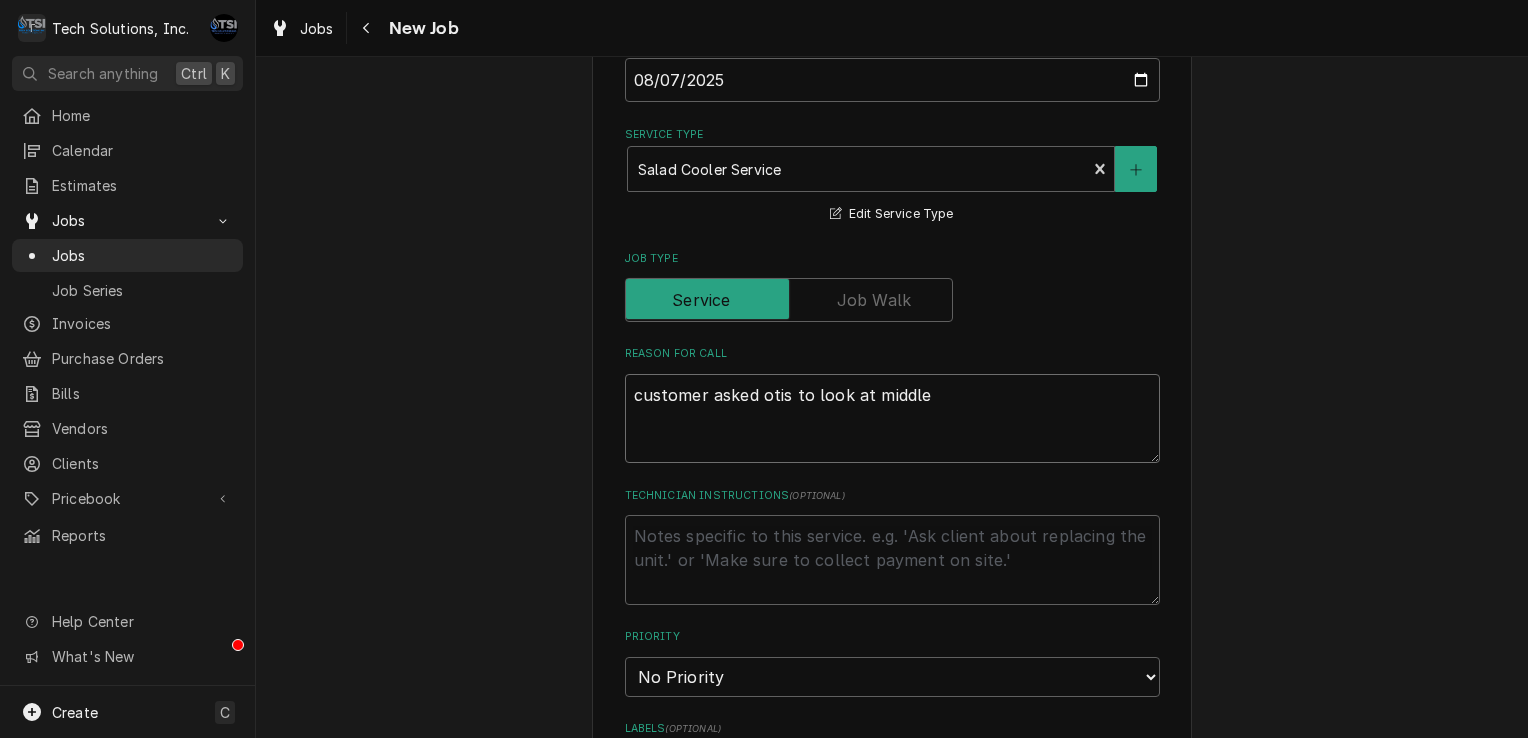 type on "x" 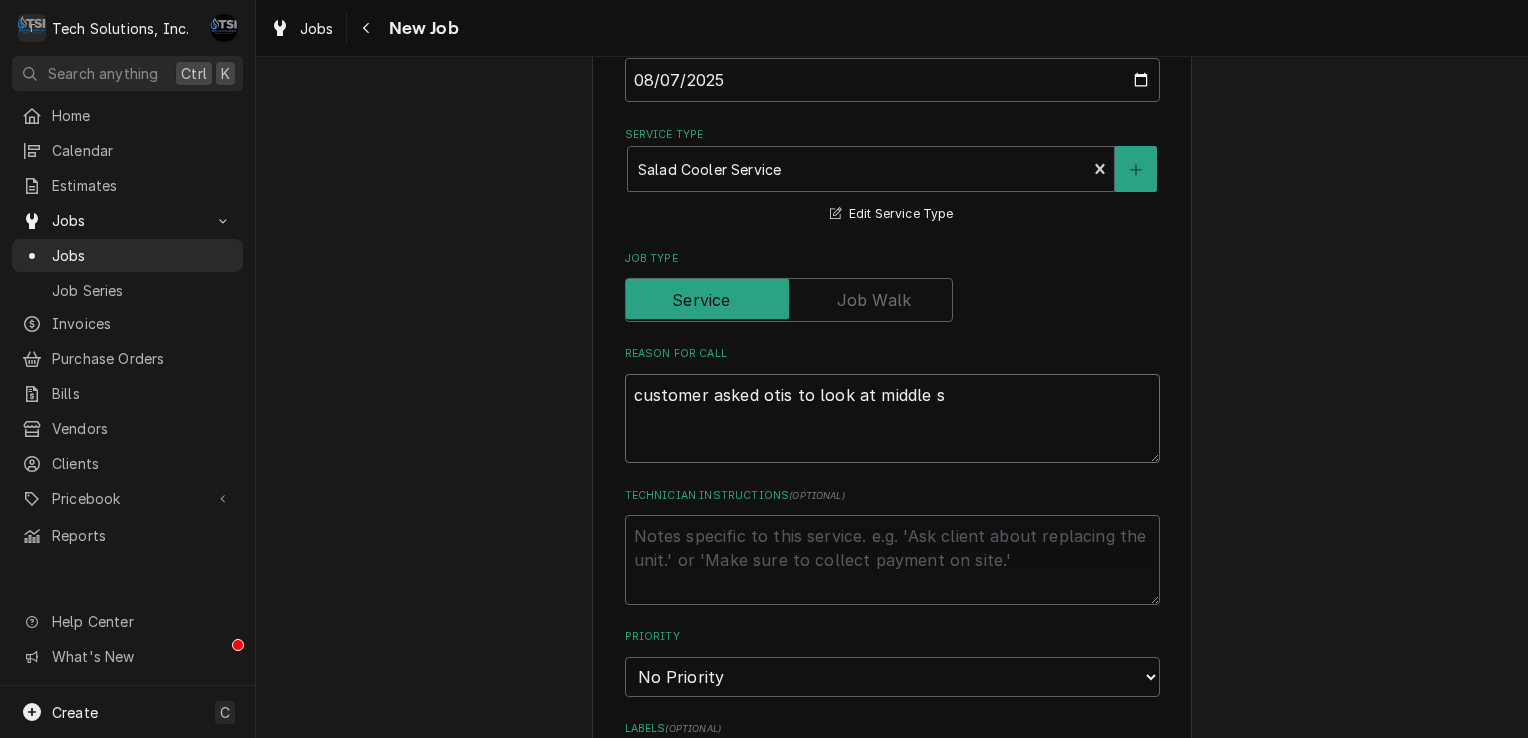 type on "x" 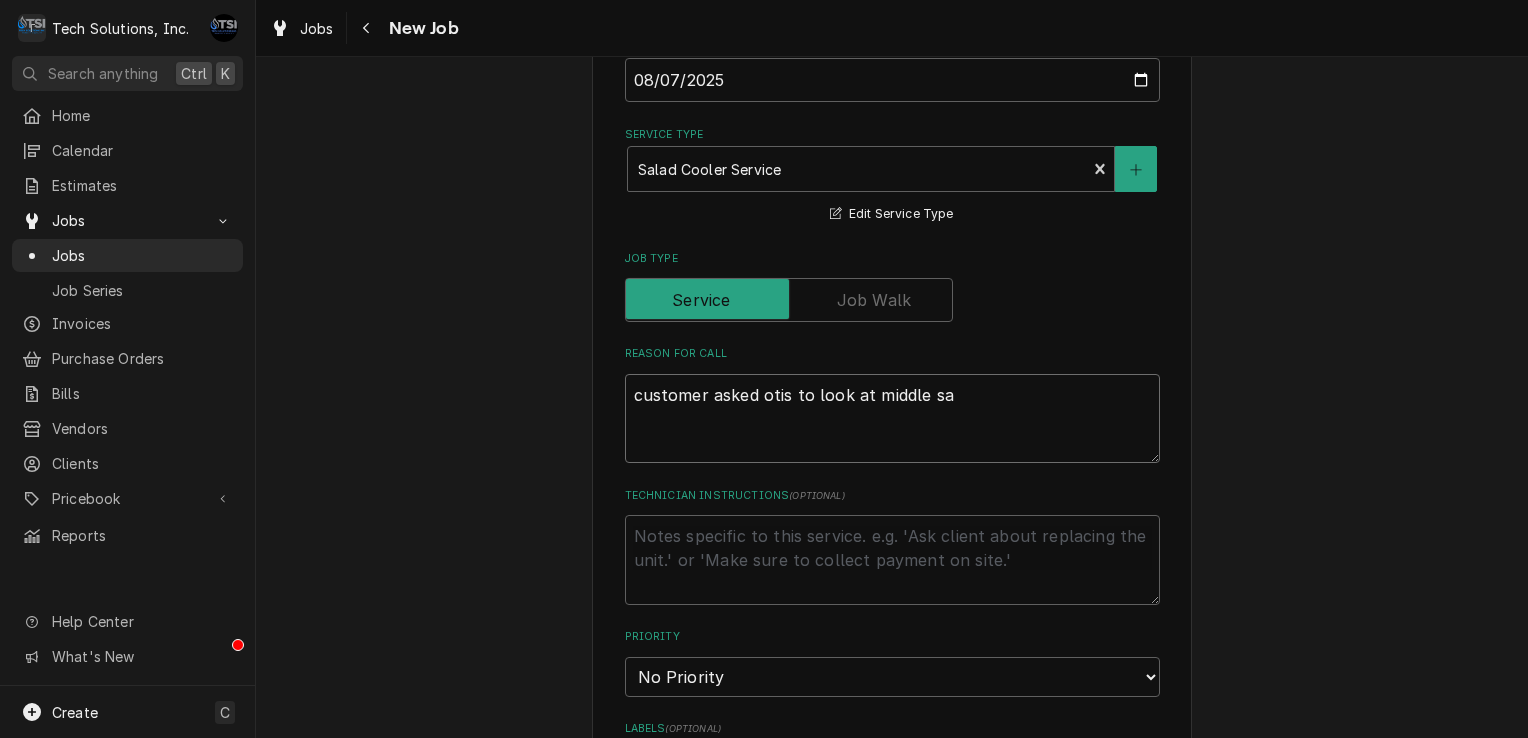 type on "x" 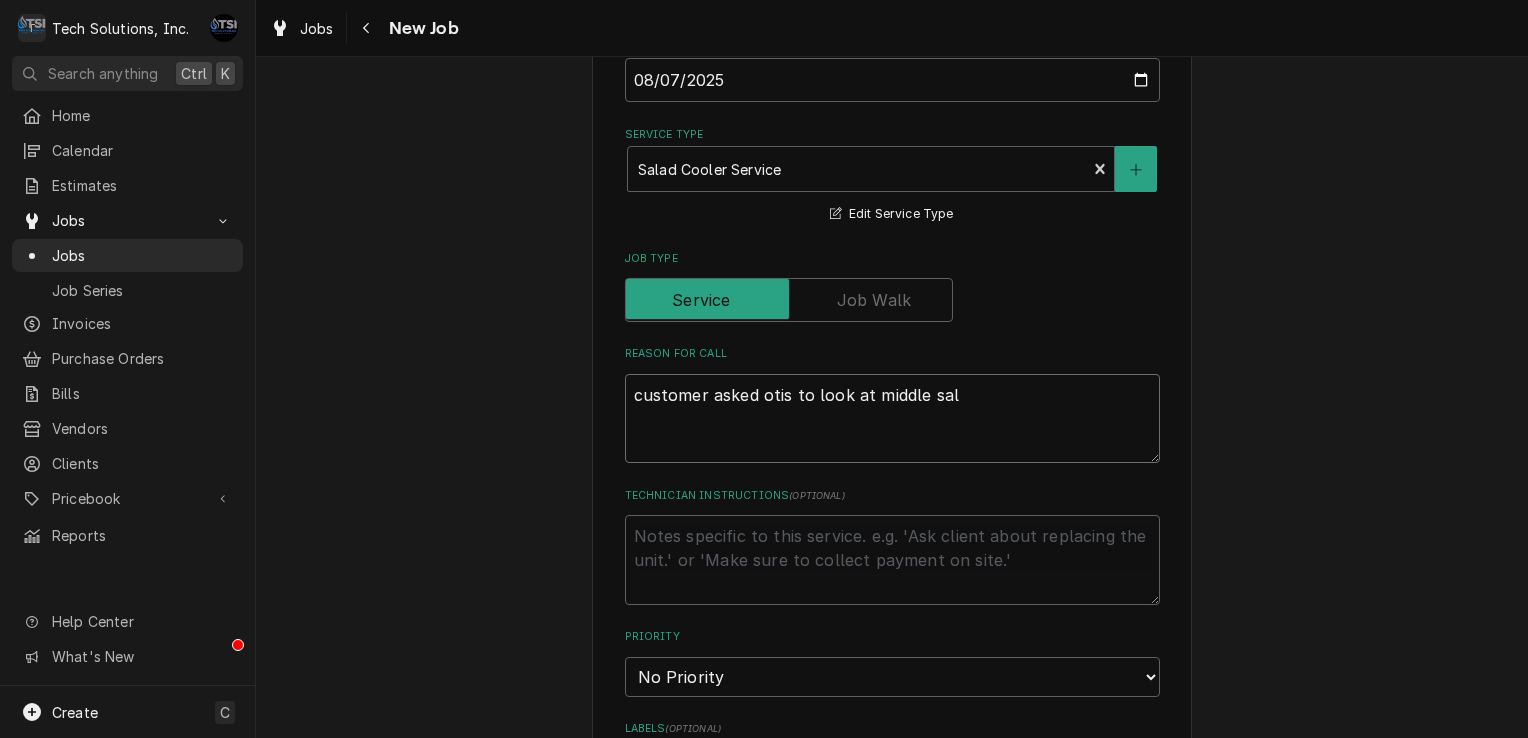 type on "x" 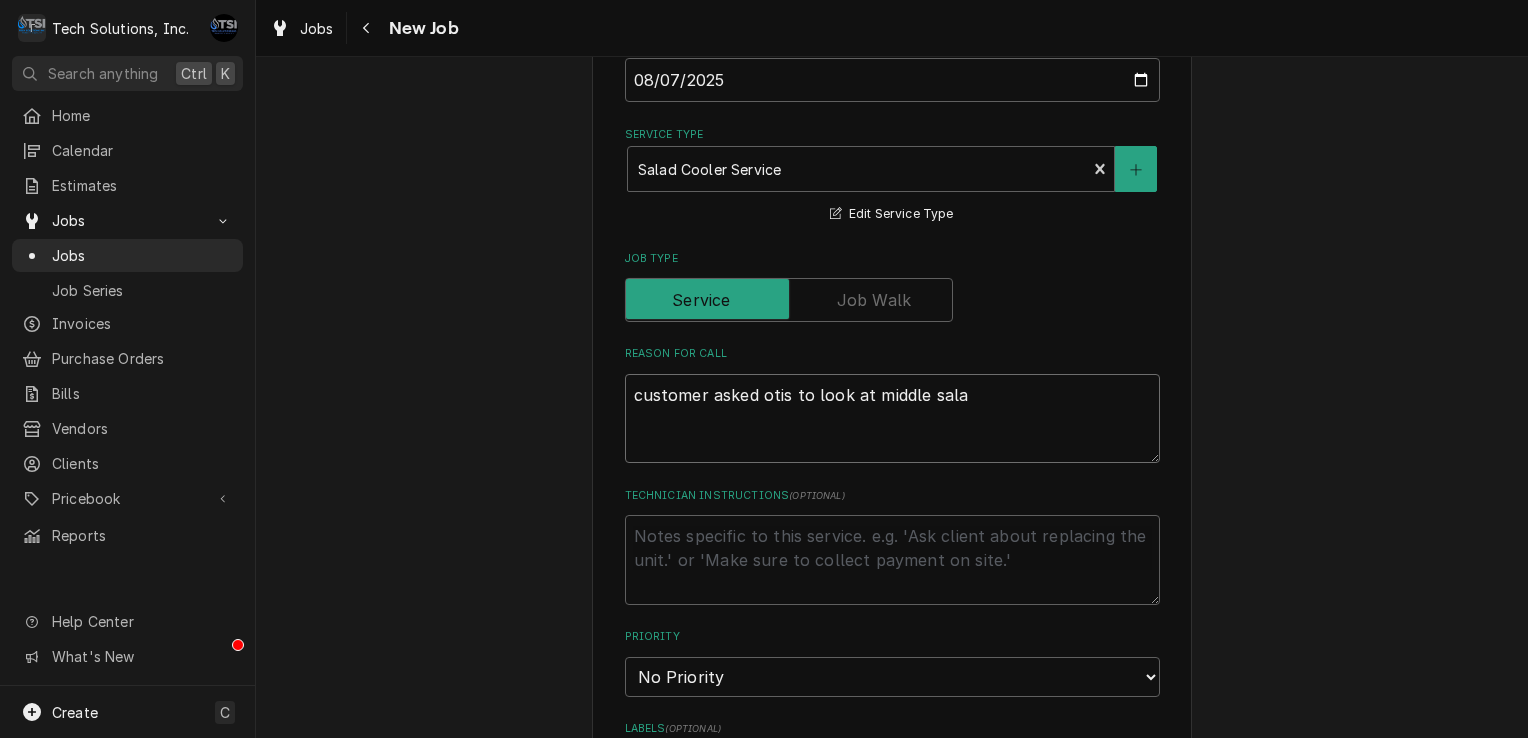 type on "x" 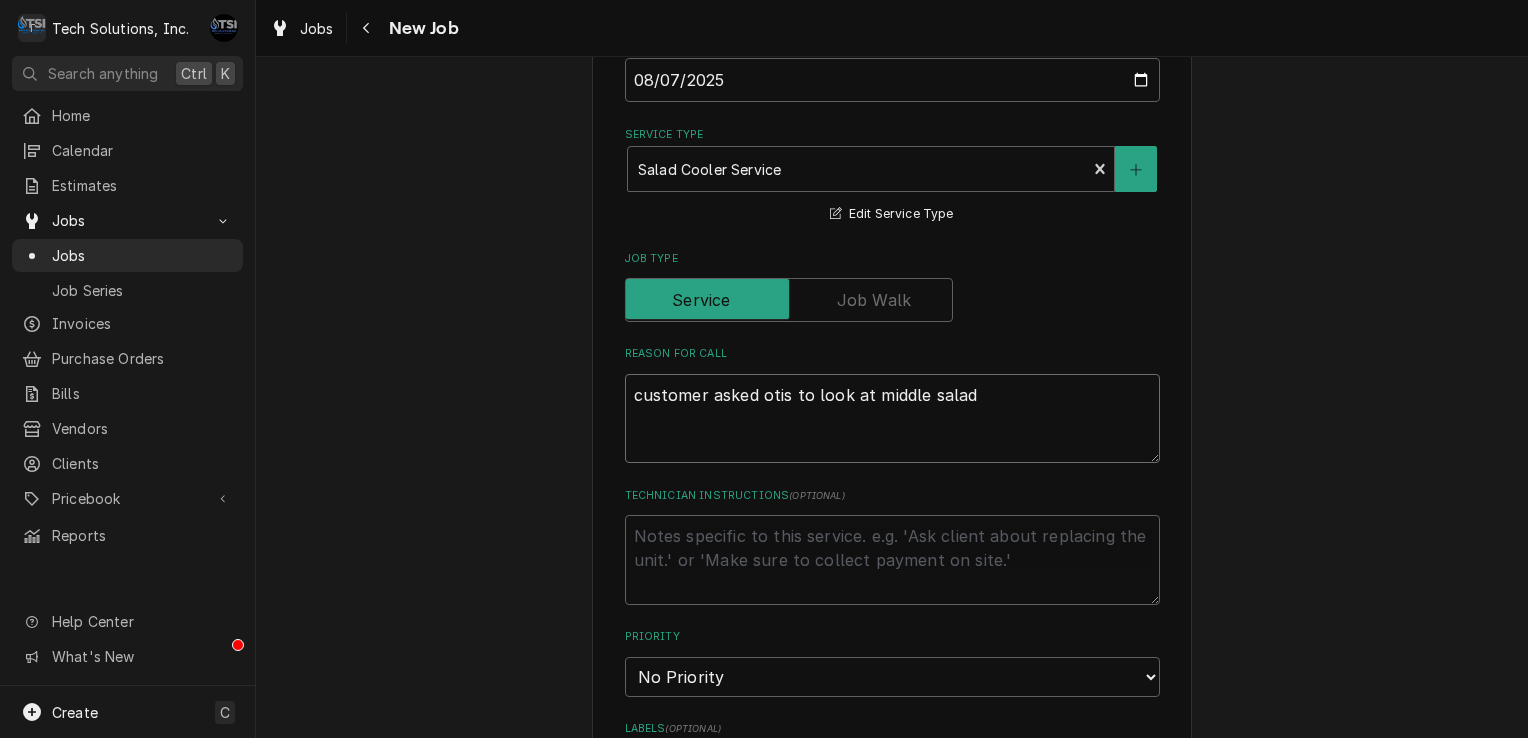 type on "x" 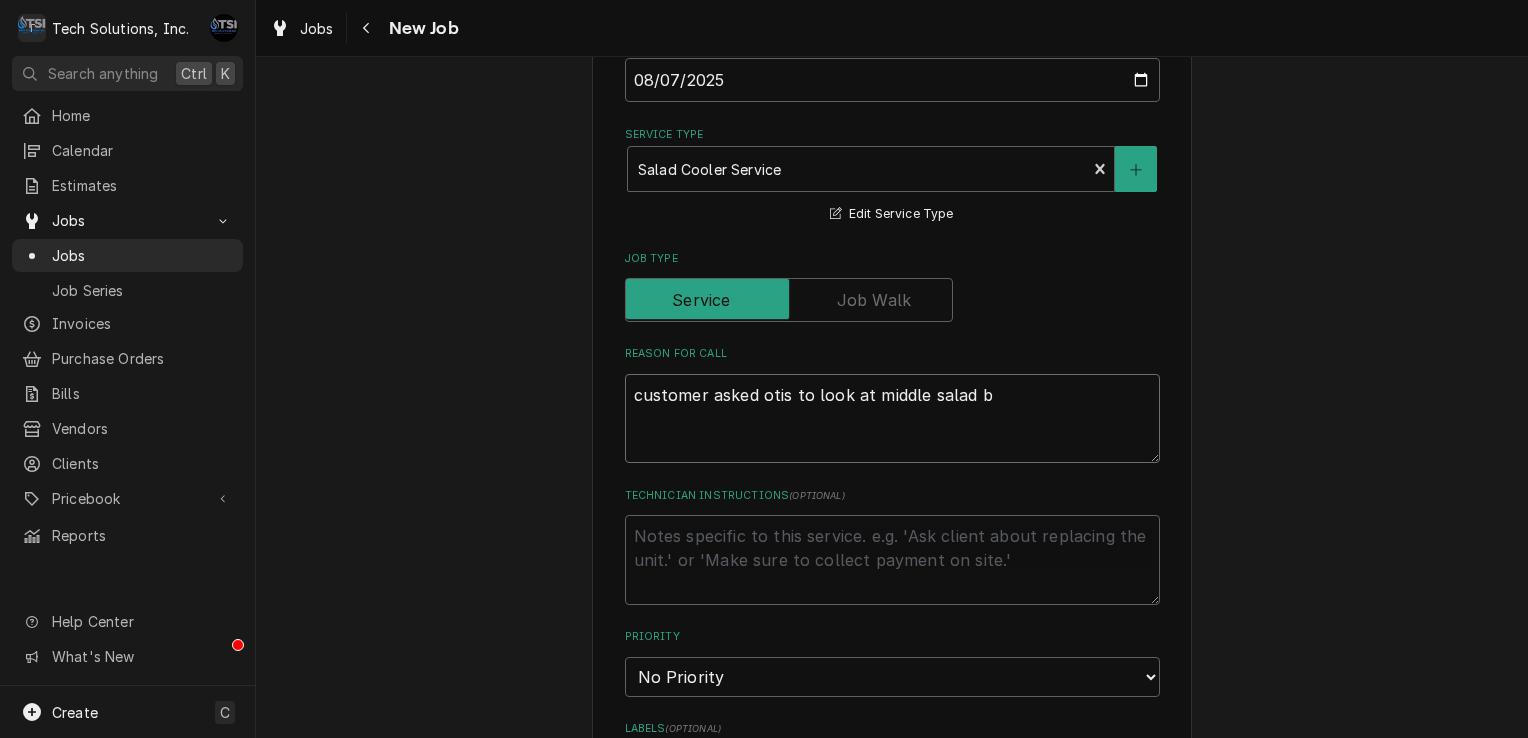 type on "x" 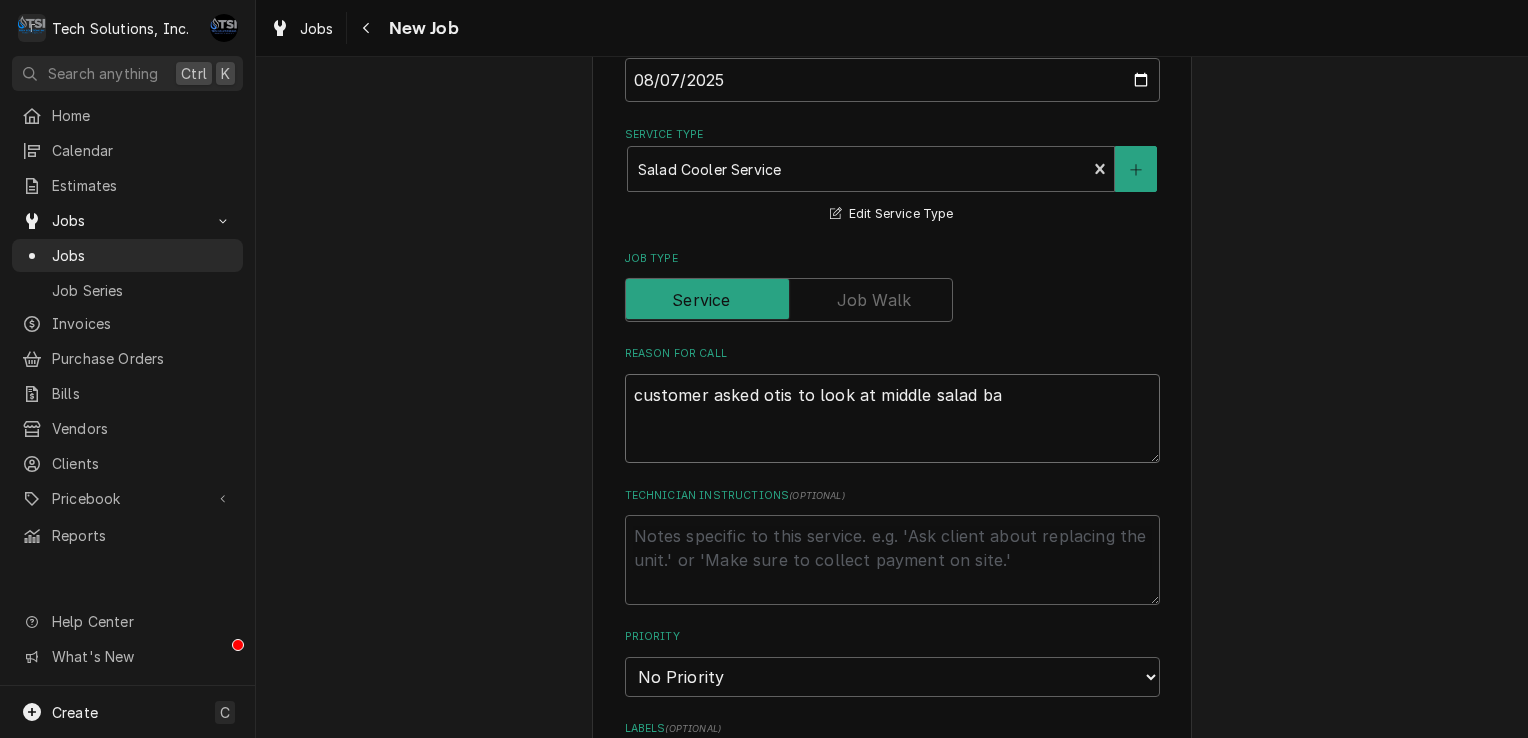 type on "customer asked otis to look at middle salad bar" 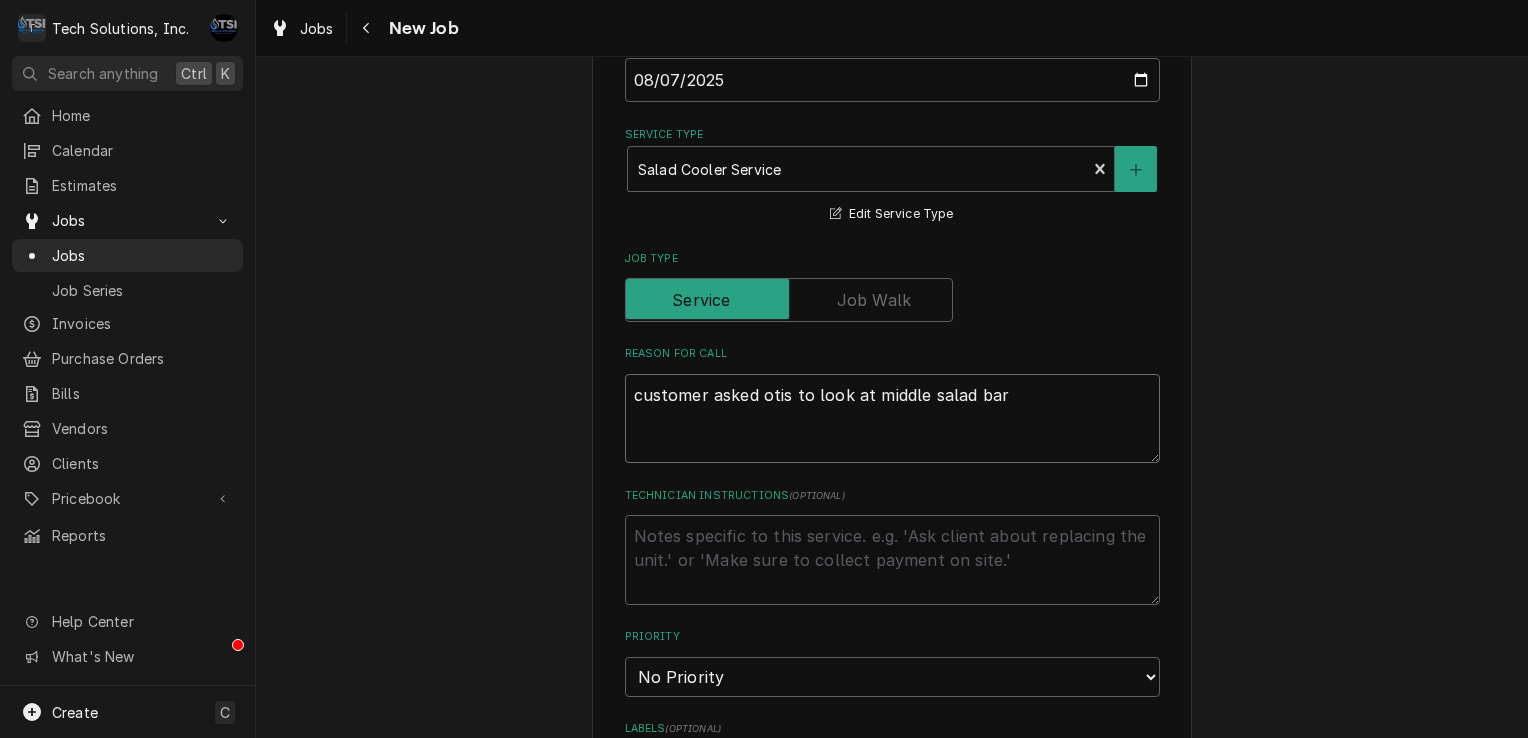 type on "x" 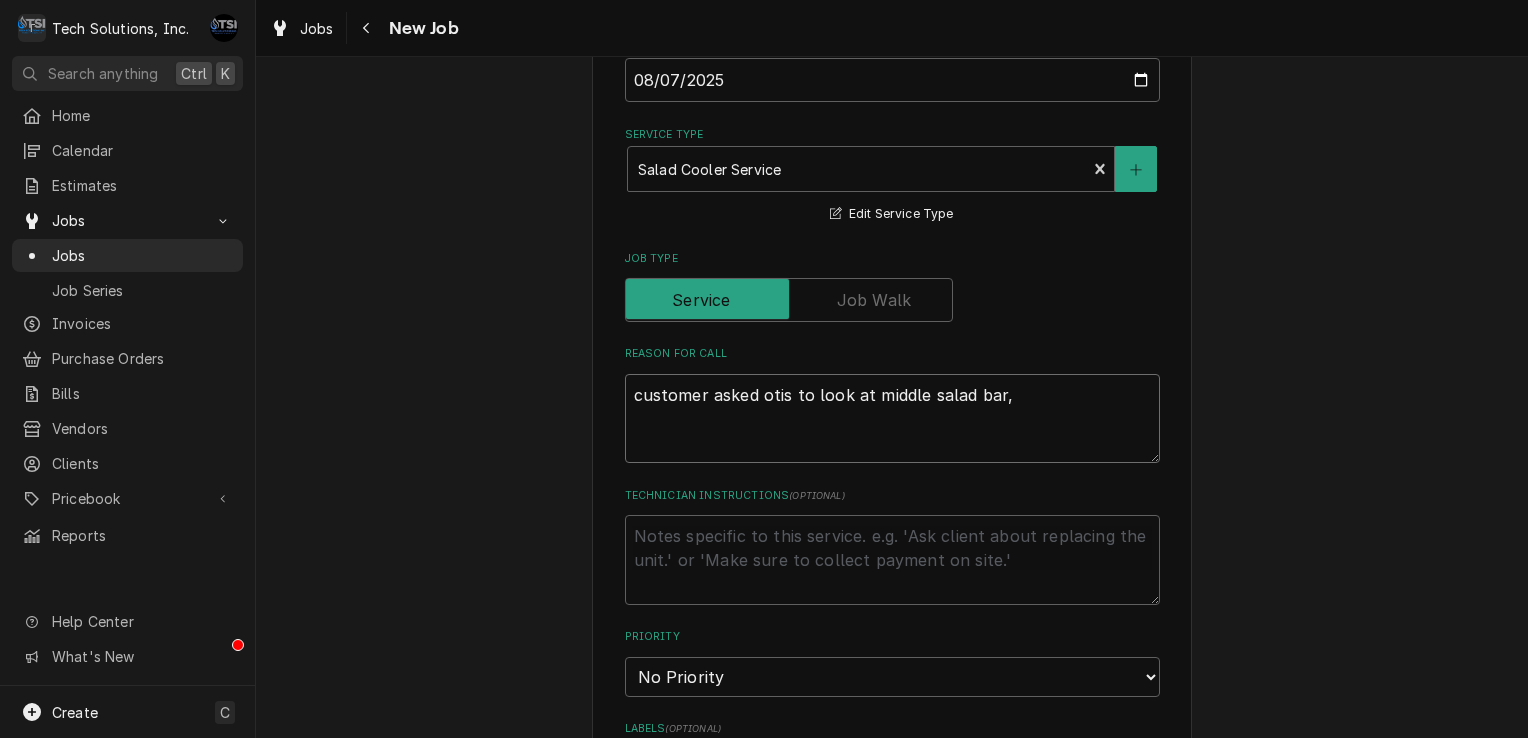 type on "customer asked otis to look at middle salad bar," 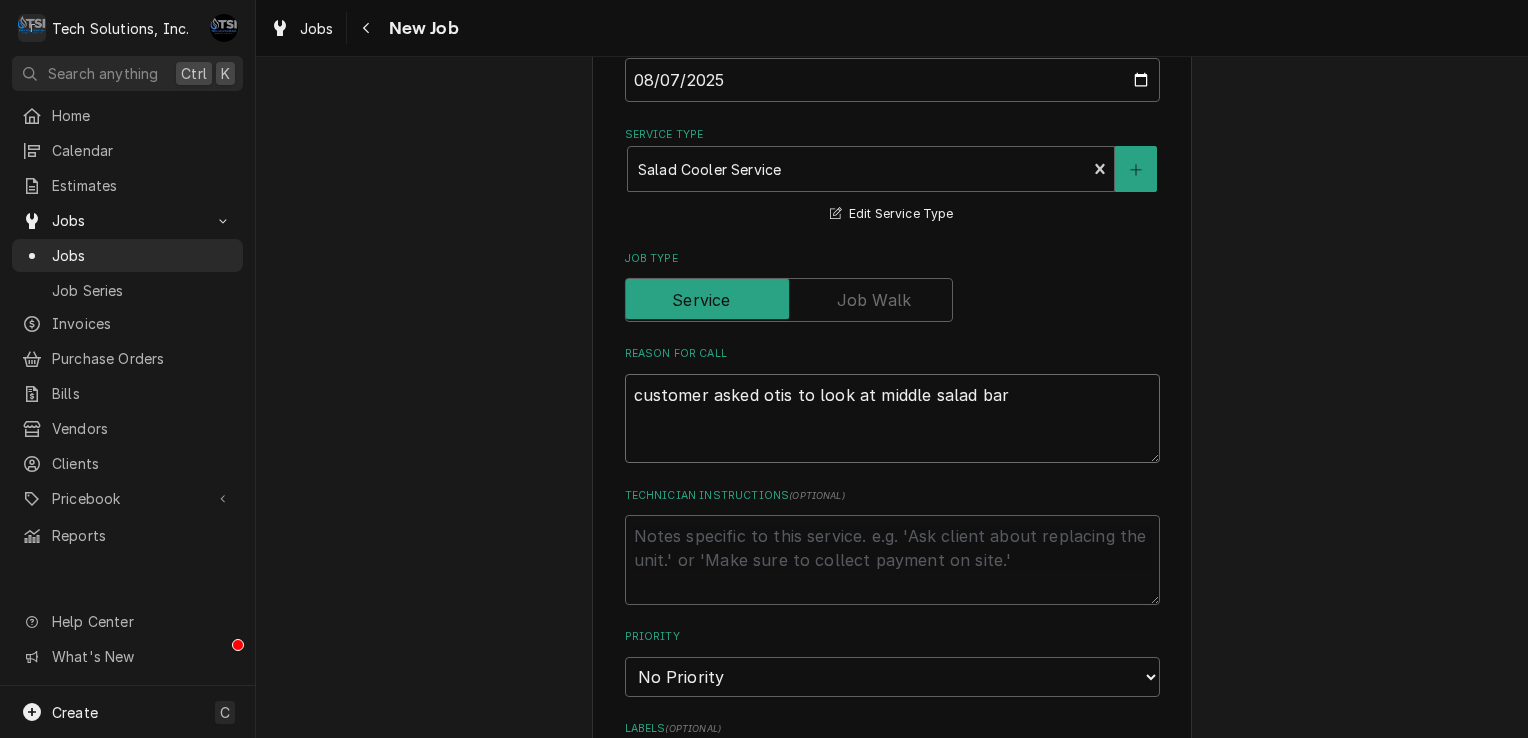 type on "x" 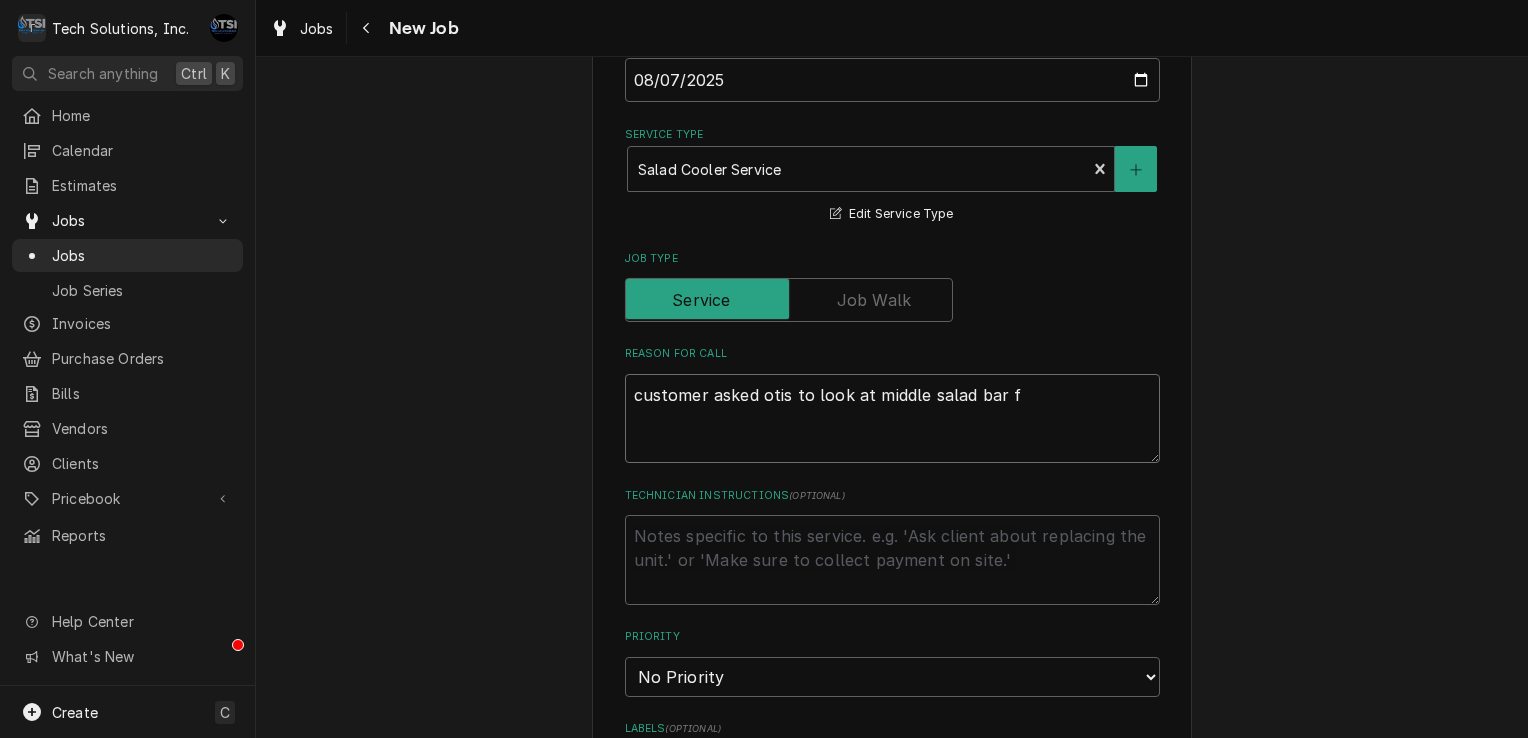 type on "x" 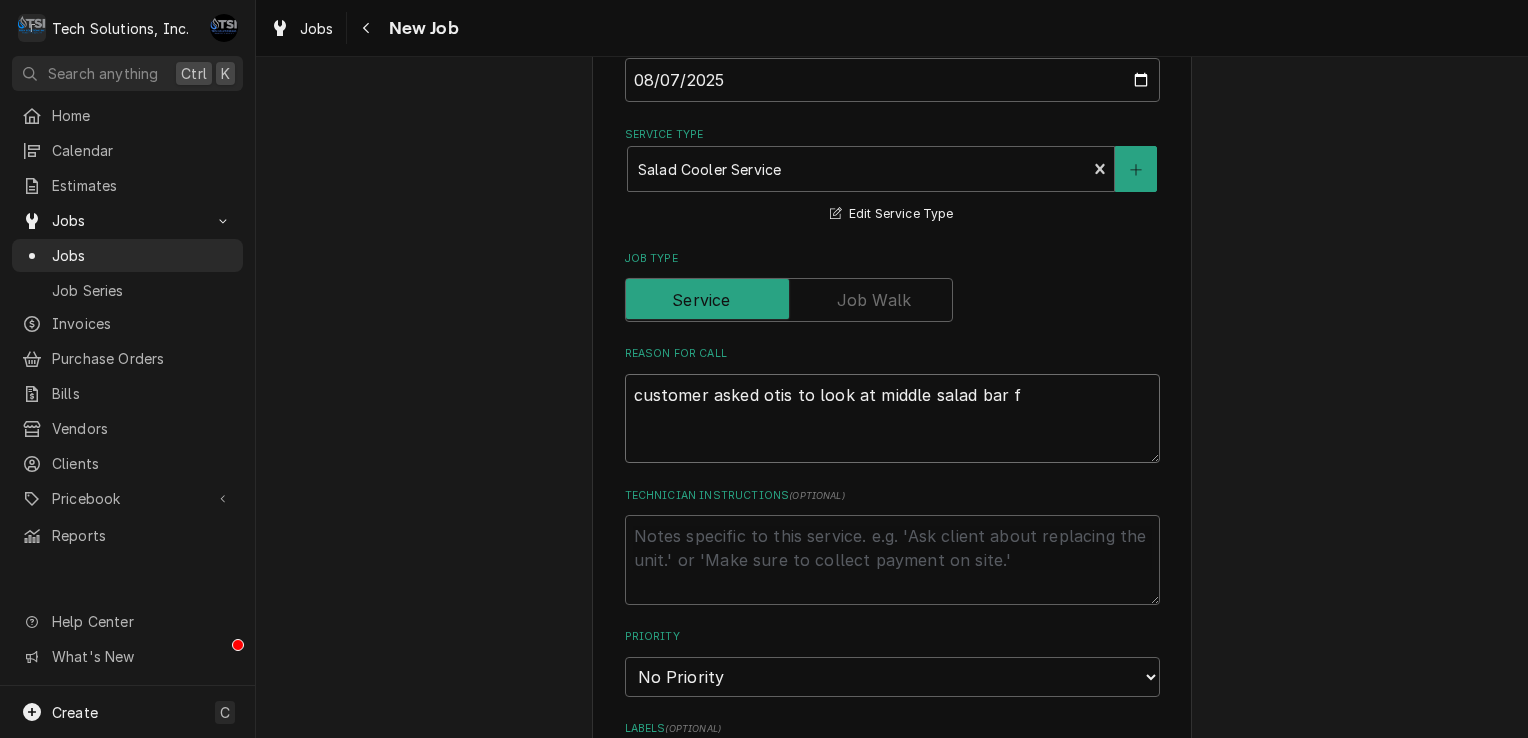 type on "customer asked otis to look at middle salad bar fo" 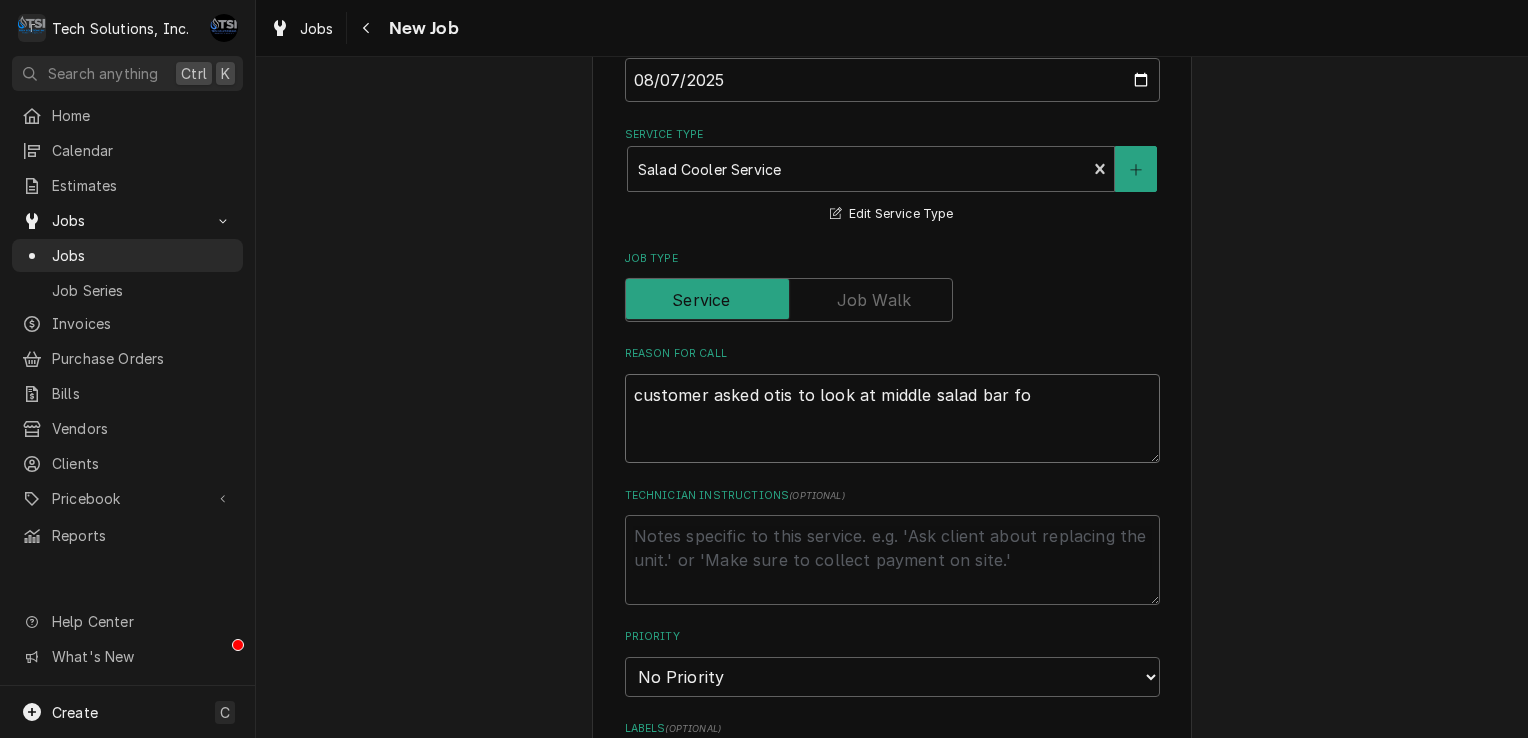 type on "x" 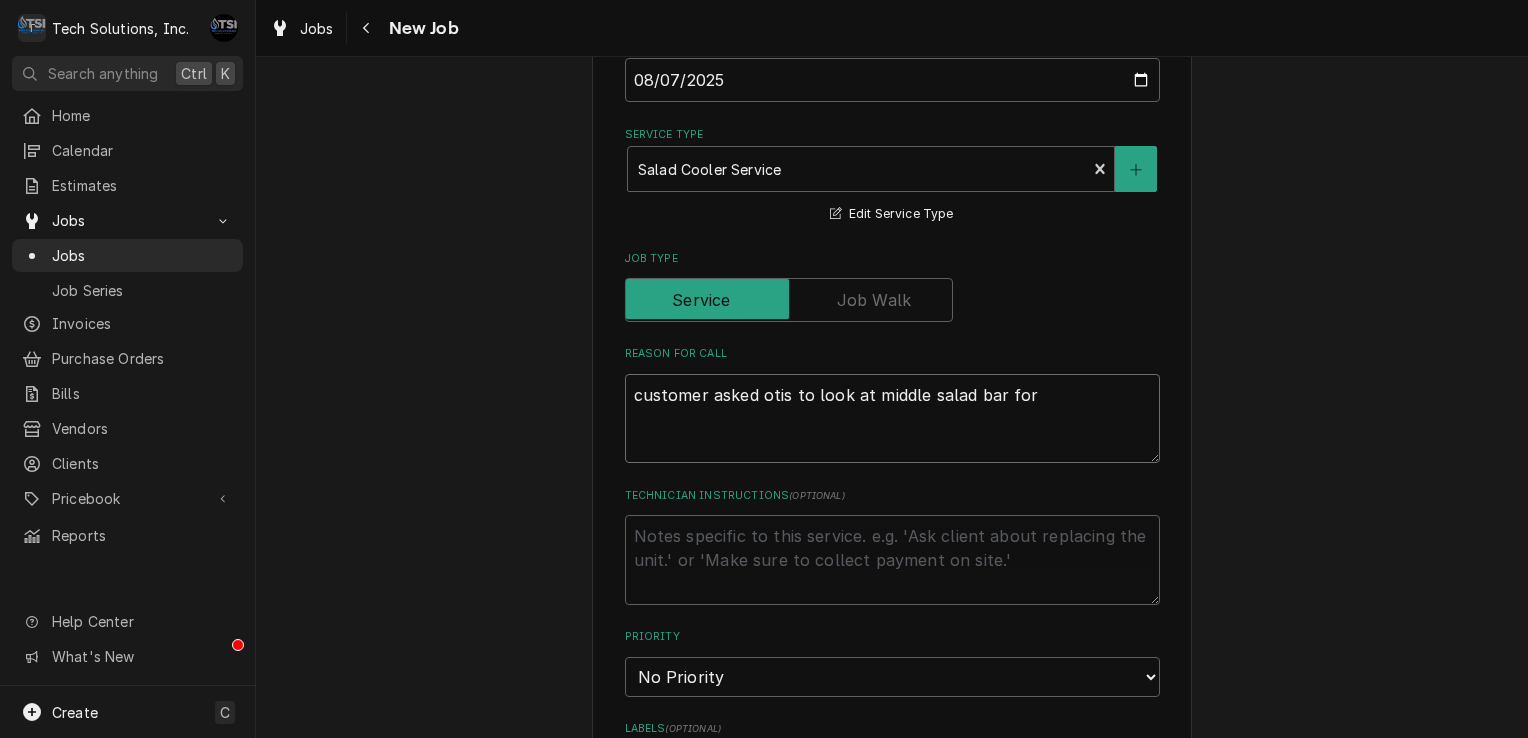 type on "x" 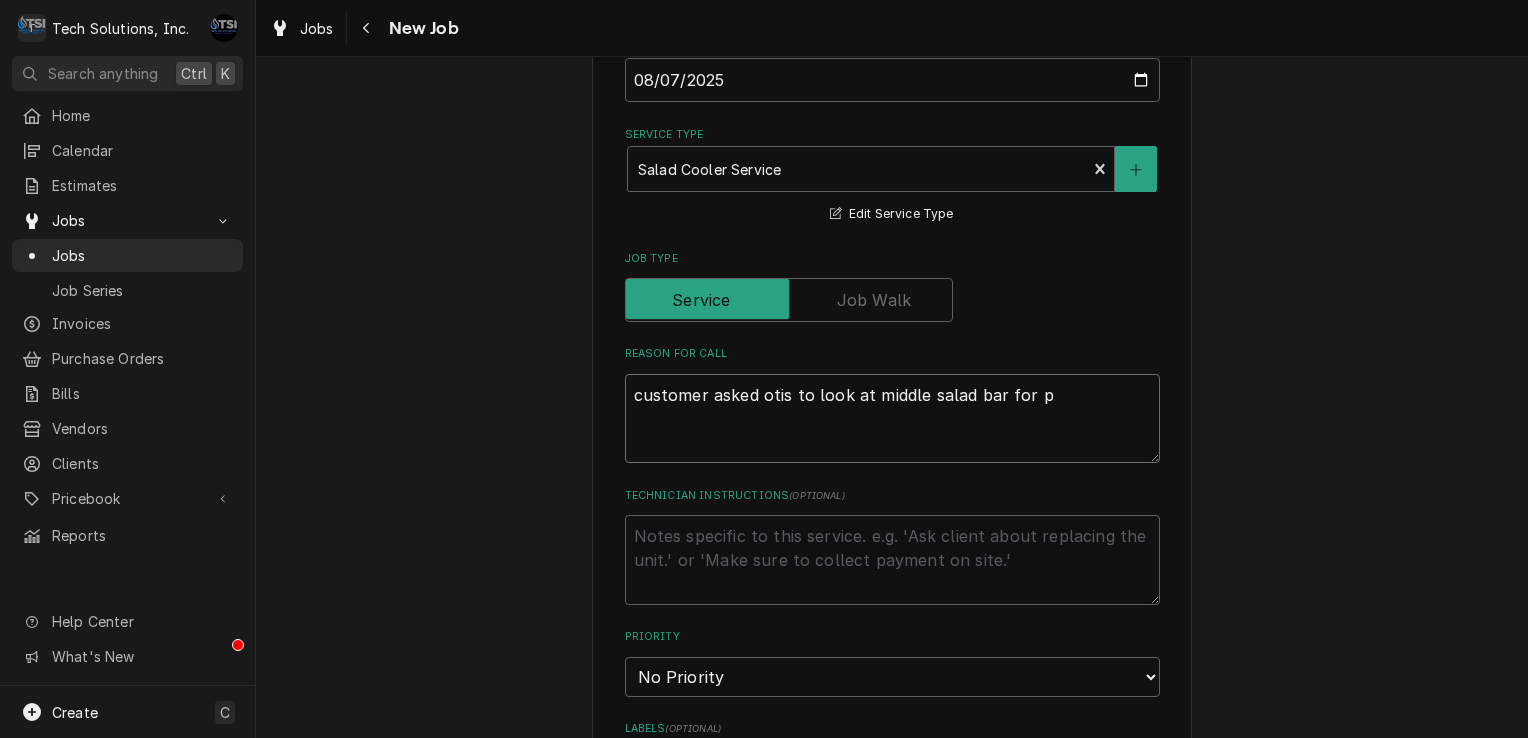 type on "x" 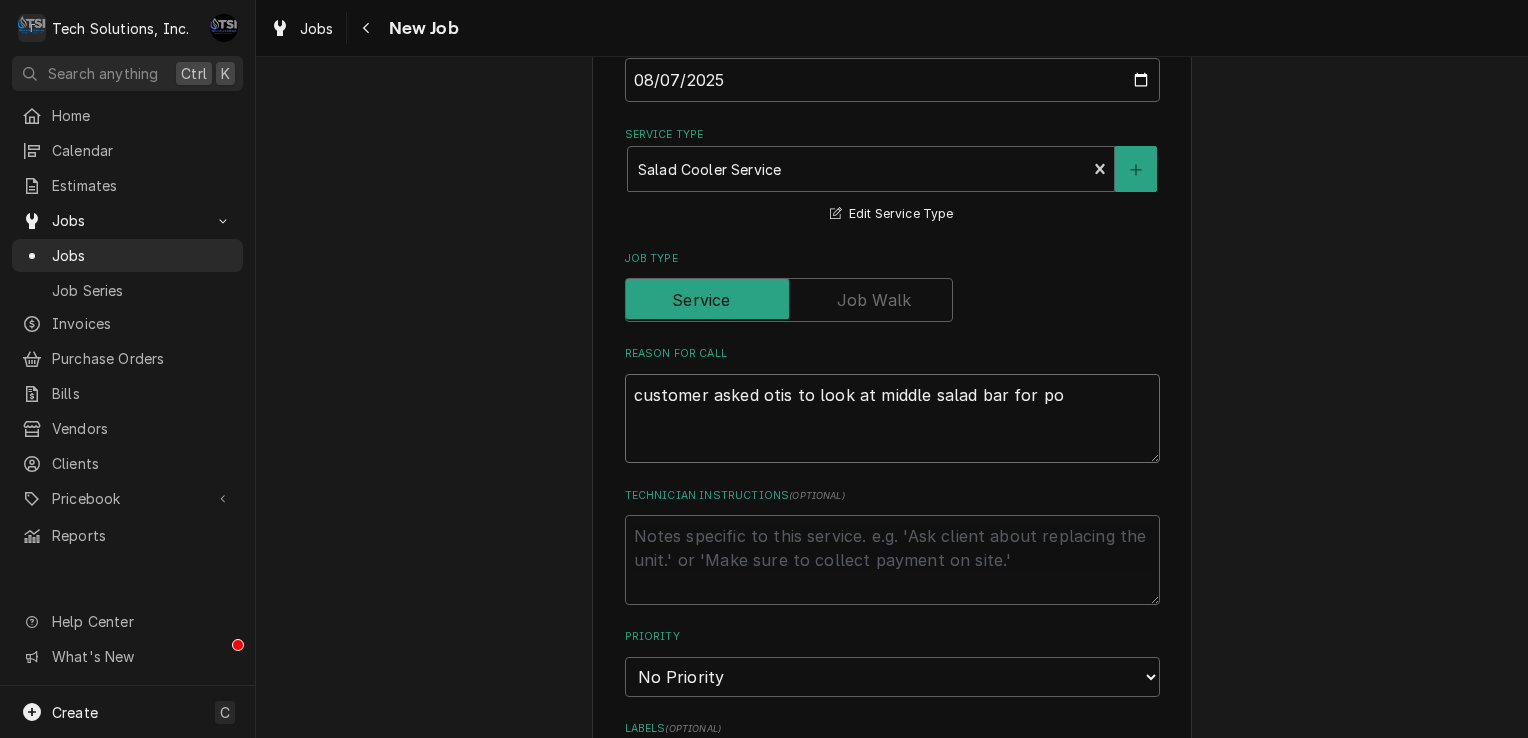 type on "x" 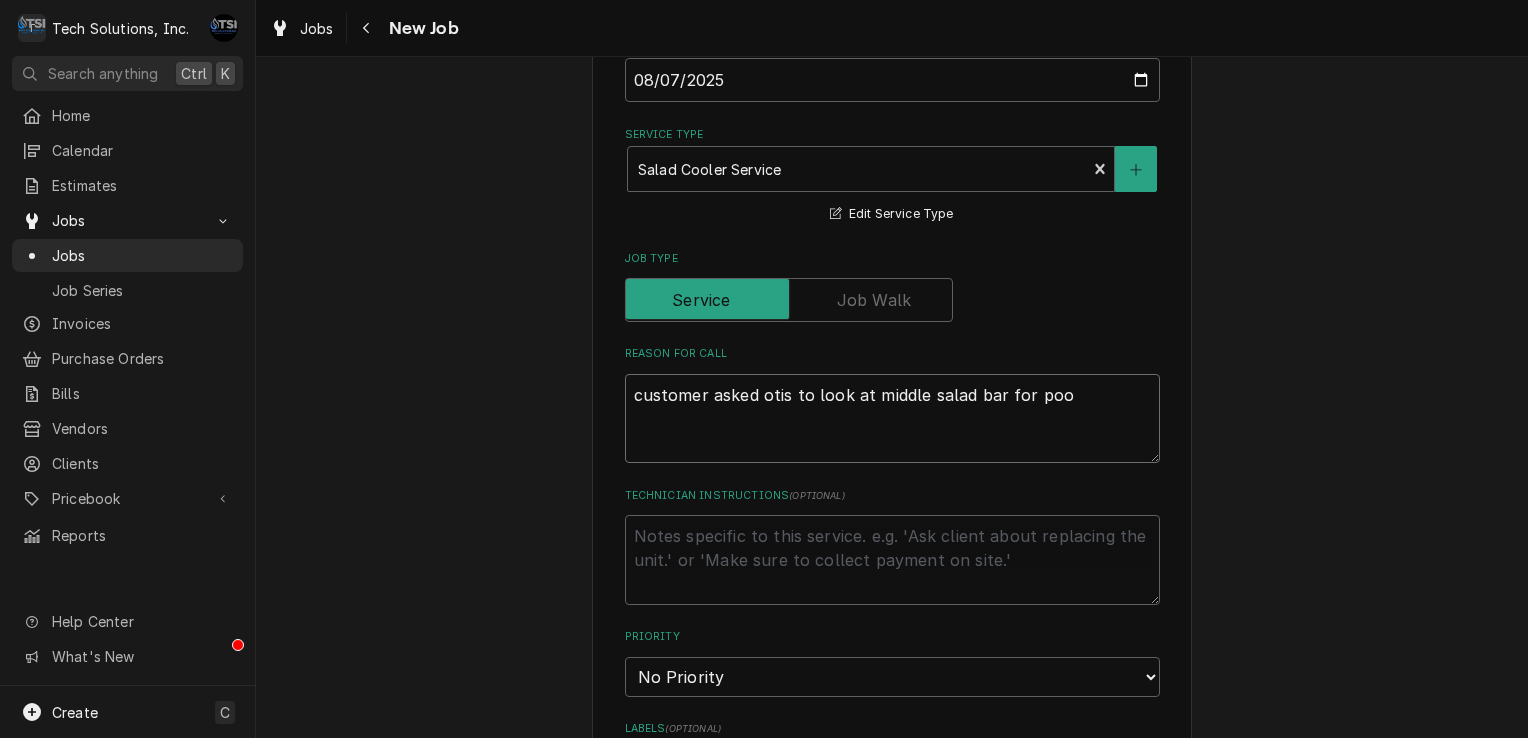 type on "x" 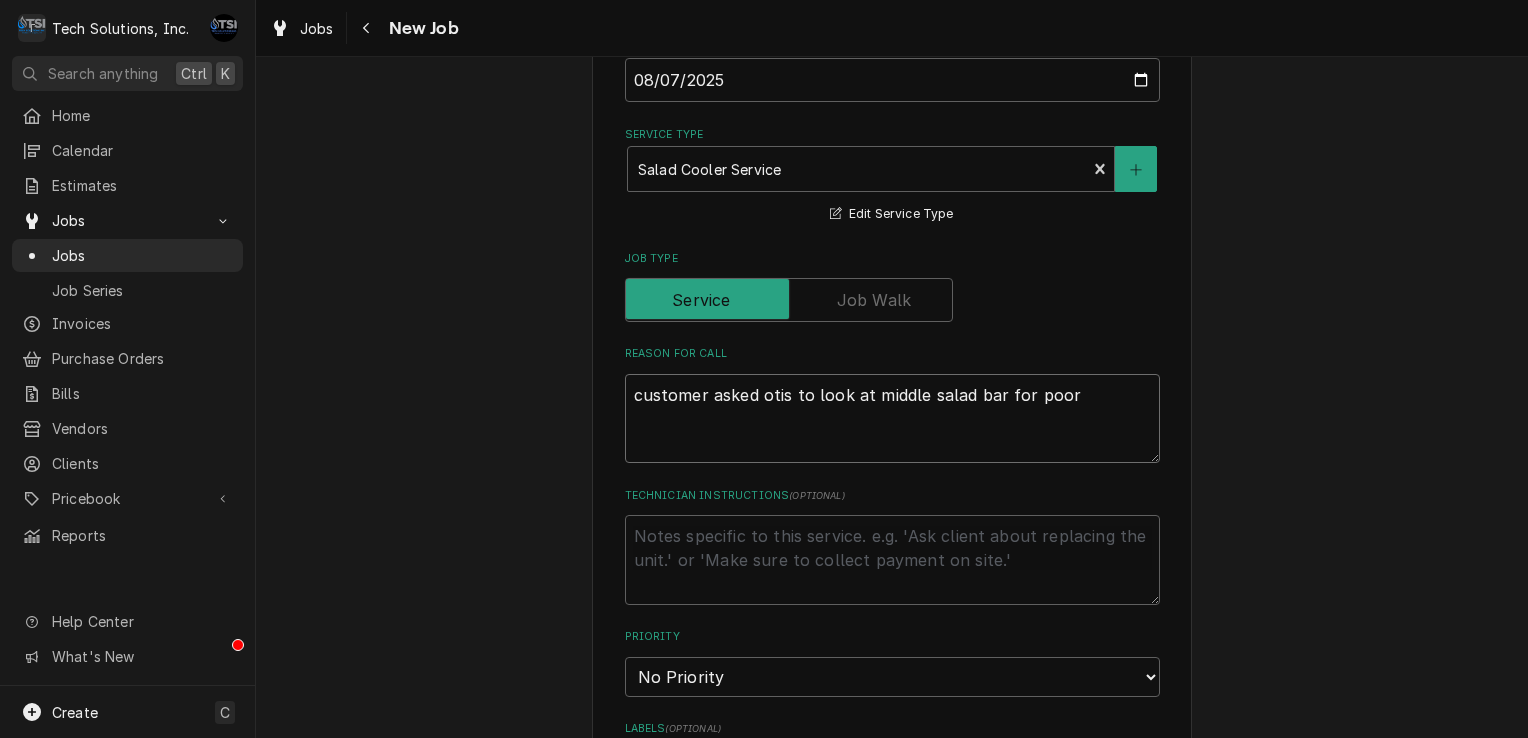 type on "x" 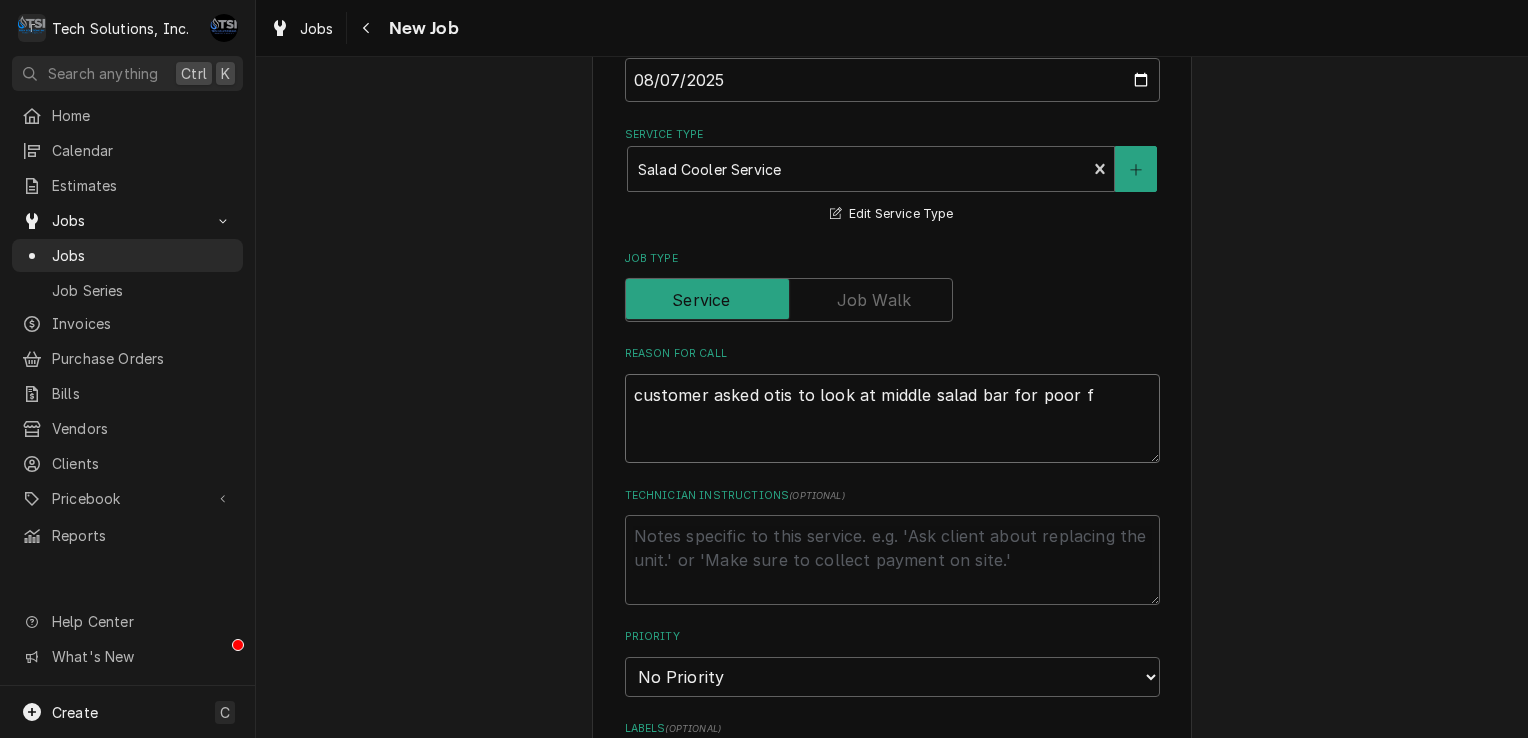 type on "x" 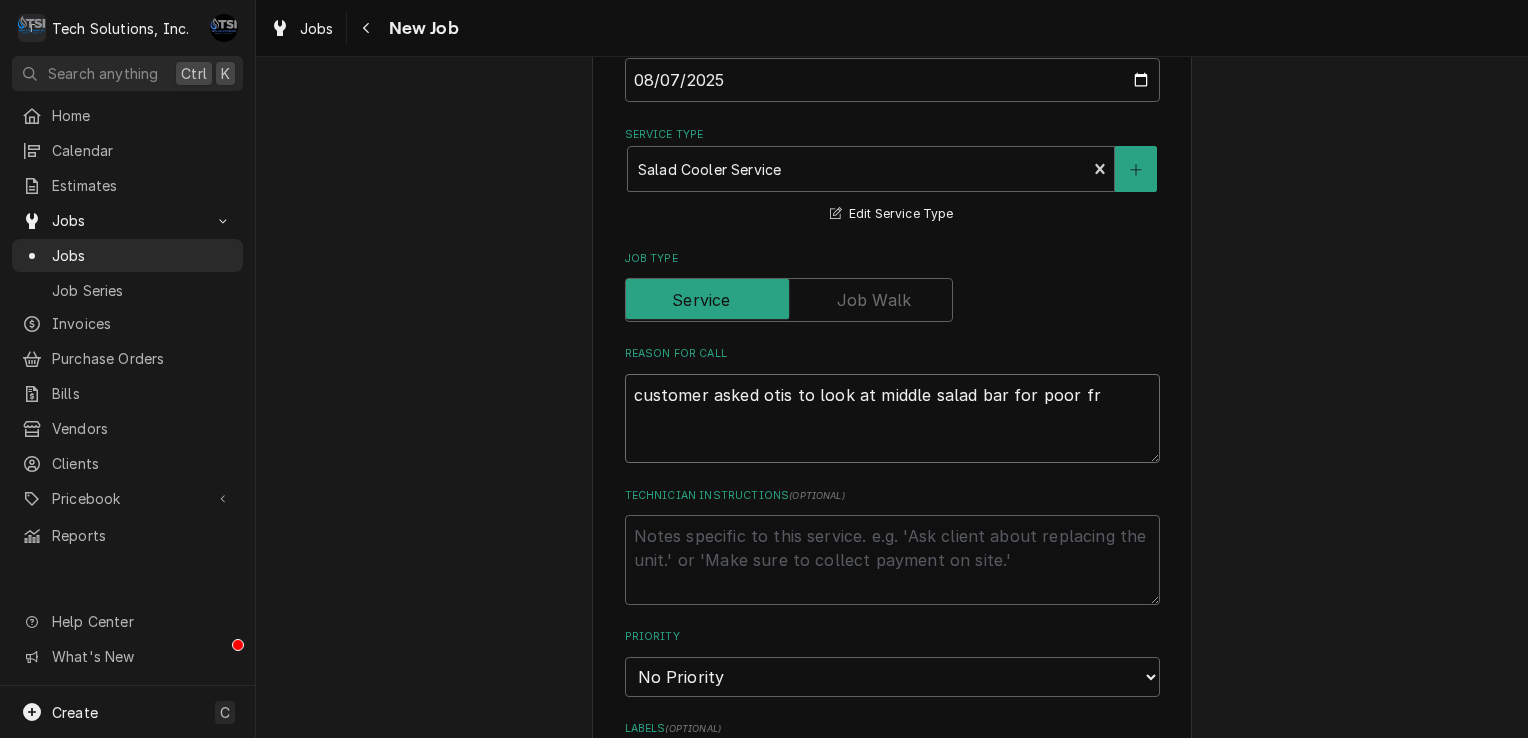 type on "x" 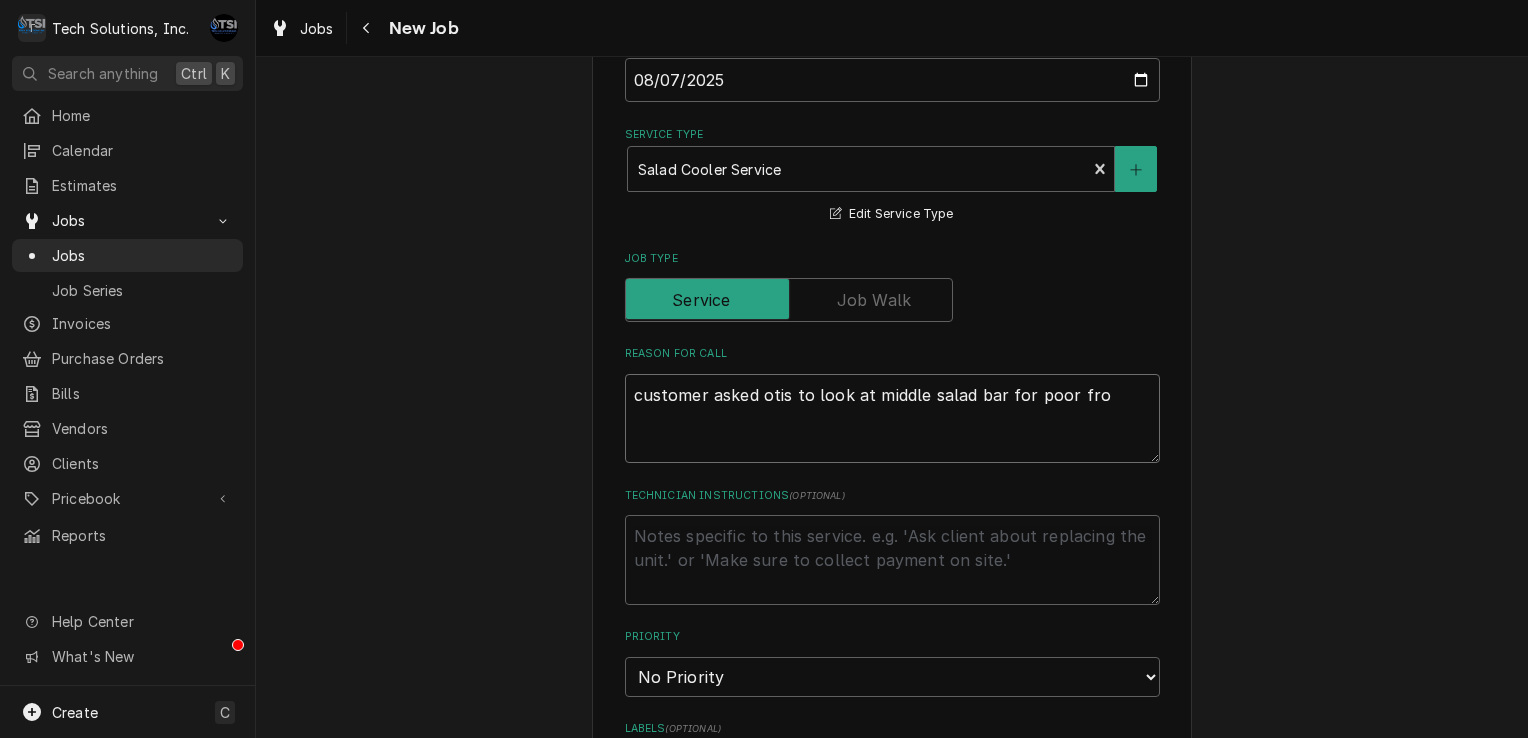 type on "x" 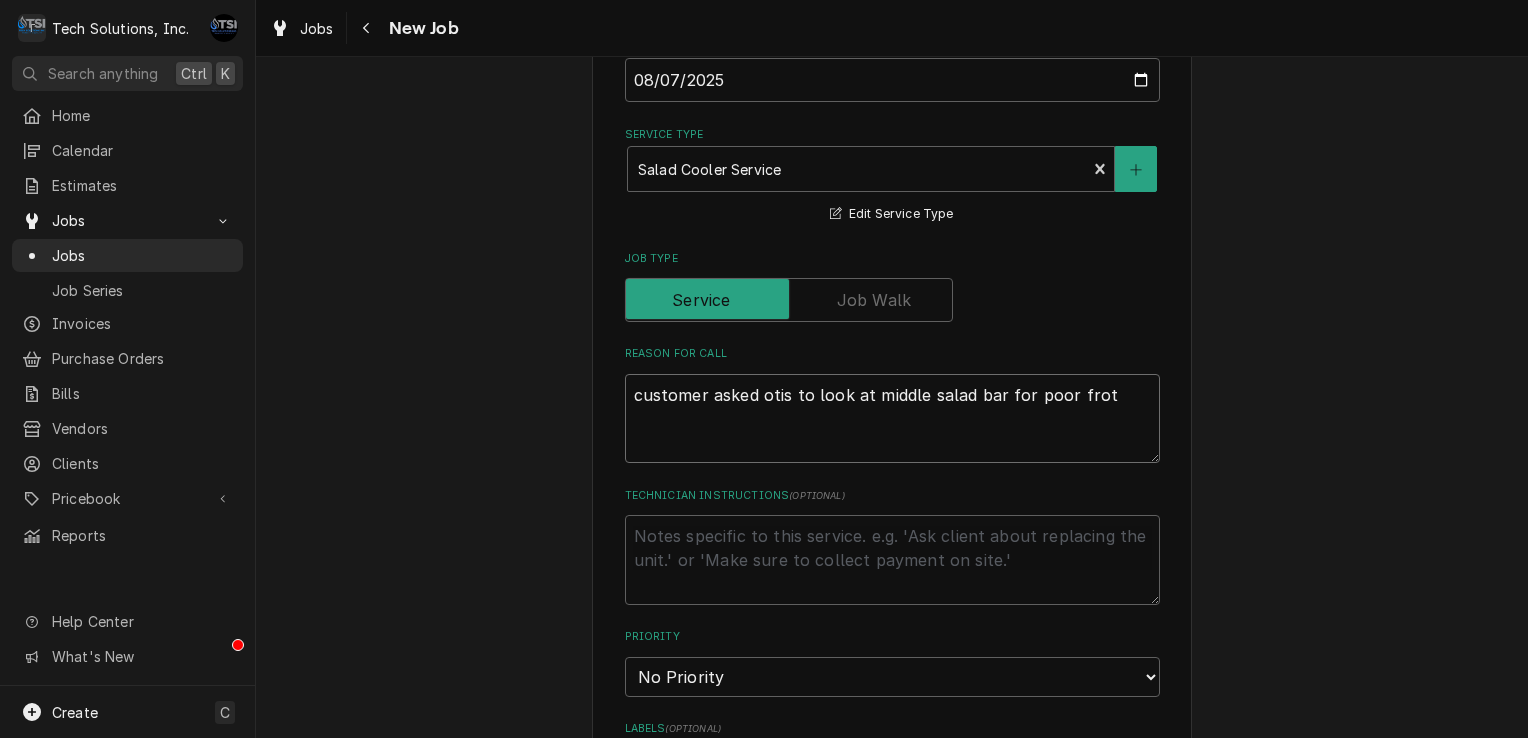 type on "x" 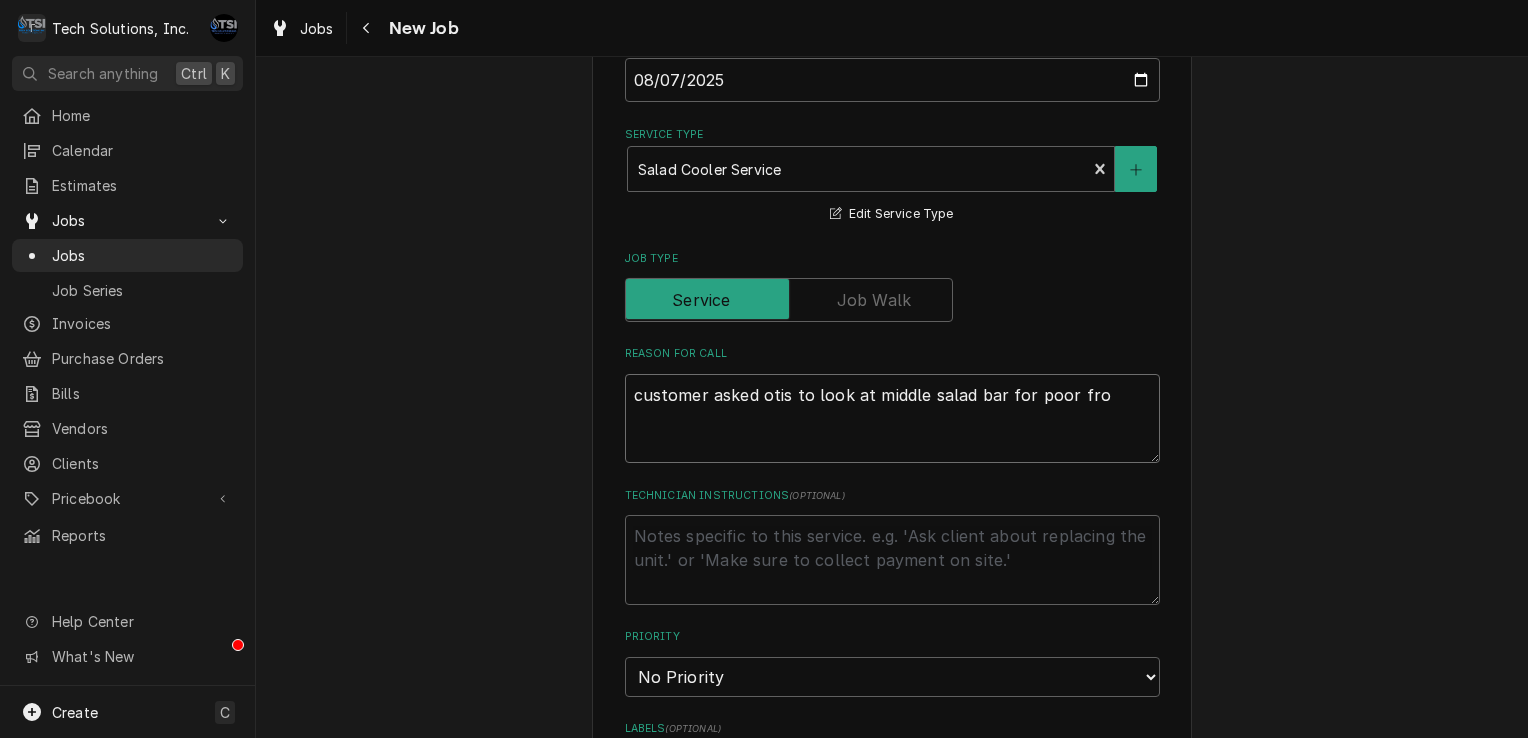 type on "x" 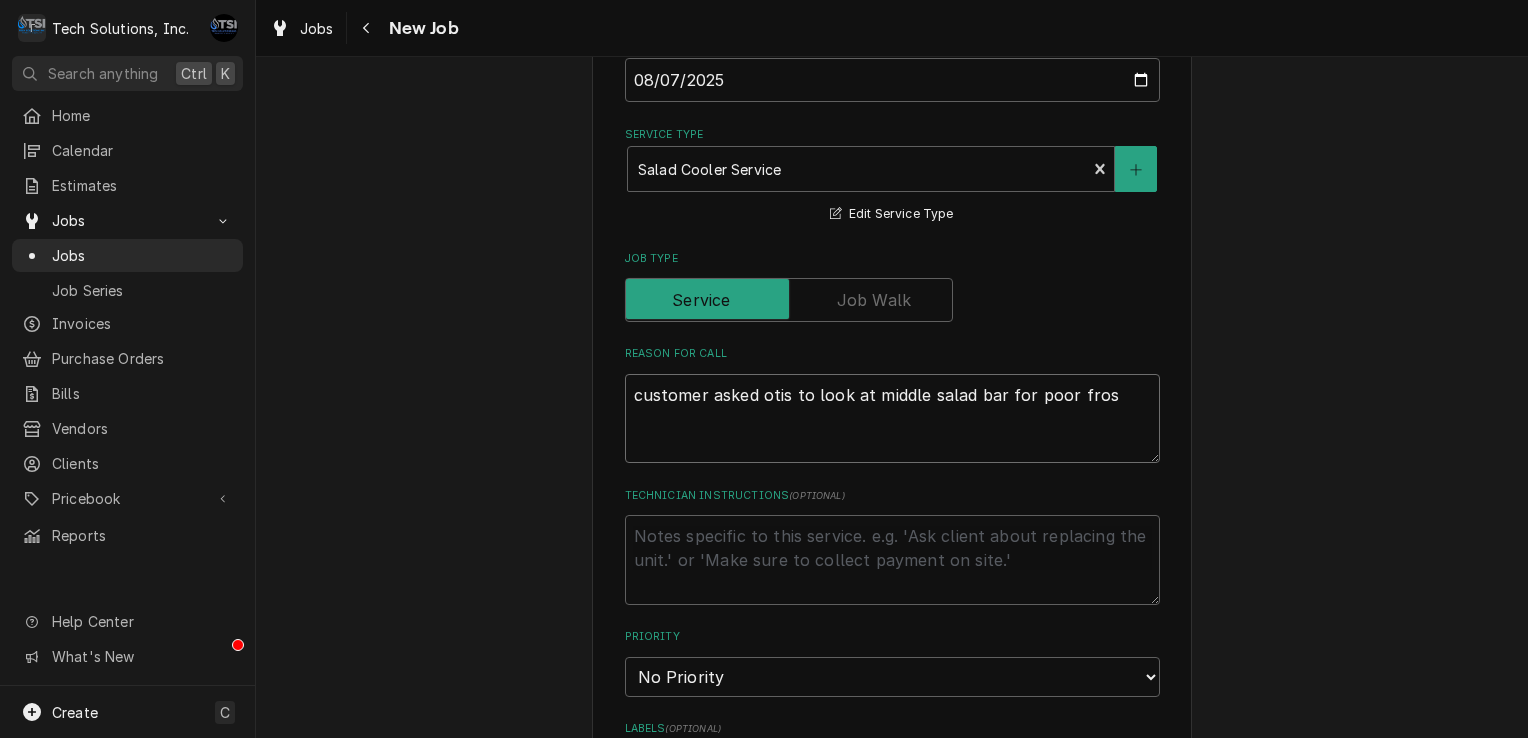 type on "x" 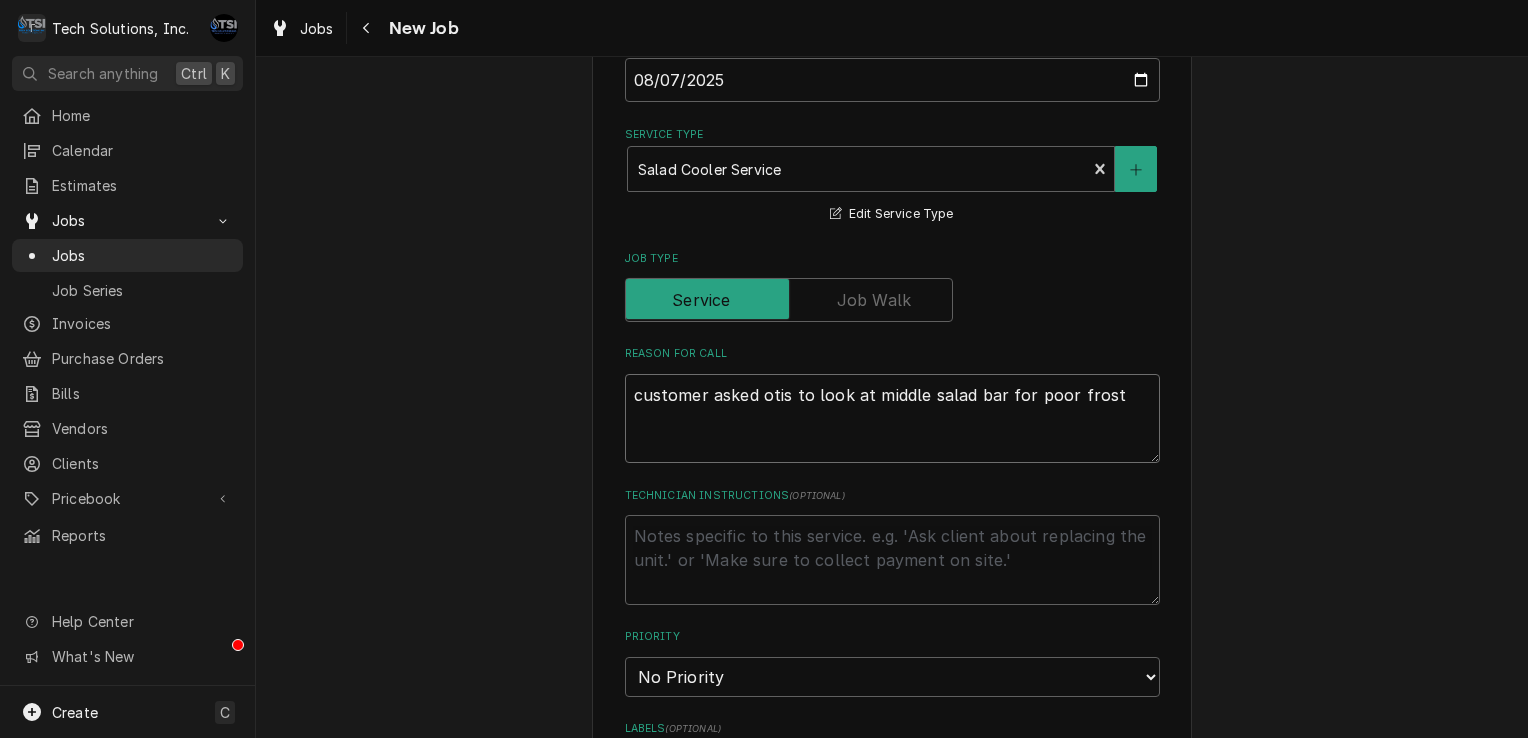 type on "x" 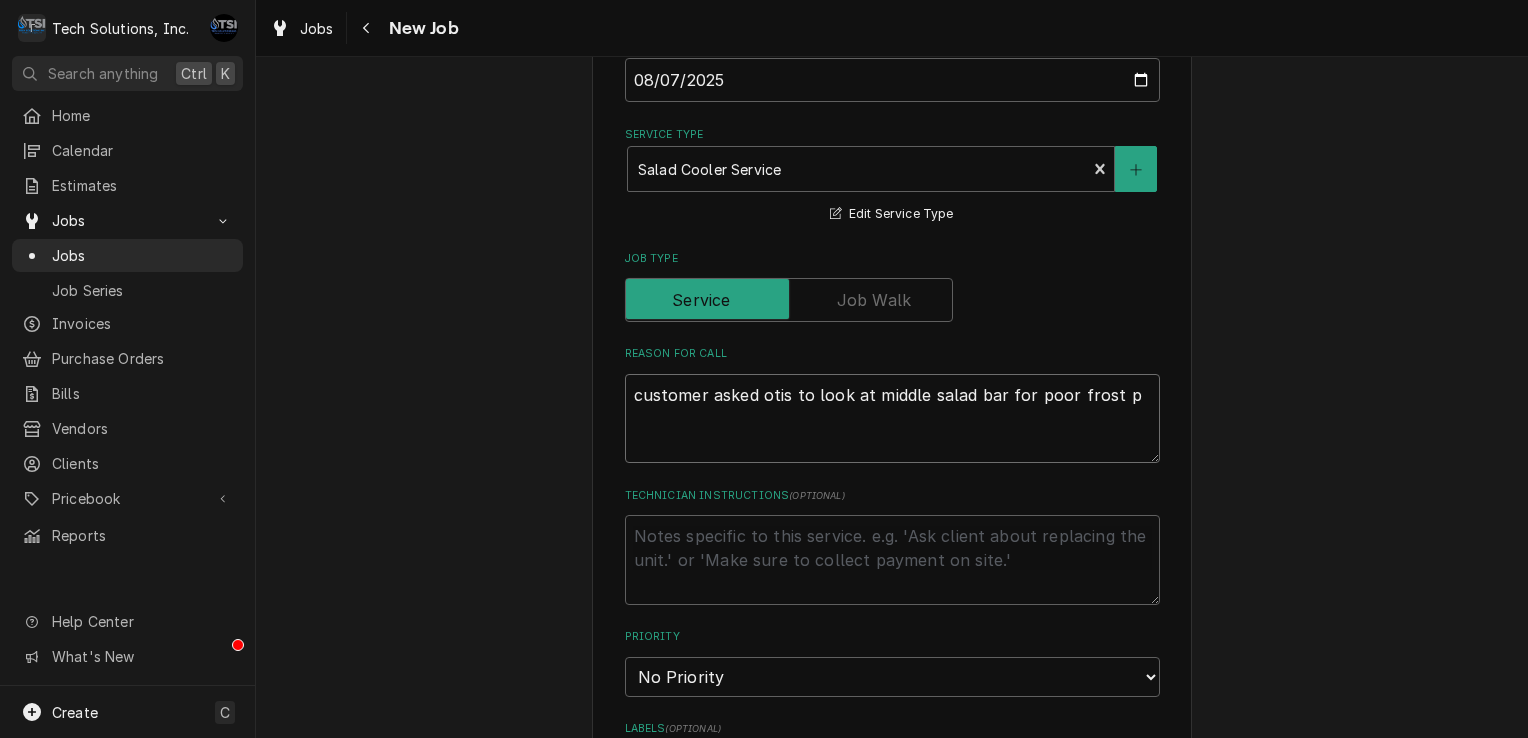 type on "x" 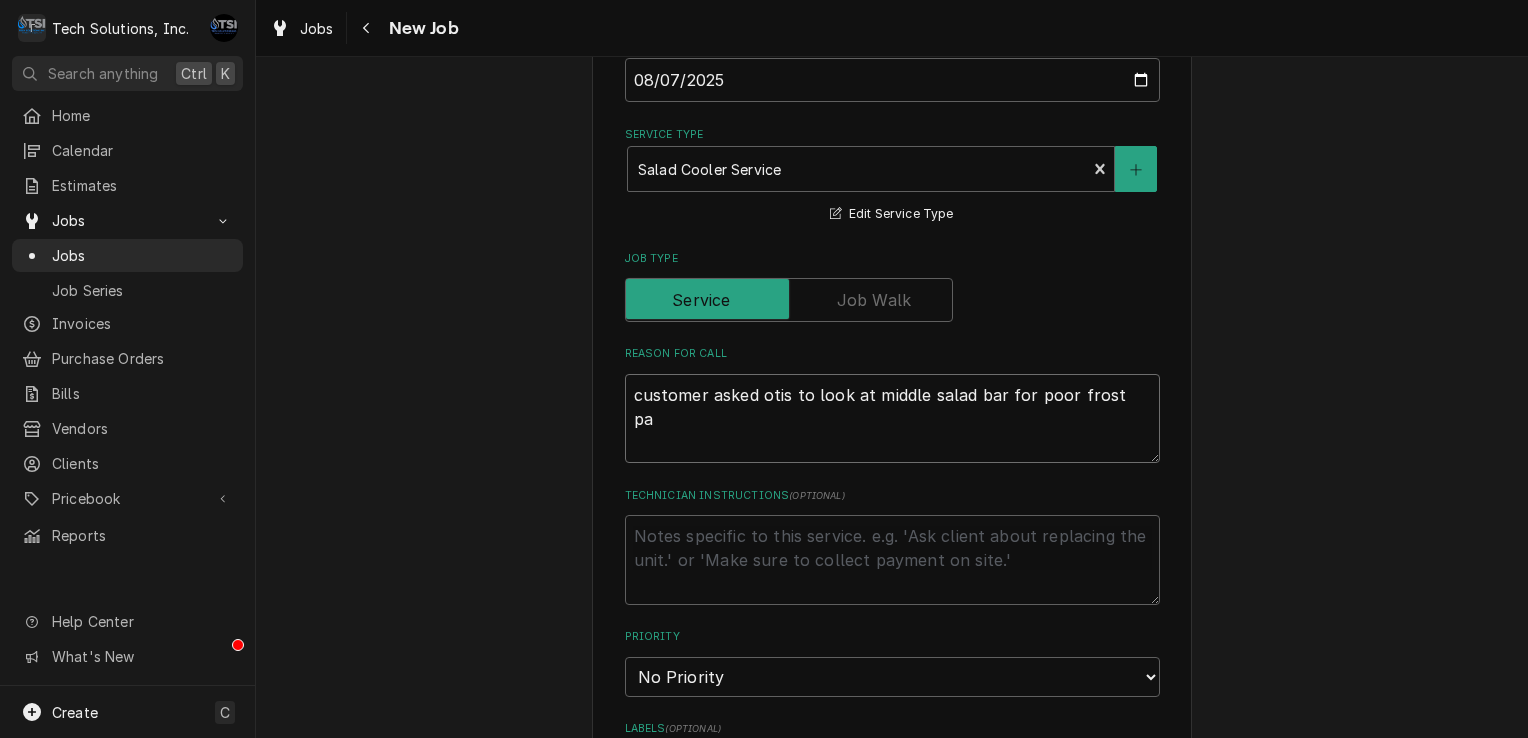 type on "x" 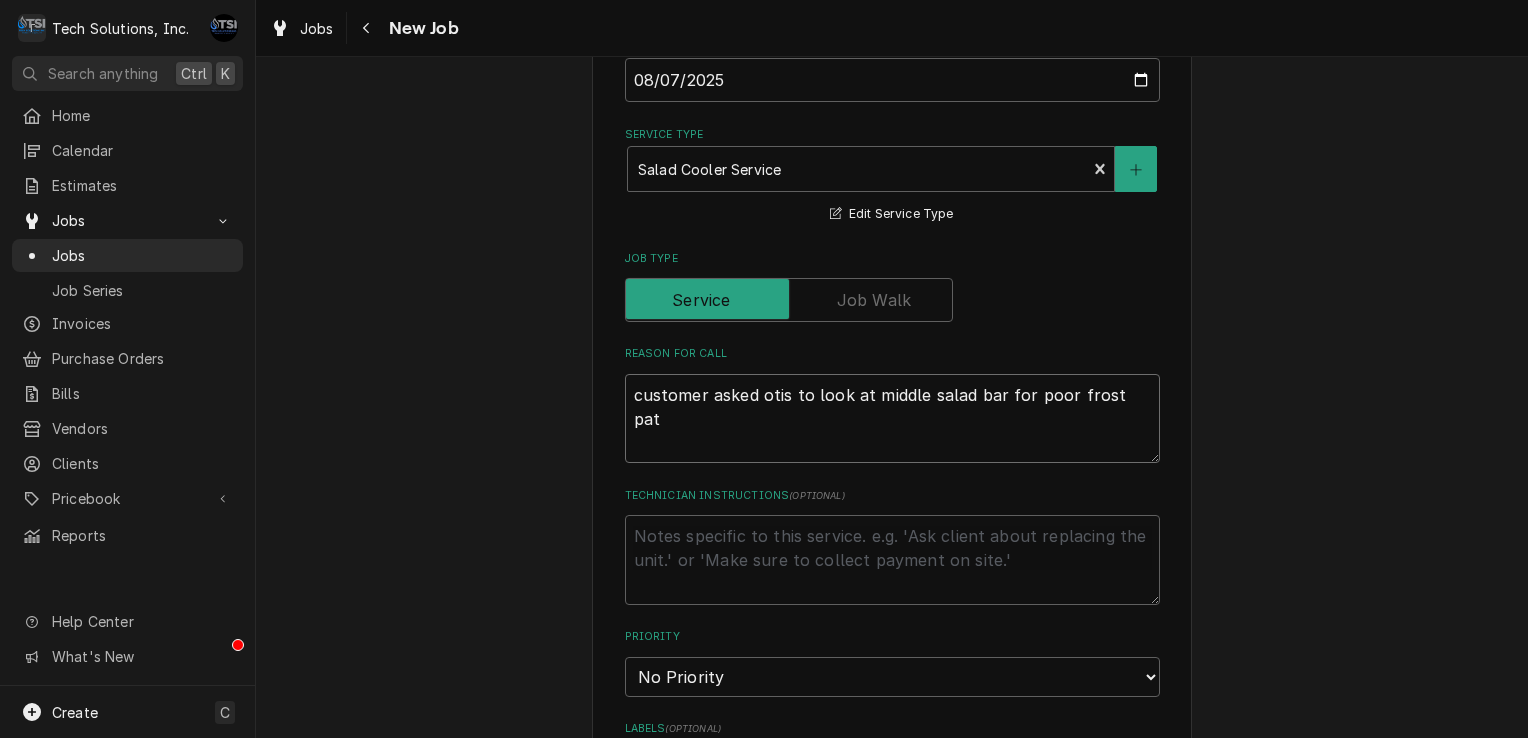 type on "x" 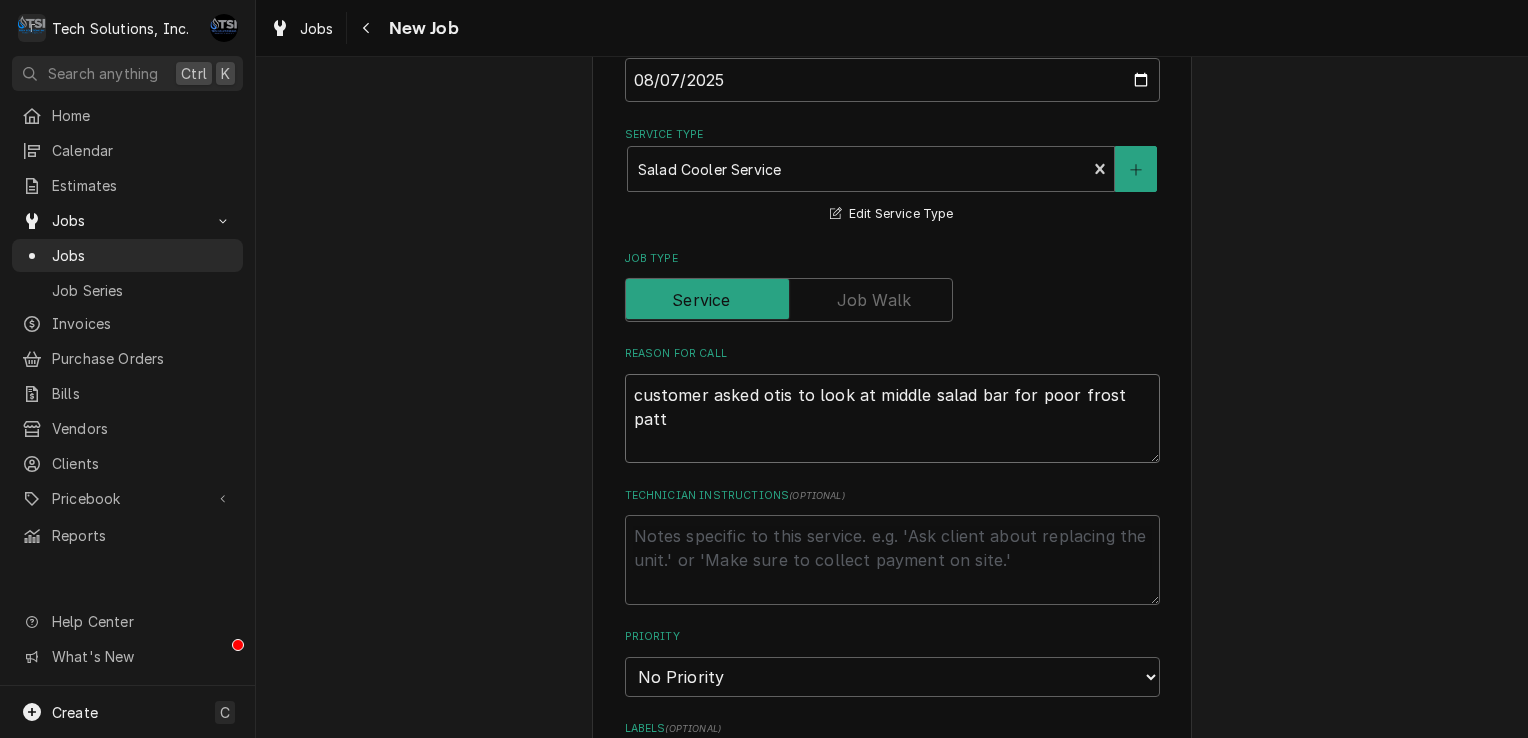 type on "x" 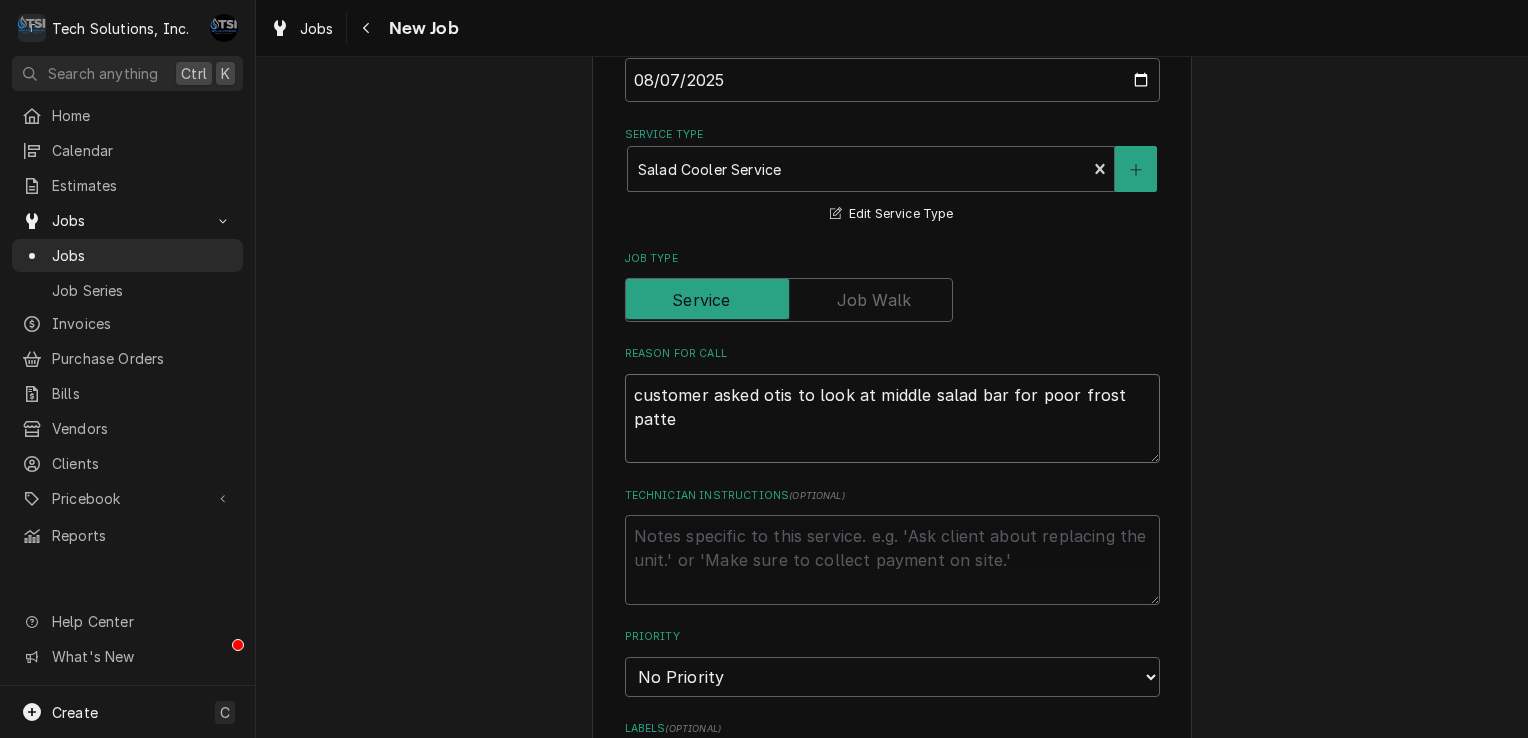 type on "x" 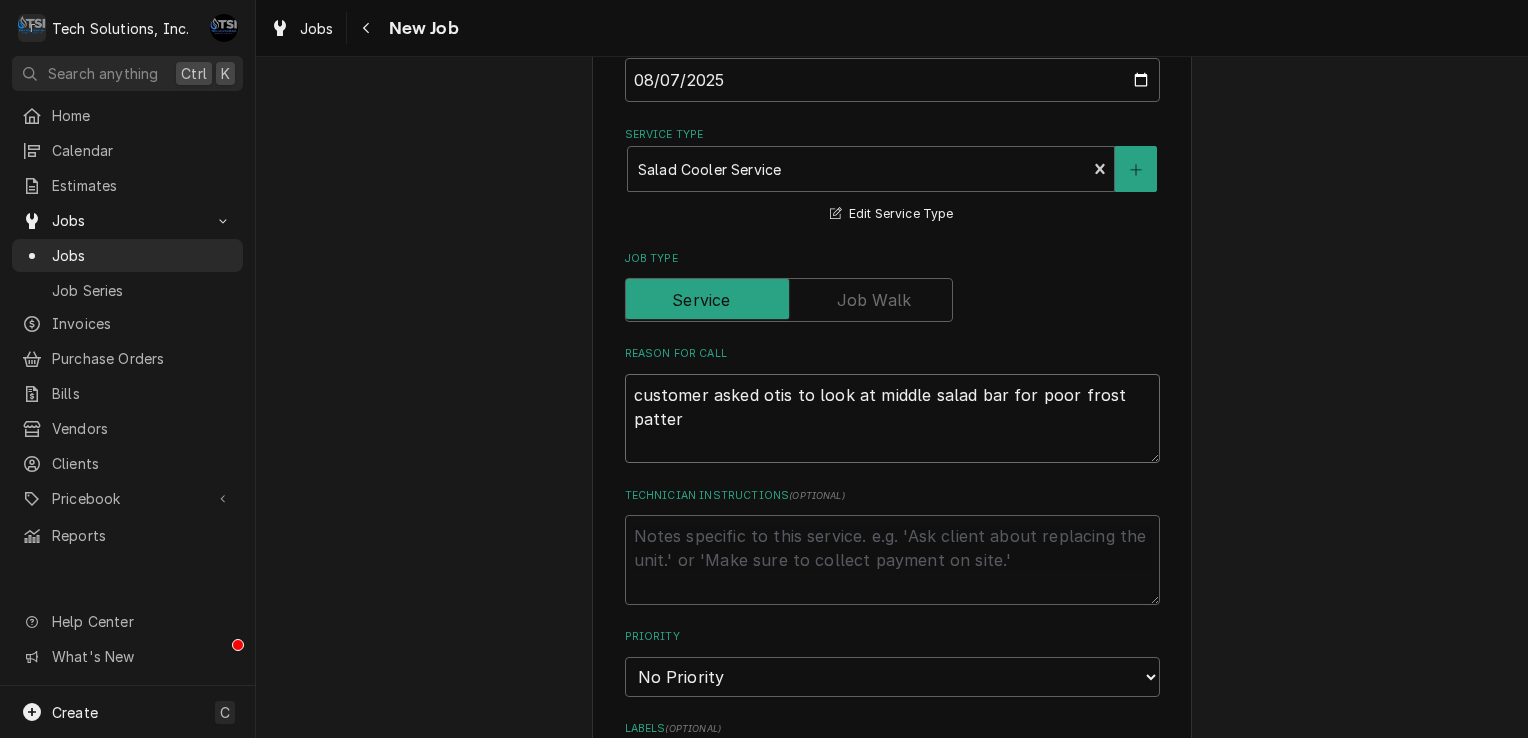 type on "x" 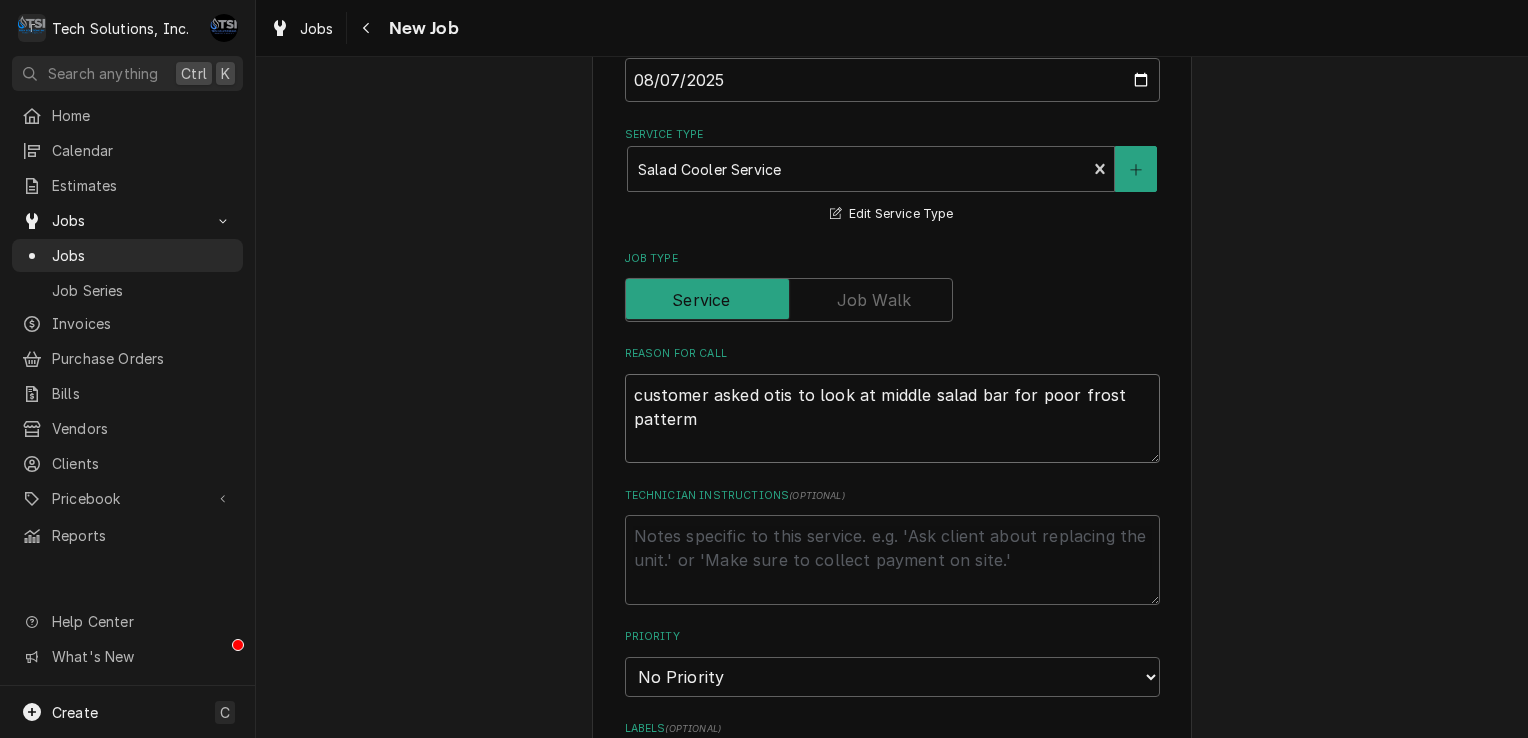 type on "x" 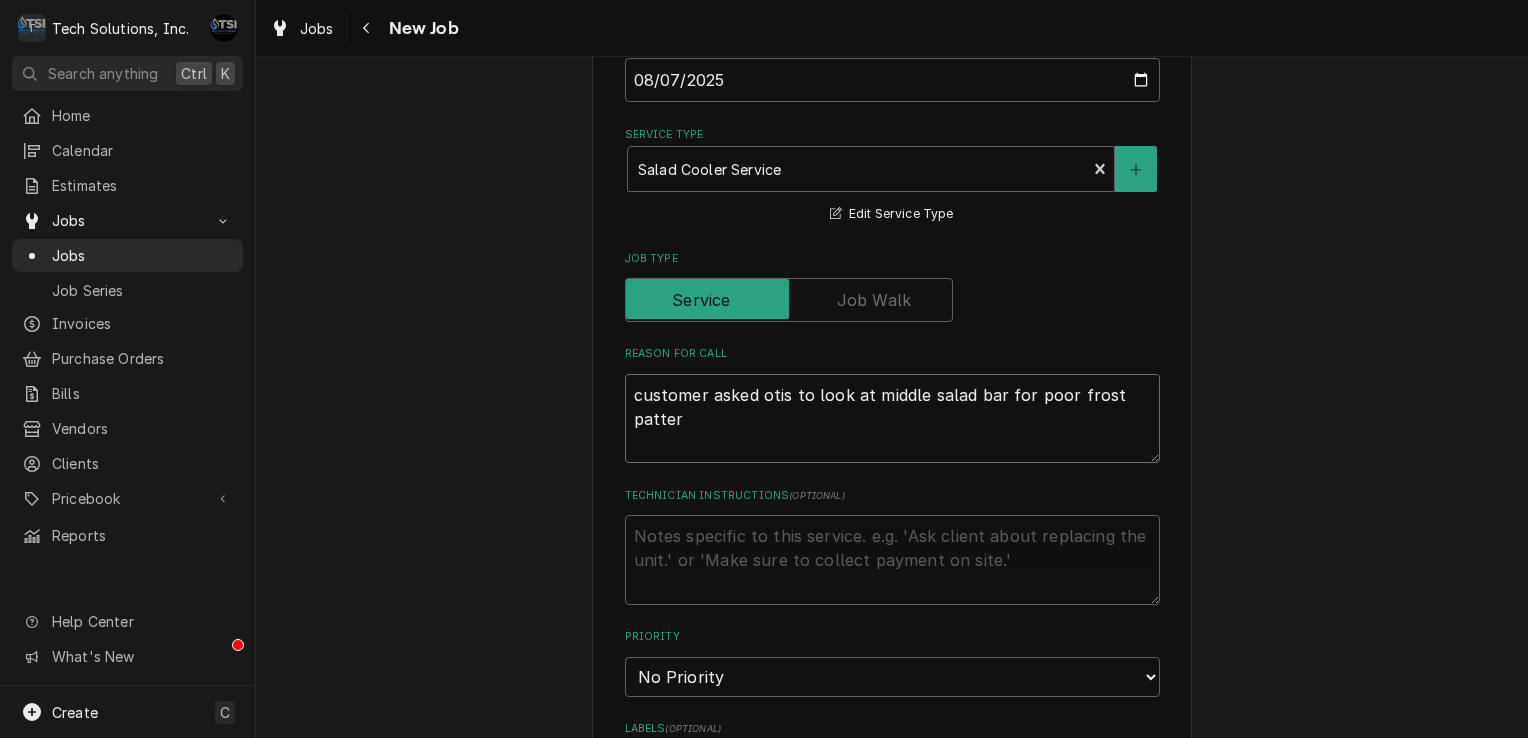 type on "x" 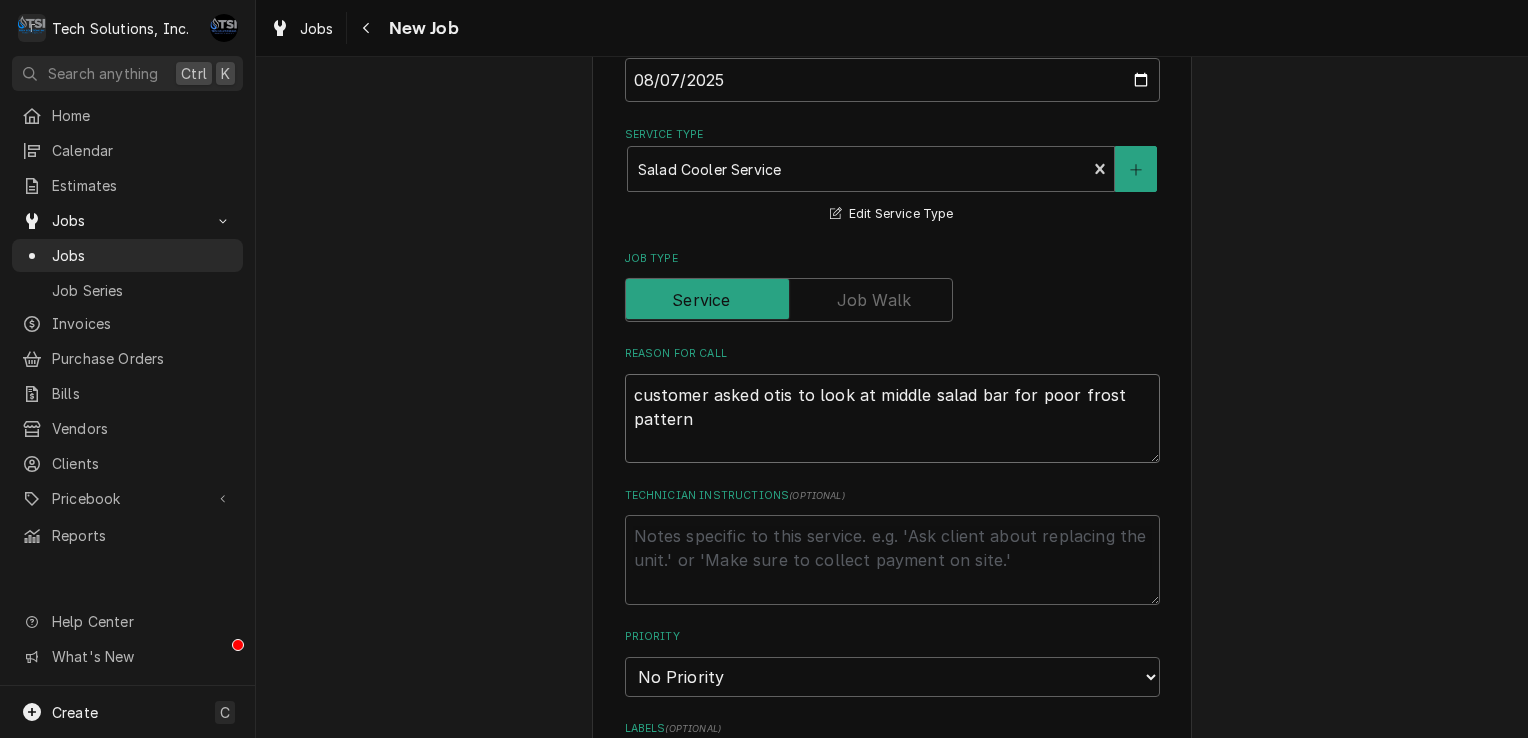 type on "x" 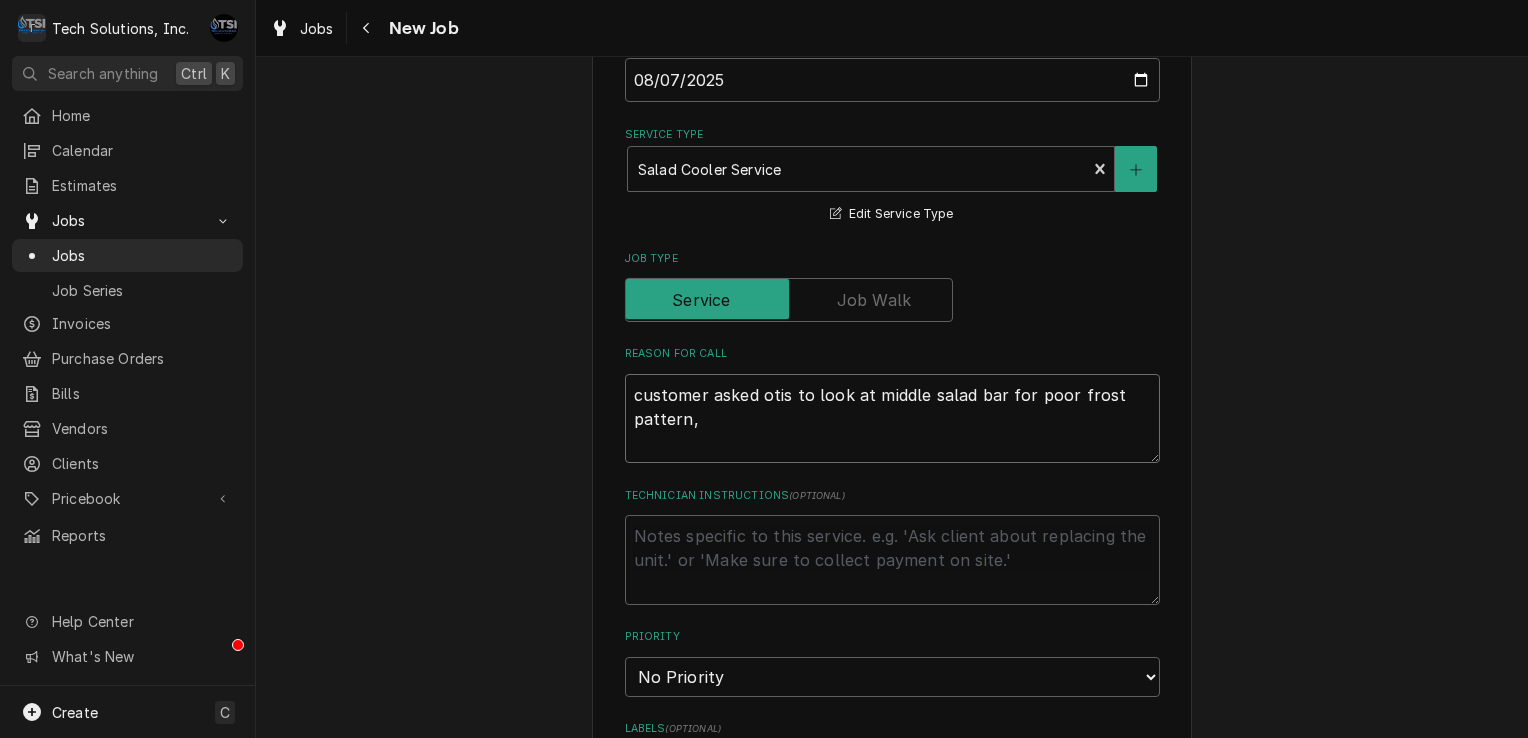 type on "x" 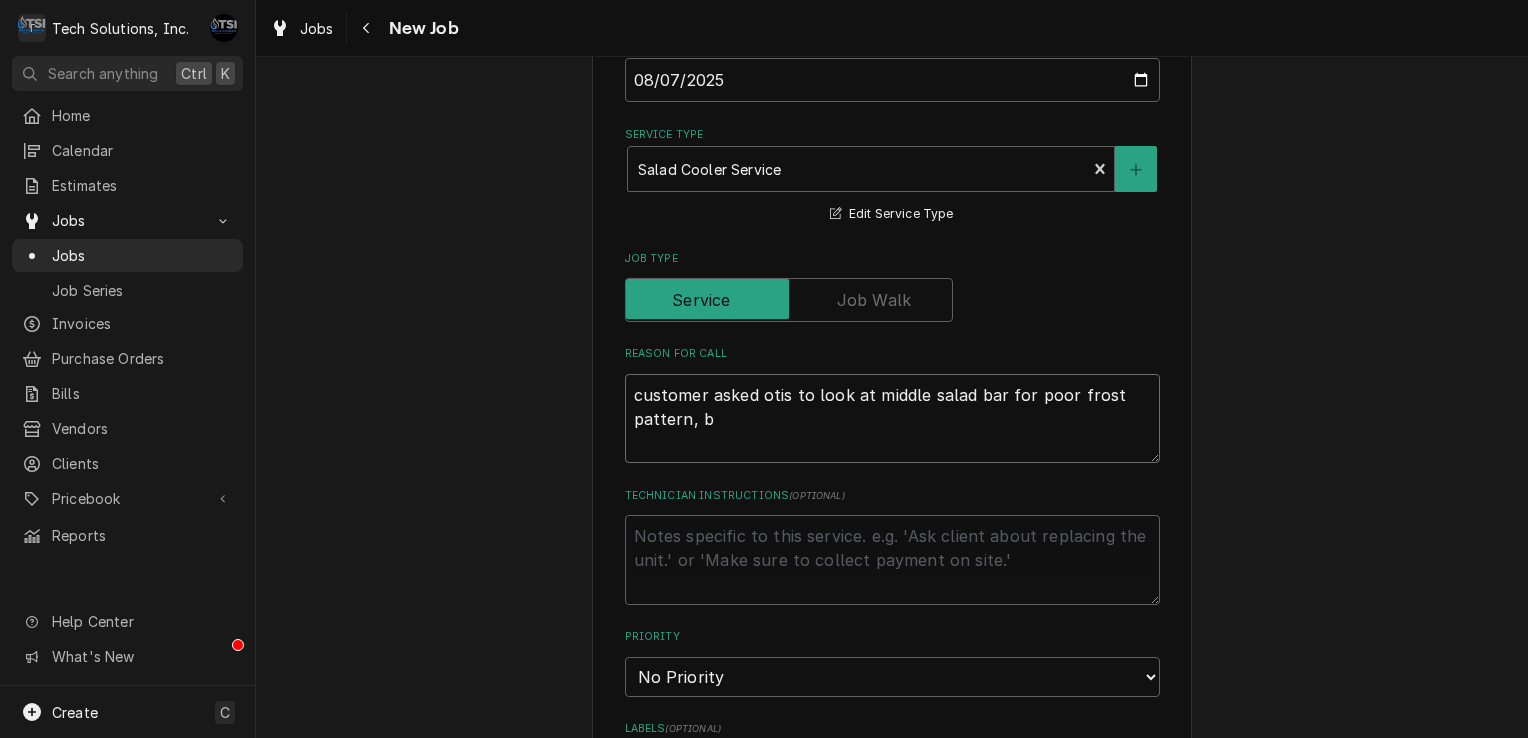 type on "x" 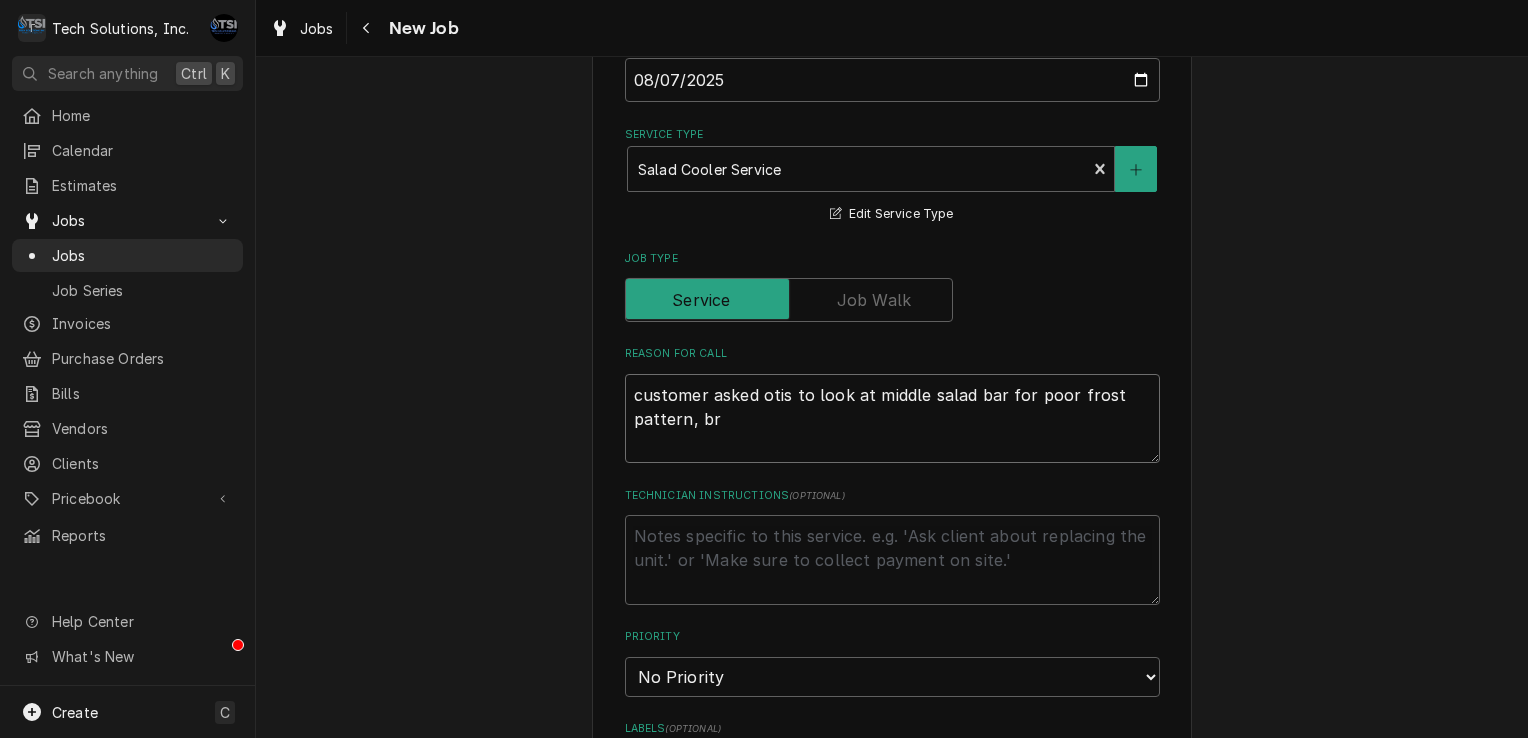 type on "x" 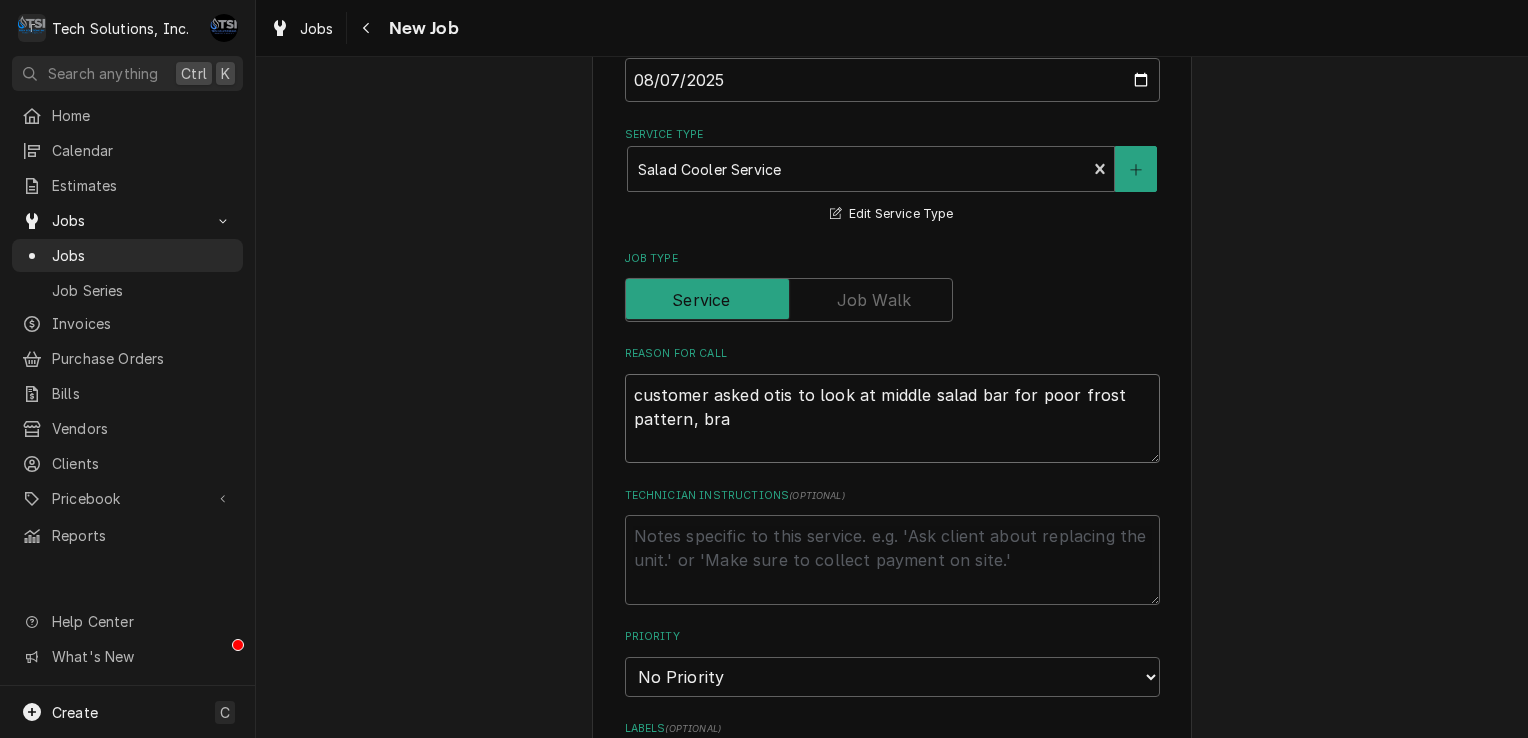 type on "x" 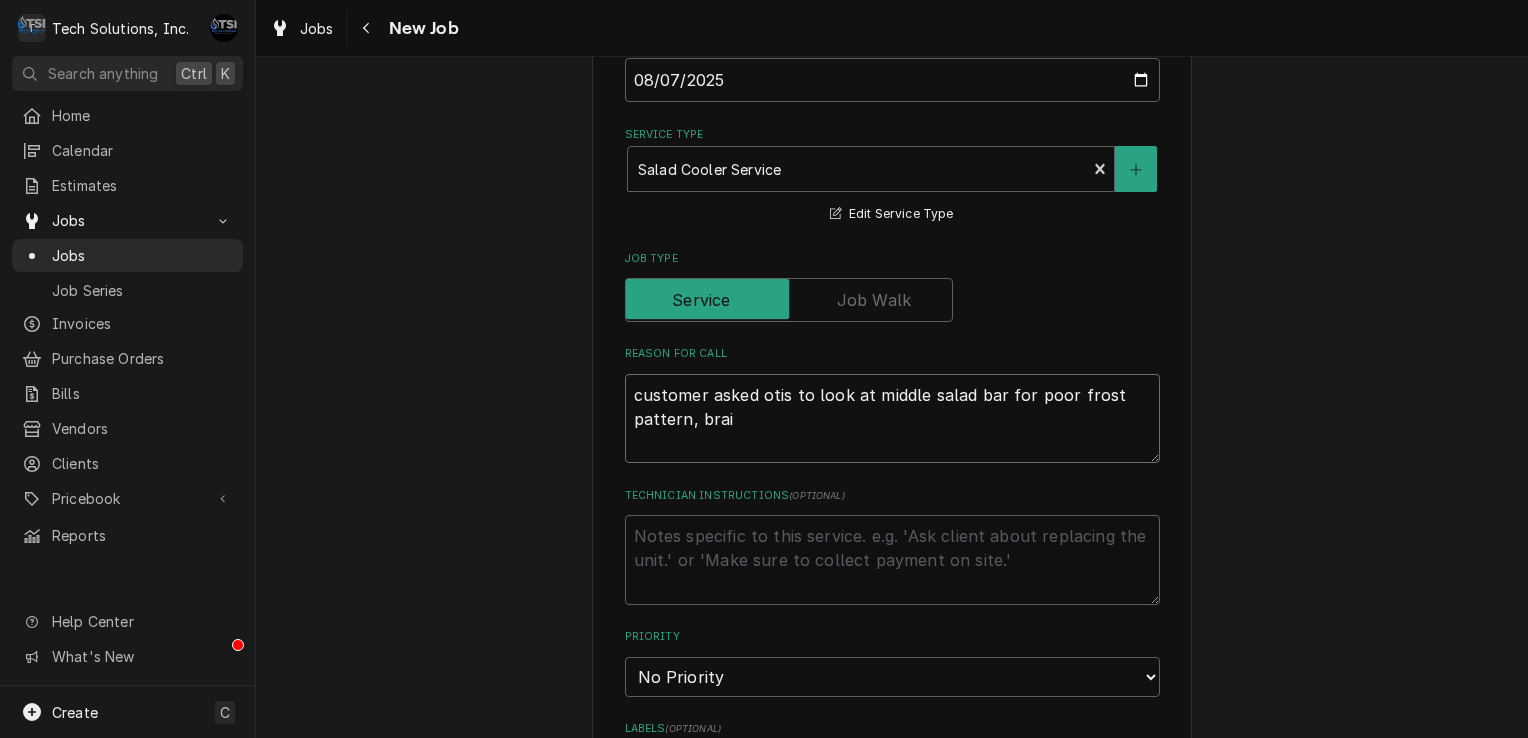 type on "x" 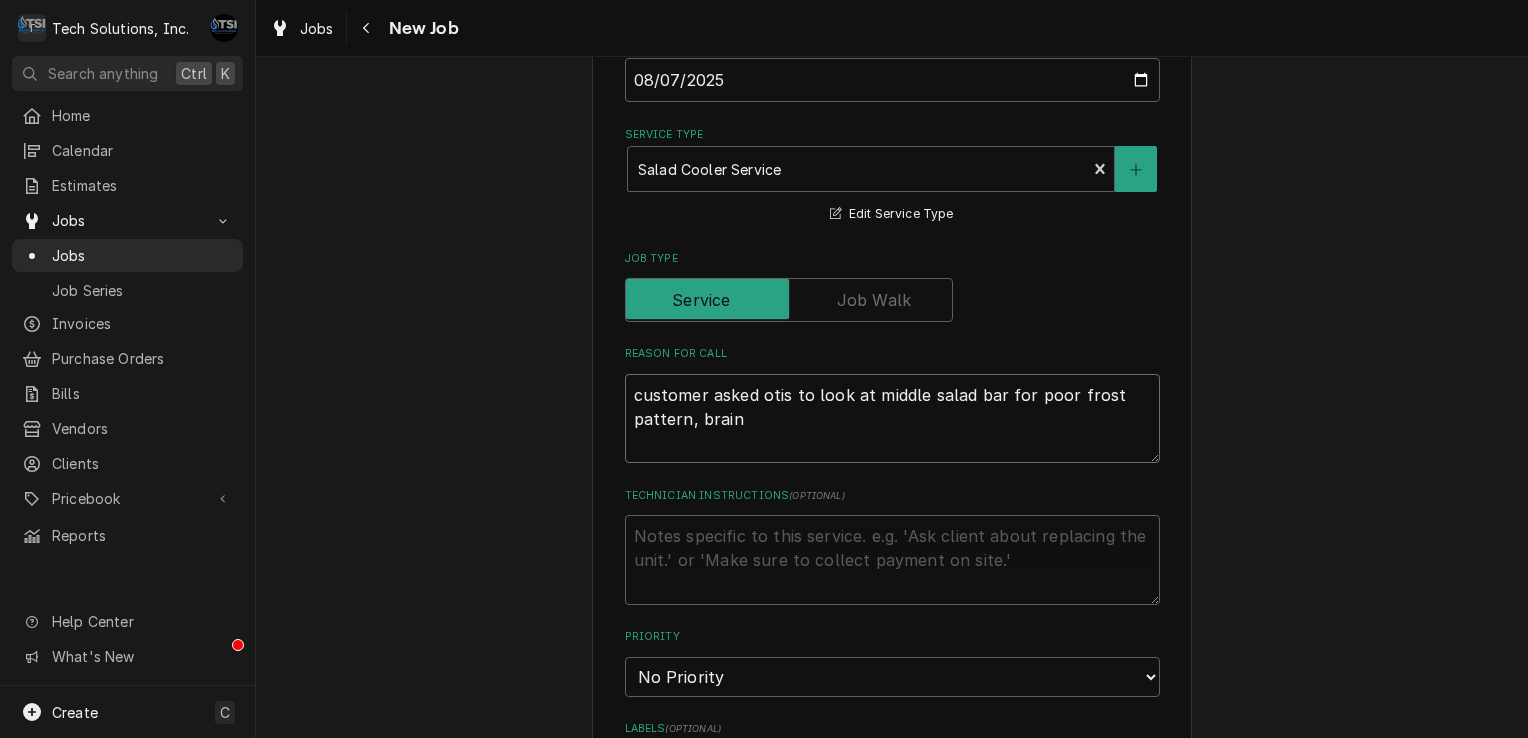 type on "x" 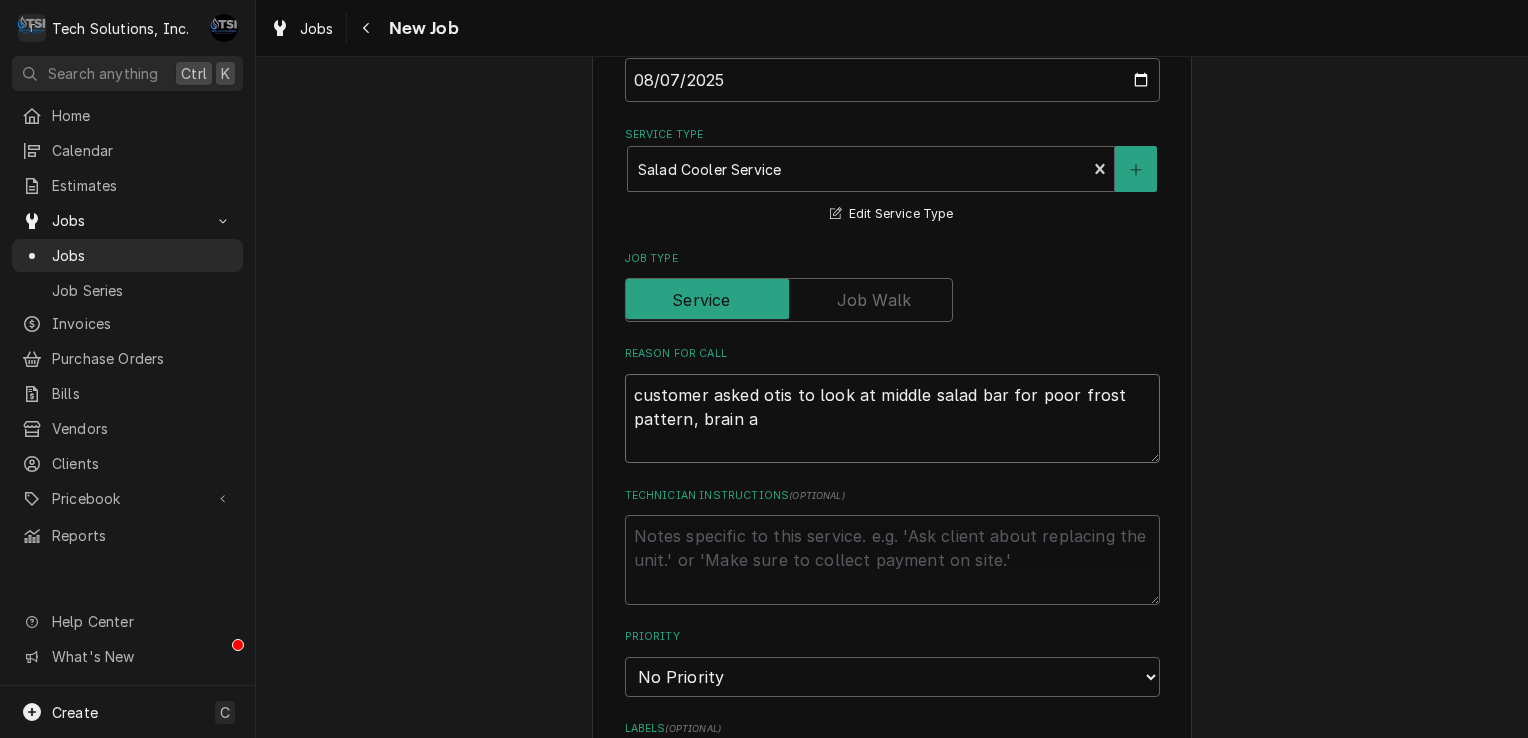 type on "x" 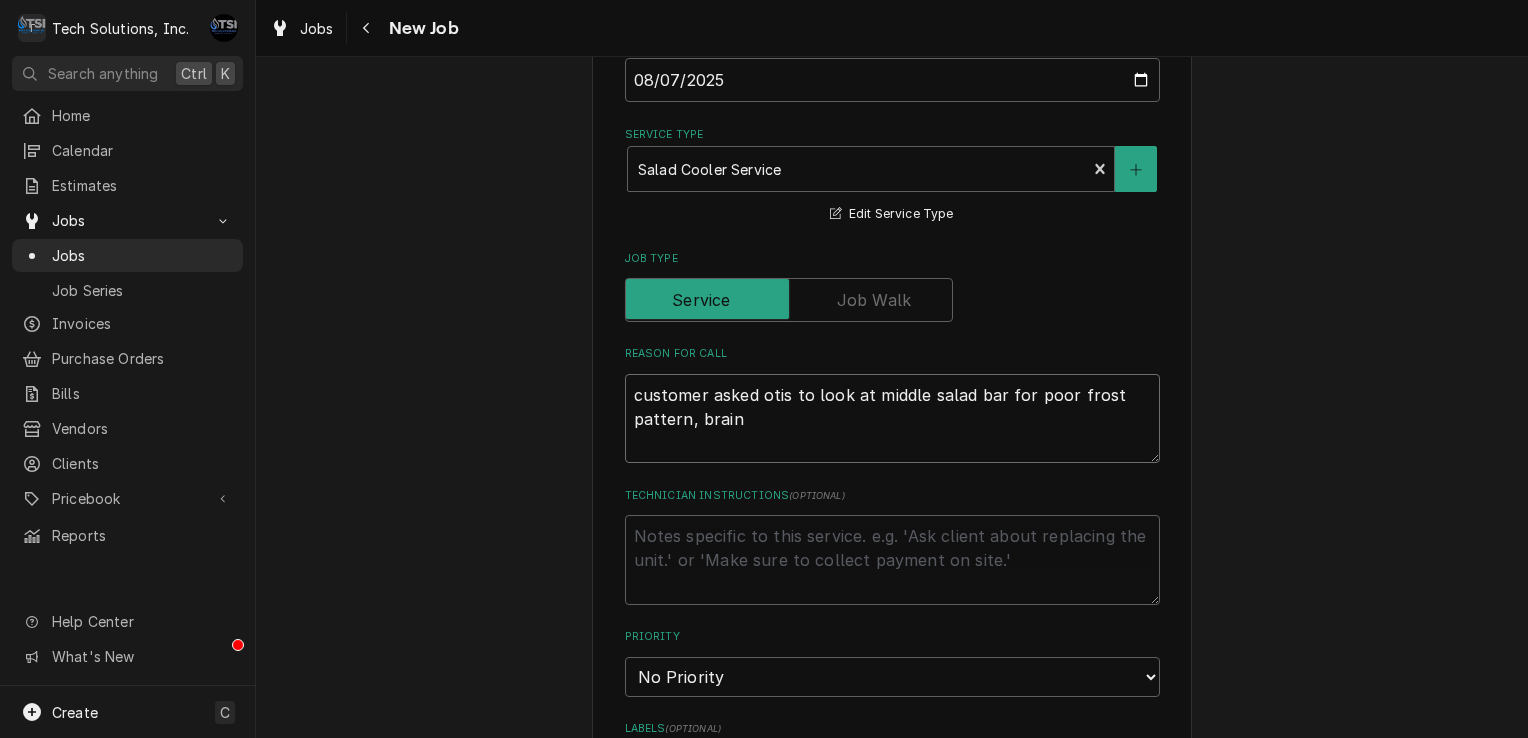 type on "x" 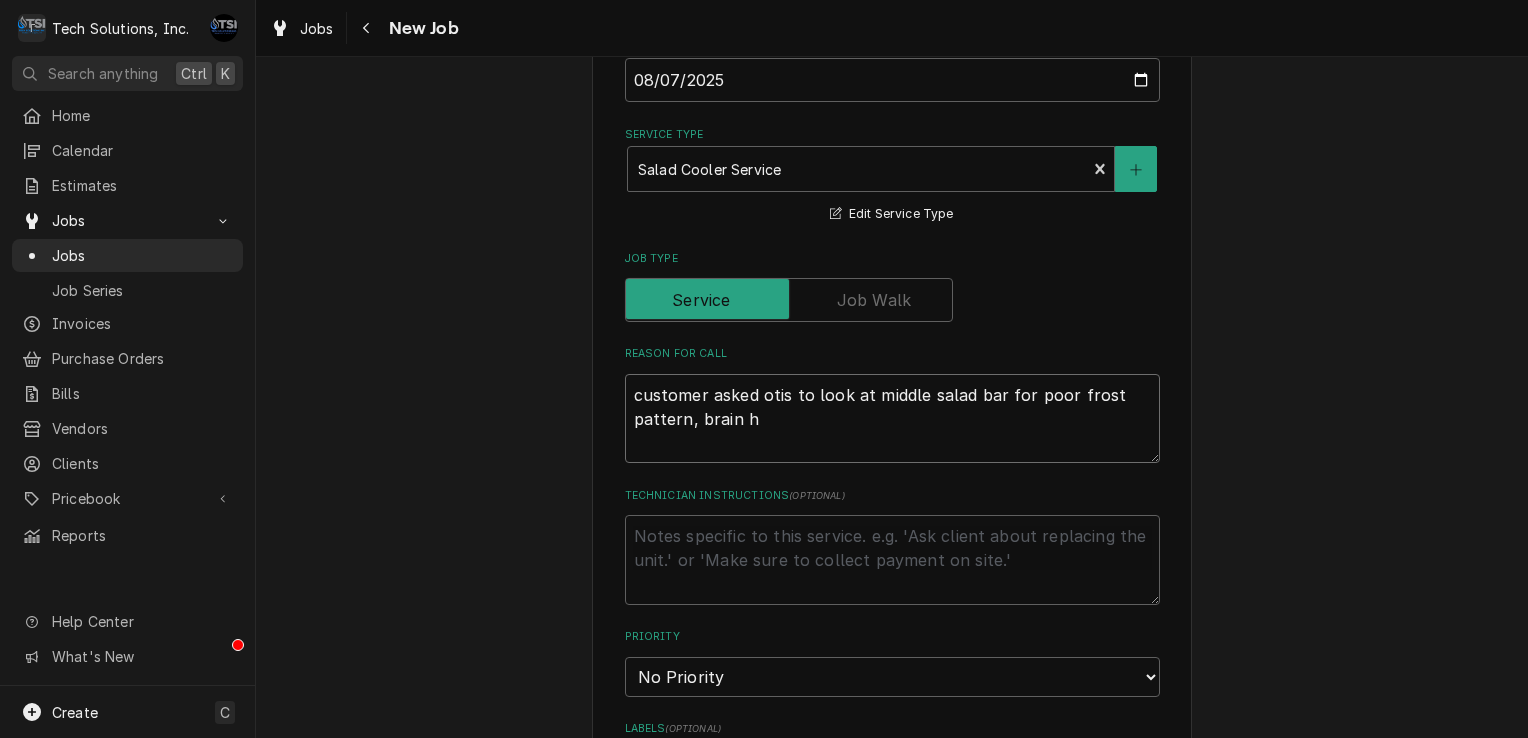 type on "x" 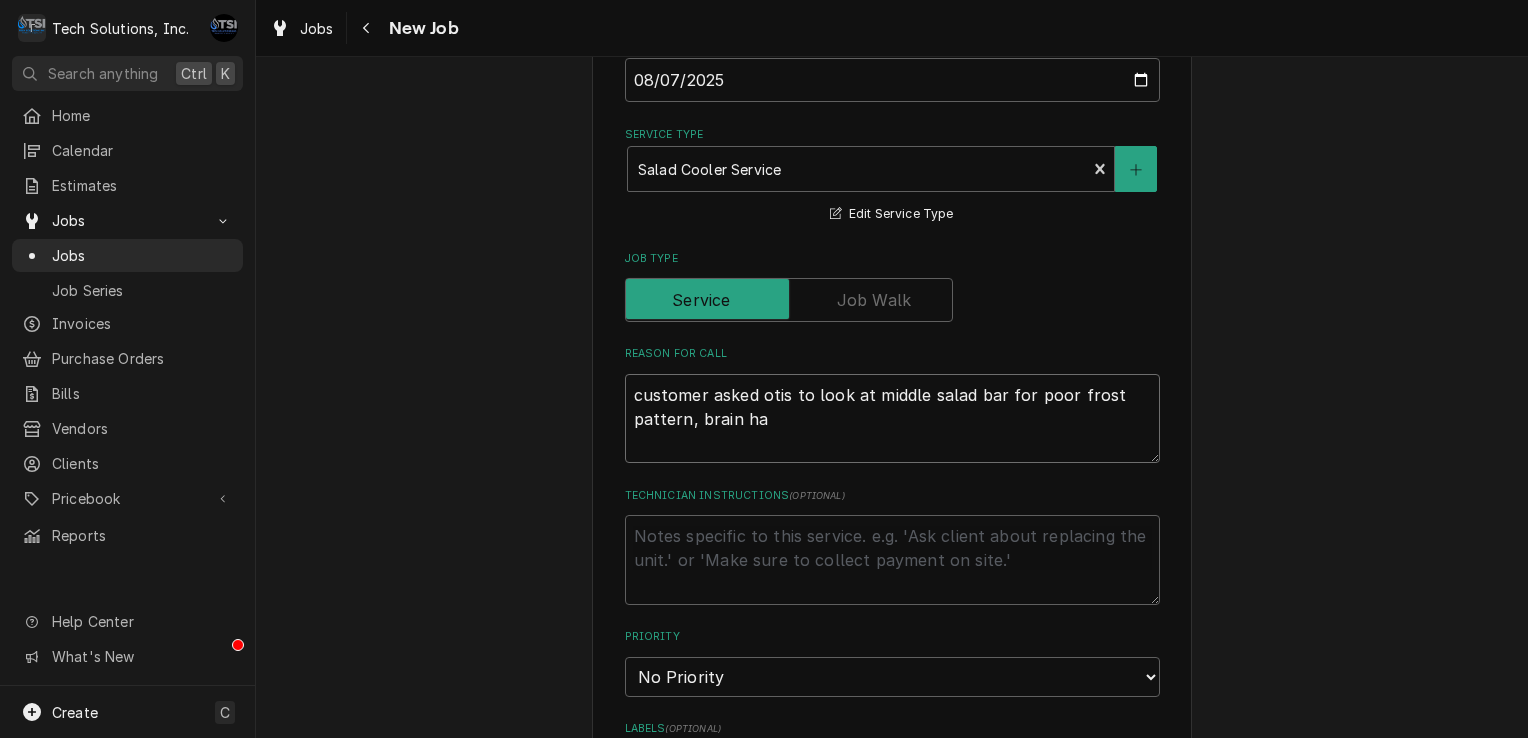 type on "x" 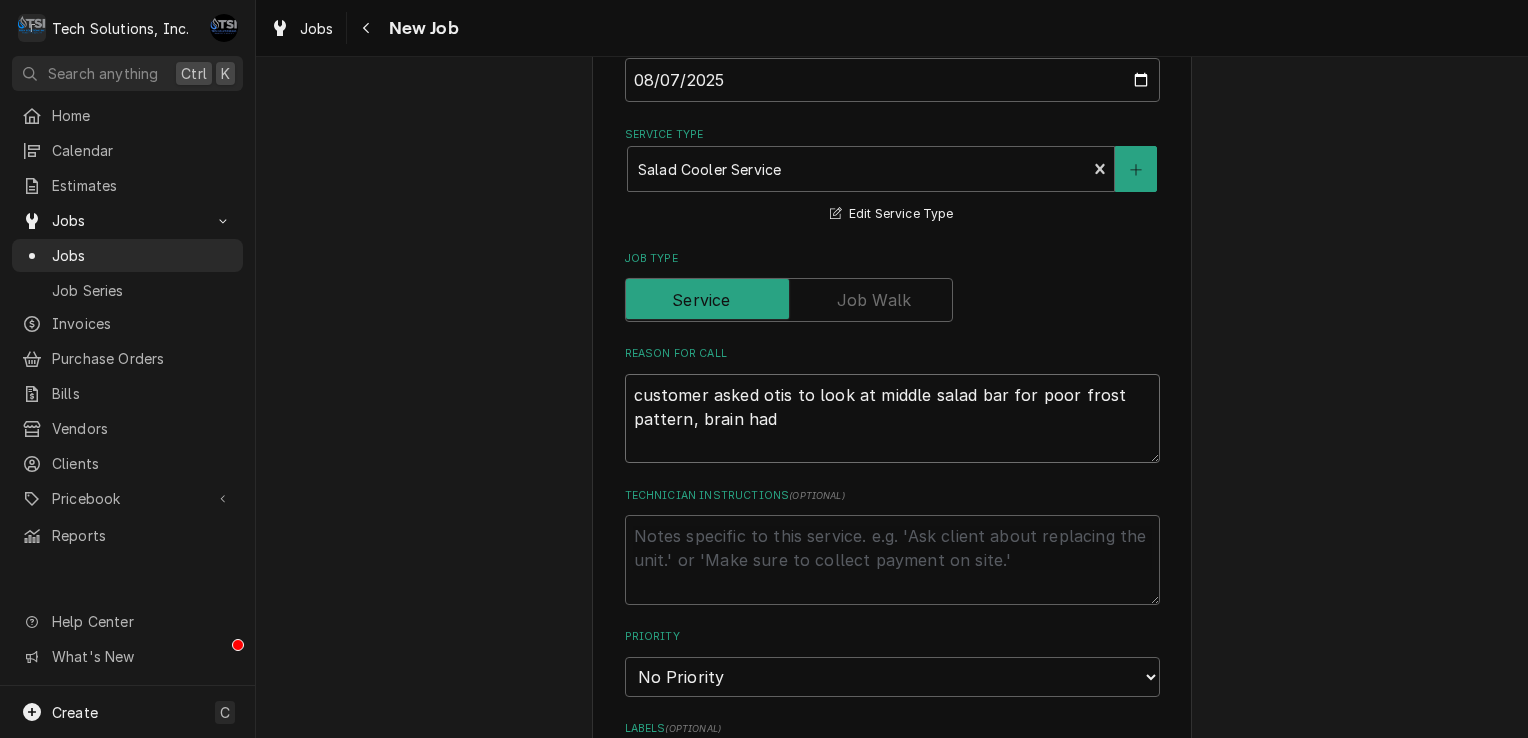 type on "x" 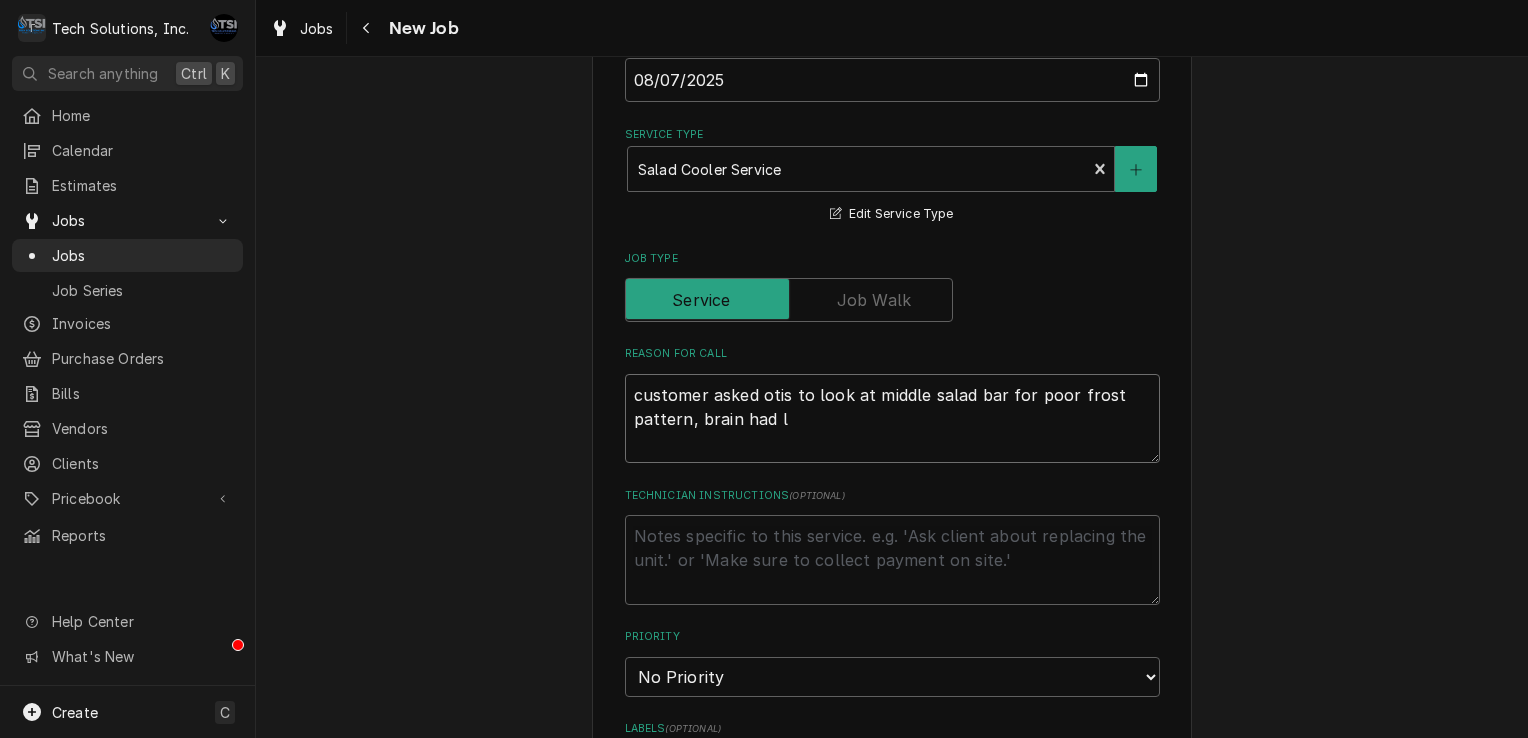 type on "x" 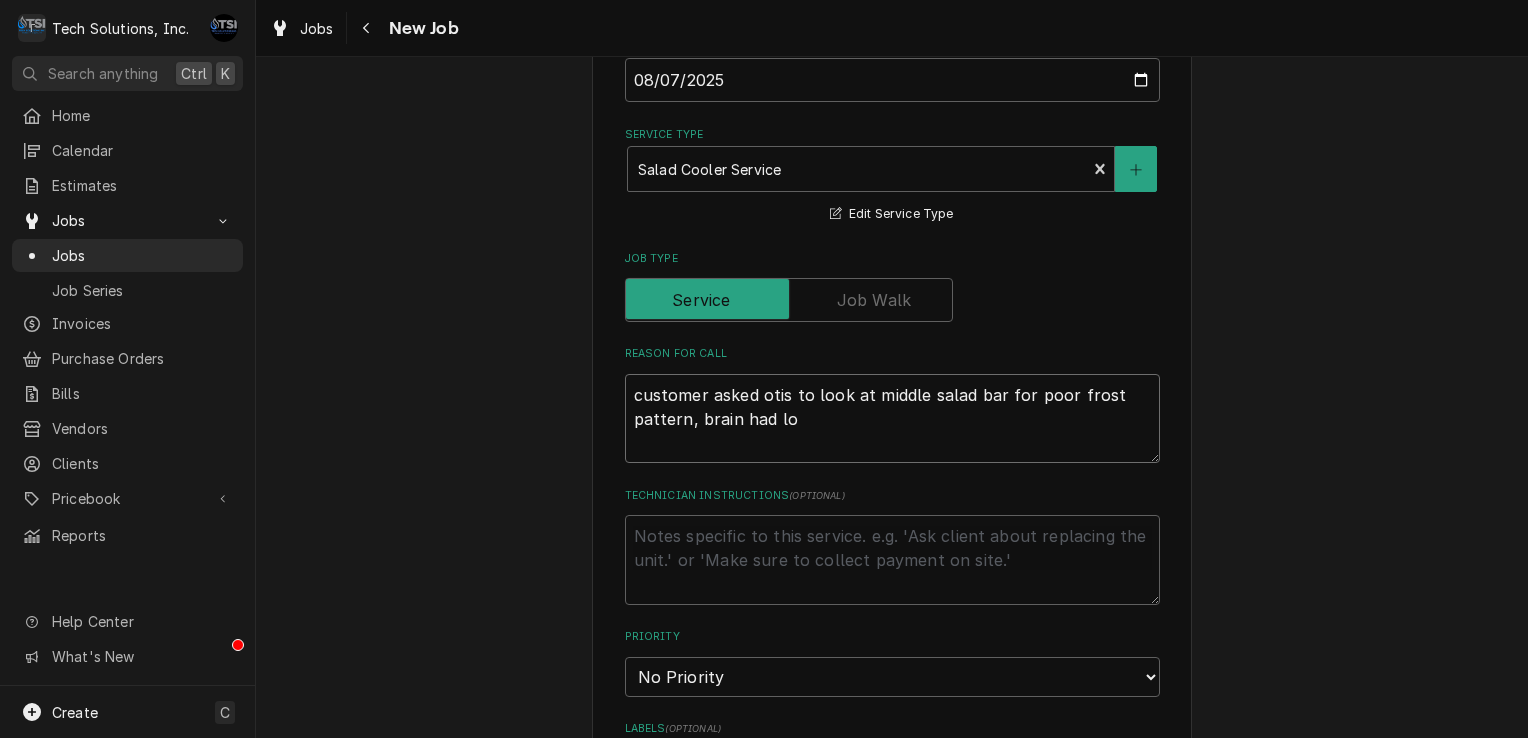 type on "x" 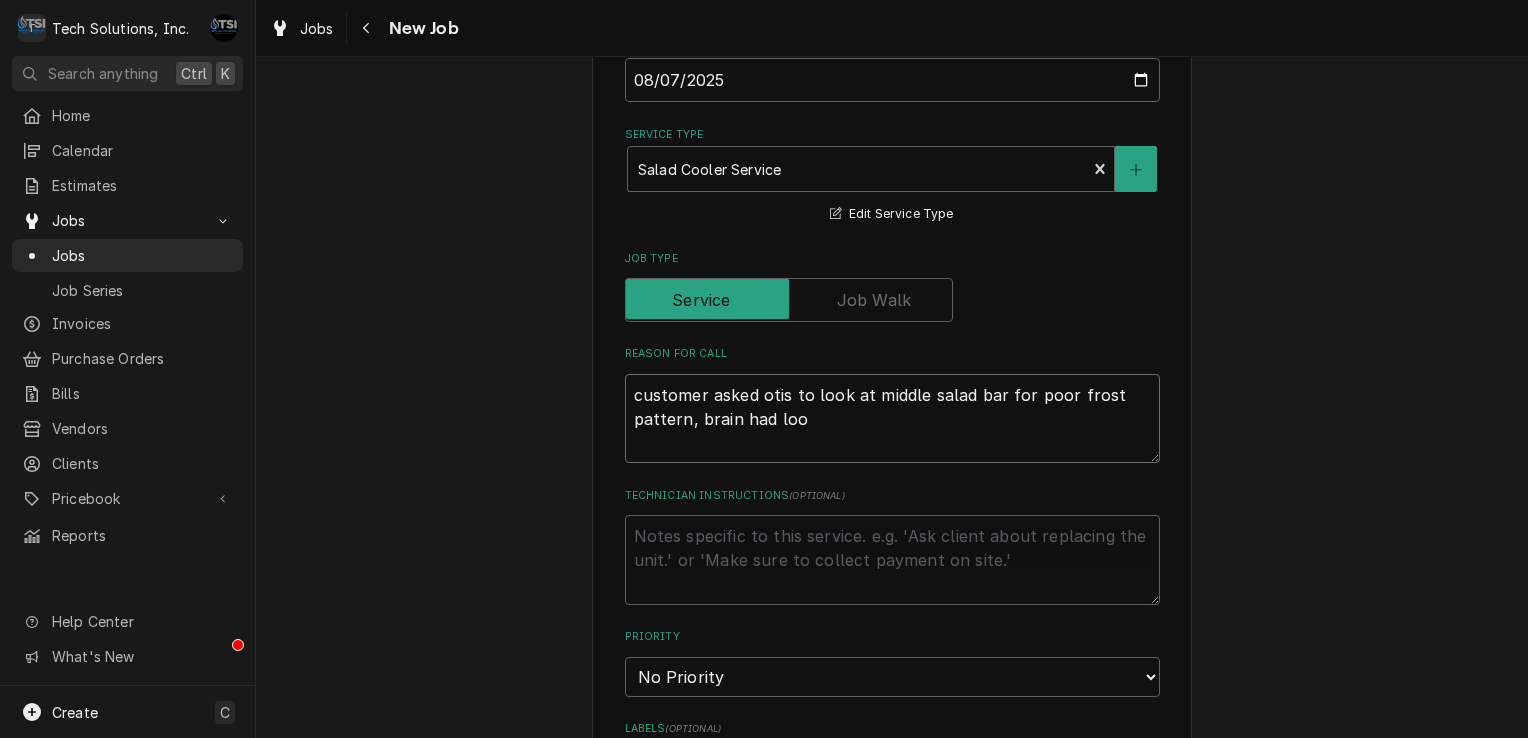 type on "x" 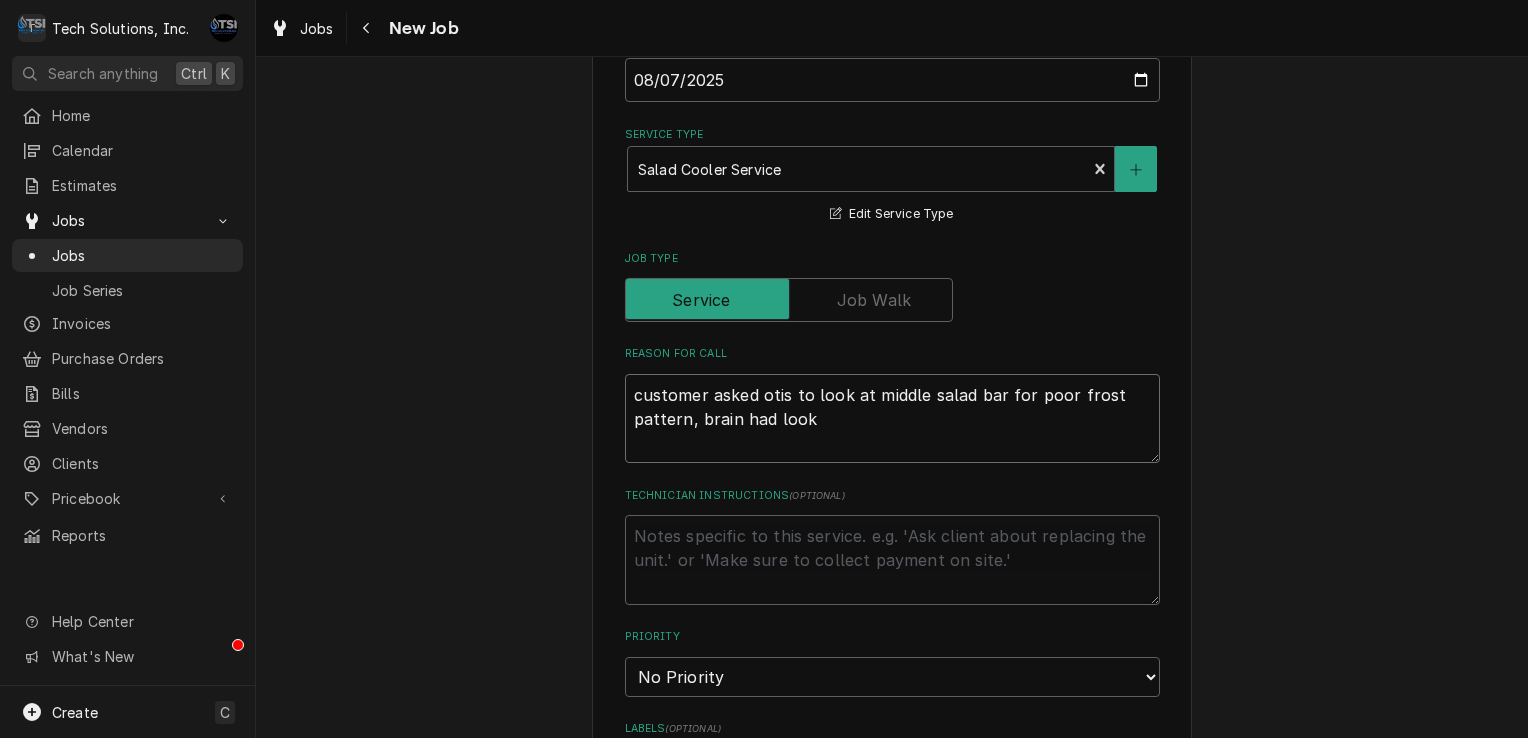 type on "x" 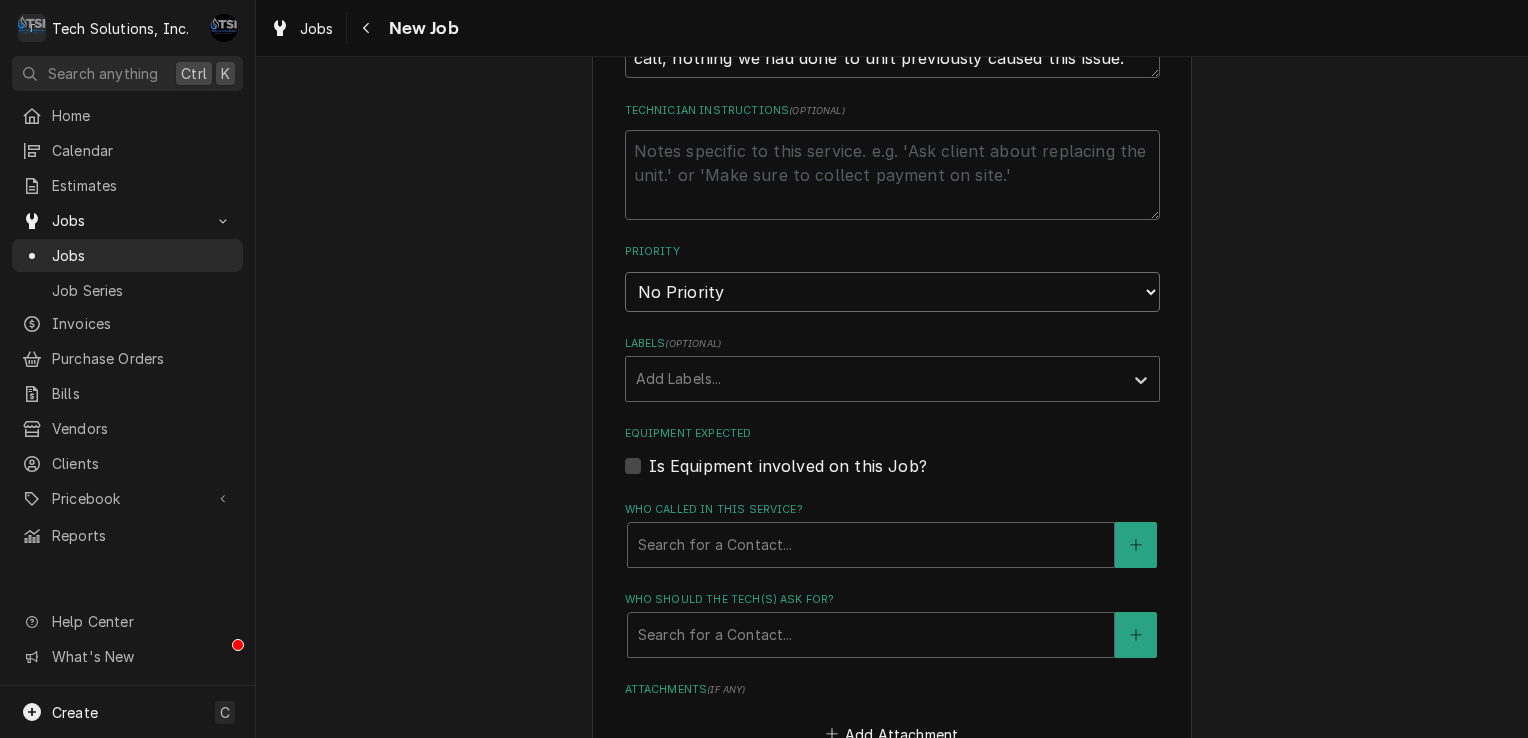 scroll, scrollTop: 1464, scrollLeft: 0, axis: vertical 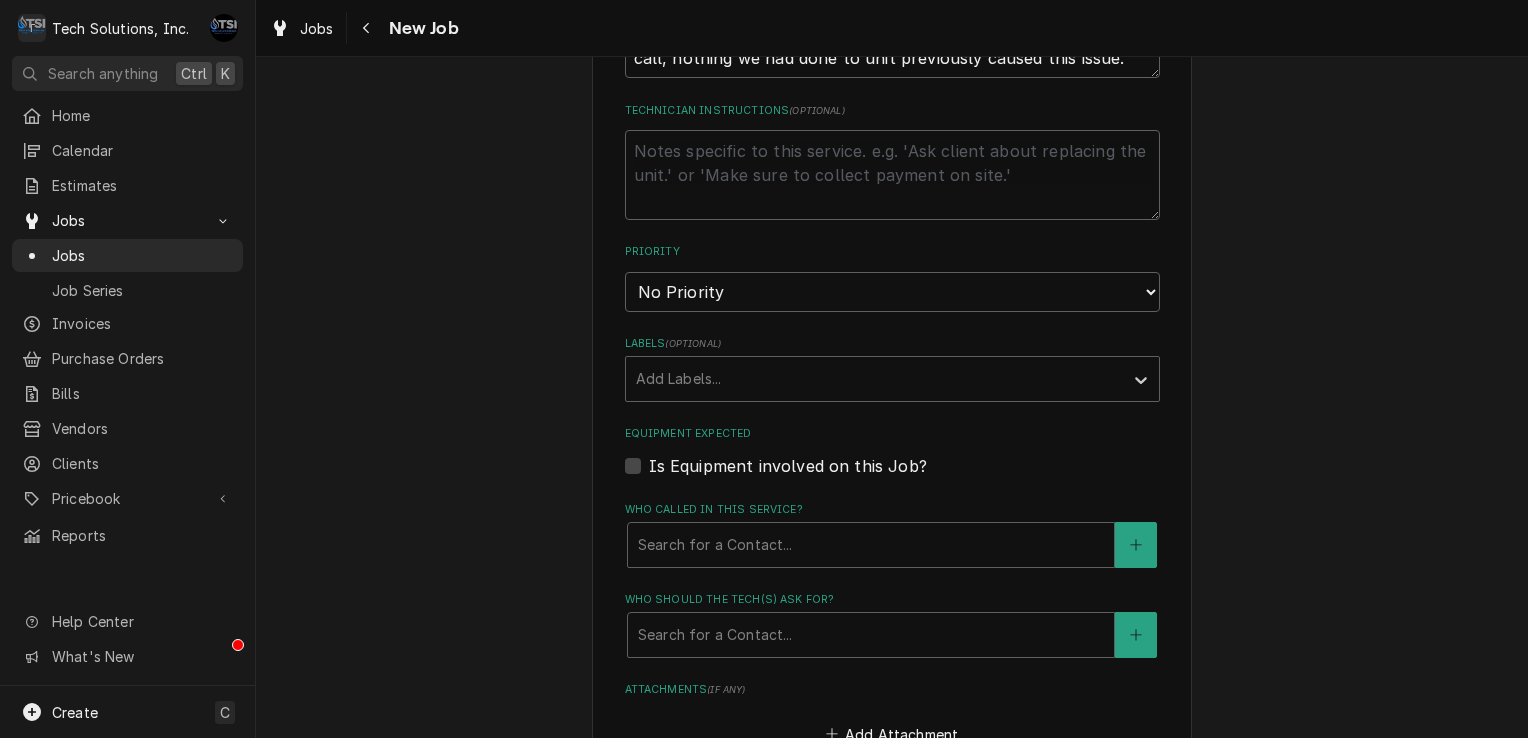 click on "Who called in this service?" at bounding box center (892, 510) 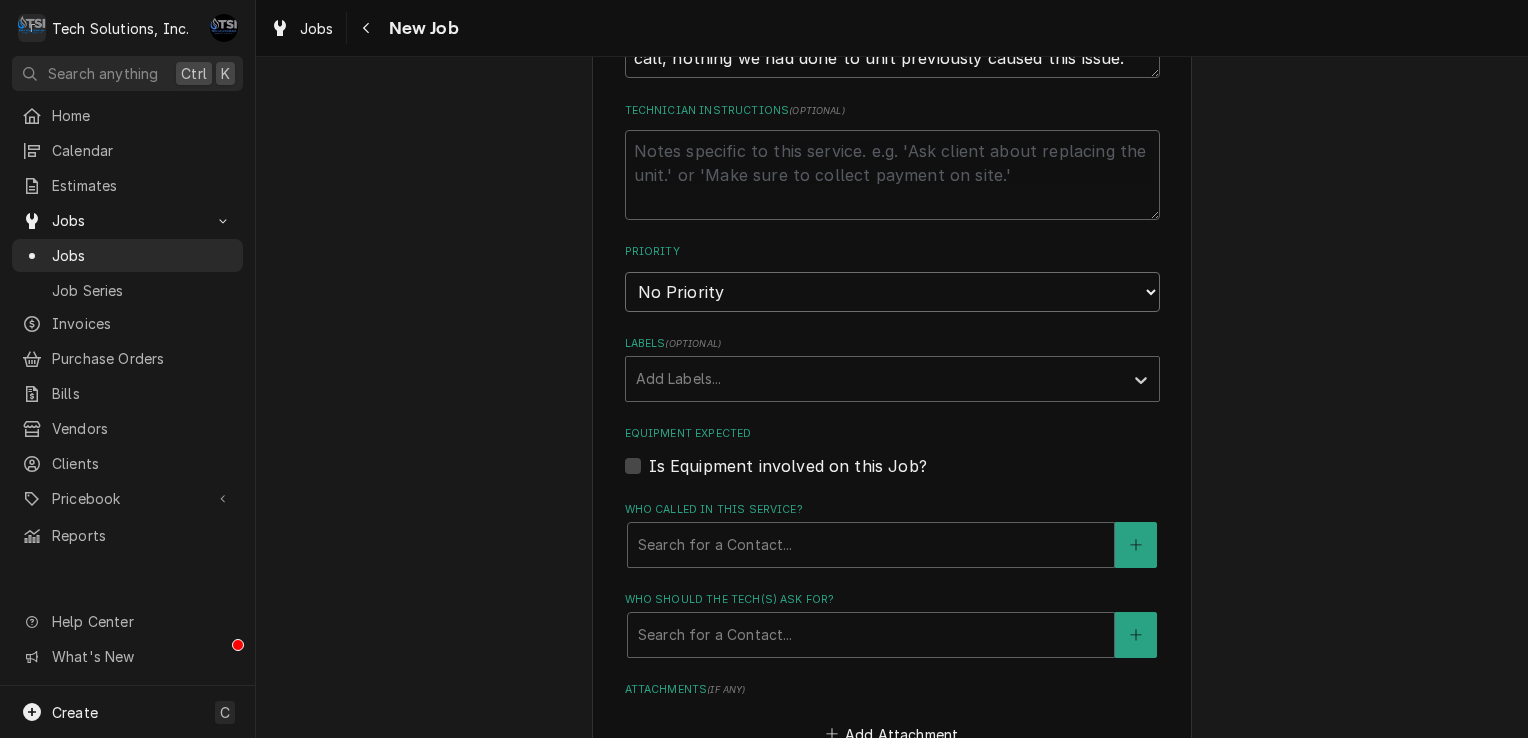 click on "No Priority Urgent High Medium Low" at bounding box center (892, 292) 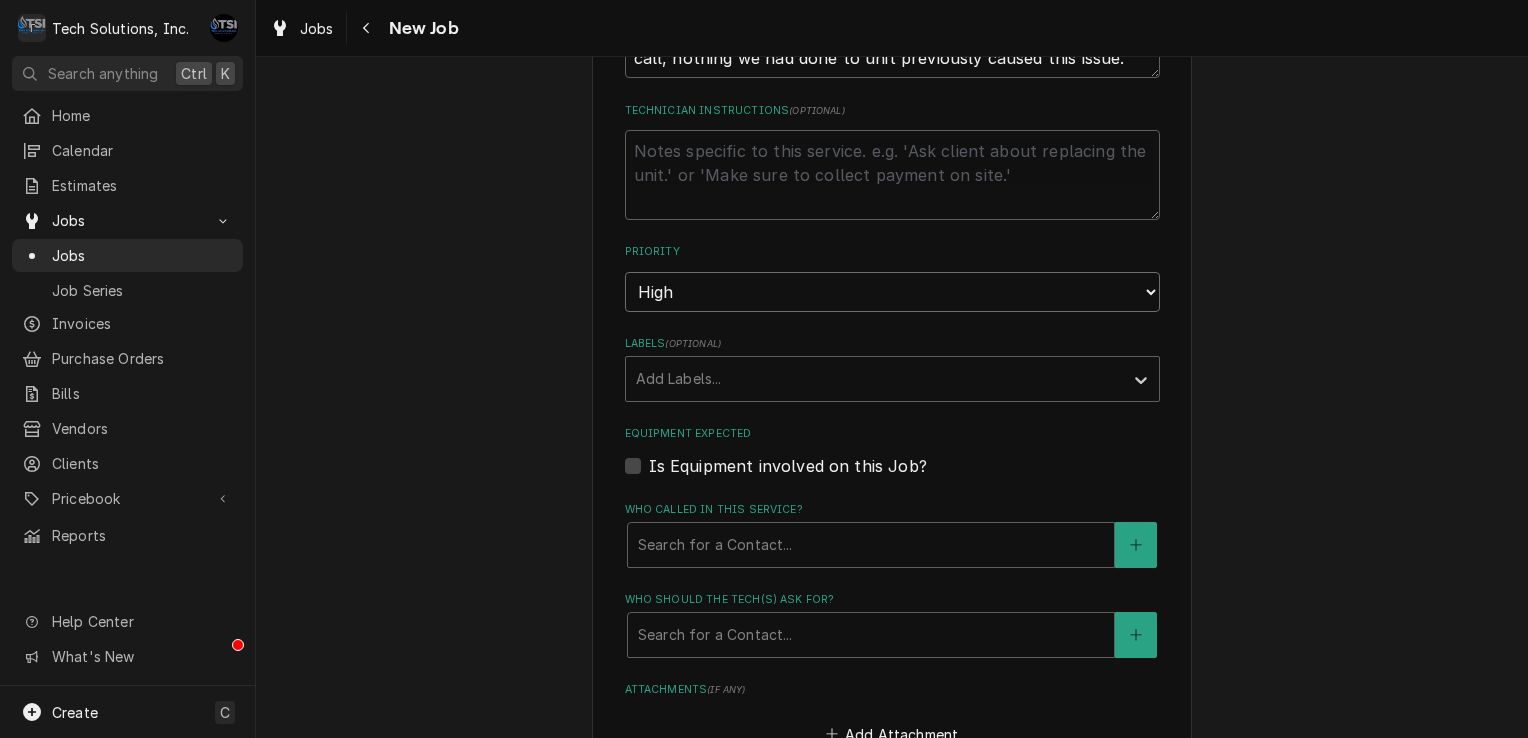 click on "No Priority Urgent High Medium Low" at bounding box center [892, 292] 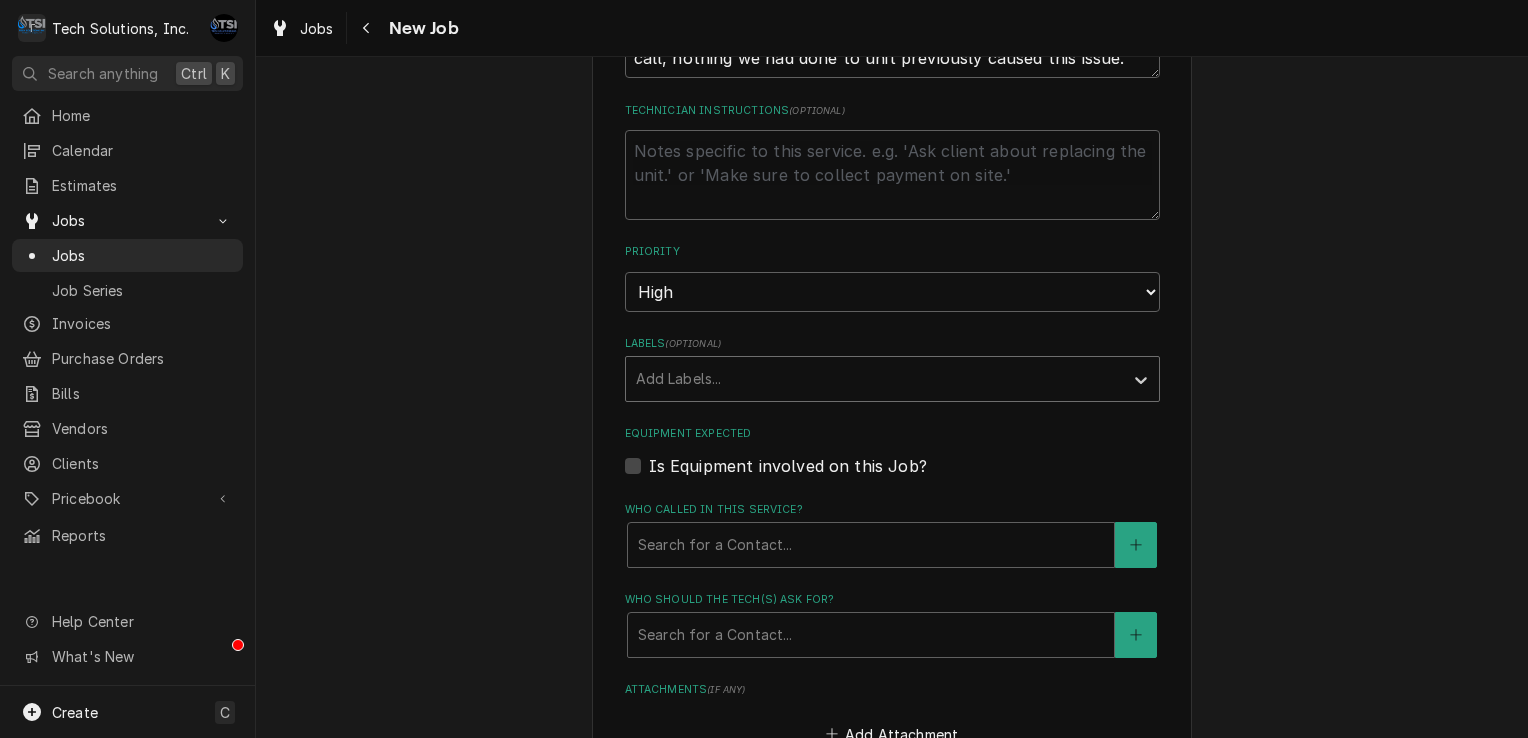 click at bounding box center (874, 379) 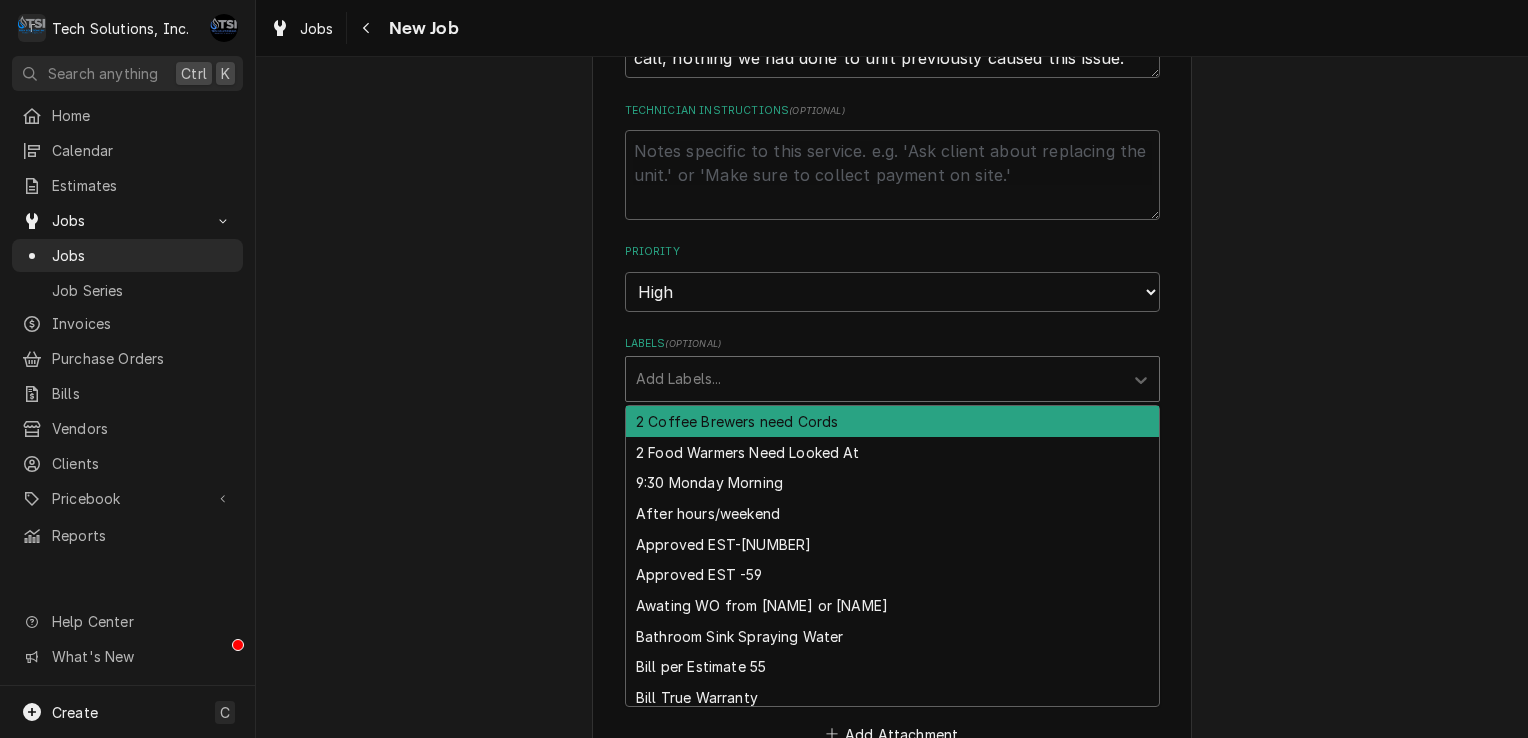 click at bounding box center [874, 379] 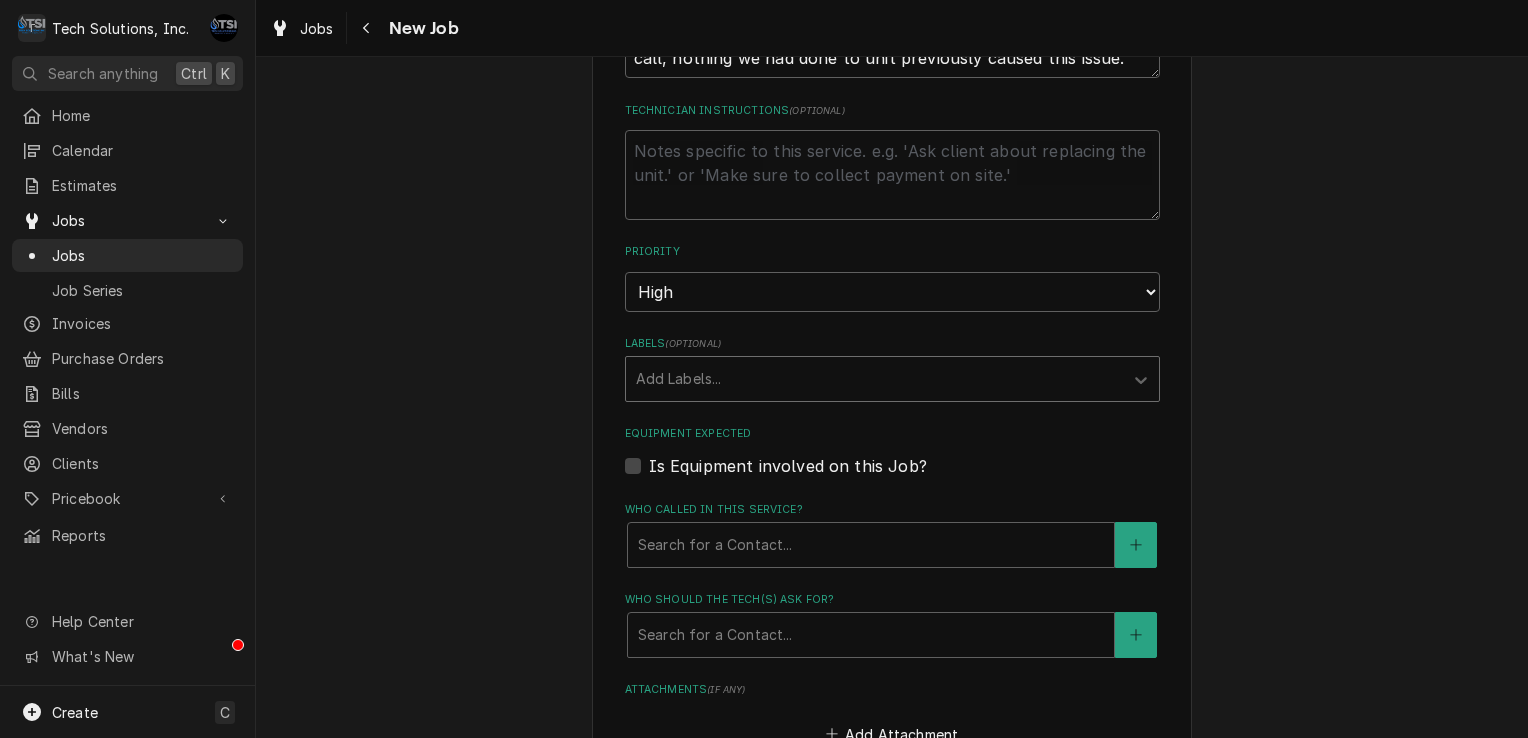 scroll, scrollTop: 1608, scrollLeft: 0, axis: vertical 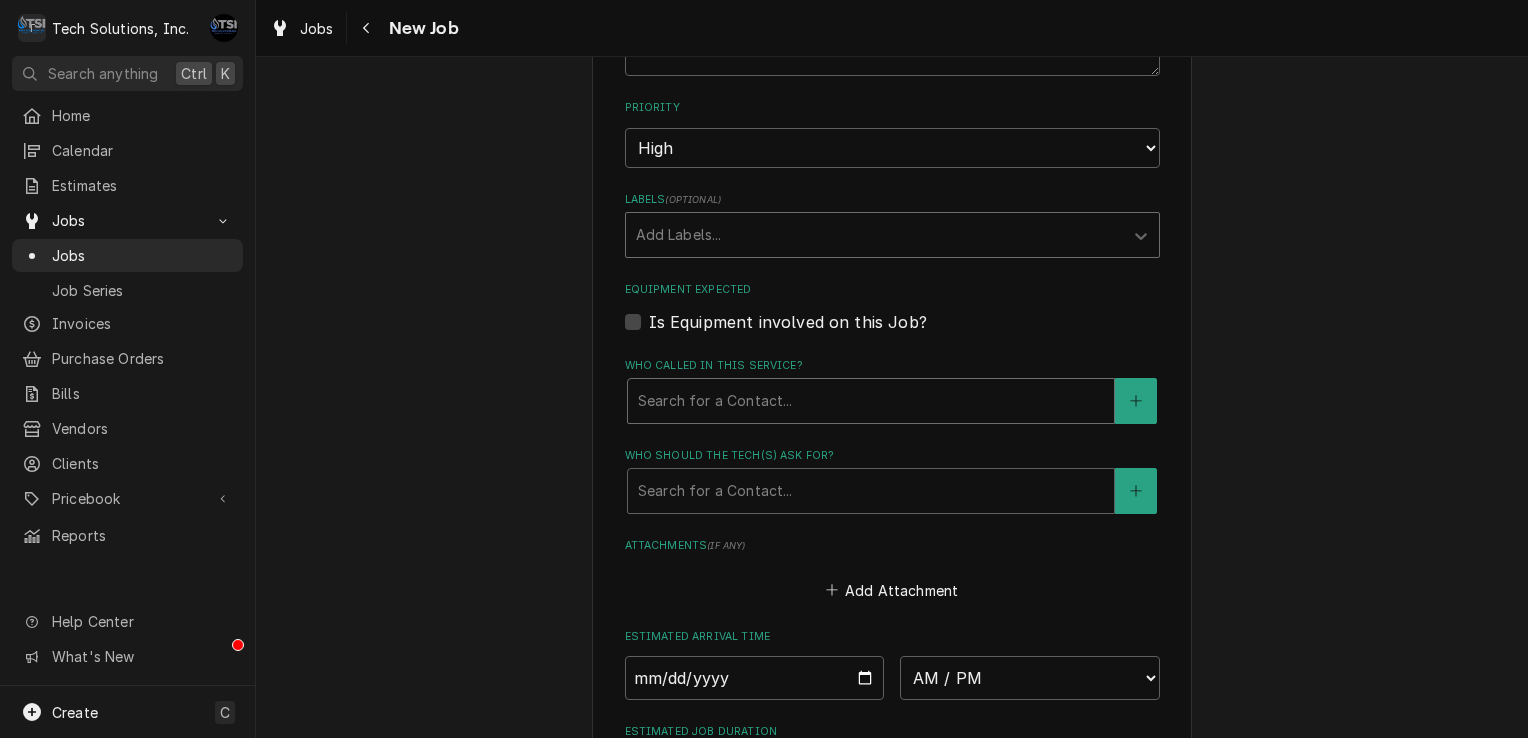 click on "Search for a Contact..." at bounding box center [871, 401] 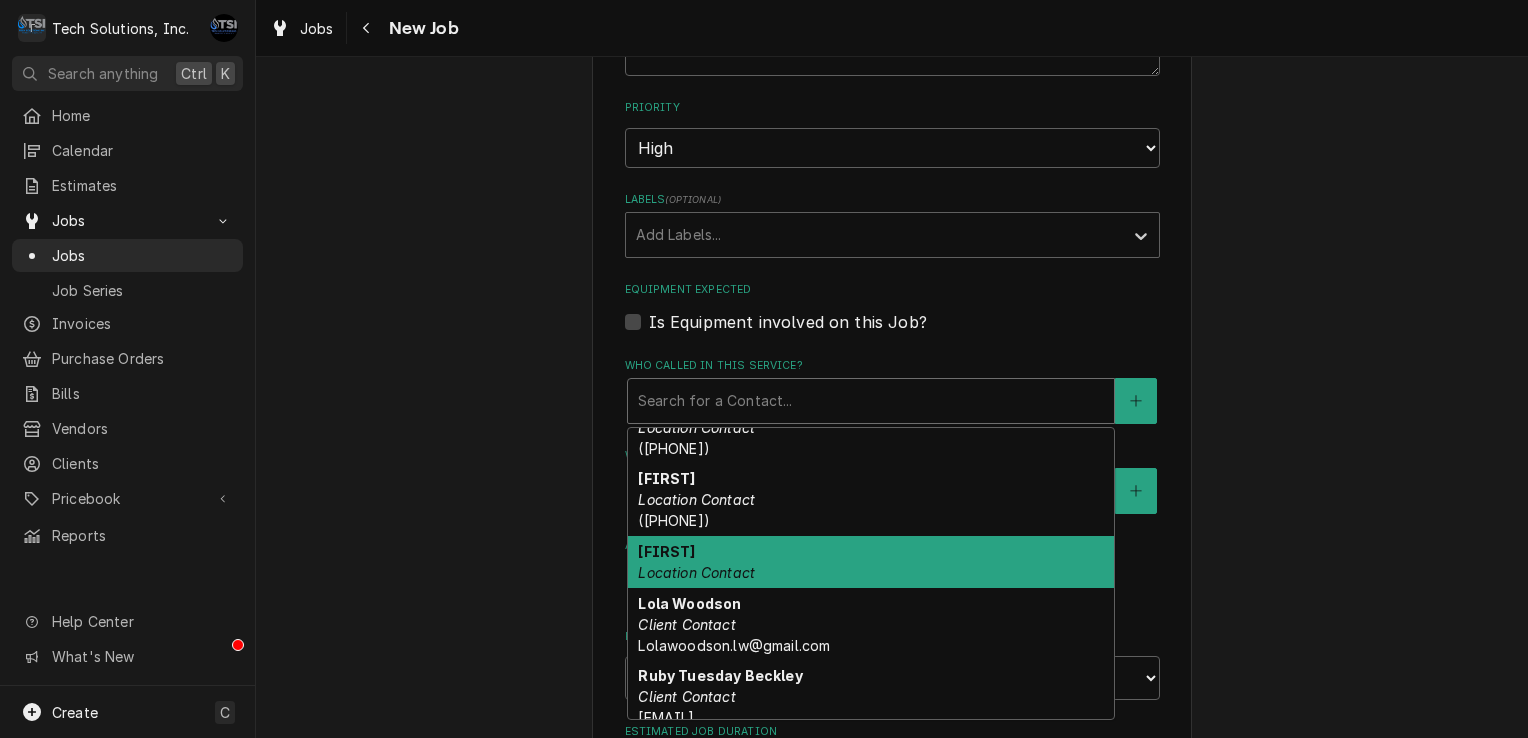 scroll, scrollTop: 318, scrollLeft: 0, axis: vertical 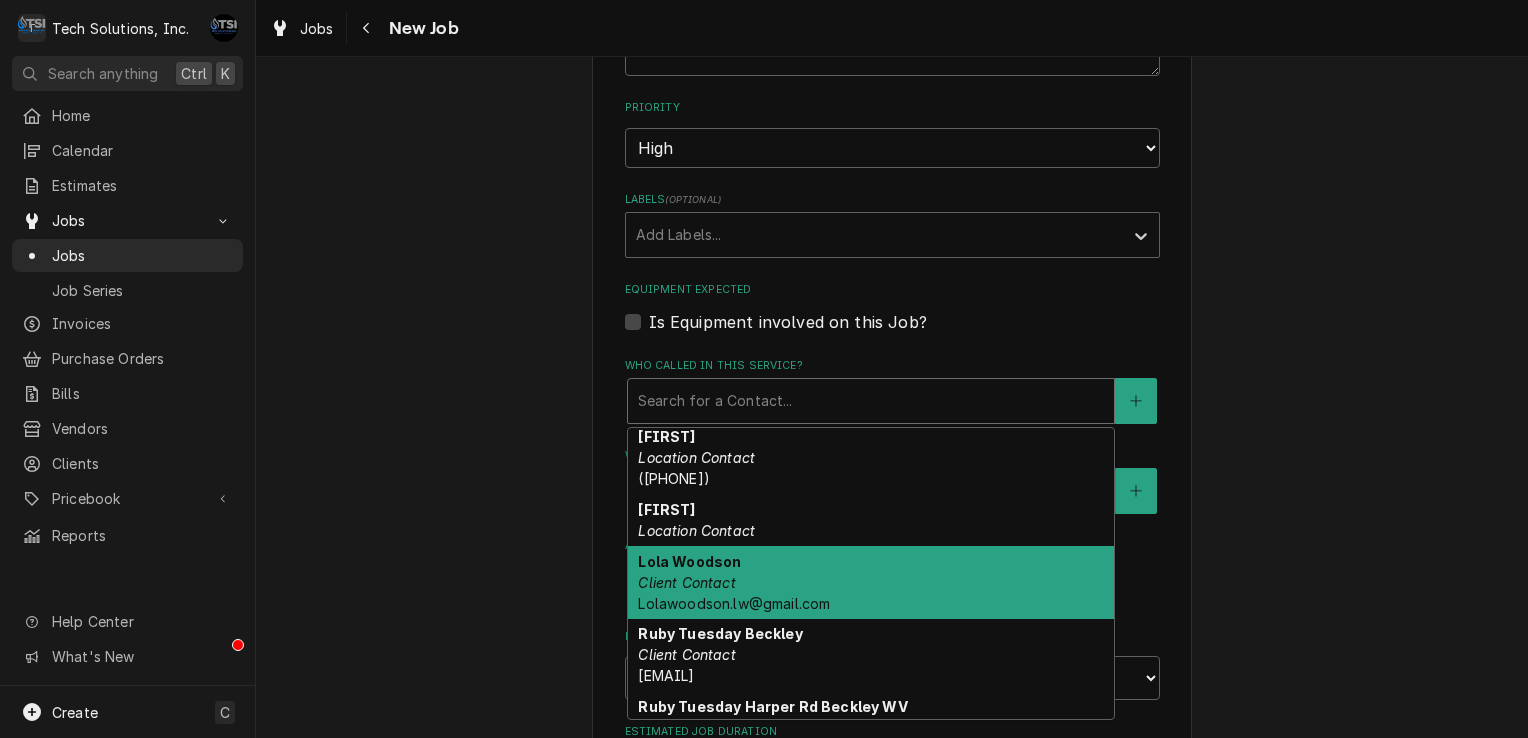 click on "Lola Woodson Client Contact Lolawoodson.lw@gmail.com" at bounding box center [871, 582] 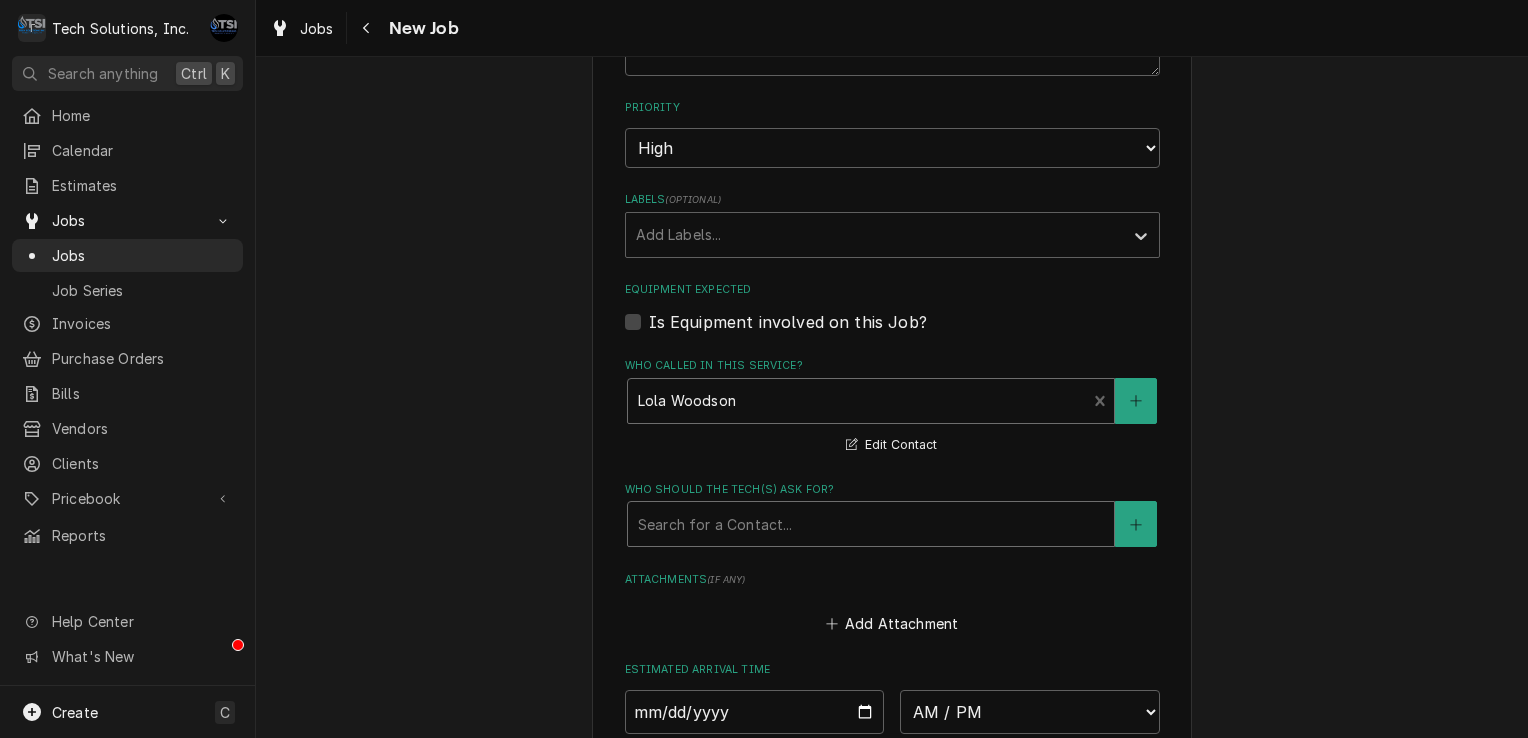 click at bounding box center [871, 524] 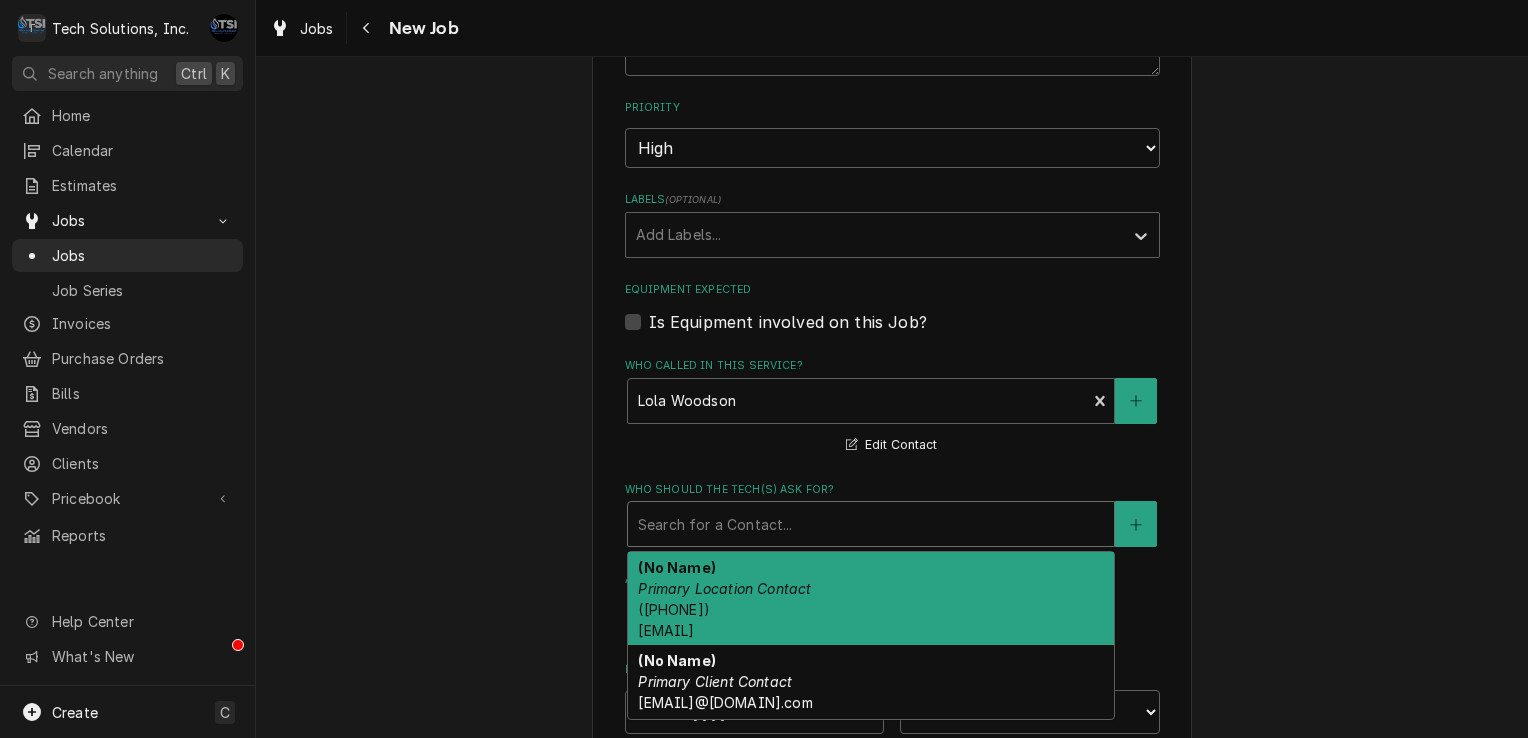 scroll, scrollTop: 260, scrollLeft: 0, axis: vertical 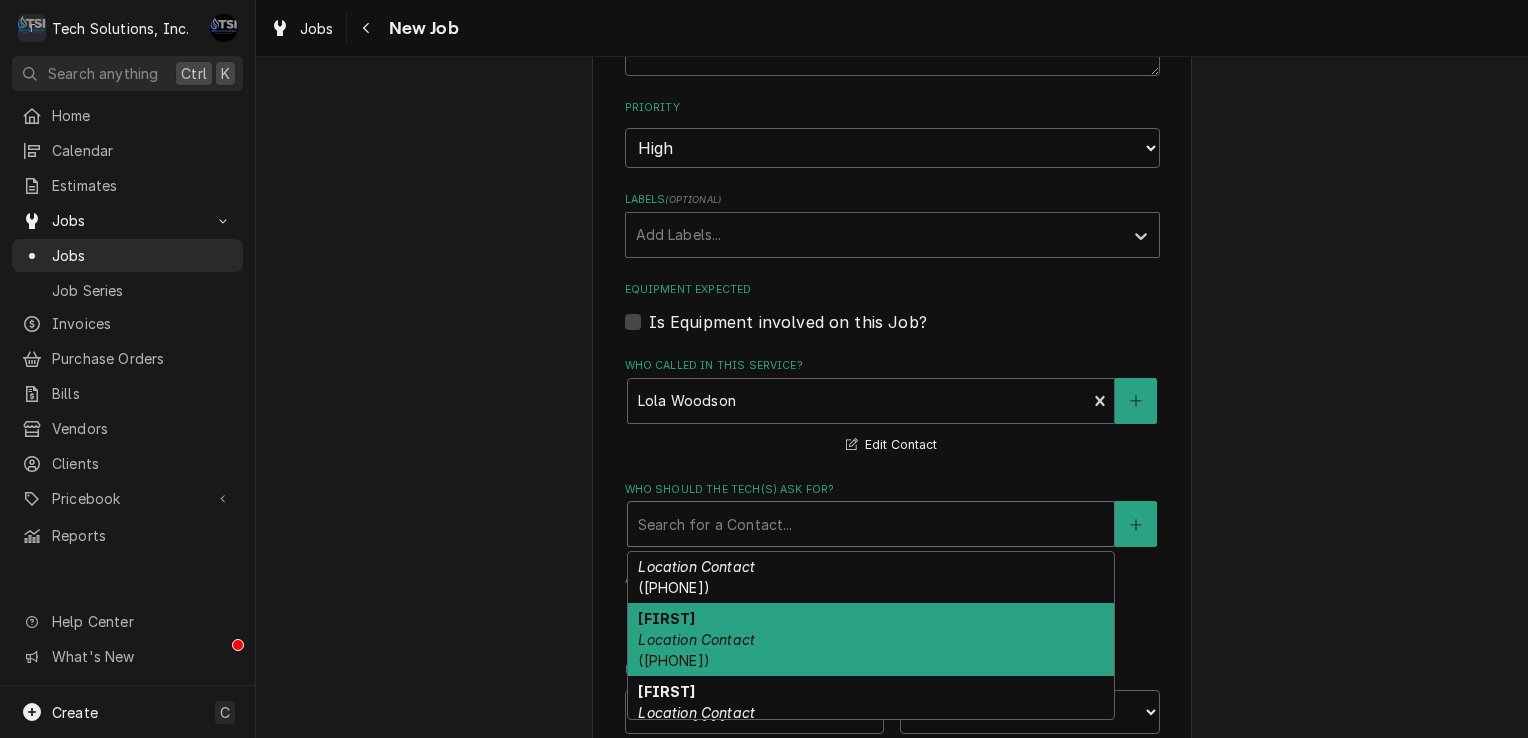 drag, startPoint x: 720, startPoint y: 669, endPoint x: 721, endPoint y: 646, distance: 23.021729 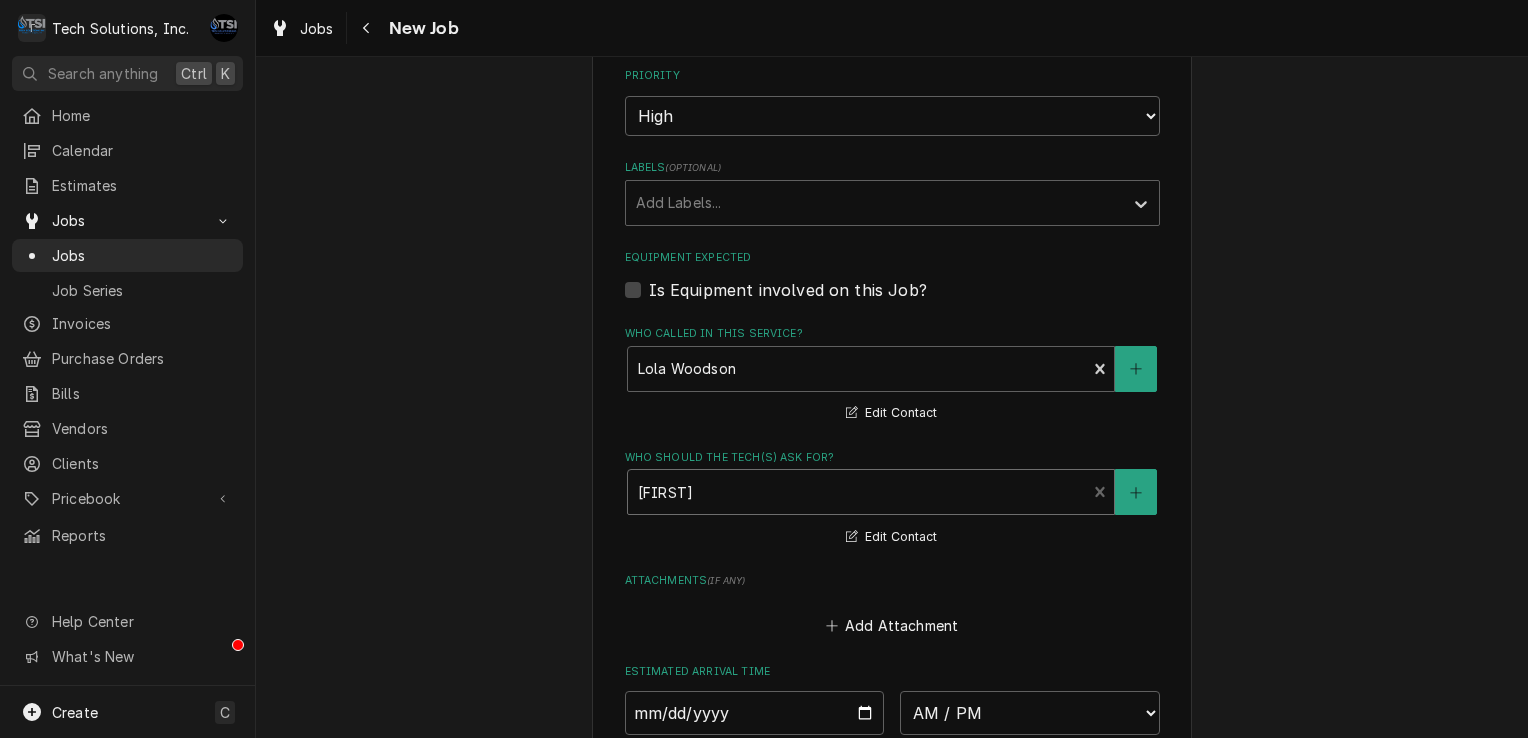 scroll, scrollTop: 1640, scrollLeft: 0, axis: vertical 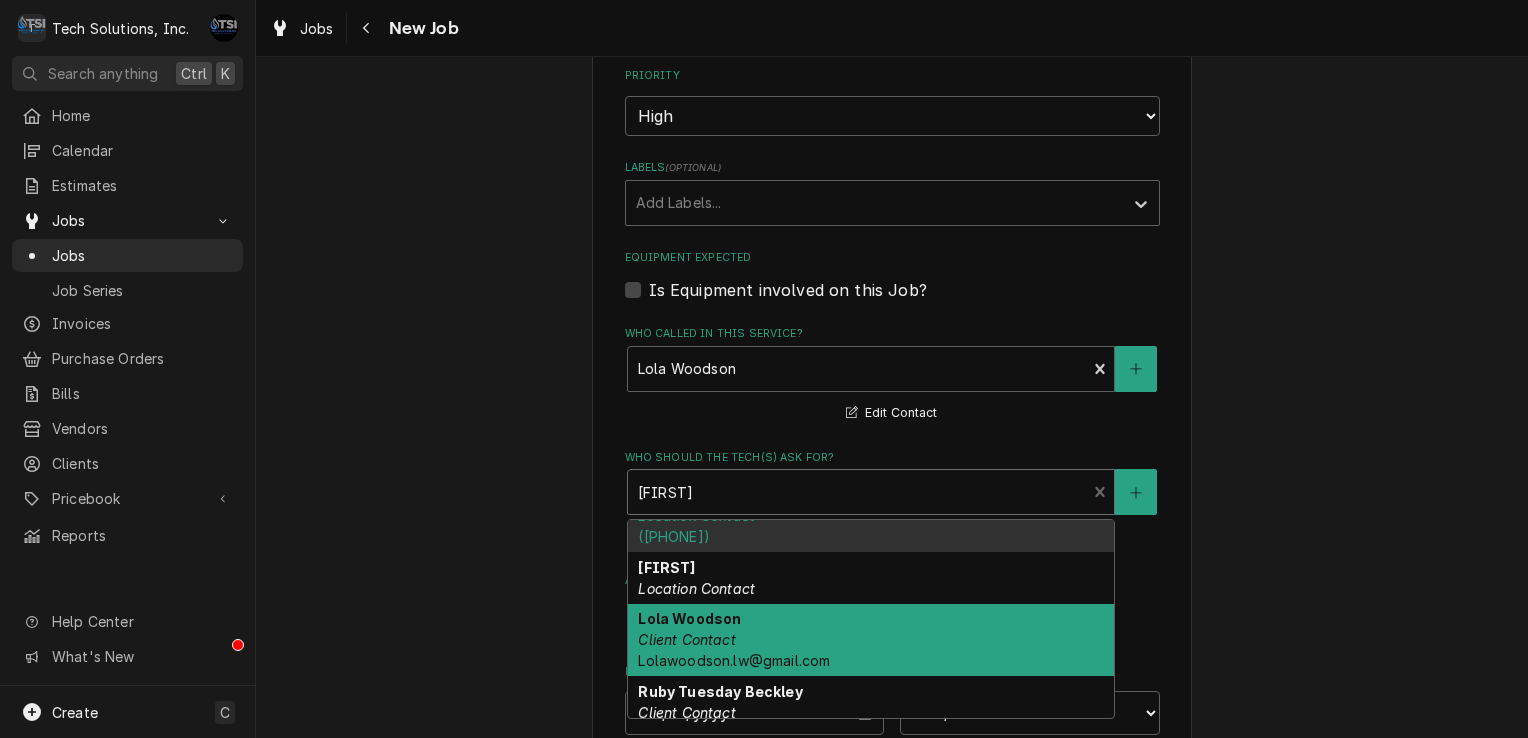 click on "Lola Woodson Client Contact Lolawoodson.lw@gmail.com" at bounding box center [871, 640] 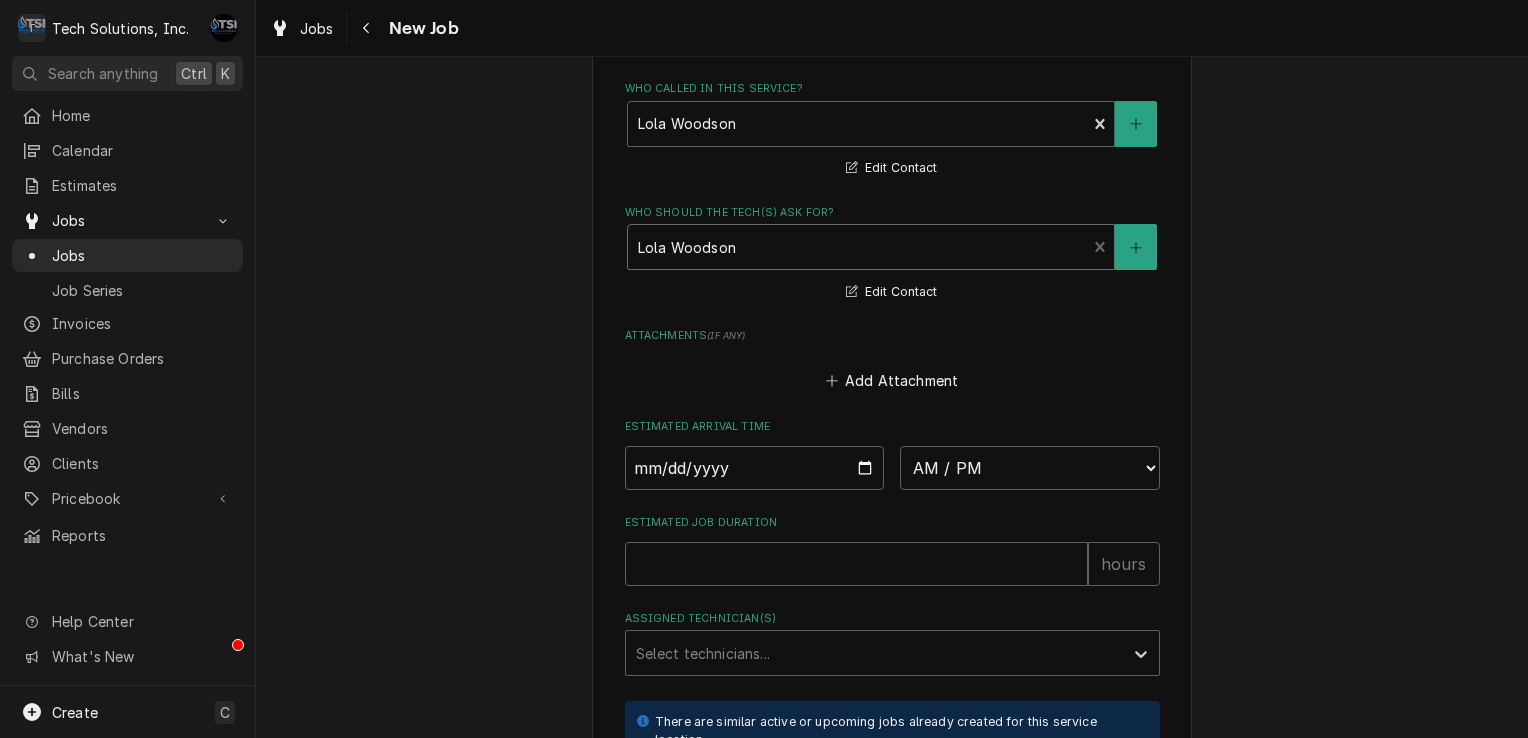 scroll, scrollTop: 2048, scrollLeft: 0, axis: vertical 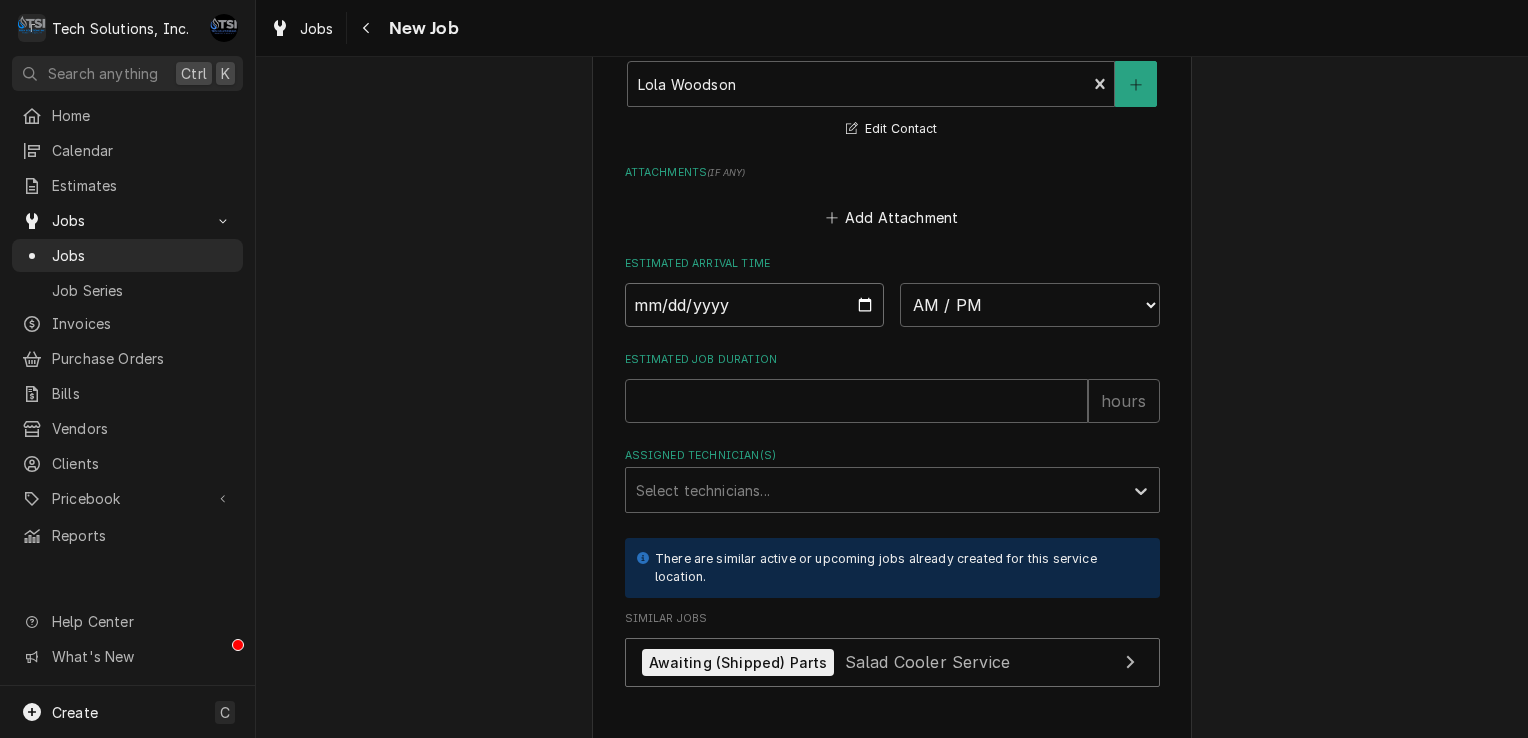 click at bounding box center (755, 305) 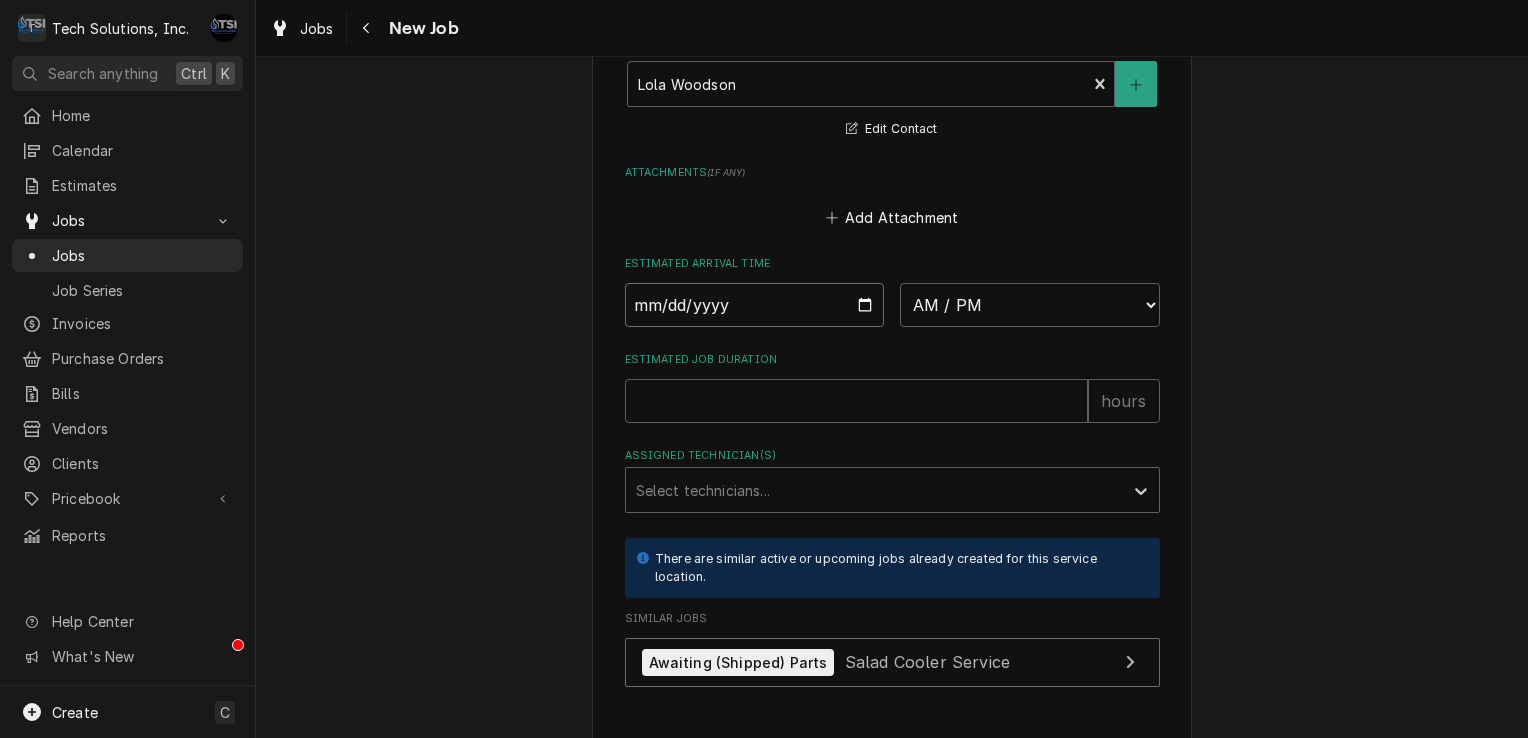 click at bounding box center (755, 305) 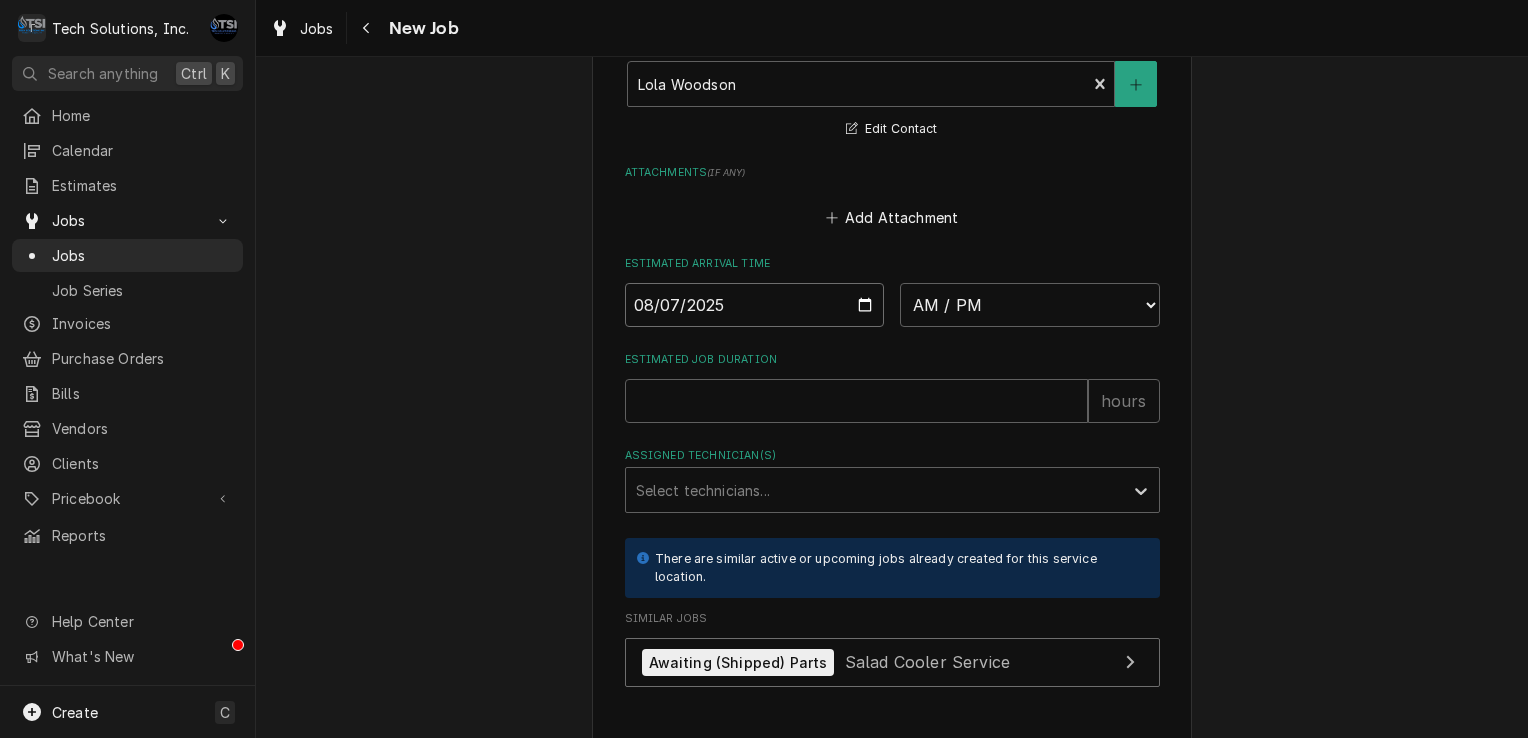 click on "2025-08-07" at bounding box center [755, 305] 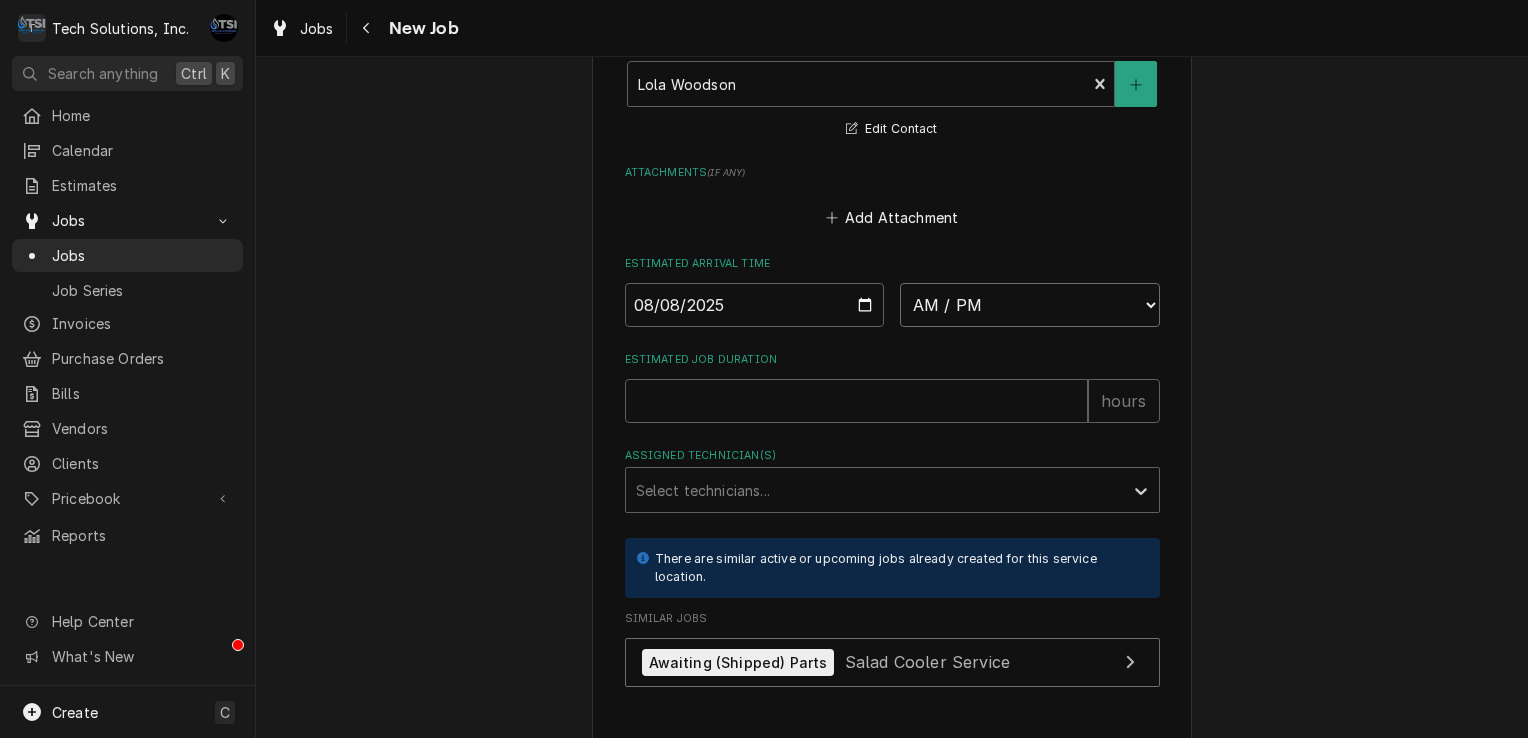 click on "AM / PM 6:00 AM 6:15 AM 6:30 AM 6:45 AM 7:00 AM 7:15 AM 7:30 AM 7:45 AM 8:00 AM 8:15 AM 8:30 AM 8:45 AM 9:00 AM 9:15 AM 9:30 AM 9:45 AM 10:00 AM 10:15 AM 10:30 AM 10:45 AM 11:00 AM 11:15 AM 11:30 AM 11:45 AM 12:00 PM 12:15 PM 12:30 PM 12:45 PM 1:00 PM 1:15 PM 1:30 PM 1:45 PM 2:00 PM 2:15 PM 2:30 PM 2:45 PM 3:00 PM 3:15 PM 3:30 PM 3:45 PM 4:00 PM 4:15 PM 4:30 PM 4:45 PM 5:00 PM 5:15 PM 5:30 PM 5:45 PM 6:00 PM 6:15 PM 6:30 PM 6:45 PM 7:00 PM 7:15 PM 7:30 PM 7:45 PM 8:00 PM 8:15 PM 8:30 PM 8:45 PM 9:00 PM 9:15 PM 9:30 PM 9:45 PM 10:00 PM 10:15 PM 10:30 PM 10:45 PM 11:00 PM 11:15 PM 11:30 PM 11:45 PM 12:00 AM 12:15 AM 12:30 AM 12:45 AM 1:00 AM 1:15 AM 1:30 AM 1:45 AM 2:00 AM 2:15 AM 2:30 AM 2:45 AM 3:00 AM 3:15 AM 3:30 AM 3:45 AM 4:00 AM 4:15 AM 4:30 AM 4:45 AM 5:00 AM 5:15 AM 5:30 AM 5:45 AM" at bounding box center [1030, 305] 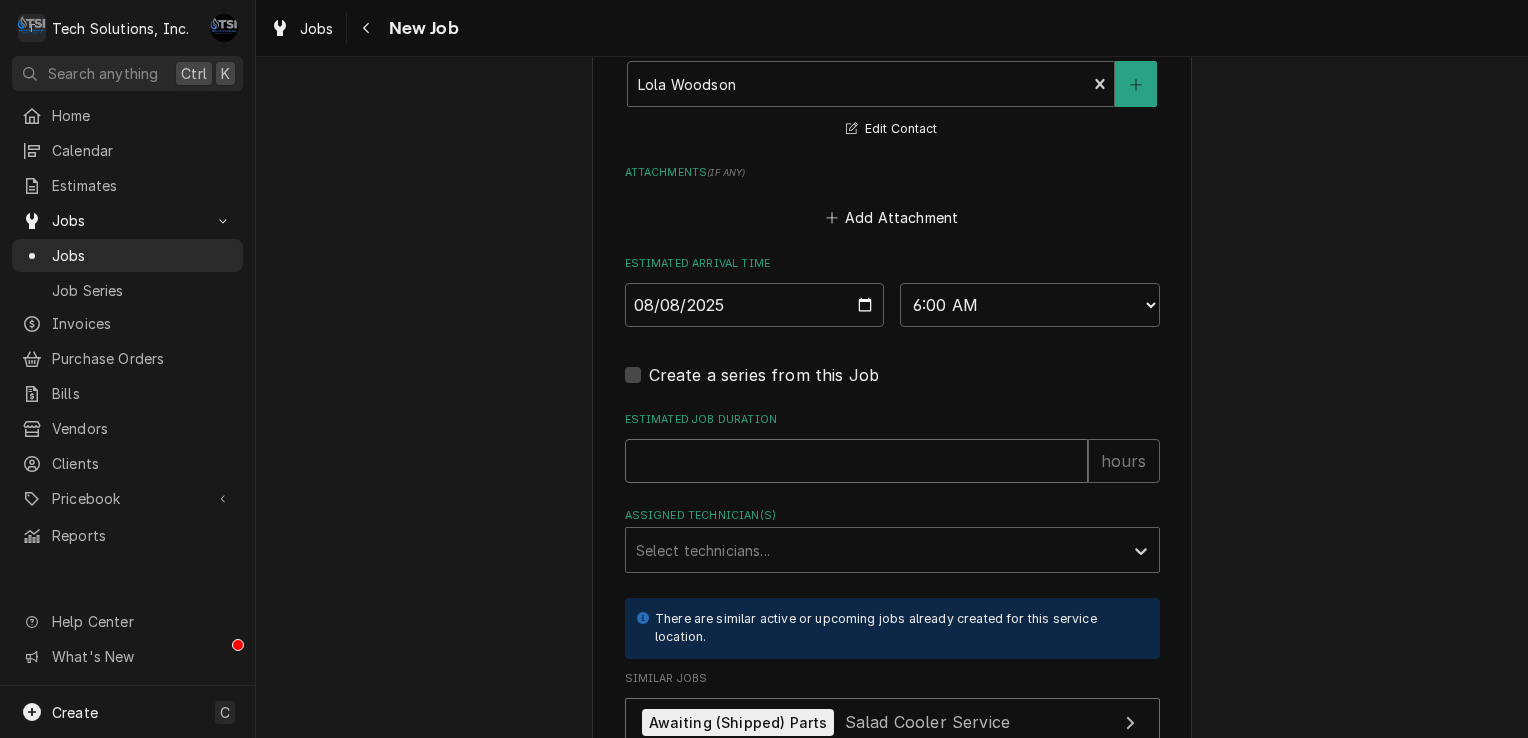 click on "Estimated Job Duration" at bounding box center [856, 461] 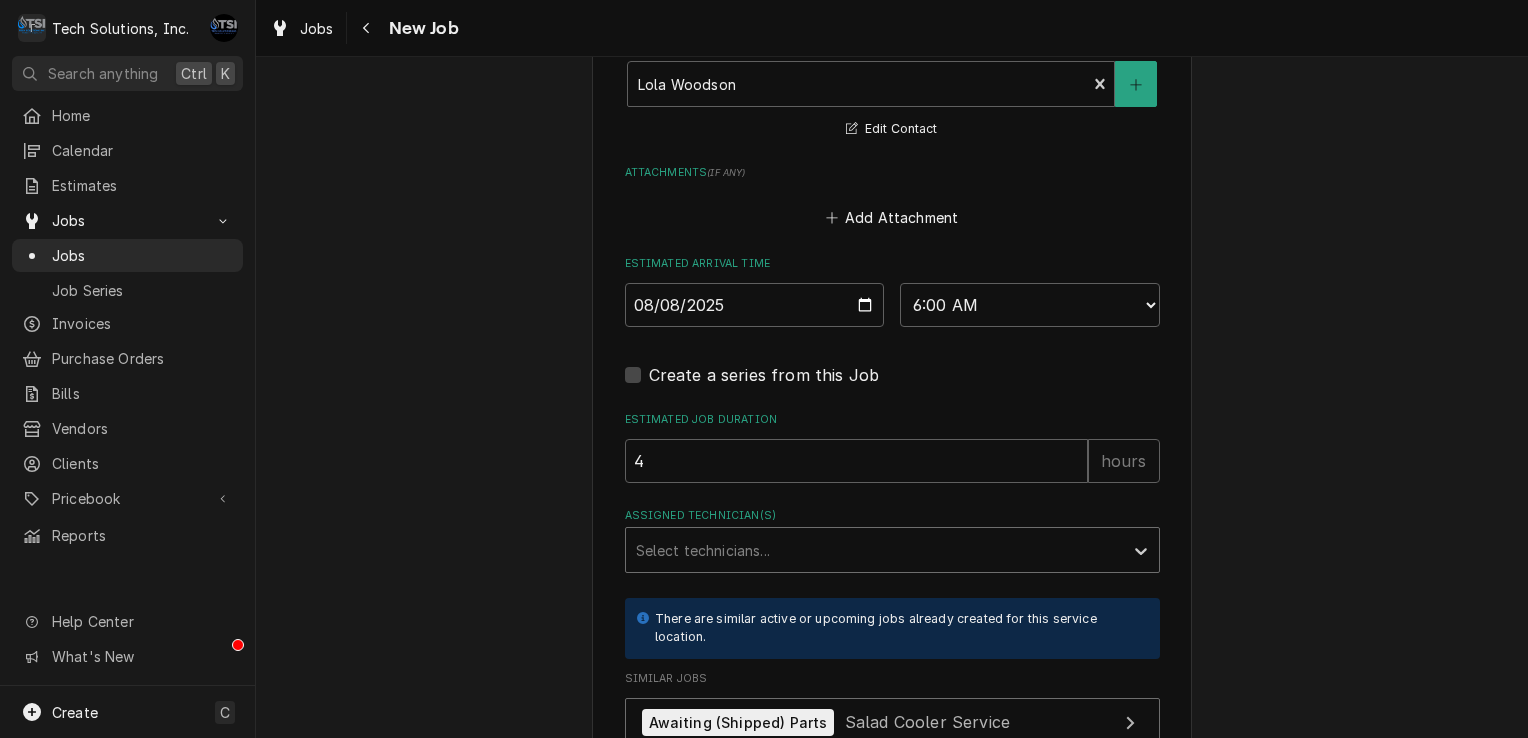 click at bounding box center [874, 550] 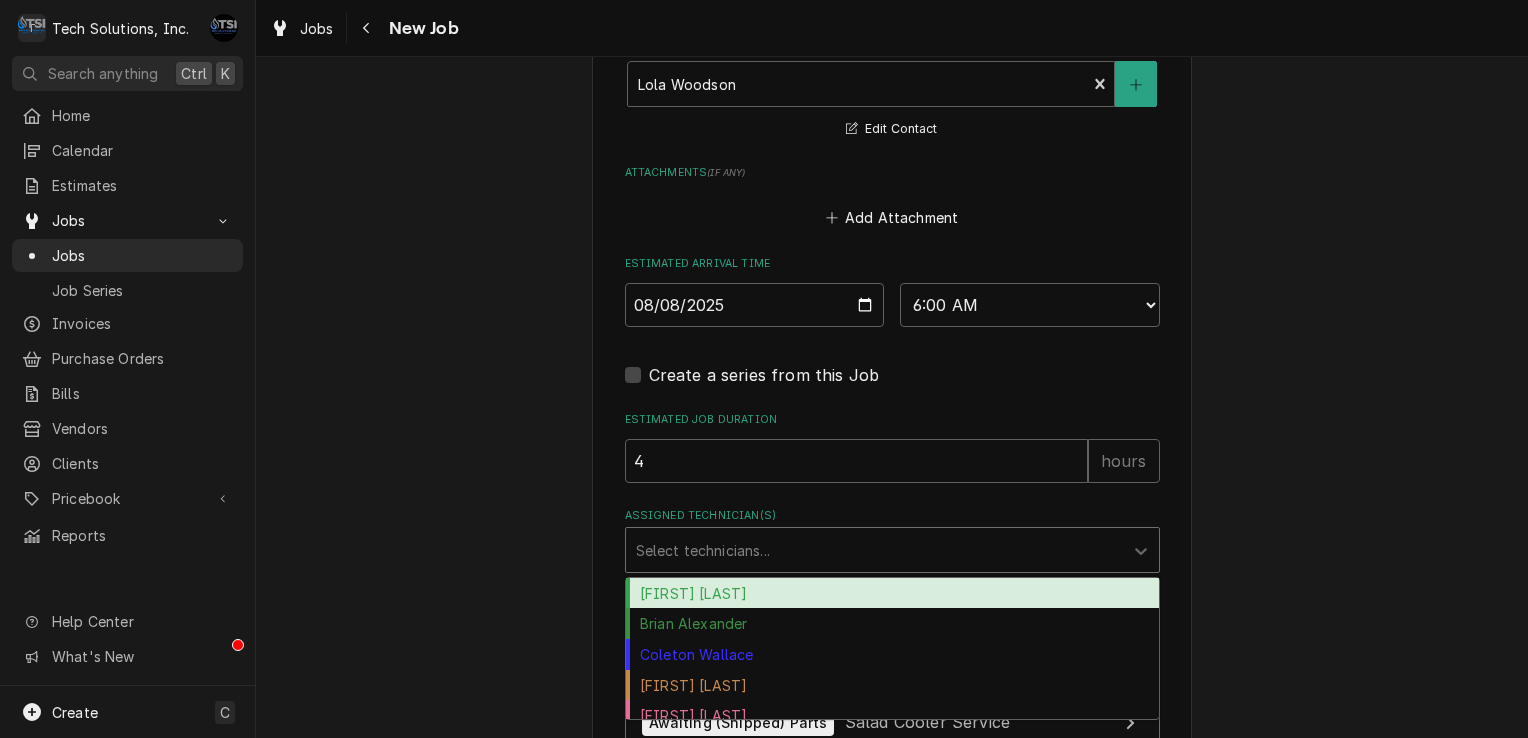 scroll, scrollTop: 104, scrollLeft: 0, axis: vertical 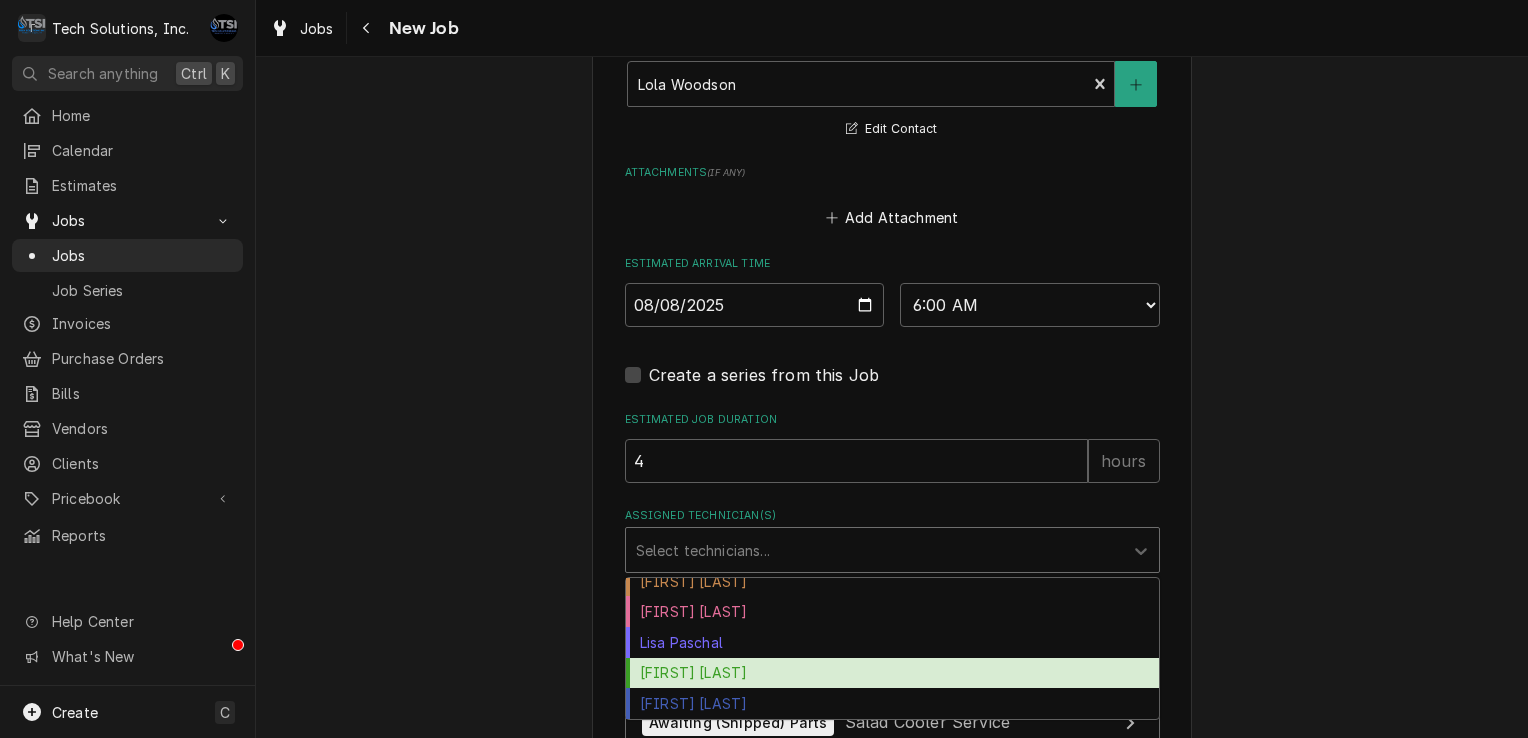 click on "[FIRST] [LAST]" at bounding box center (892, 673) 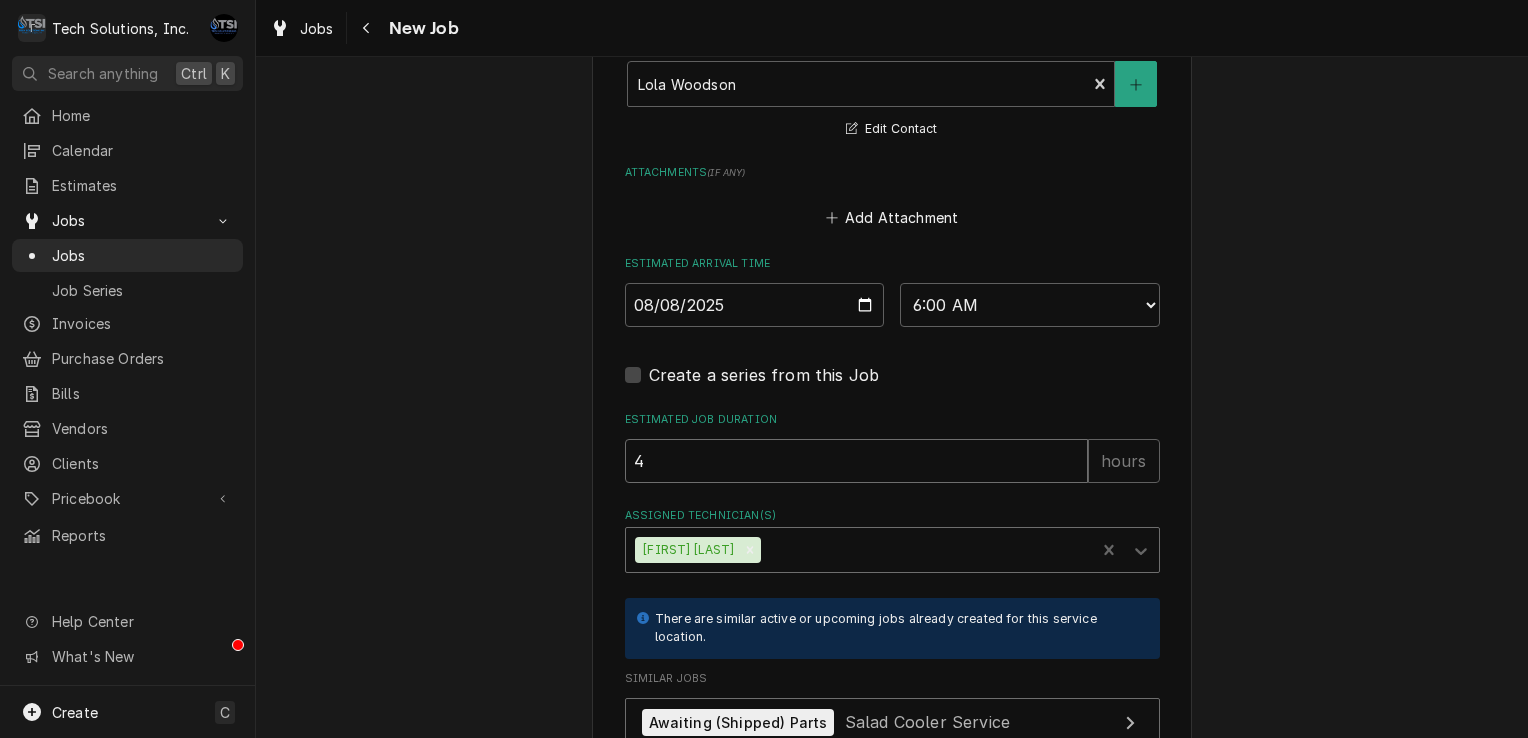 click on "4" at bounding box center [856, 461] 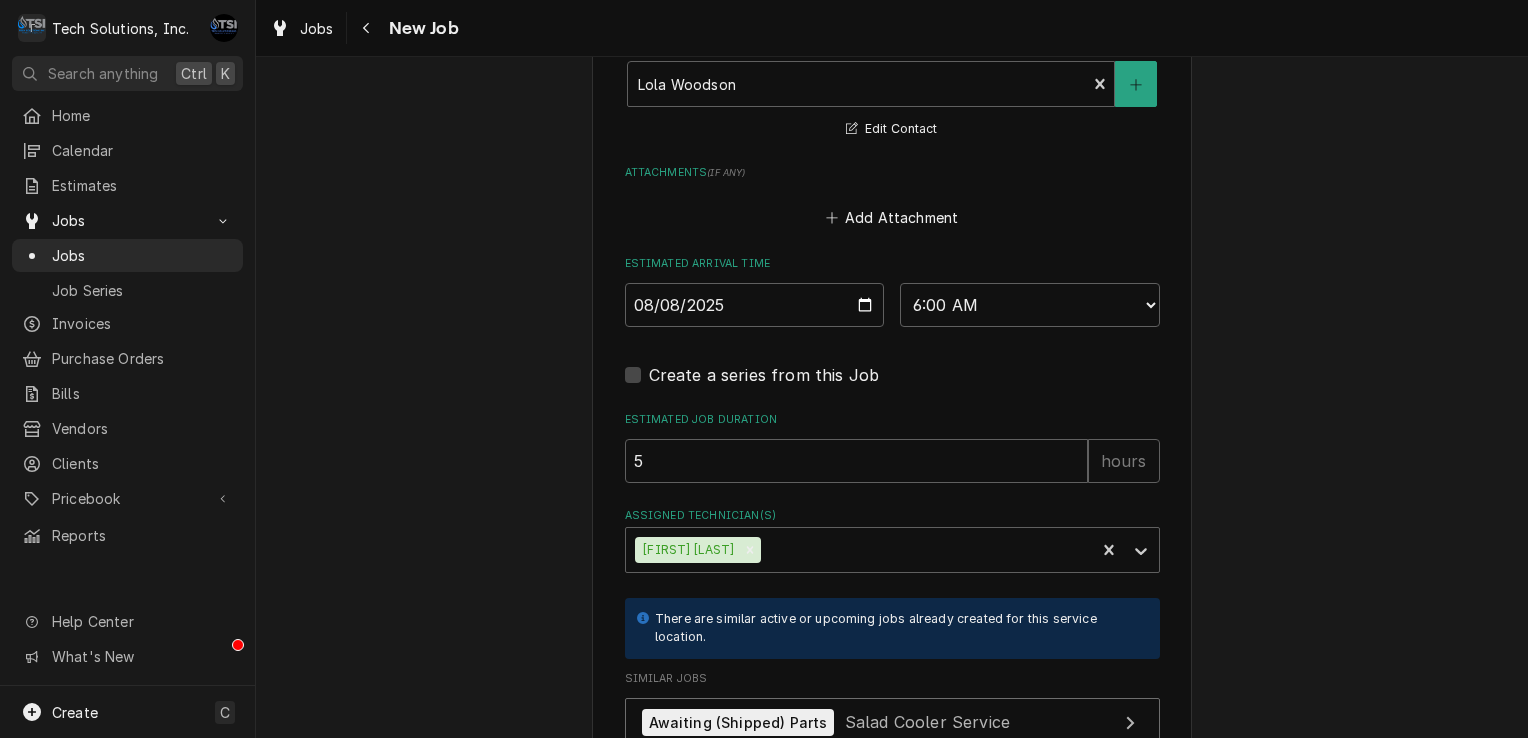 scroll, scrollTop: 2256, scrollLeft: 0, axis: vertical 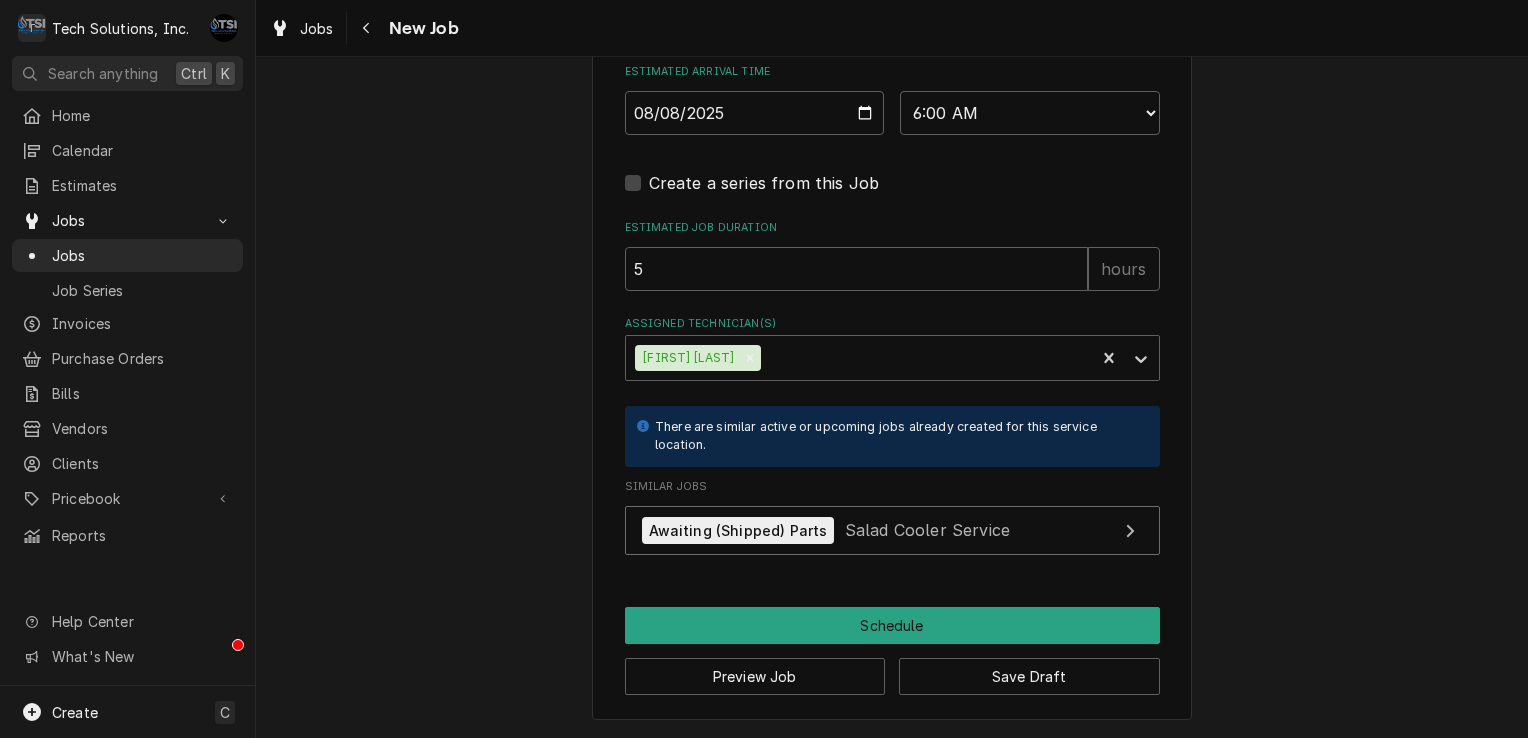 click on "Please provide the following information to create a job: Client Details Client Ruby Tuesday Inc. Edit Client Client Notes Email all Past Due Invoices to RT.AP@rubytuesday.com
ACH Payment notifications come from: rt.ap@issvc.com Service Location Ruby Tuesday / 2082 [STREET], [CITY], [STATE] [ZIP] Edit Service Location Service Location Notes Lola's is the GM personal and store Email - Send invoices to: Lolawoodson.lw@gmail.com, rt4445@rubytuesday.com
Send all past due invoices to: RT.AP@rubytuesday.com
Carrie Seamon is AM (Areal Manager) [PHONE] Email is: CSeamon@rubytuesday.com - she is over Beckley, Wytheville, Lexington, Christiansburg and Bedford, VA.
ACH Payments come from email: RT.AP@issvc.com to lisa.techsolutions@aol.com
General Manager Lola Woodson - Lola's Cell: [PHONE]
Emailed W-9 to Lola on 9/15/21, she said, that she received it. Job Details Job Source Direct (Phone/Email/etc.) Service Channel Other Date Received 2025-08-07 Service Type Salad Cooler Service Edit Service Type Job Type )" at bounding box center (892, -712) 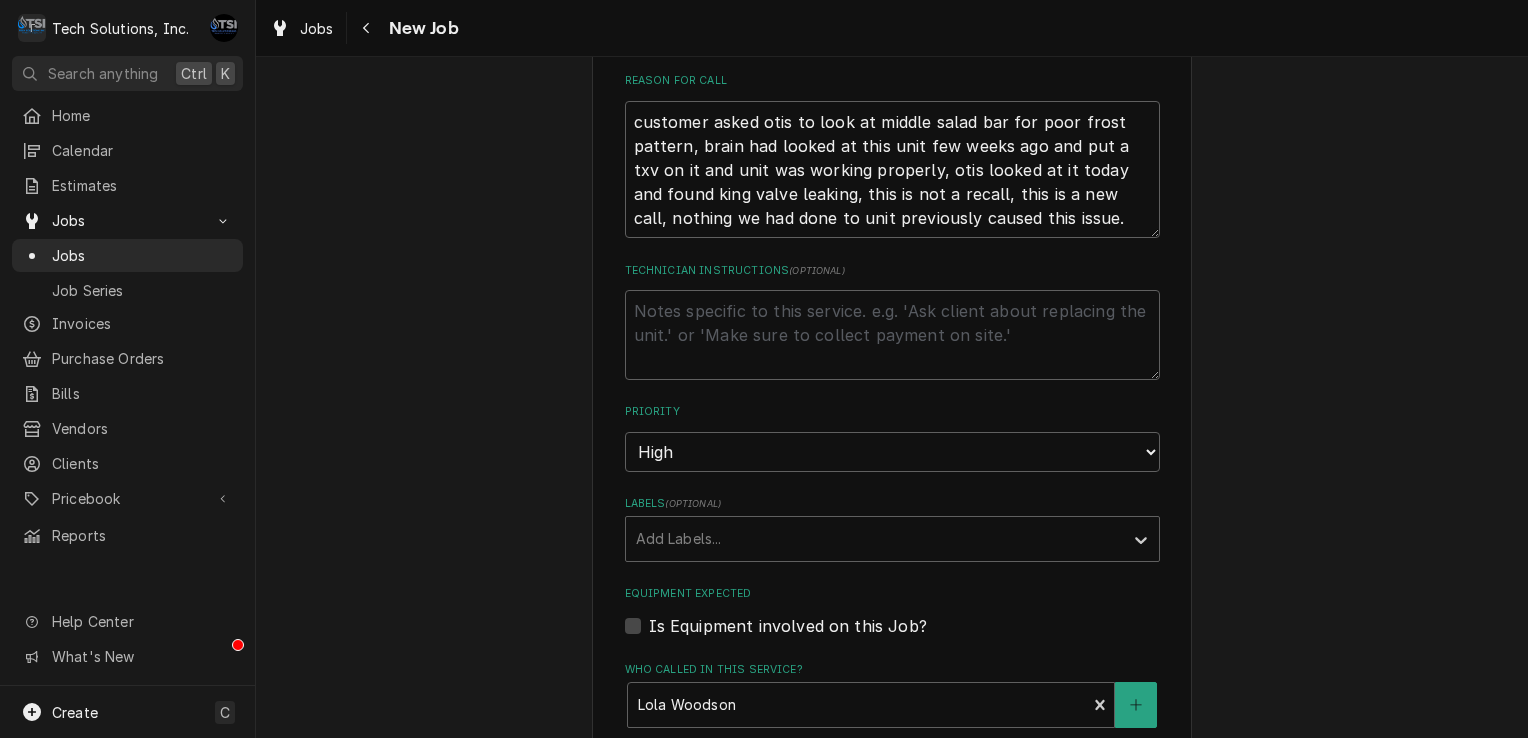 scroll, scrollTop: 1296, scrollLeft: 0, axis: vertical 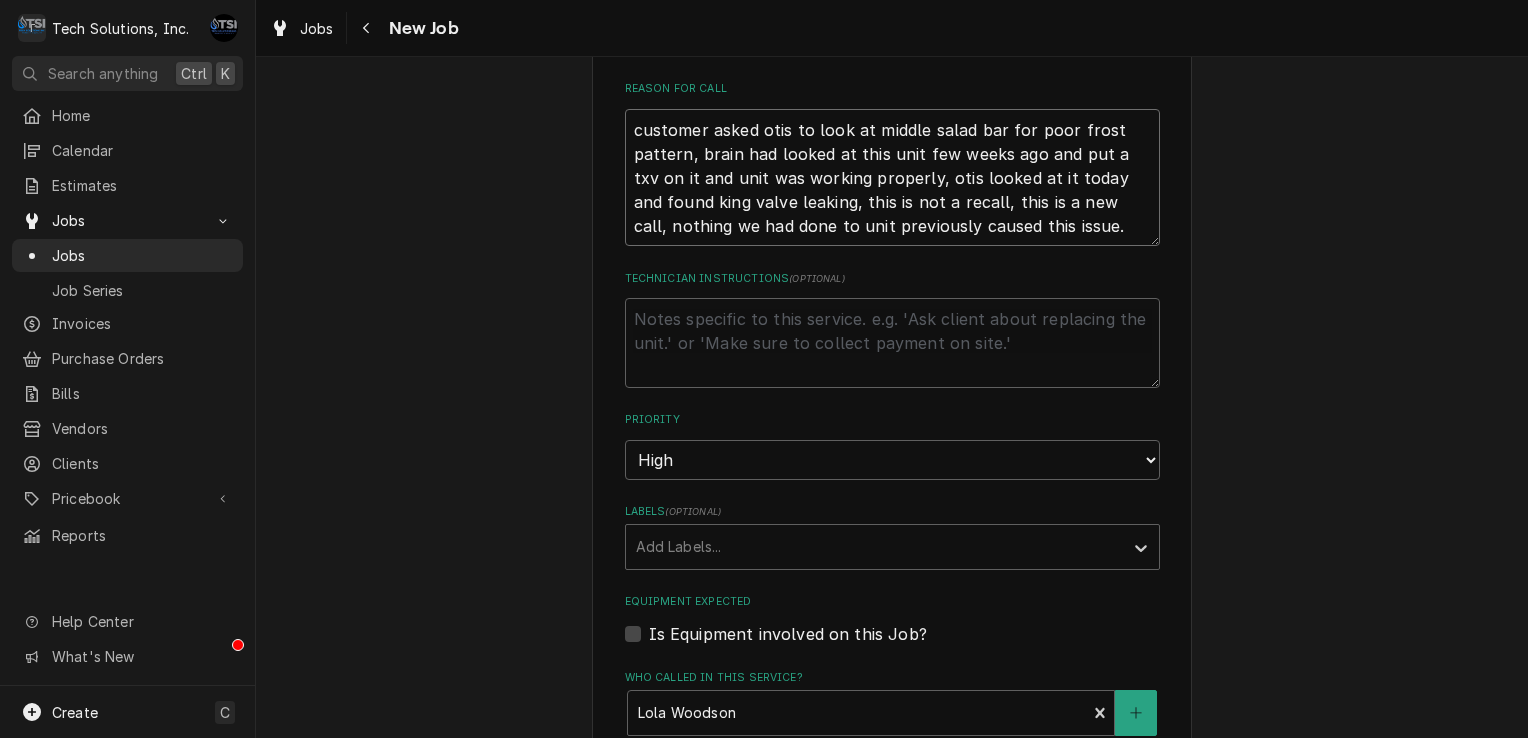 click on "customer asked otis to look at middle salad bar for poor frost pattern, brain had looked at this unit few weeks ago and put a txv on it and unit was working properly, otis looked at it today and found king valve leaking, this is not a recall, this is a new call, nothing we had done to unit previously caused this issue." at bounding box center (892, 178) 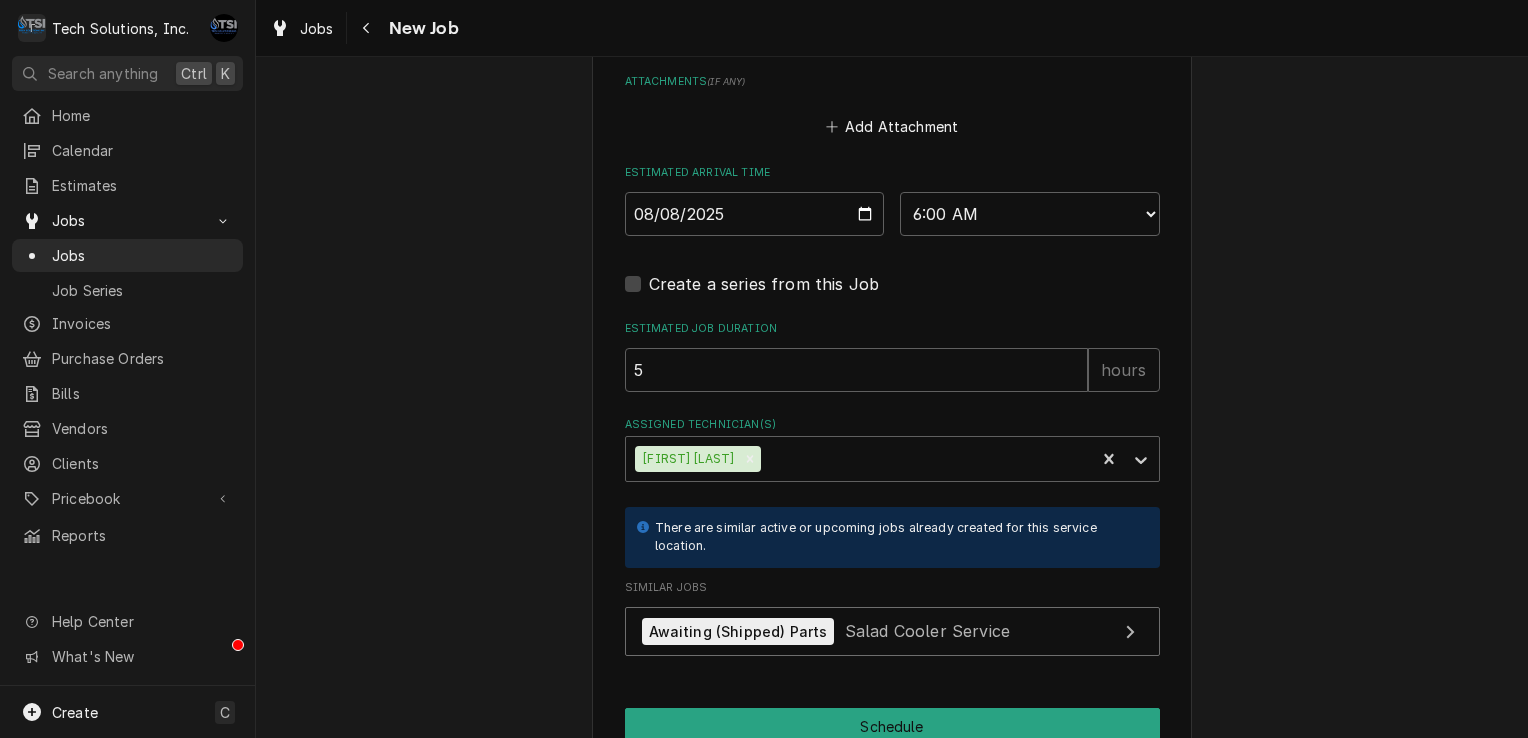 scroll, scrollTop: 2352, scrollLeft: 0, axis: vertical 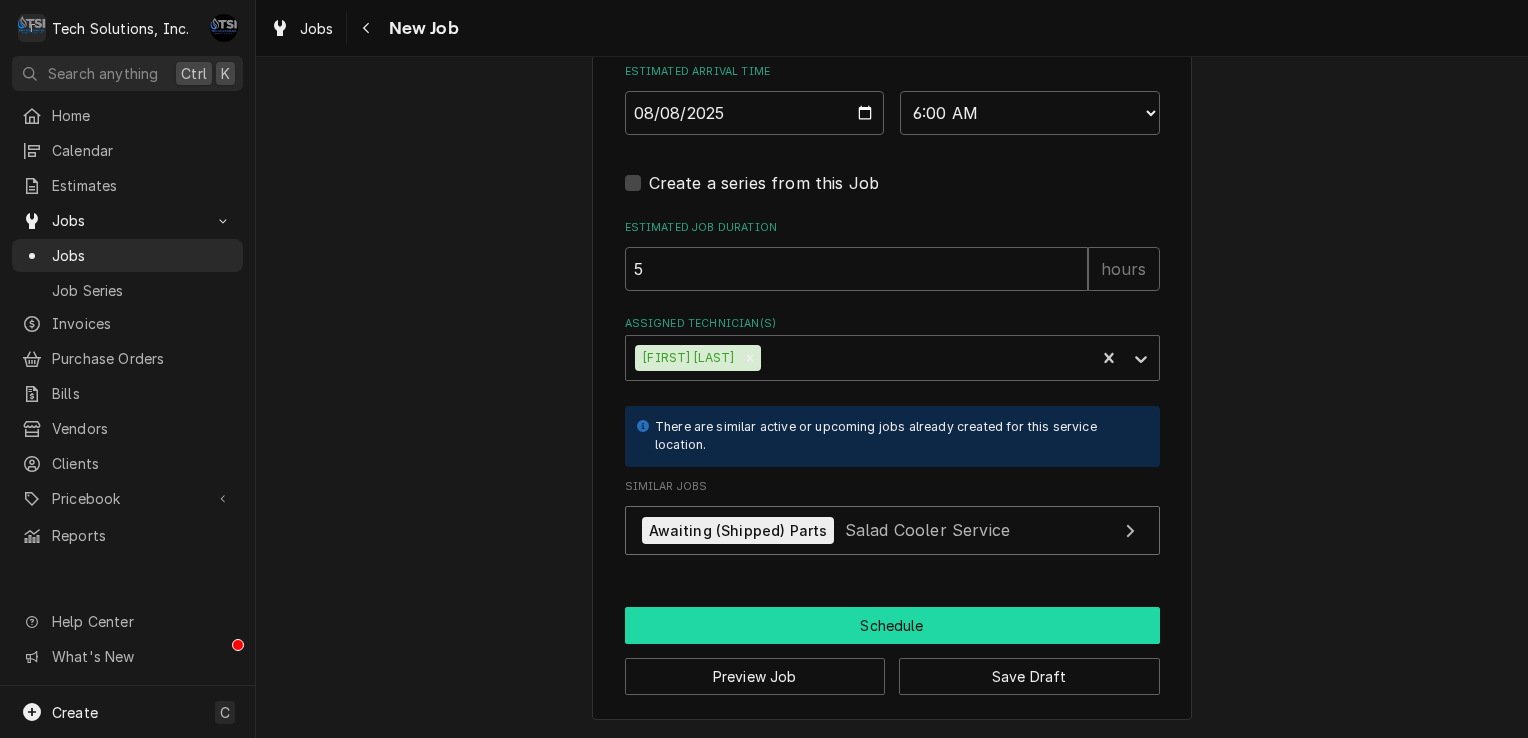 click on "Schedule" at bounding box center (892, 625) 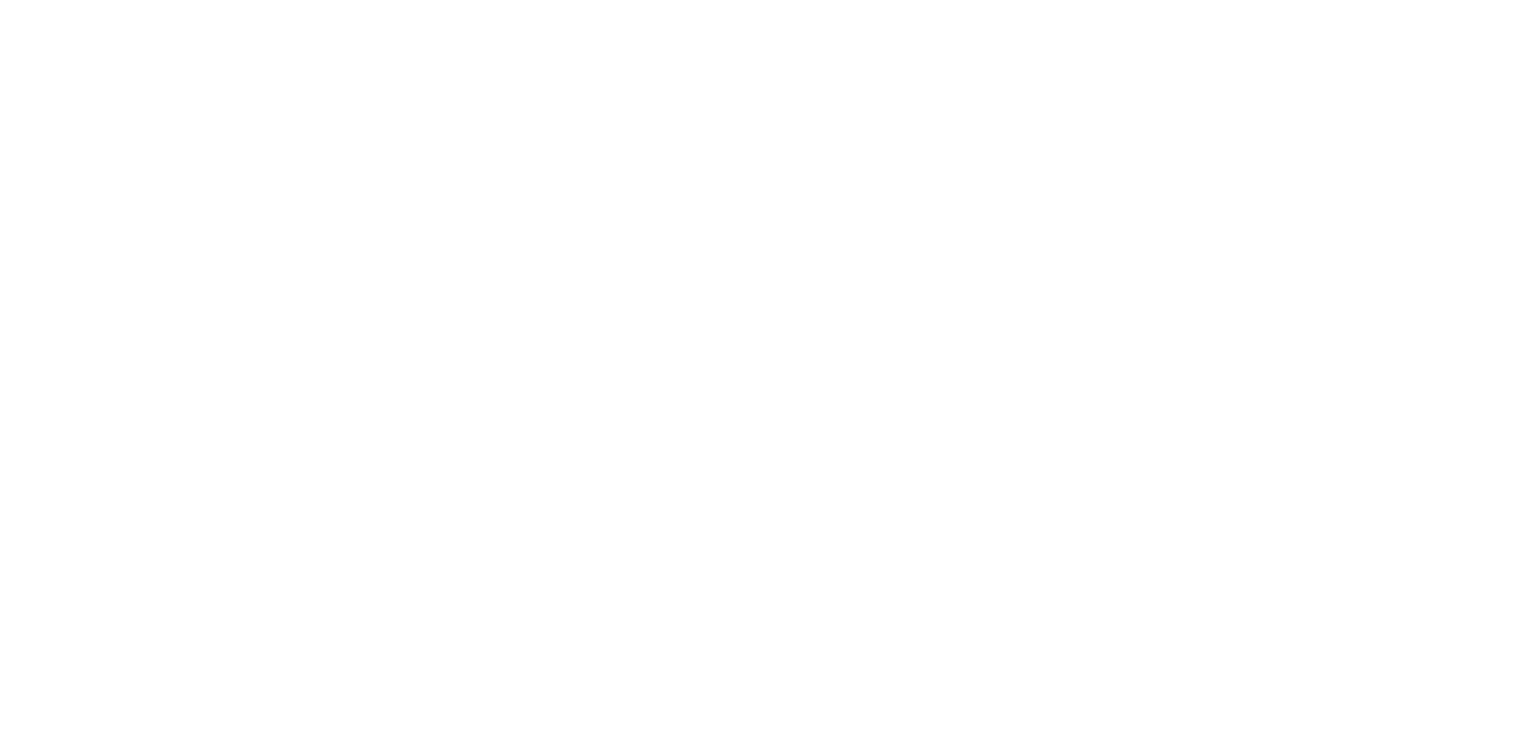 scroll, scrollTop: 0, scrollLeft: 0, axis: both 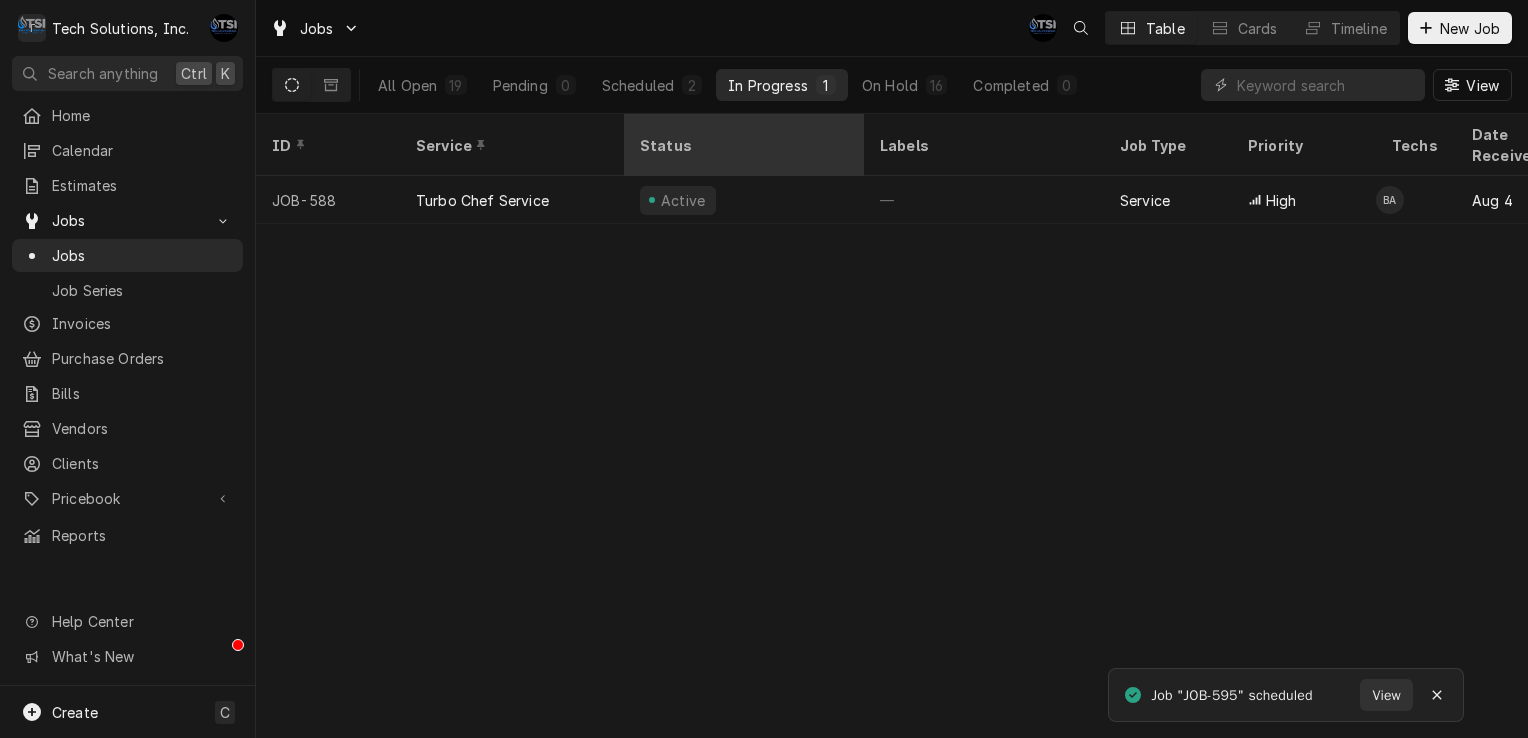 click on "Status" at bounding box center (744, 145) 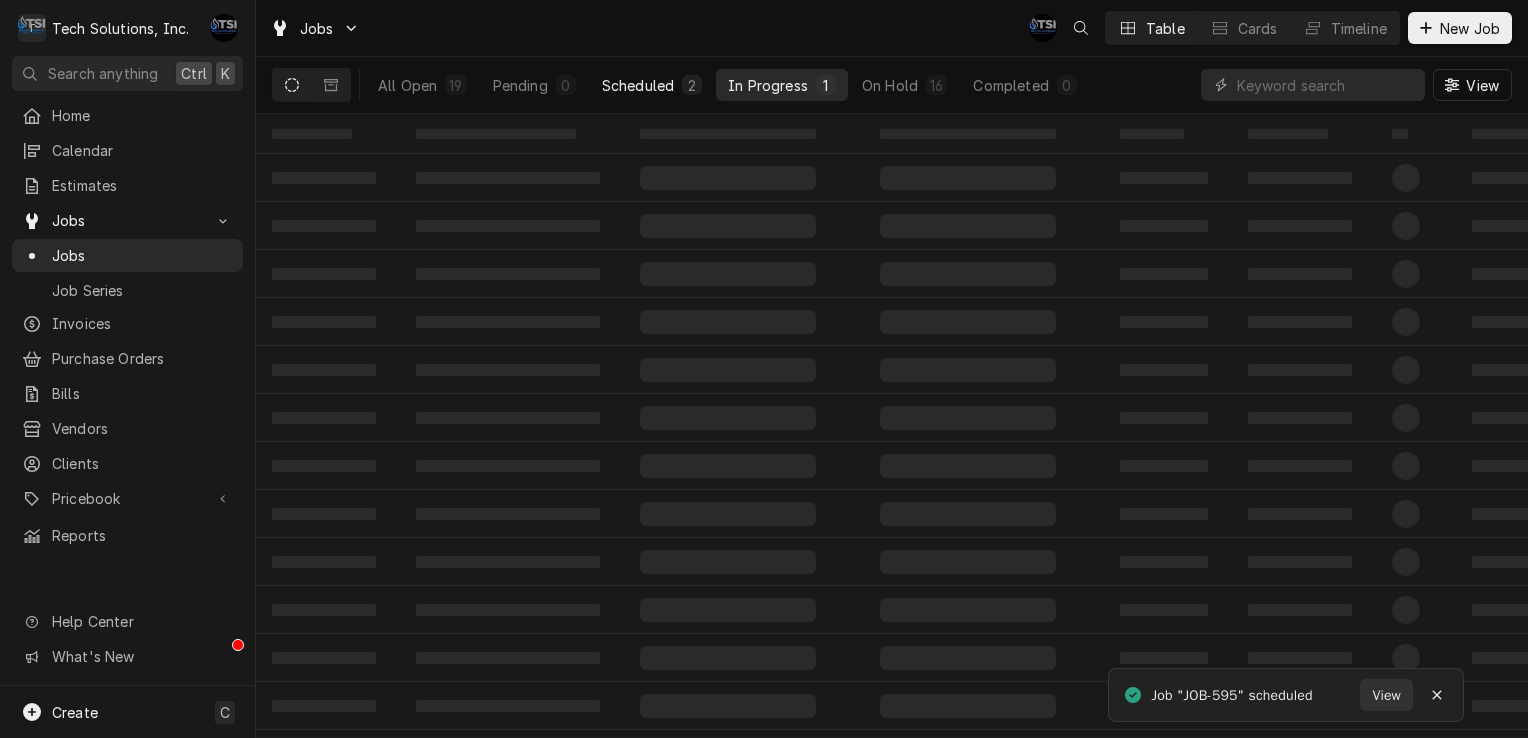 click on "Scheduled" at bounding box center (638, 85) 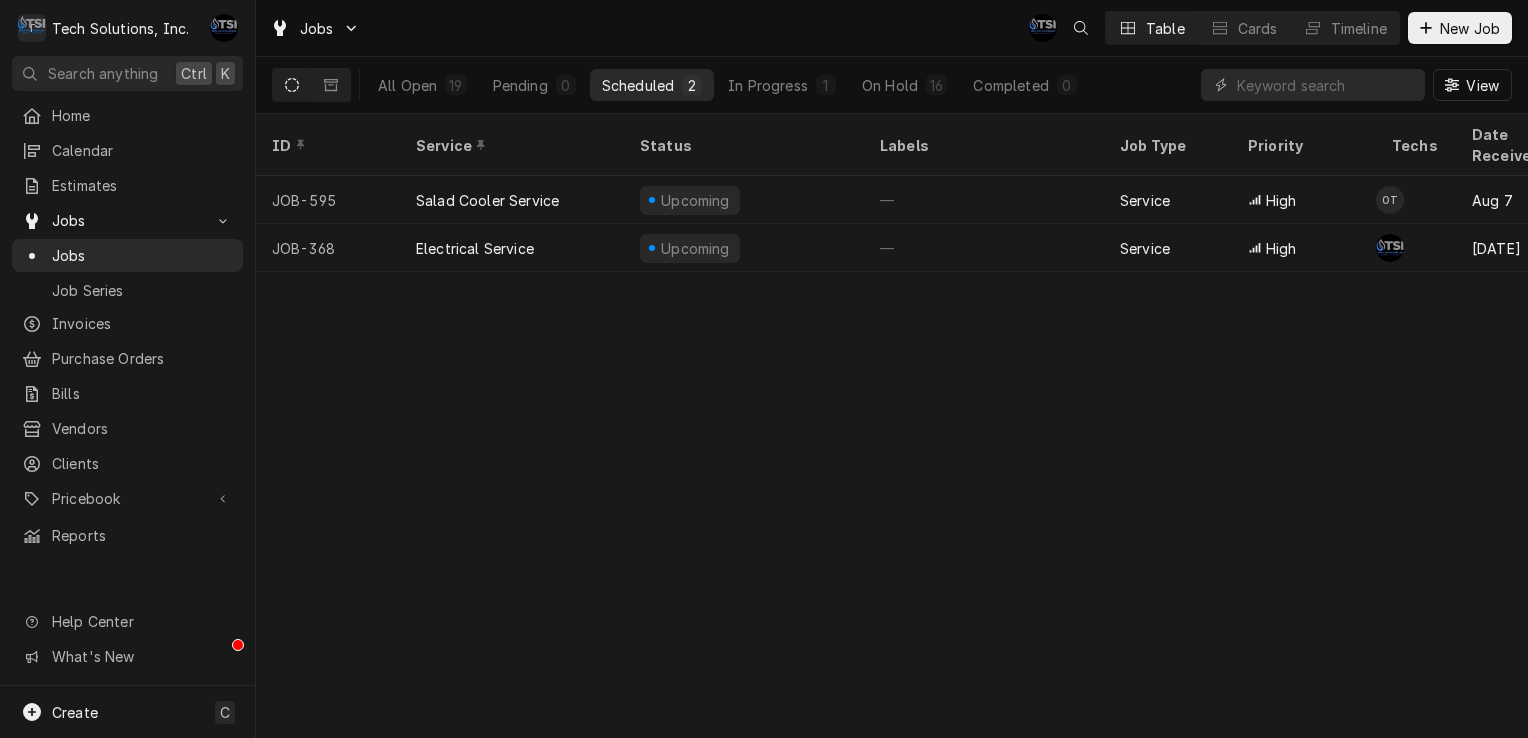 click on "All Open 19 Pending 0 Scheduled 2 In Progress 1 On Hold 16 Completed 0" at bounding box center (727, 85) 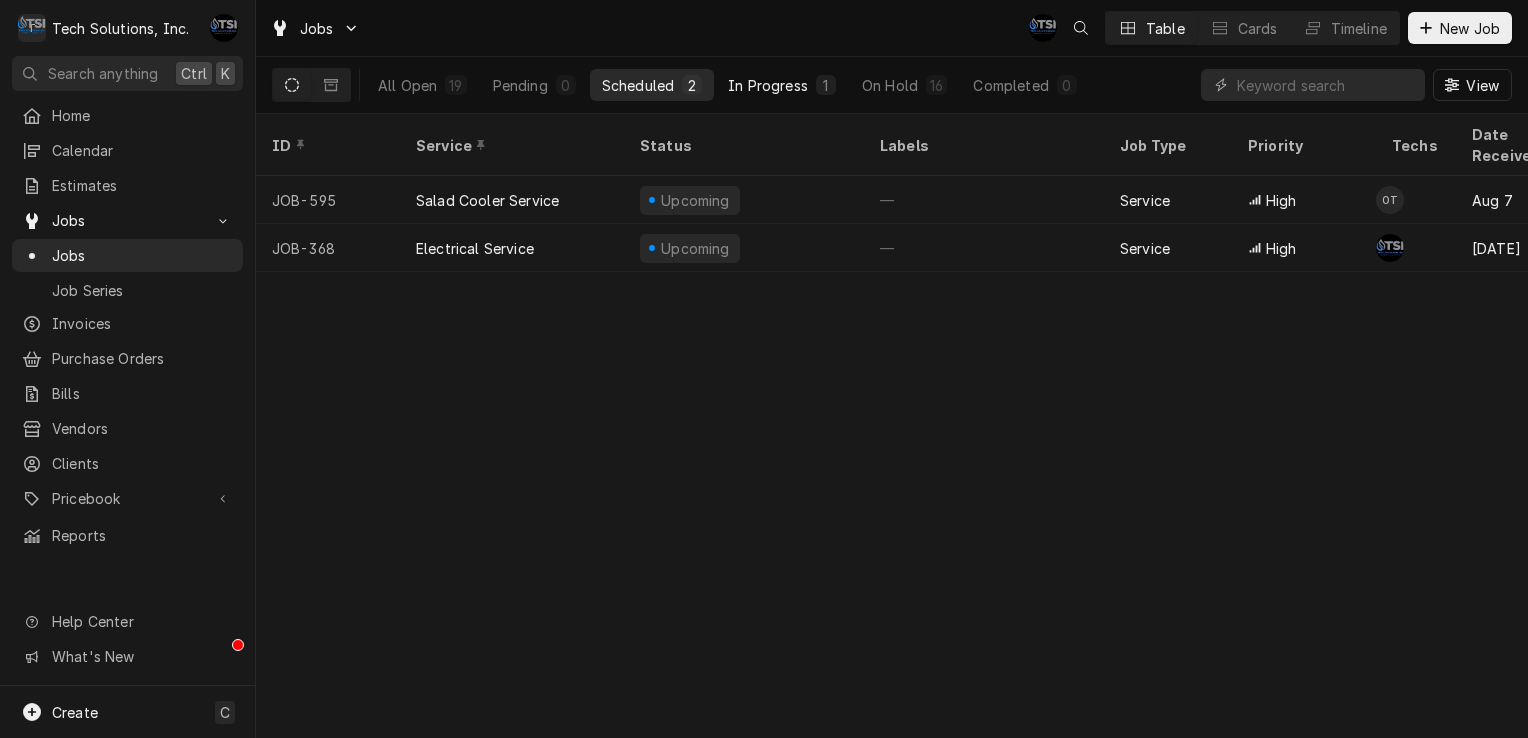 click on "In Progress 1" at bounding box center (782, 85) 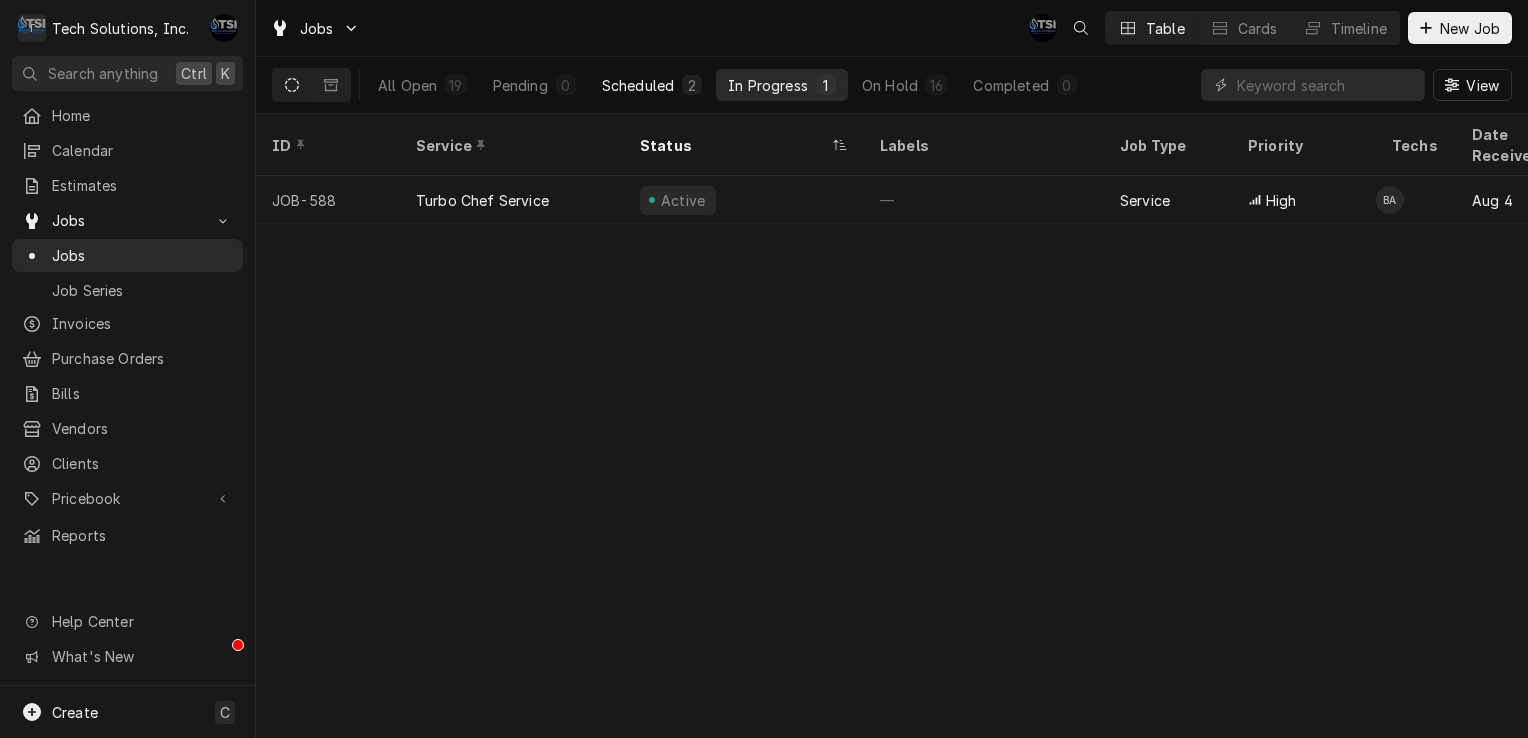 click on "Scheduled 2" at bounding box center [652, 85] 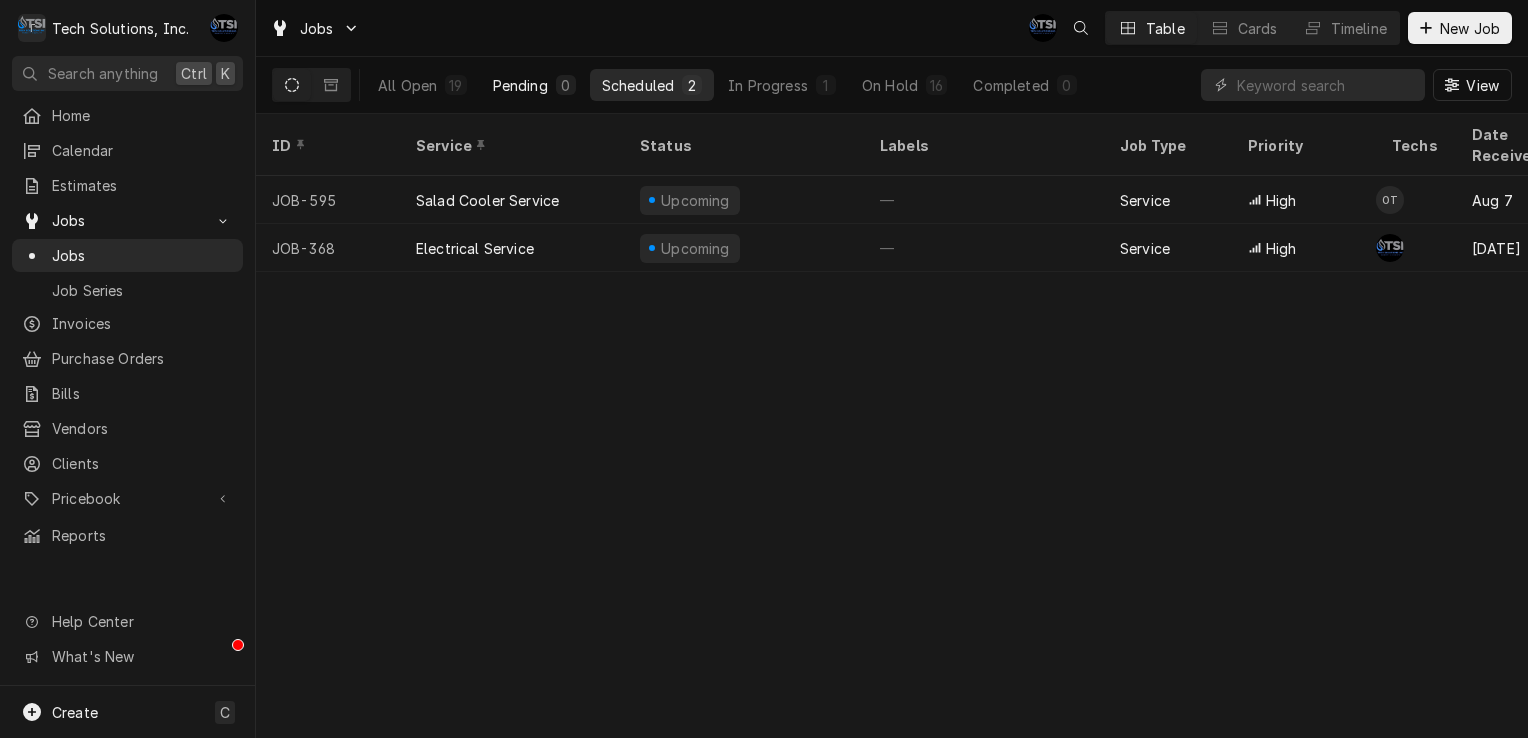 click on "Pending" at bounding box center [520, 85] 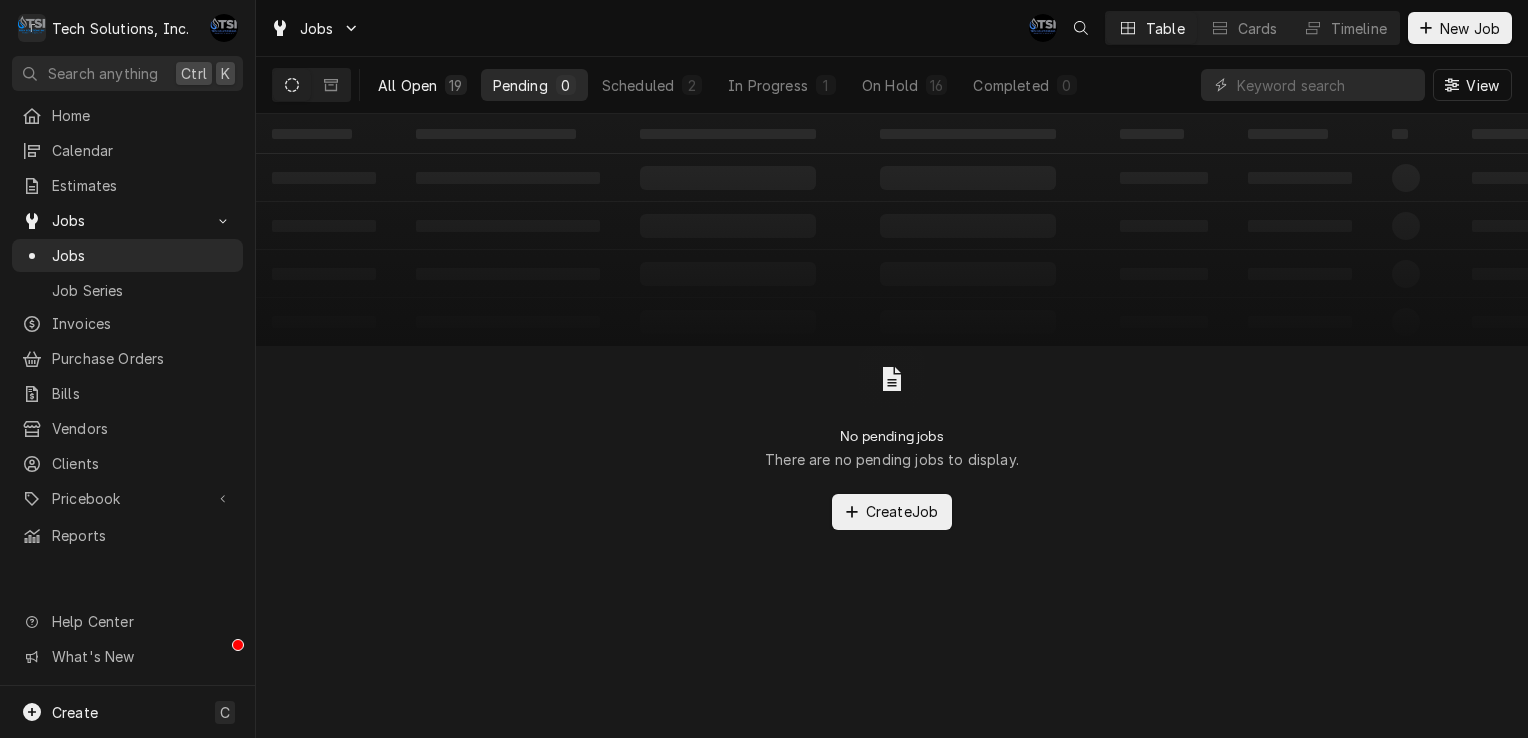 click on "All Open 19" at bounding box center [422, 85] 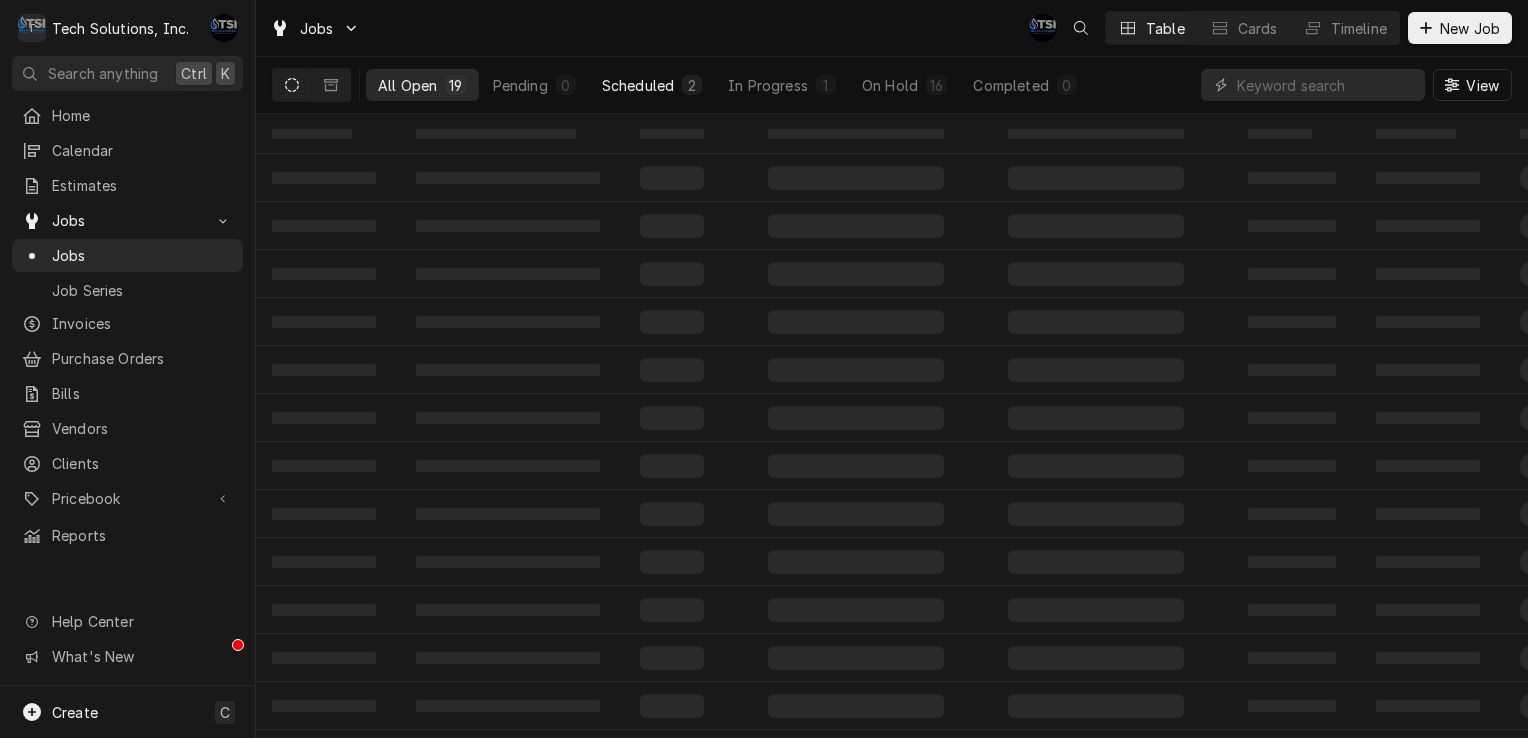click on "Scheduled" at bounding box center [638, 85] 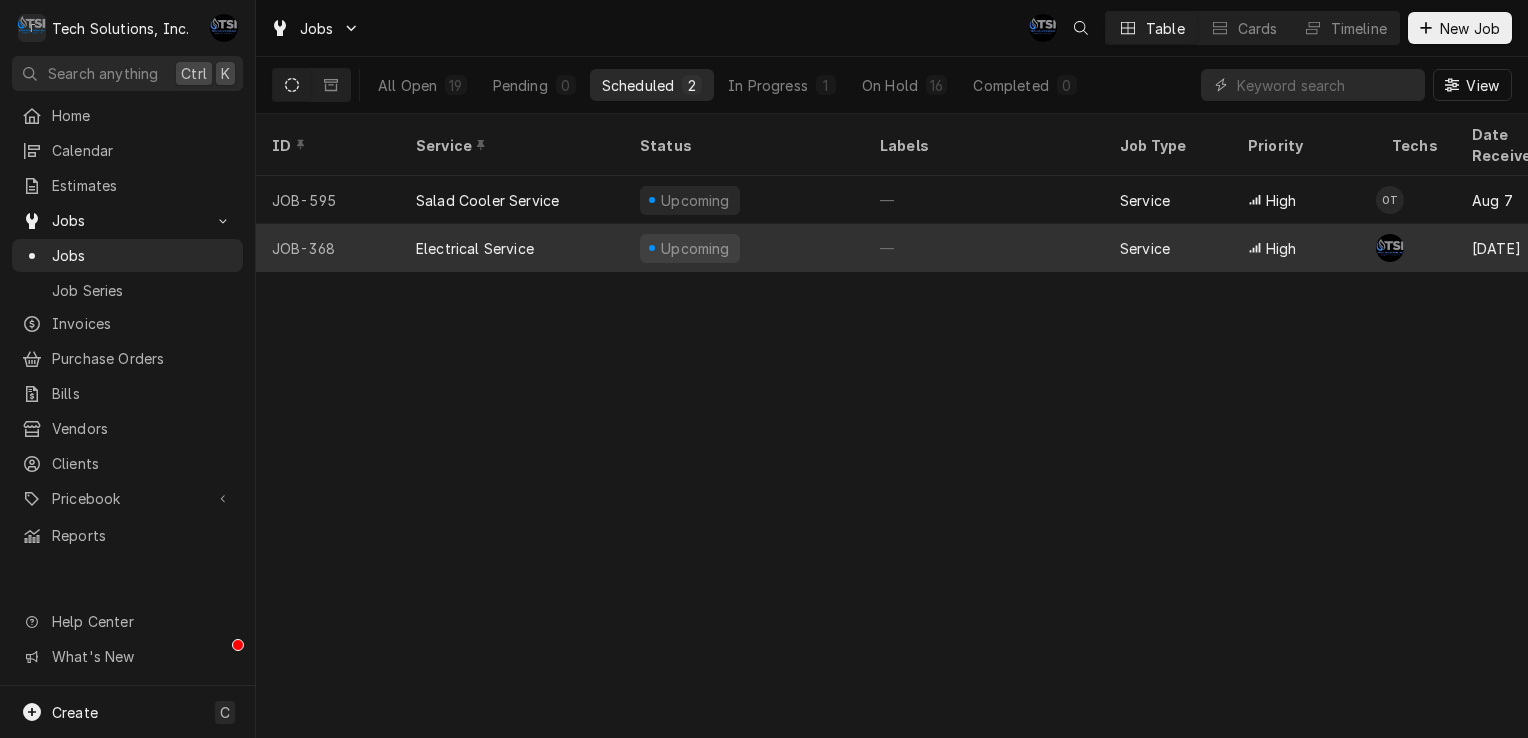 click on "Electrical Service" at bounding box center (475, 248) 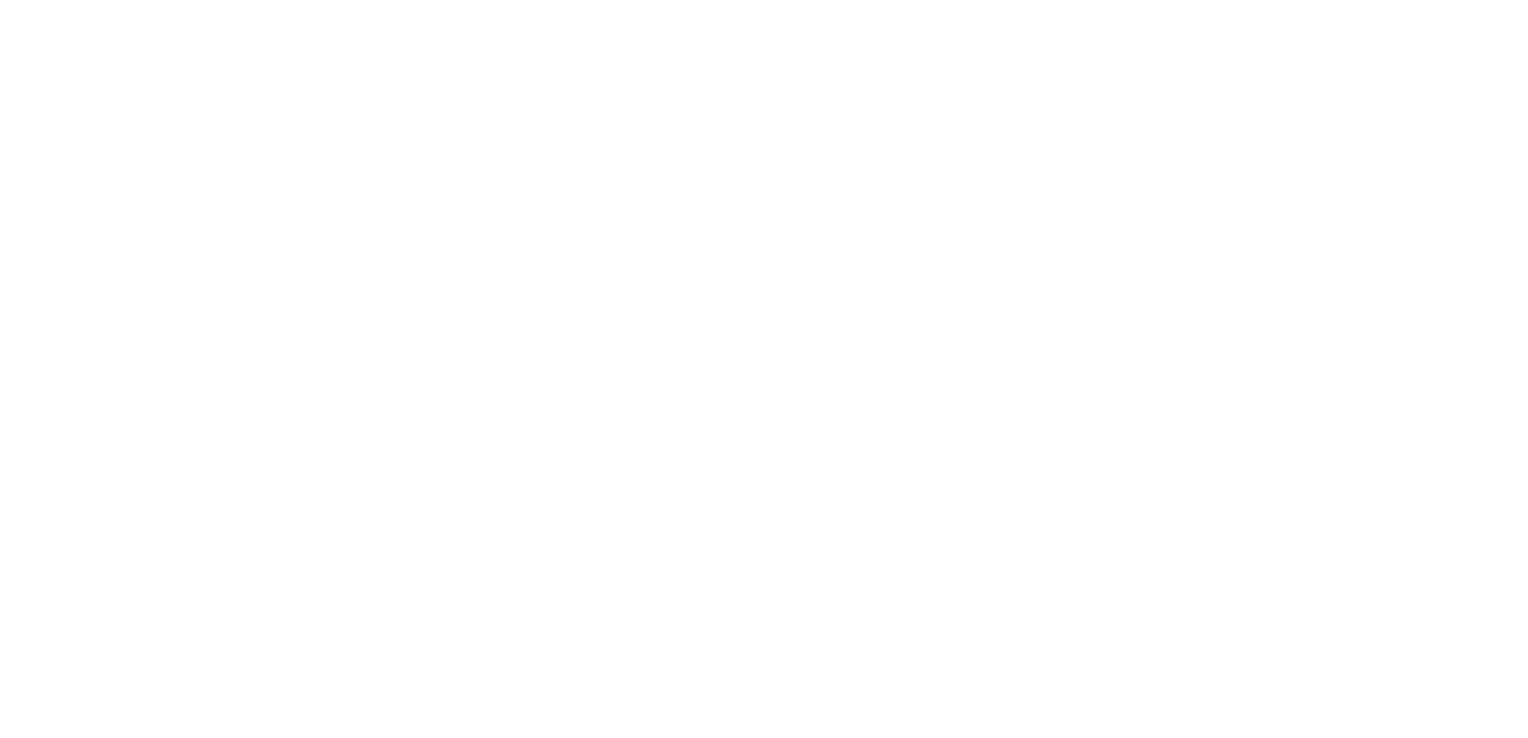 scroll, scrollTop: 0, scrollLeft: 0, axis: both 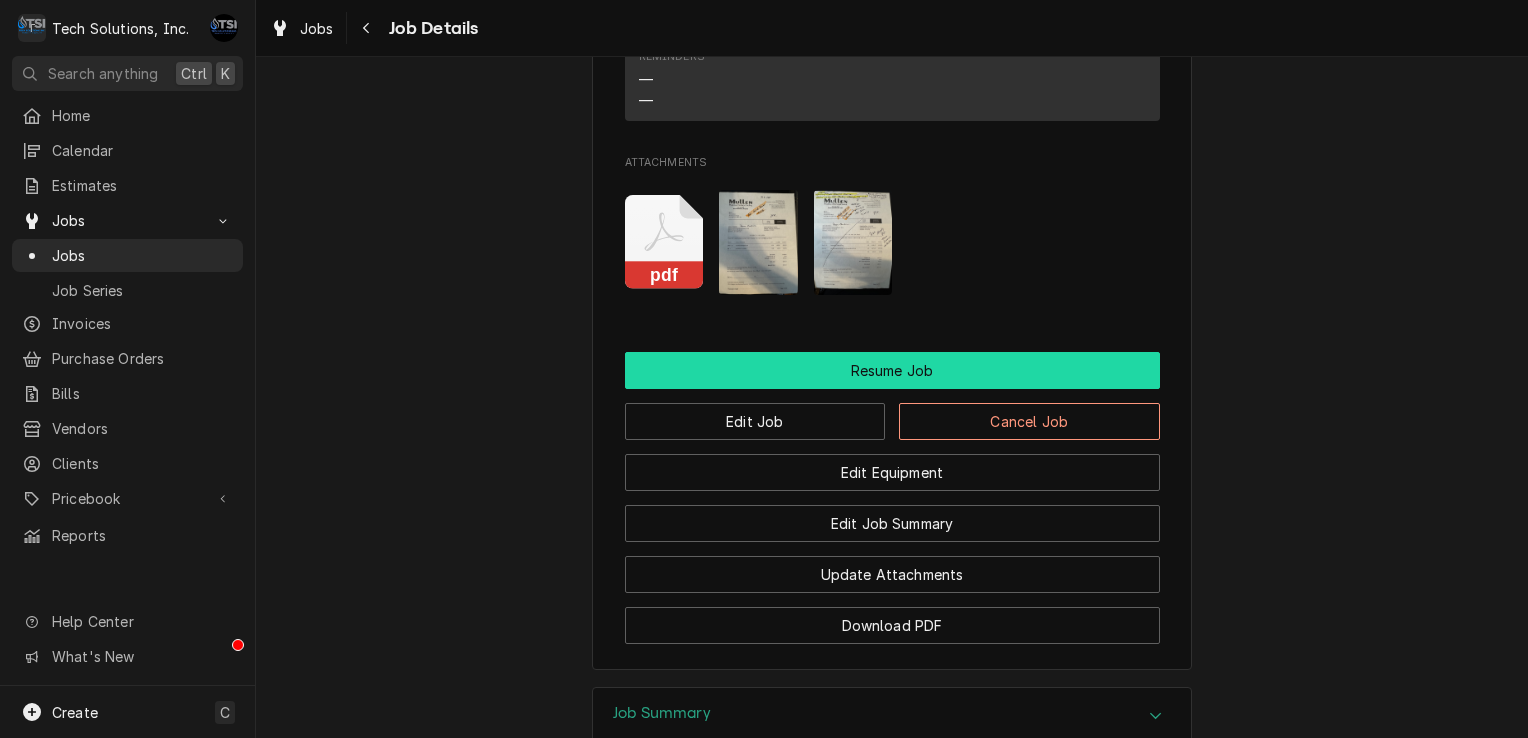click on "Resume Job" at bounding box center (892, 370) 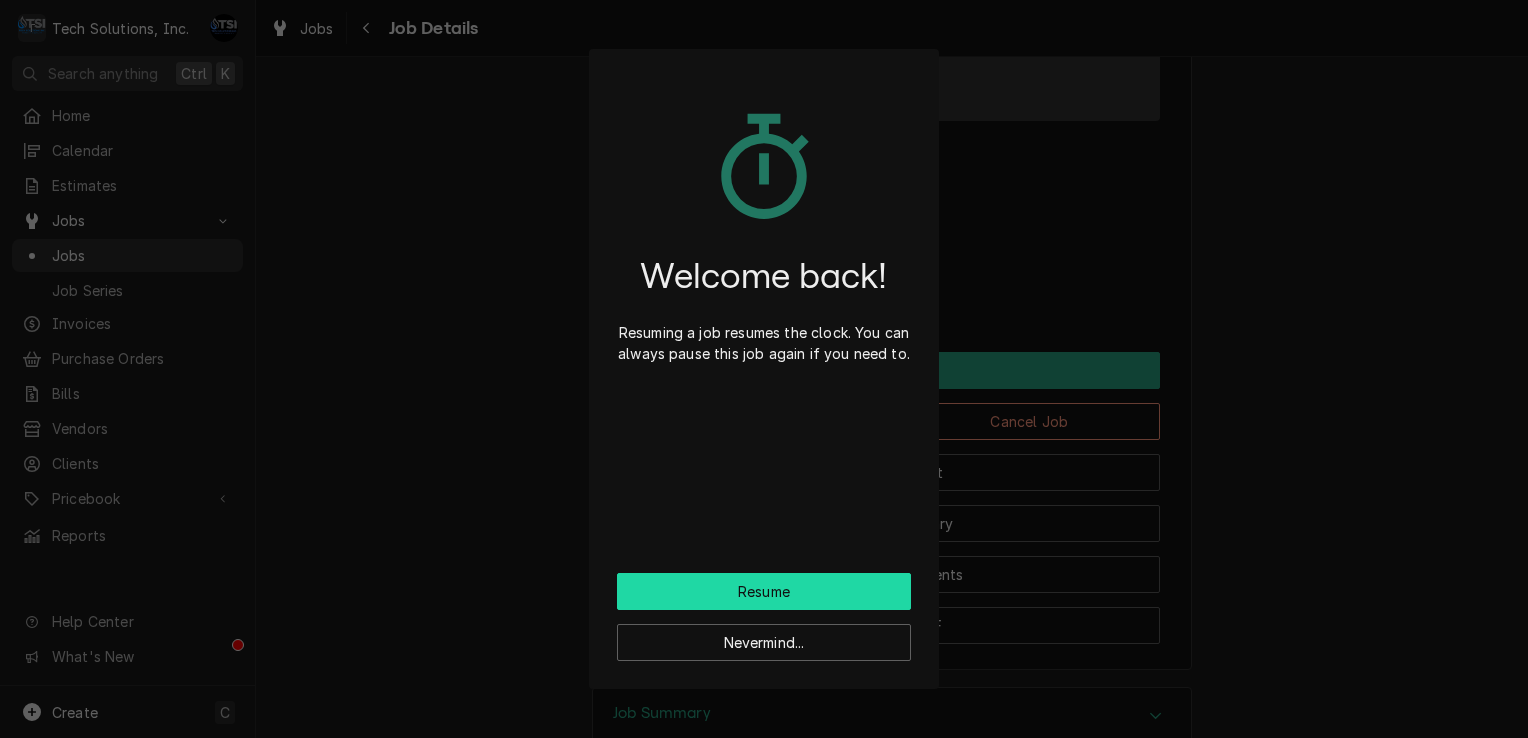 click on "Resume" at bounding box center (764, 591) 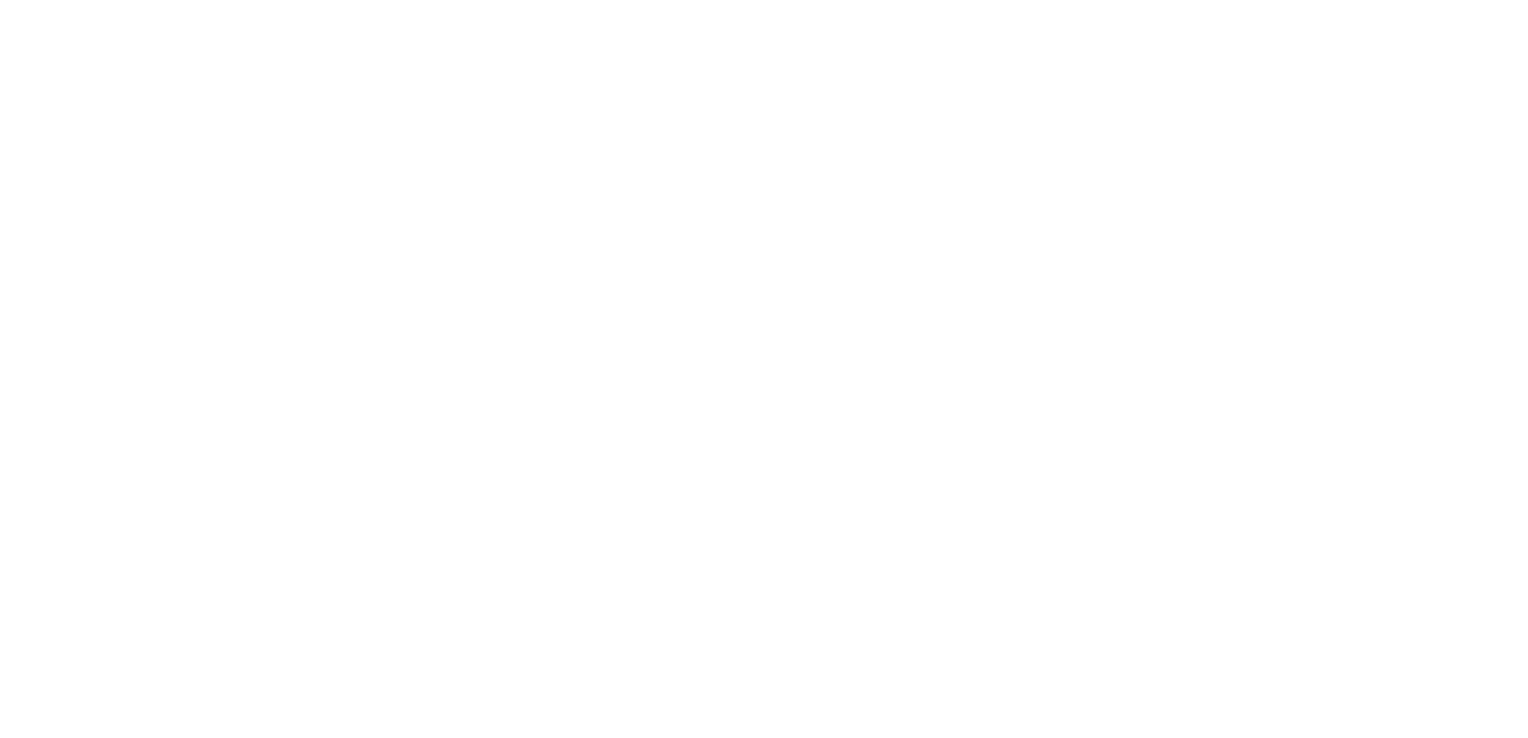 scroll, scrollTop: 0, scrollLeft: 0, axis: both 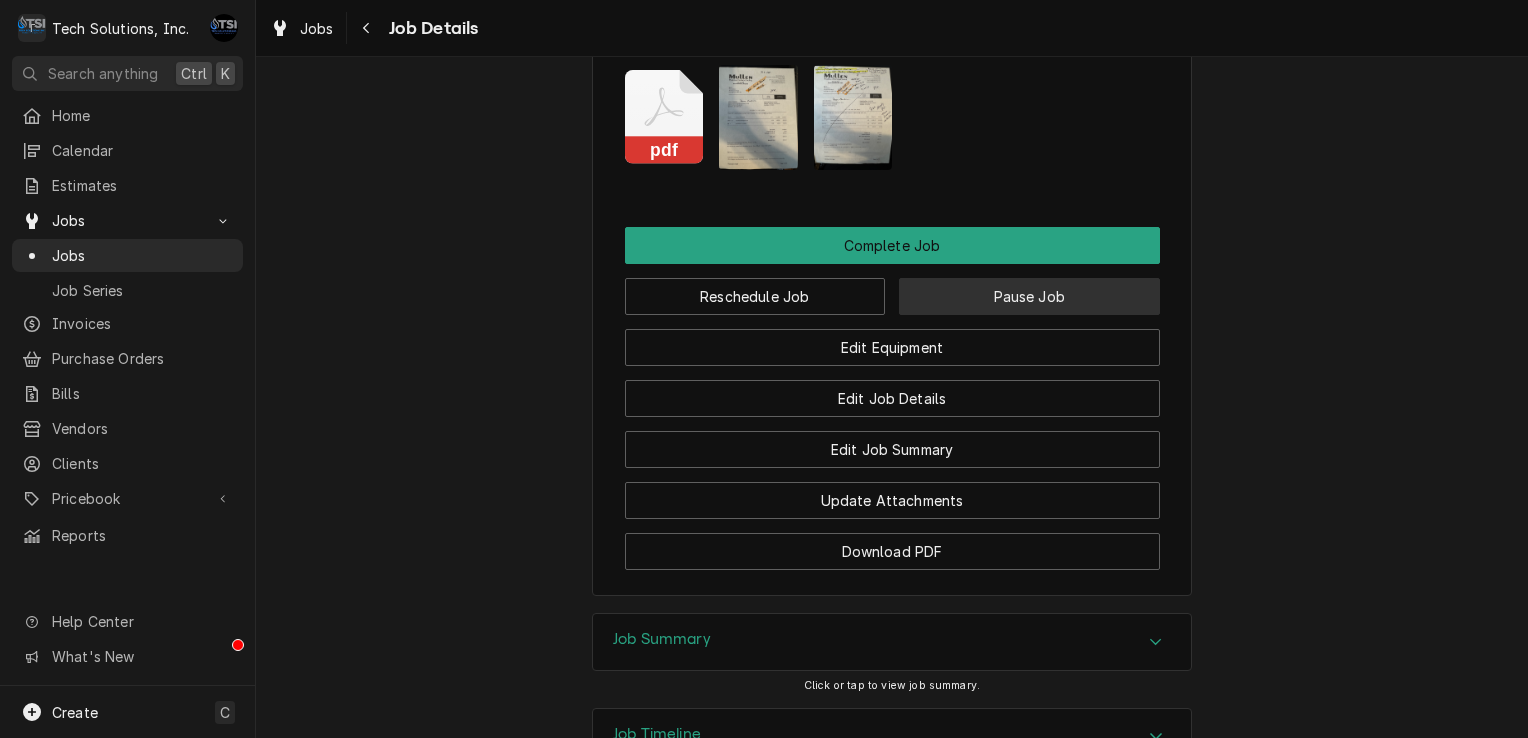 click on "Pause Job" at bounding box center [1029, 296] 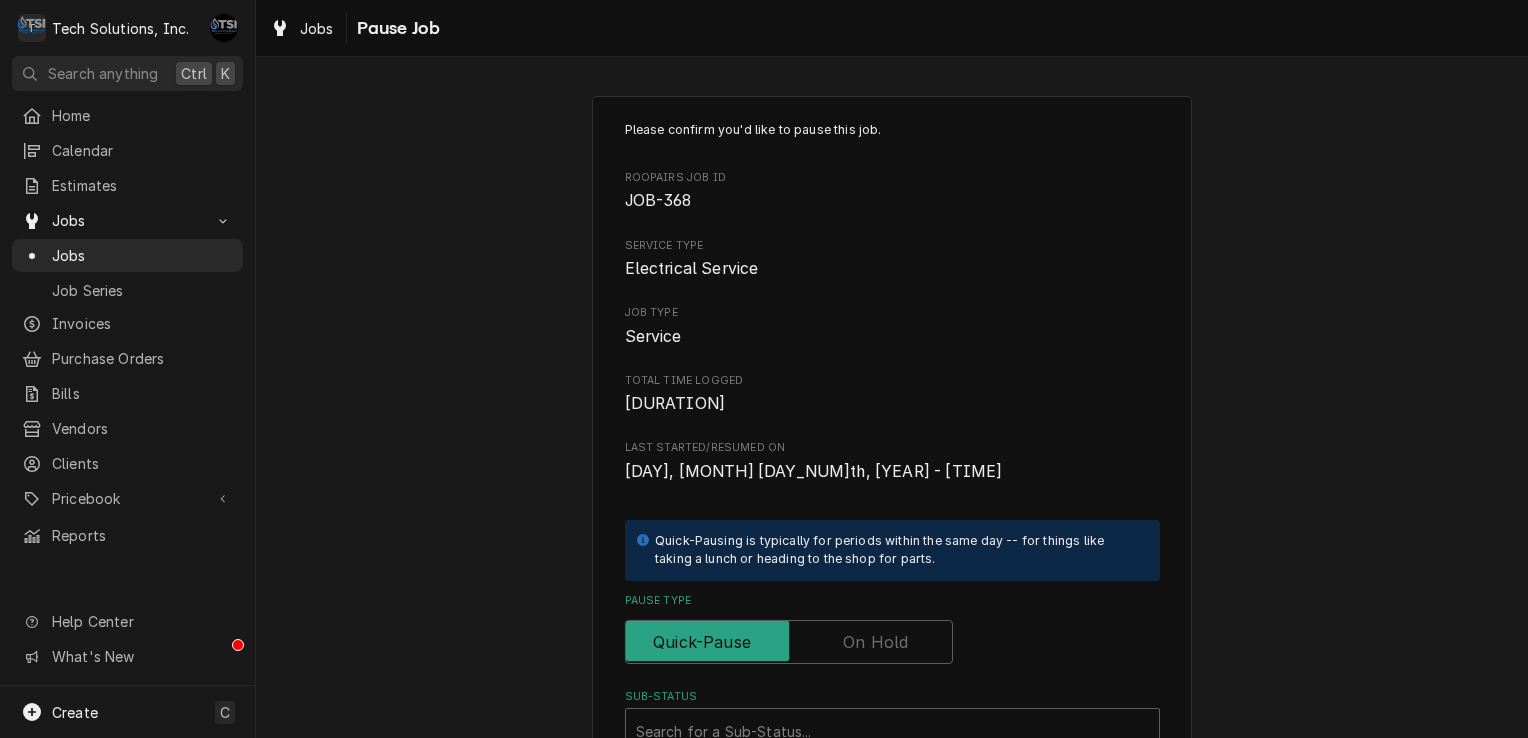 scroll, scrollTop: 379, scrollLeft: 0, axis: vertical 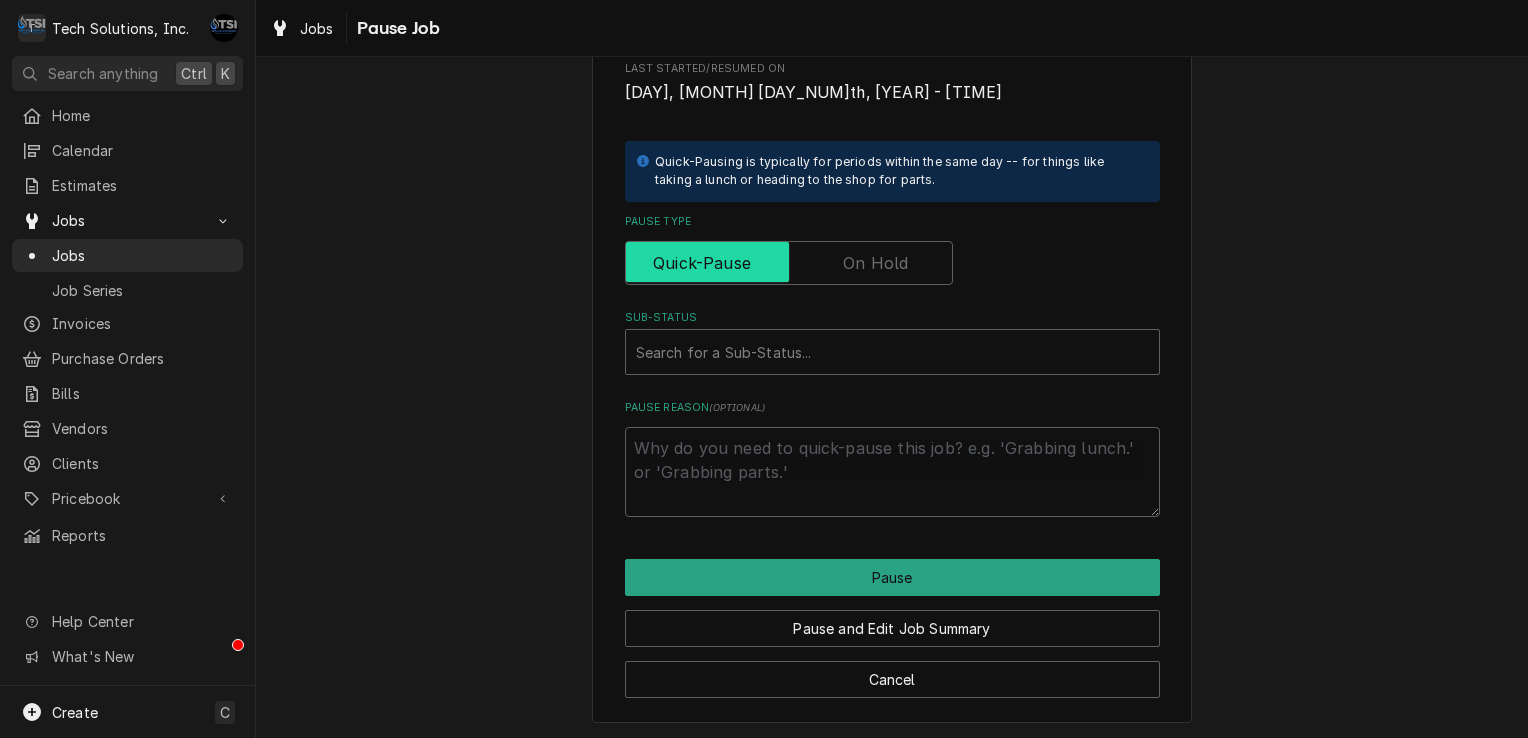 click at bounding box center (789, 263) 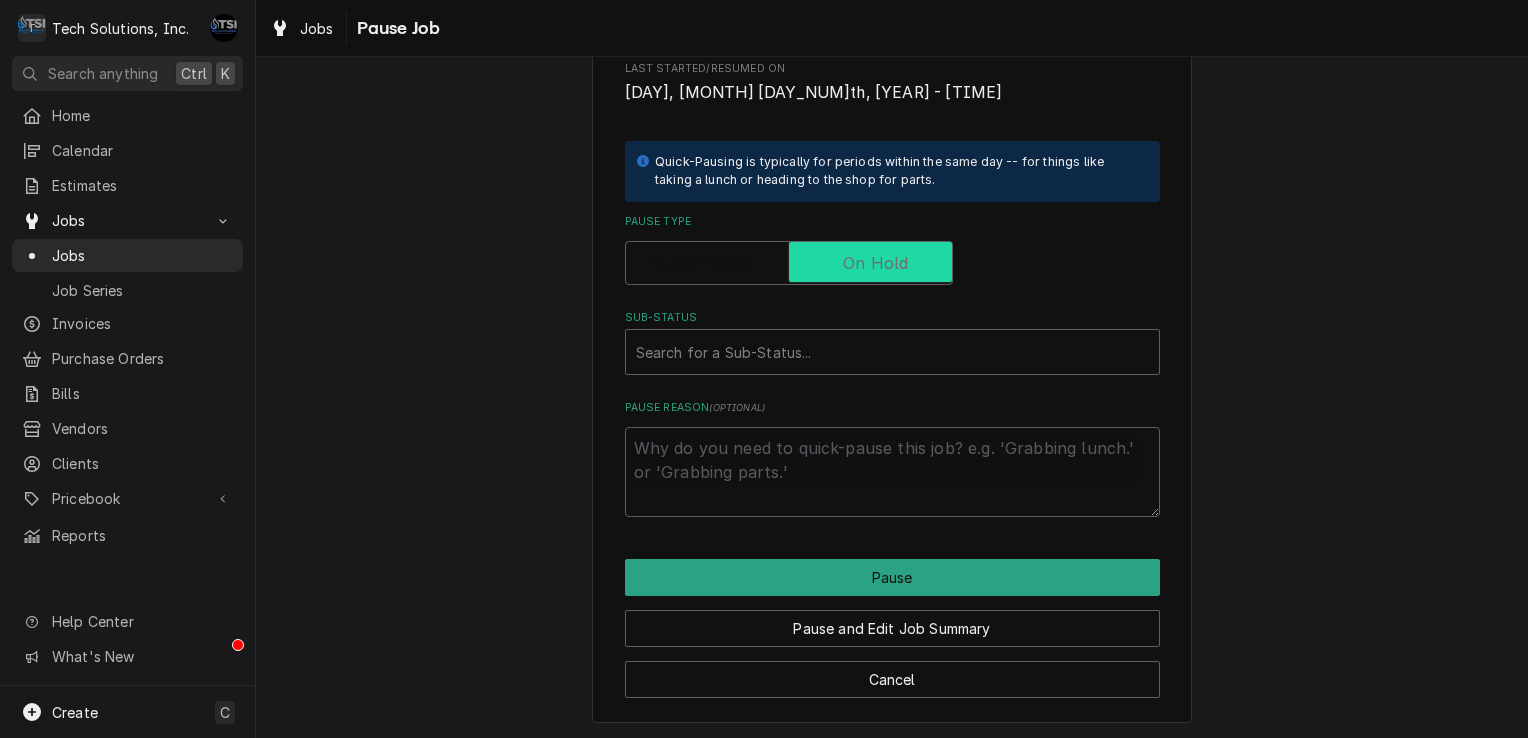 checkbox on "true" 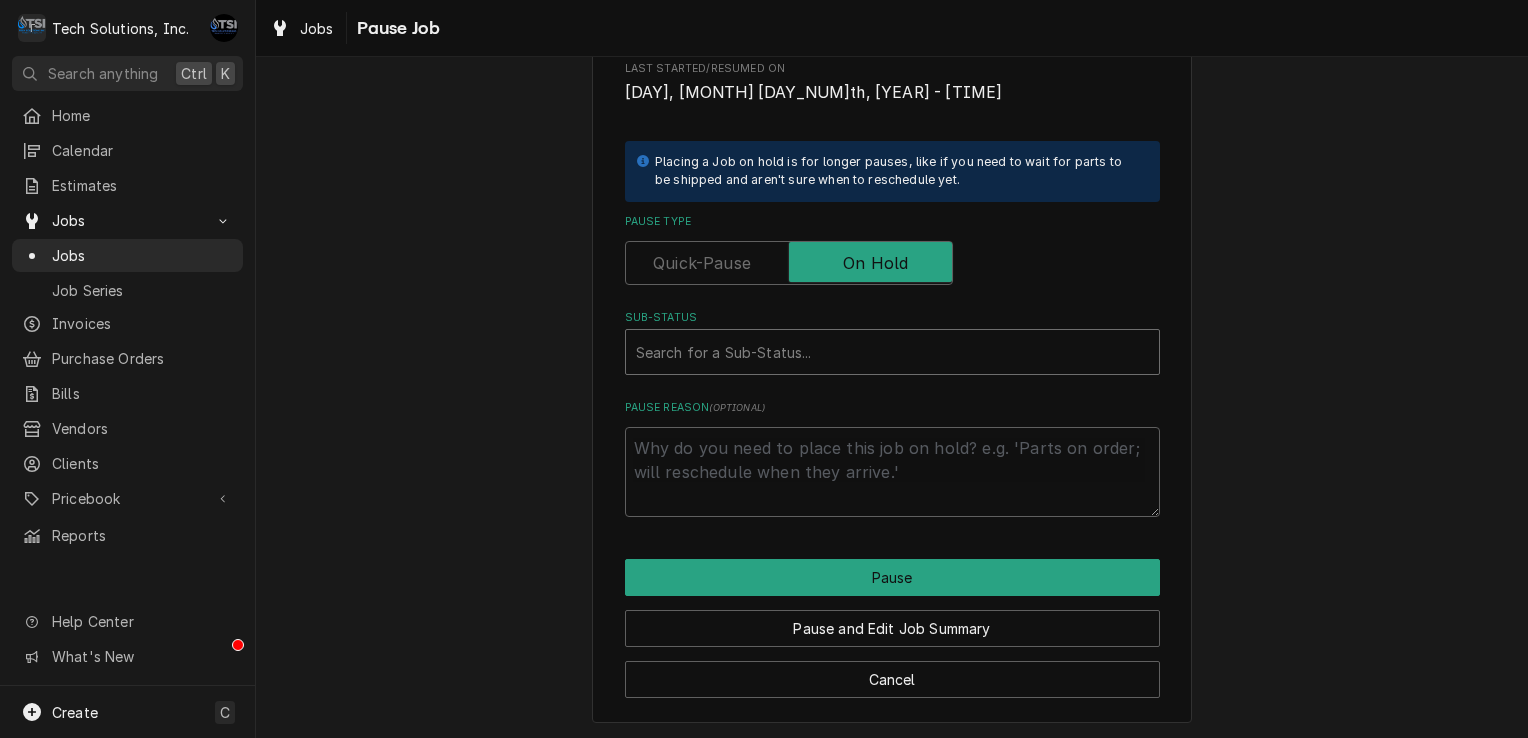 click at bounding box center (892, 352) 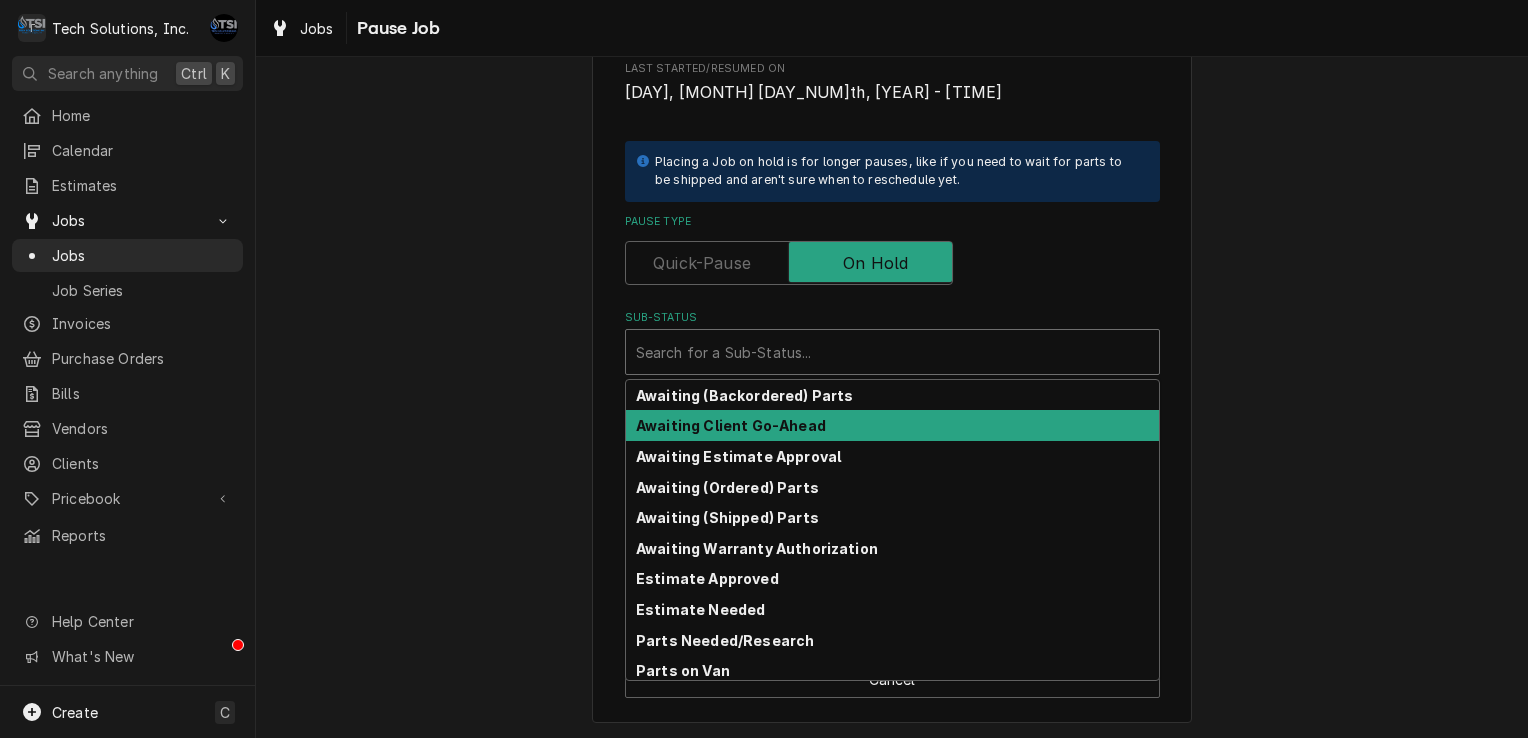 click on "Awaiting Client Go-Ahead" at bounding box center (731, 425) 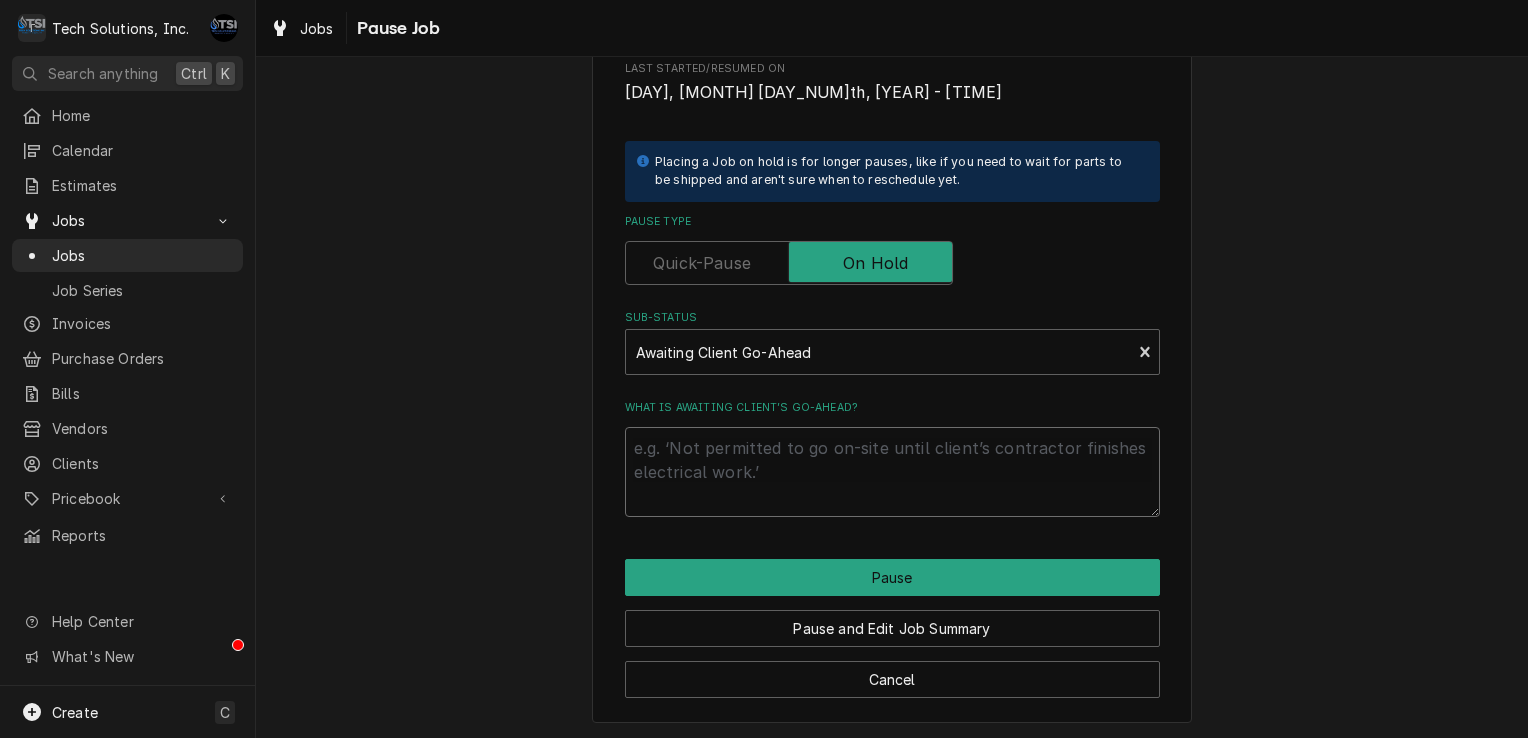click on "What is awaiting client’s go-ahead?" at bounding box center (892, 472) 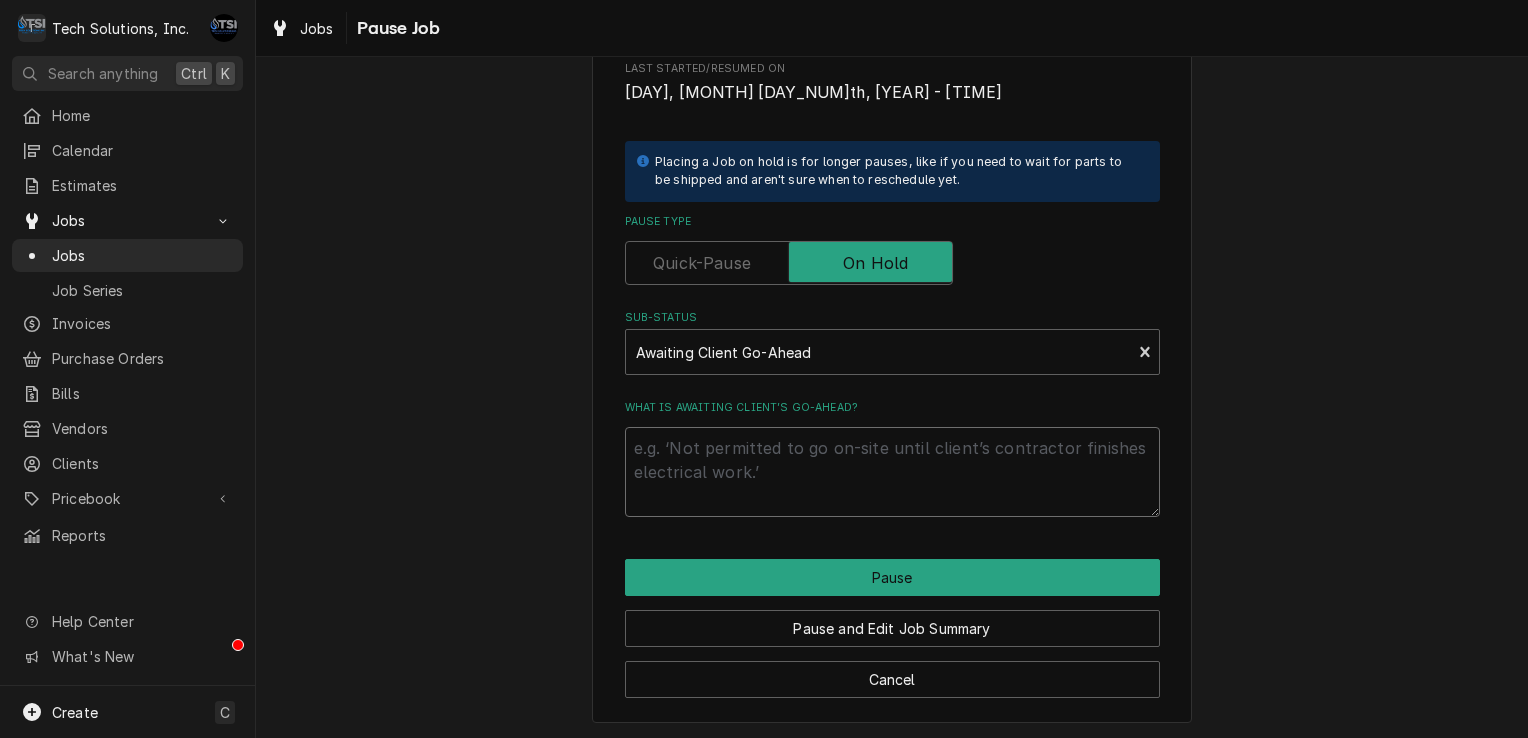 type on "x" 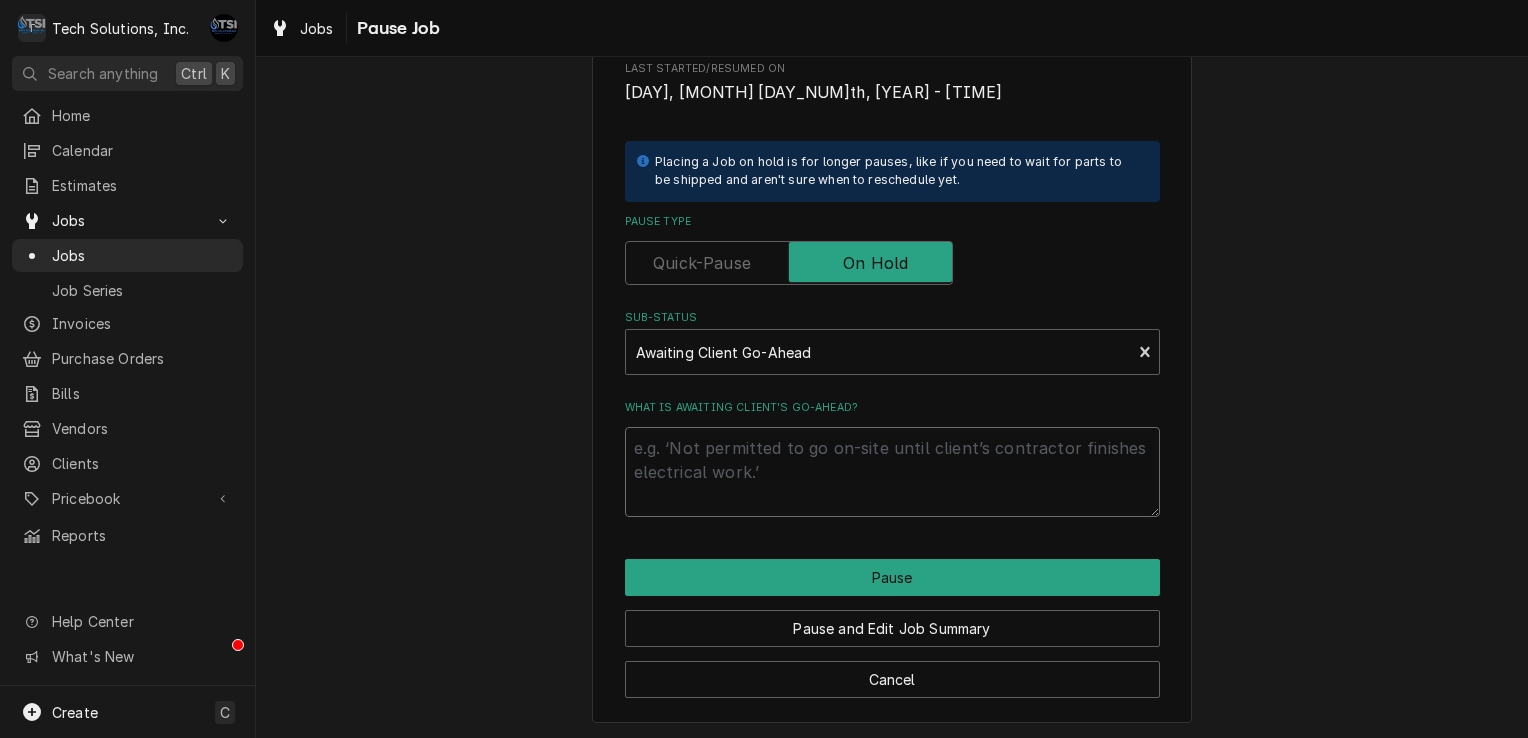 type on "B" 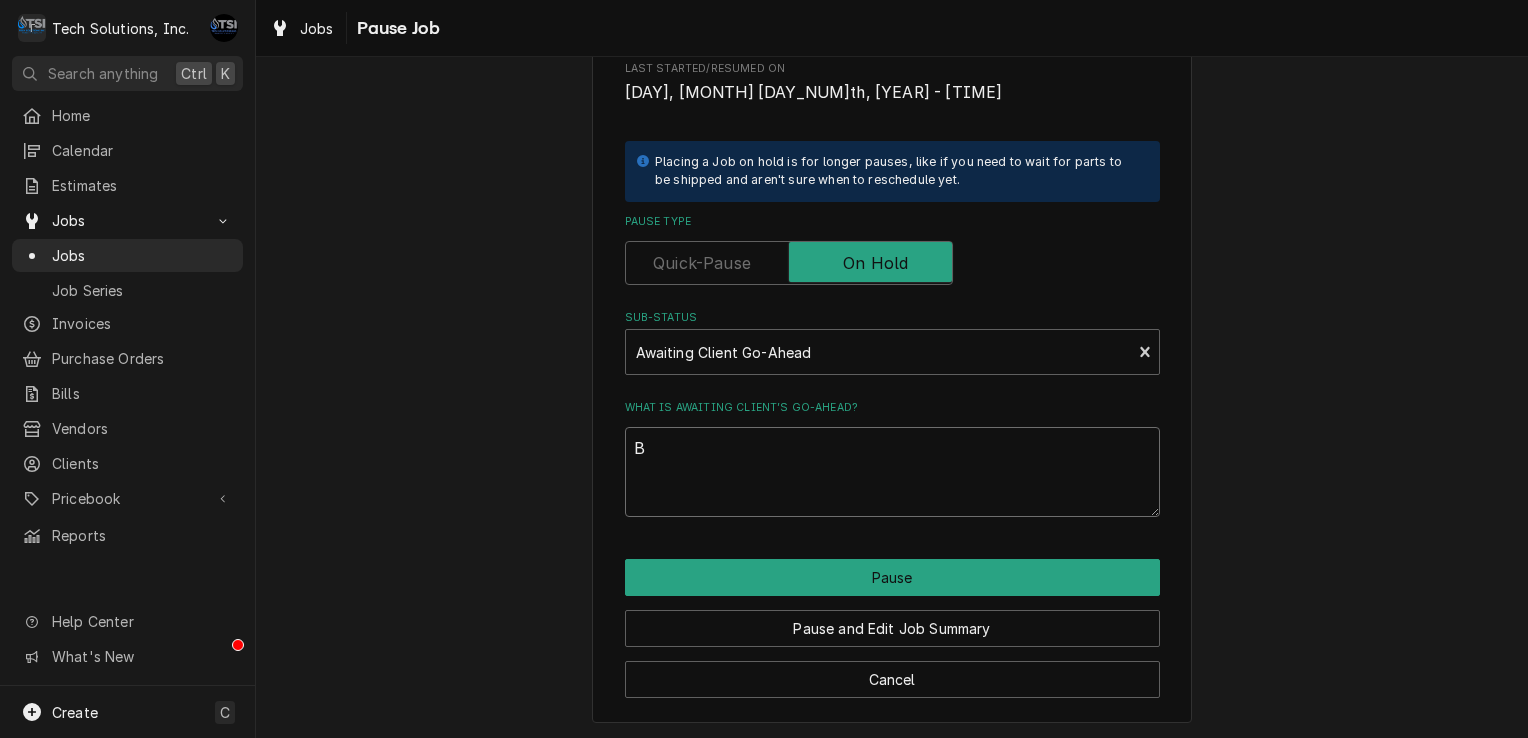 type on "x" 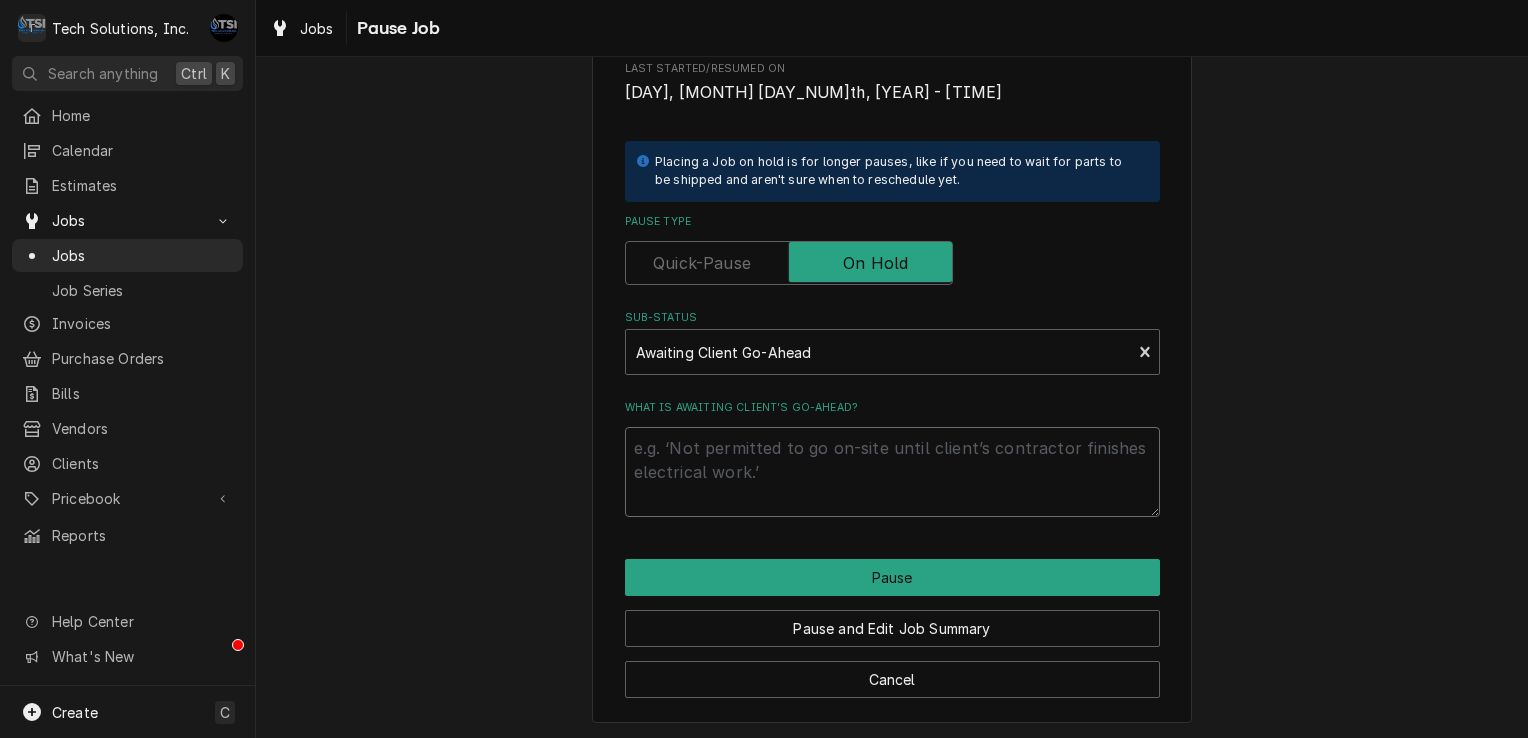 type on "x" 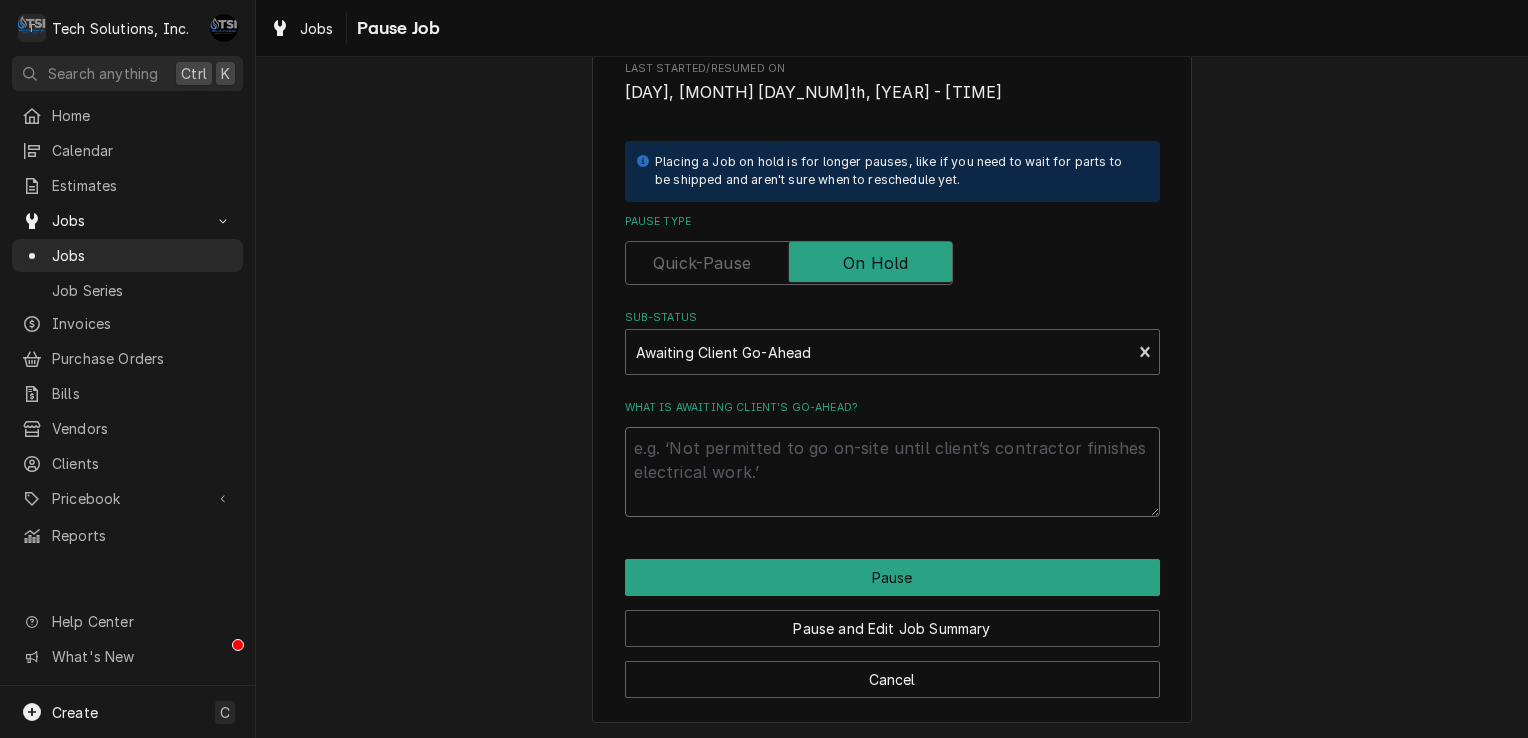 type on "G" 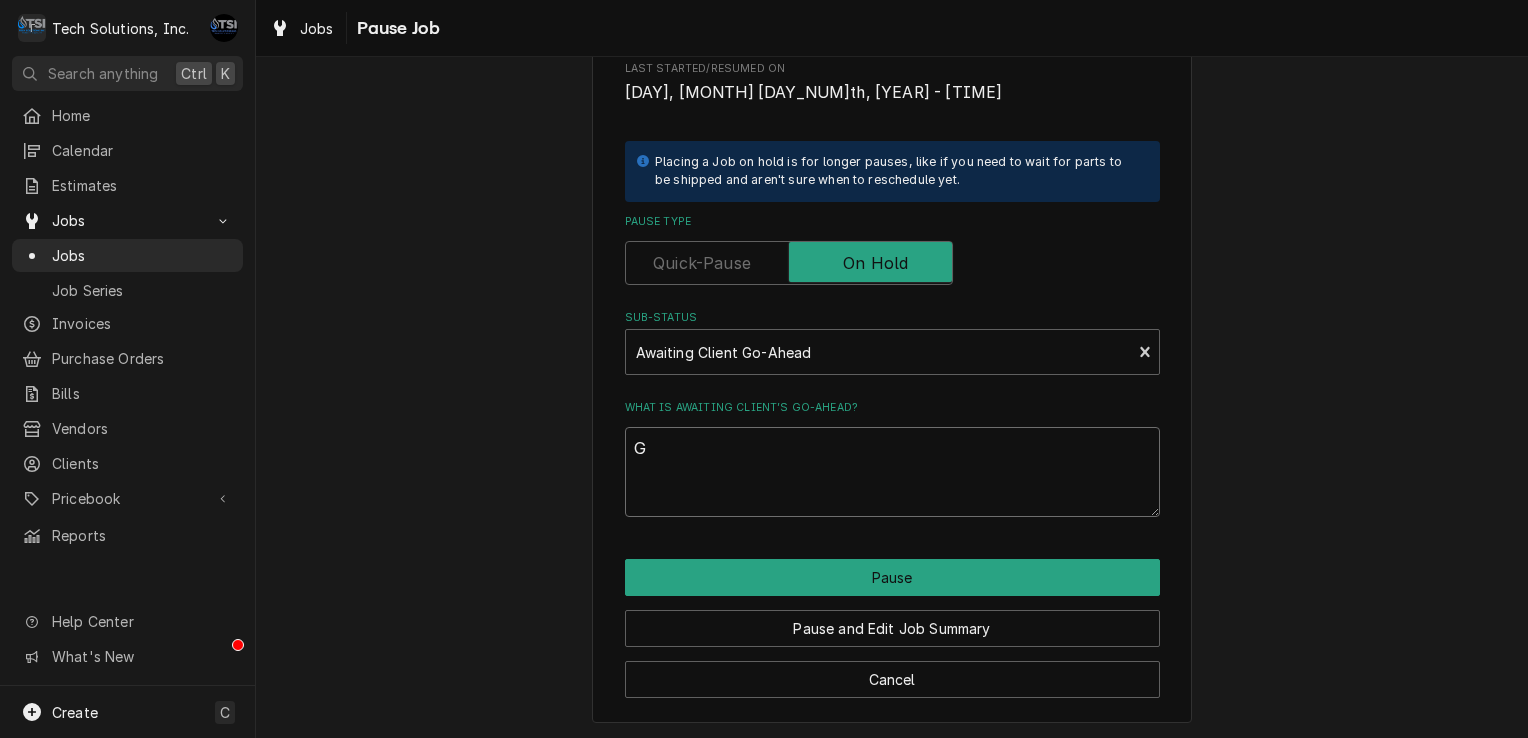 type on "x" 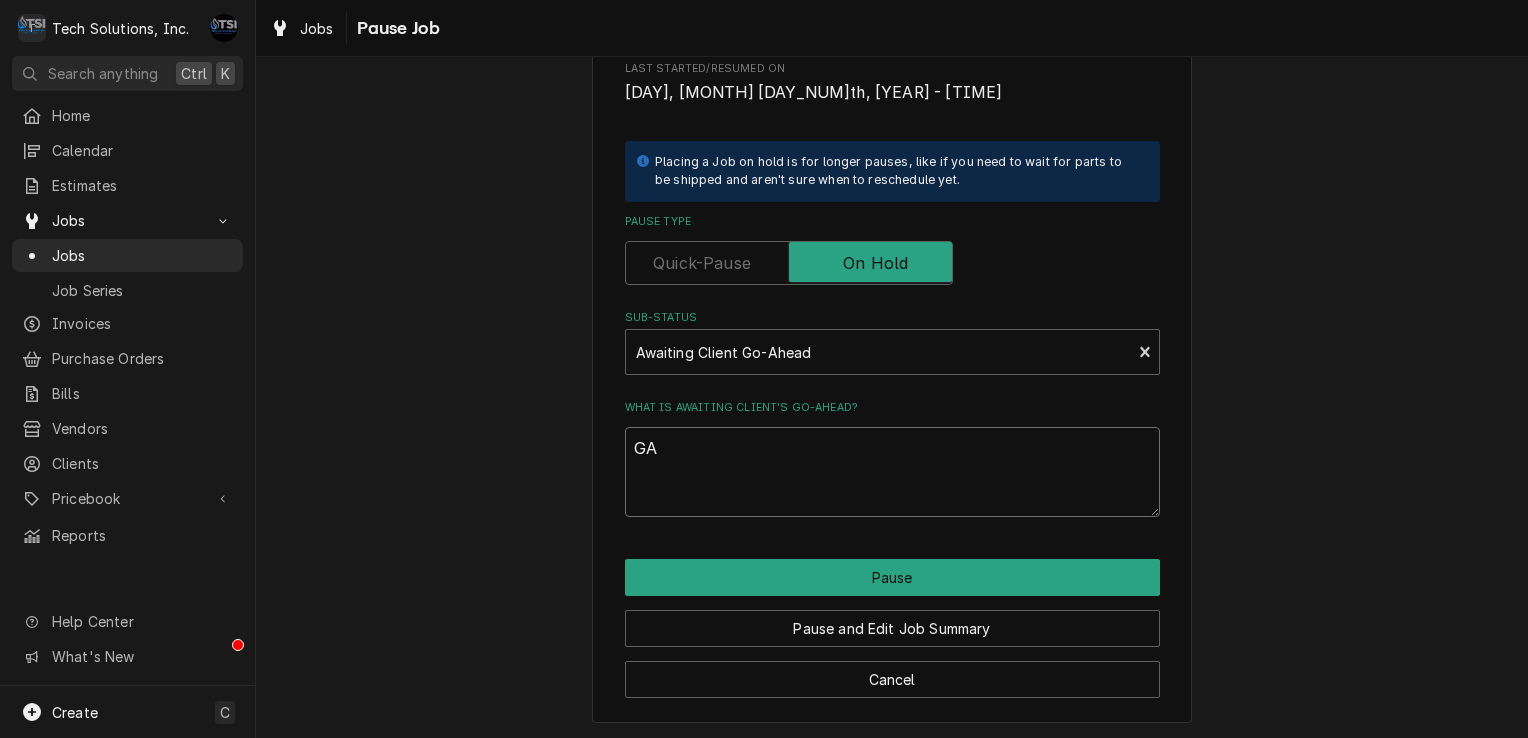 type on "x" 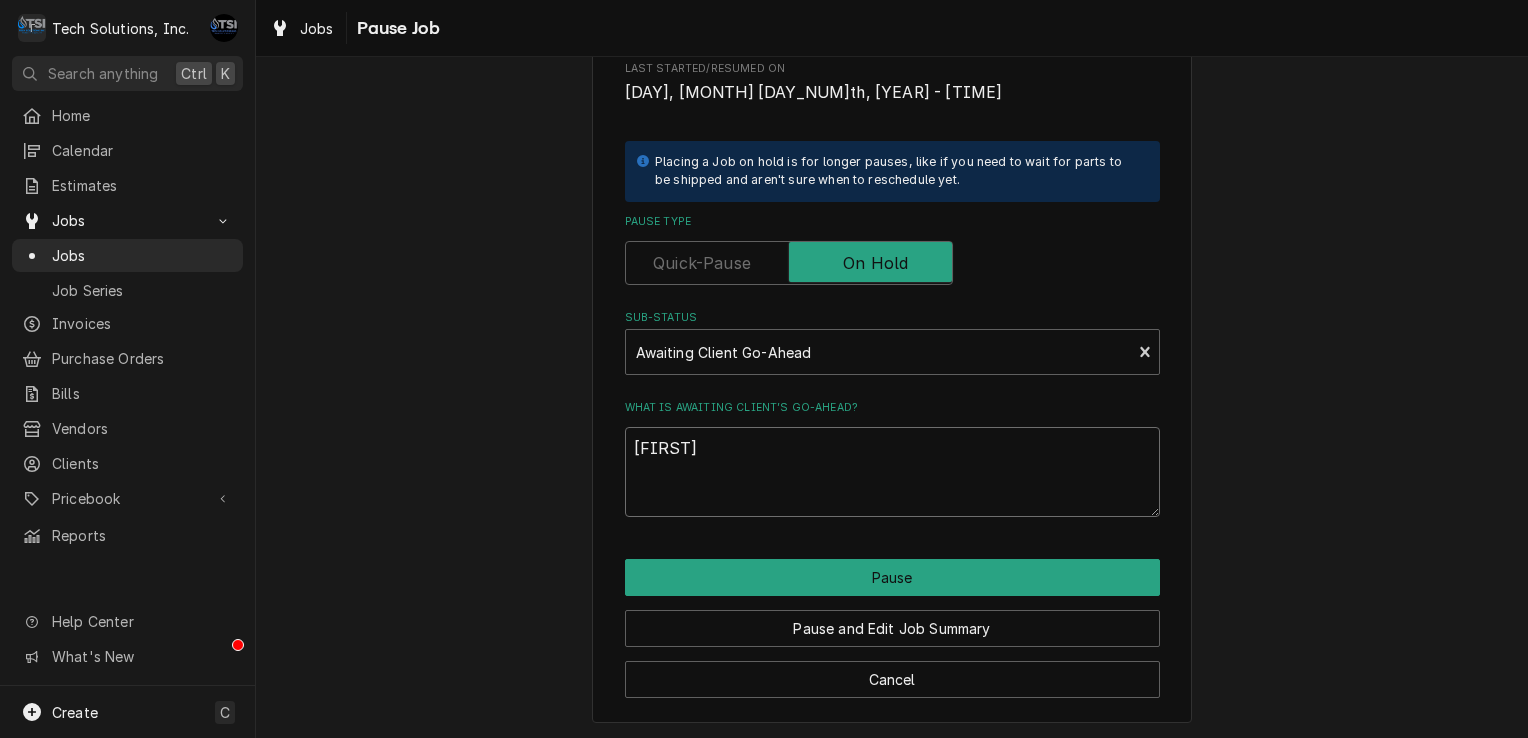 type on "x" 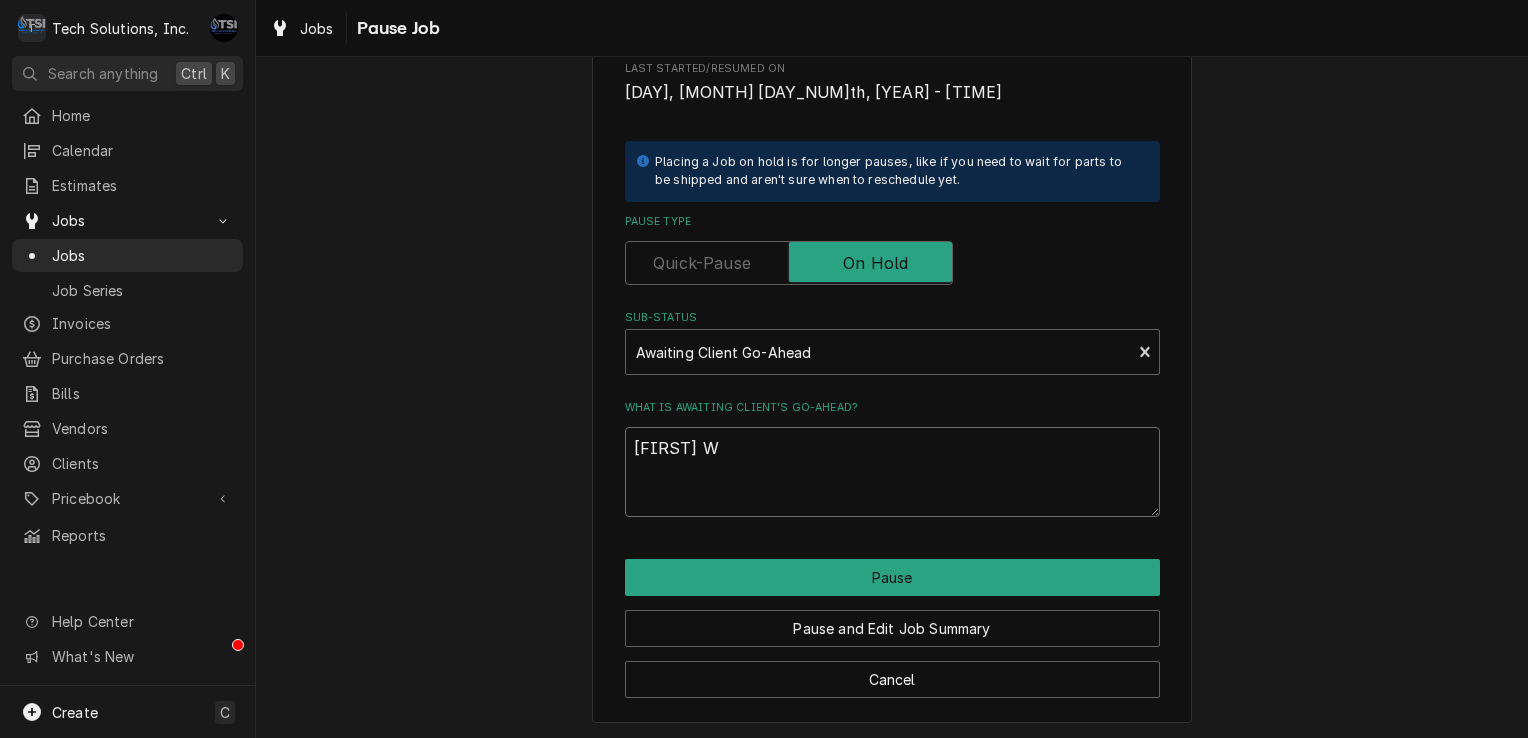 type on "x" 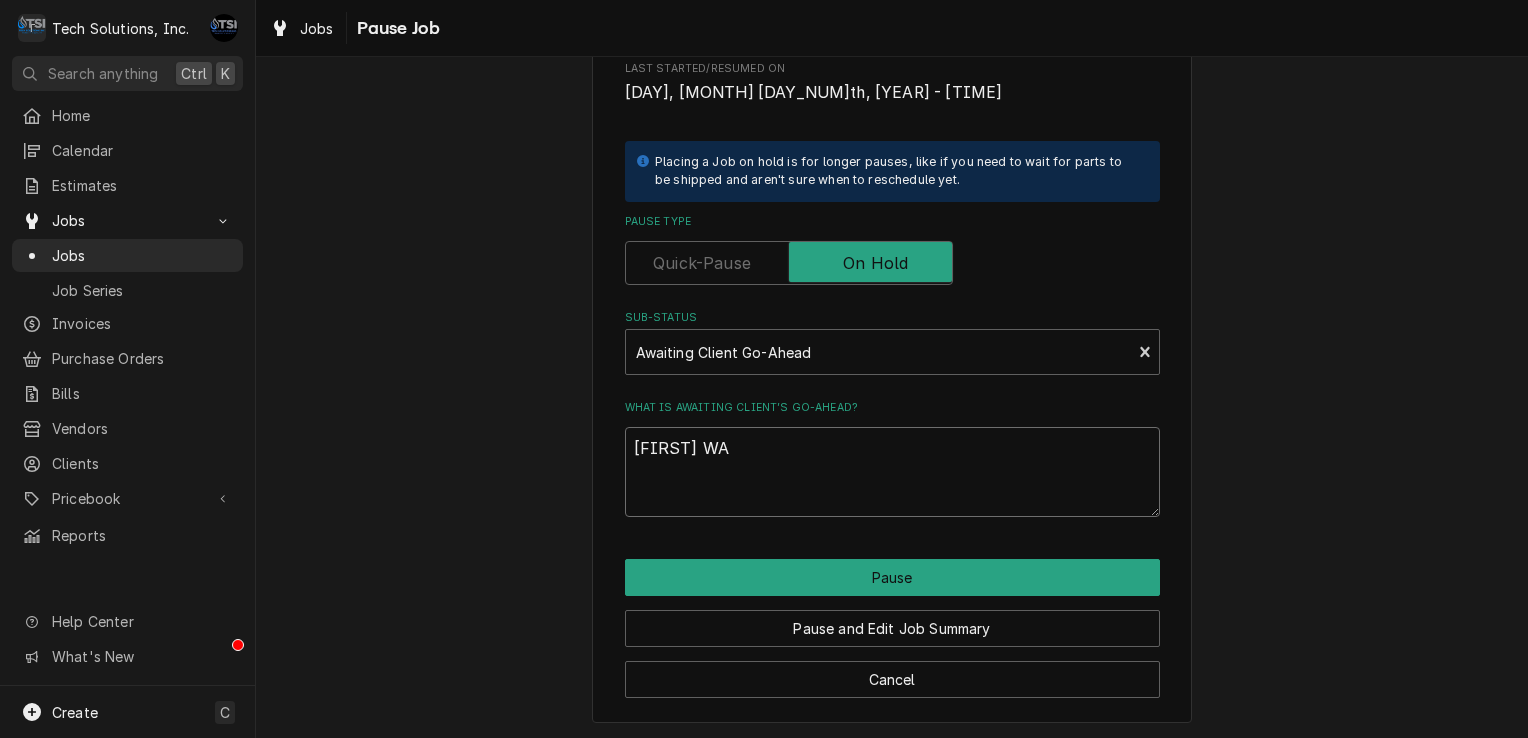 type on "x" 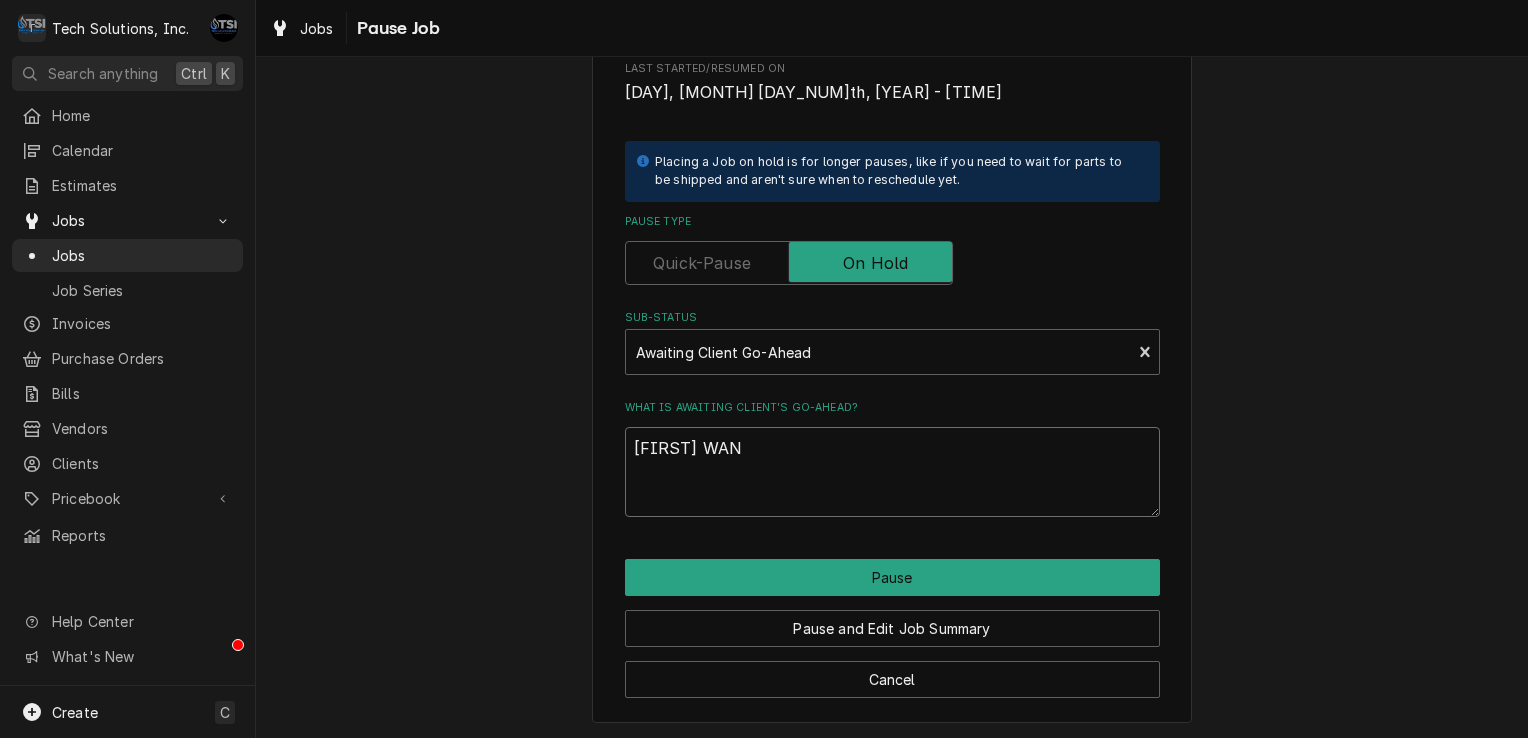 type on "x" 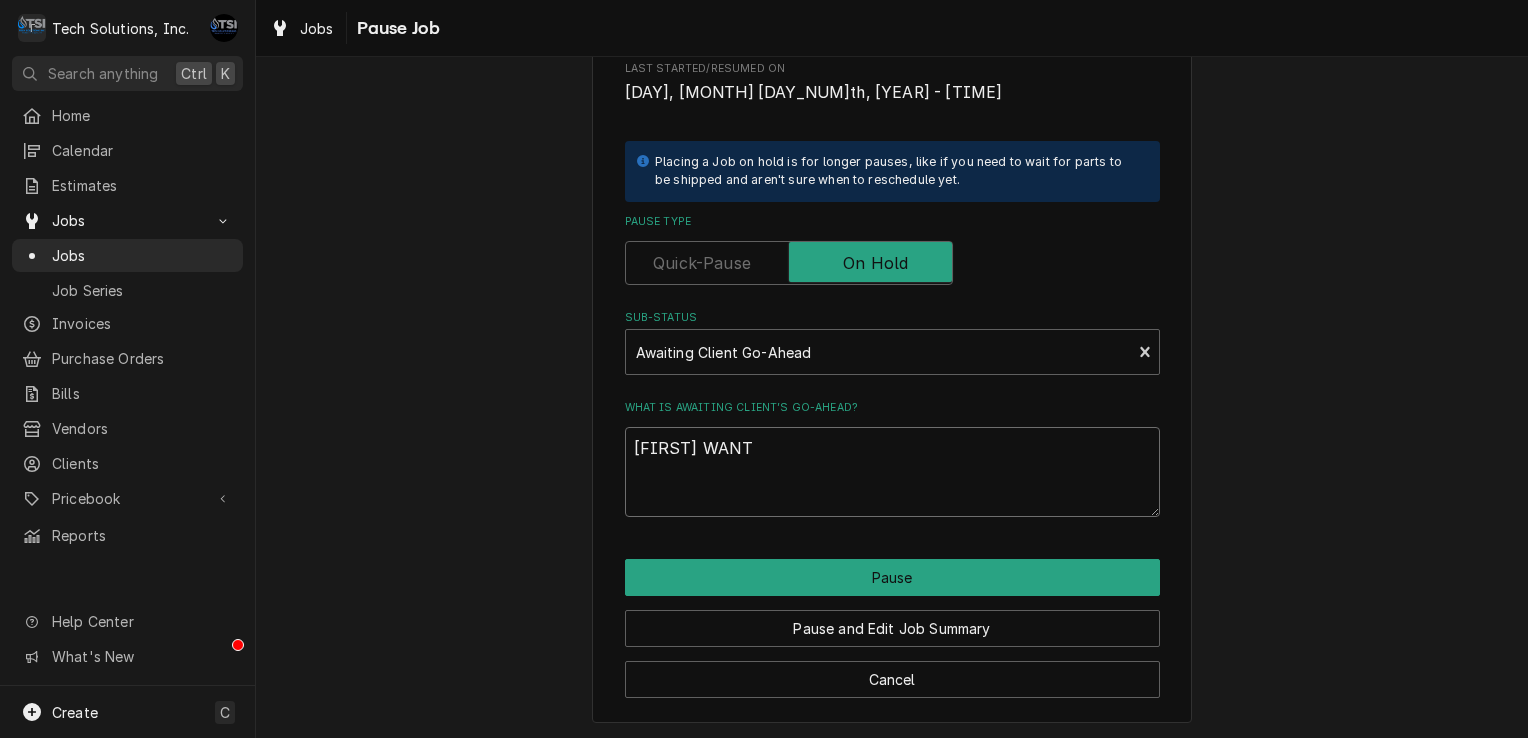 type on "x" 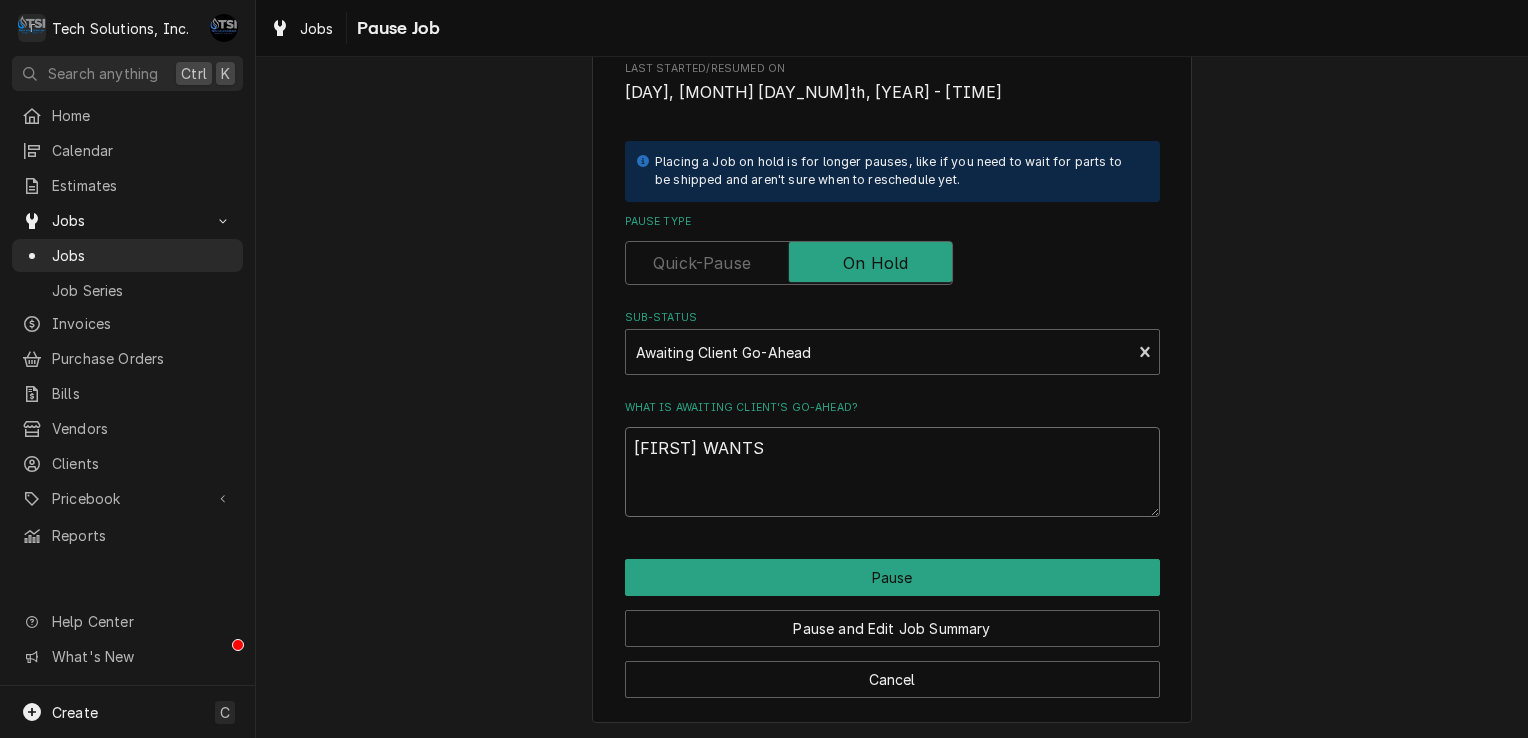 type on "x" 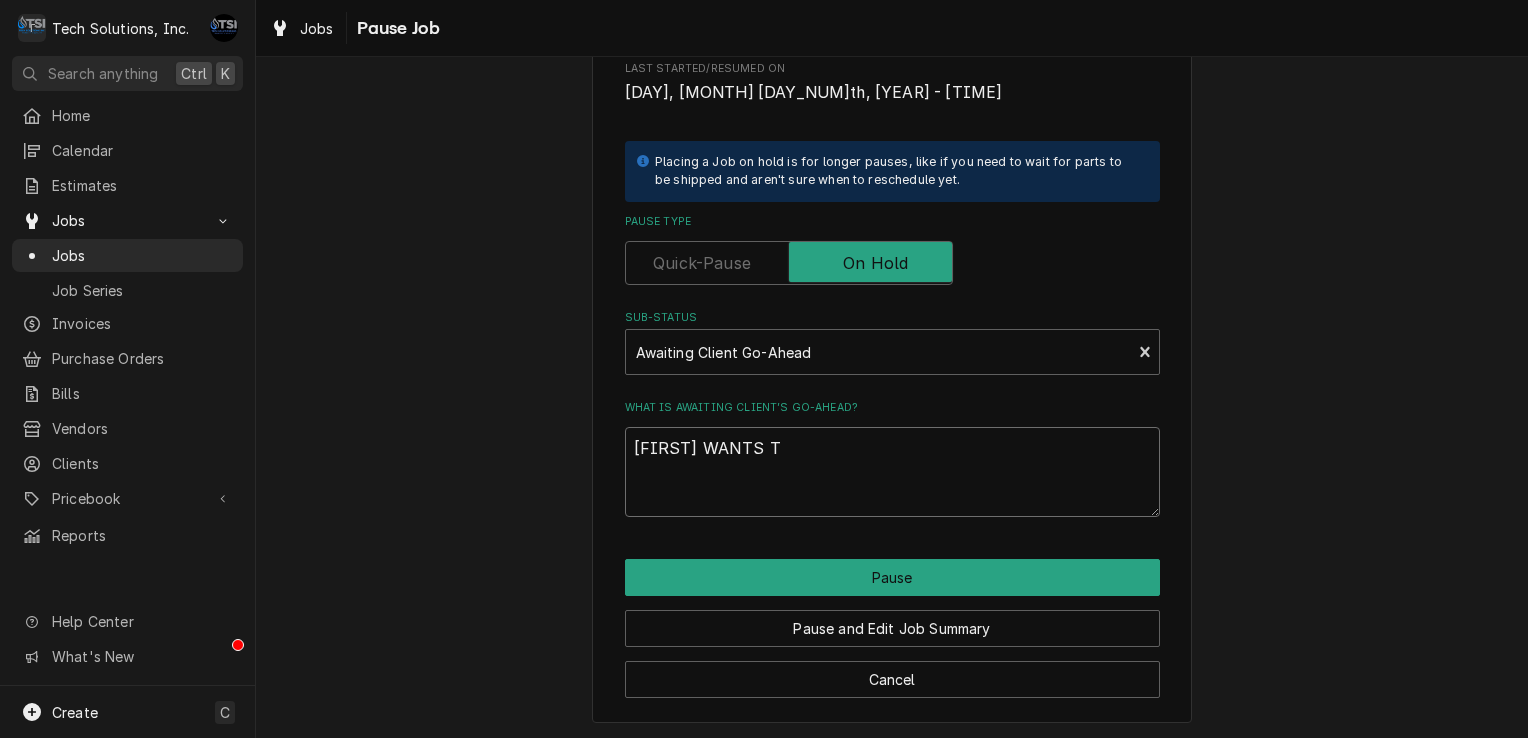 type on "x" 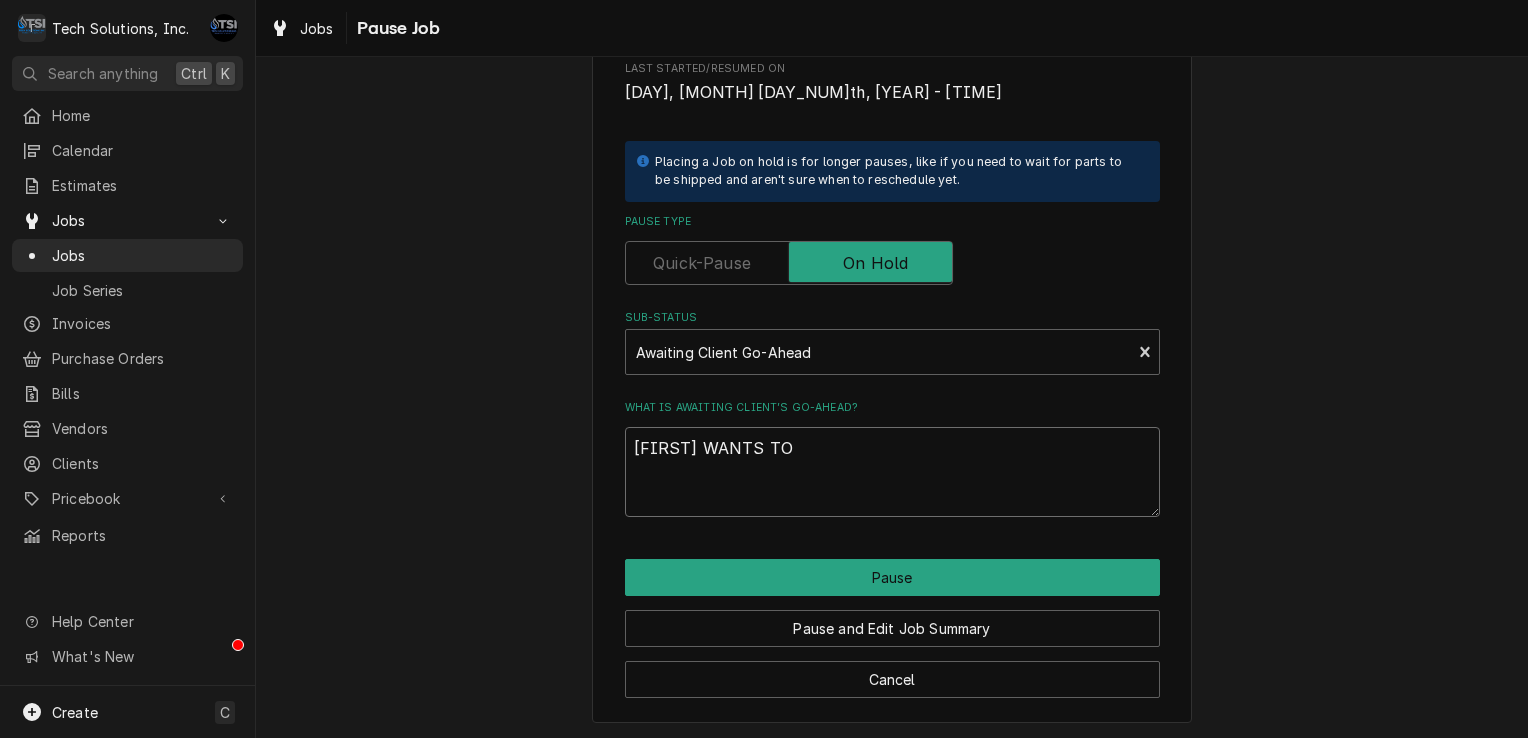 type on "x" 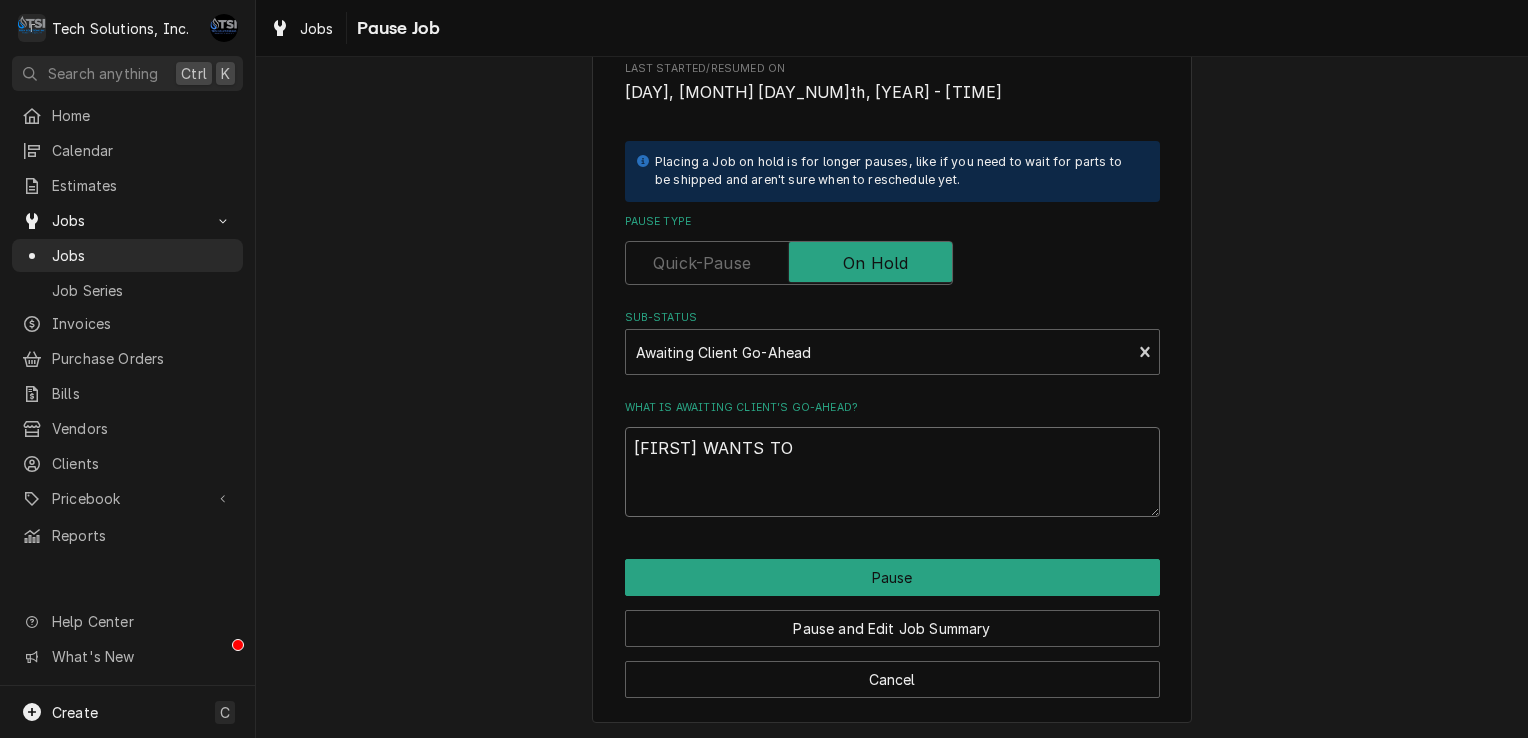 type on "x" 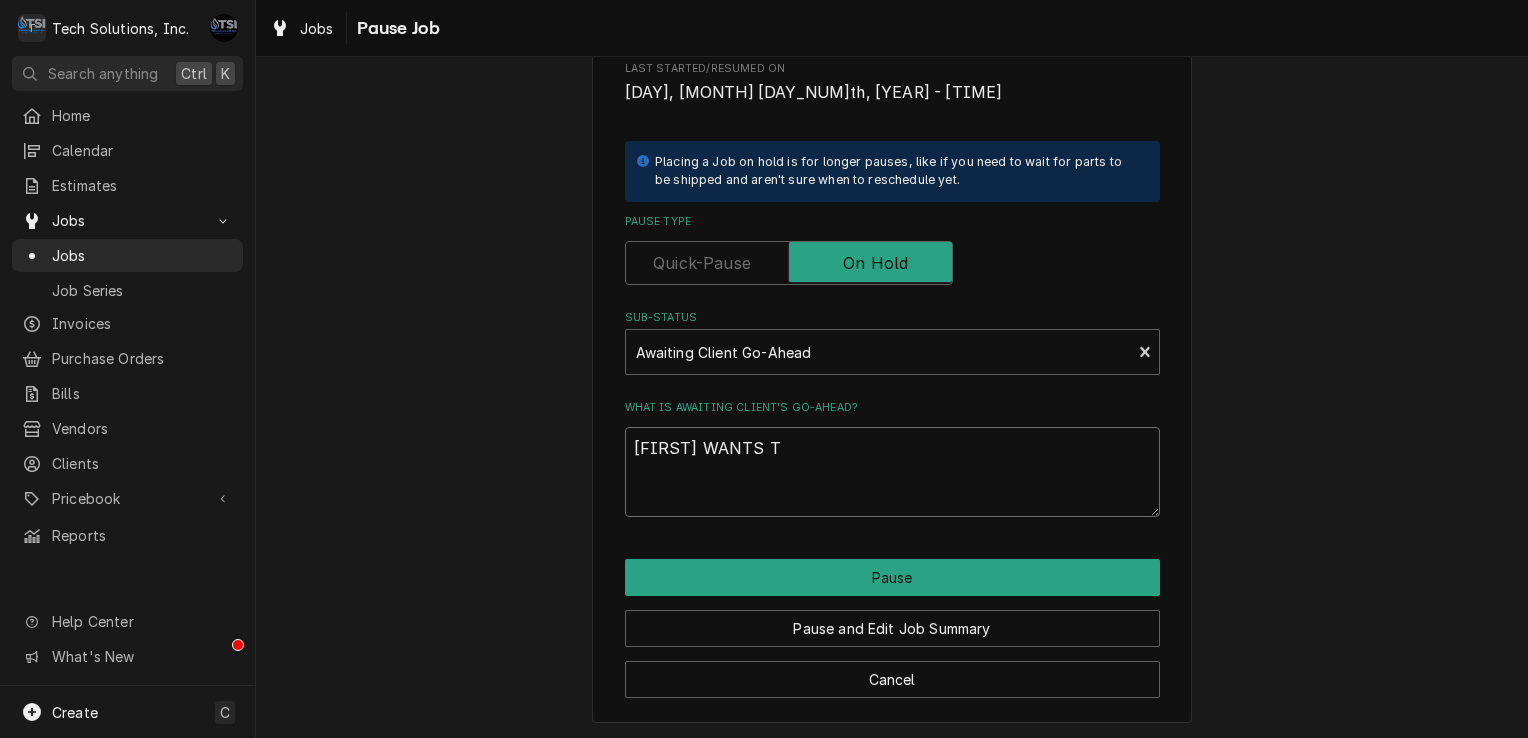 type on "x" 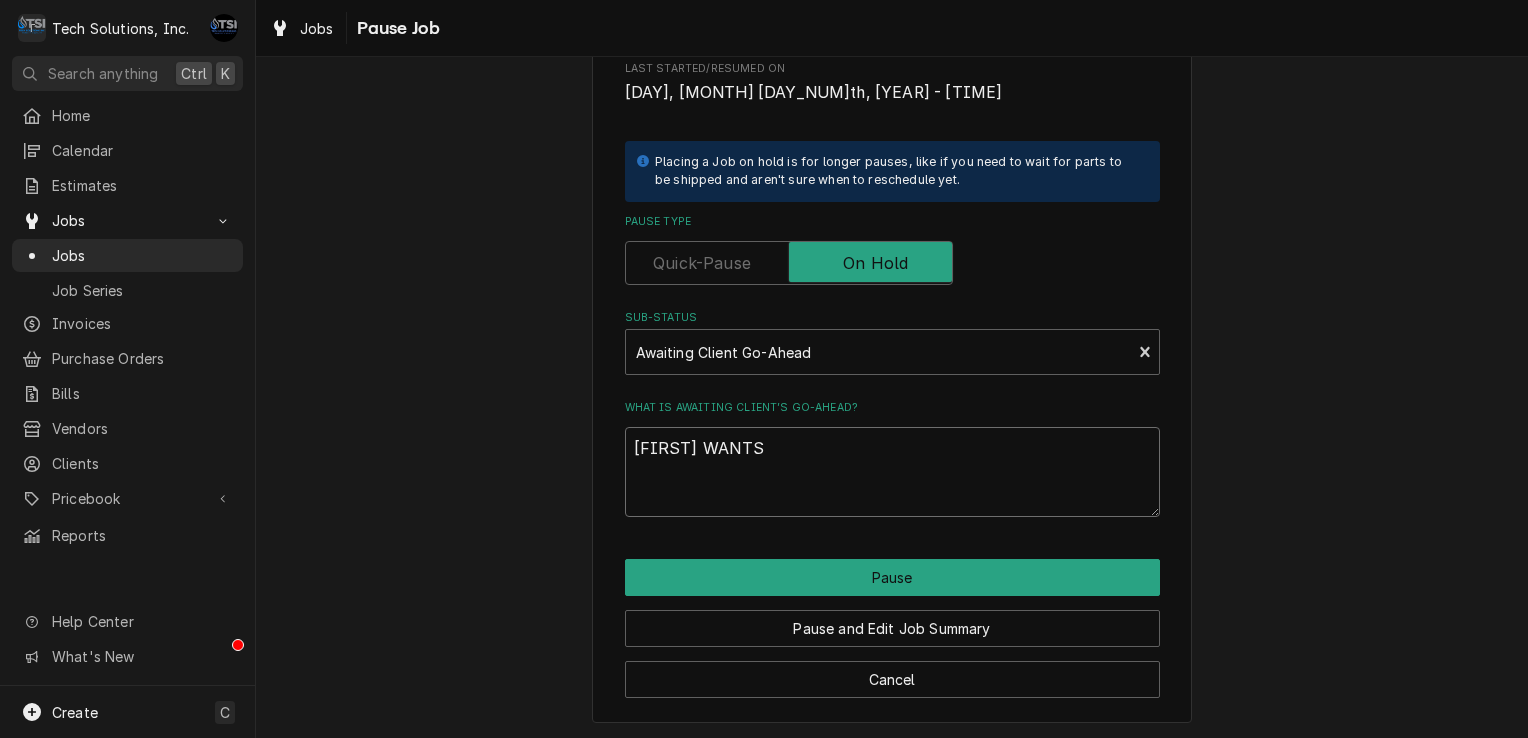 type on "x" 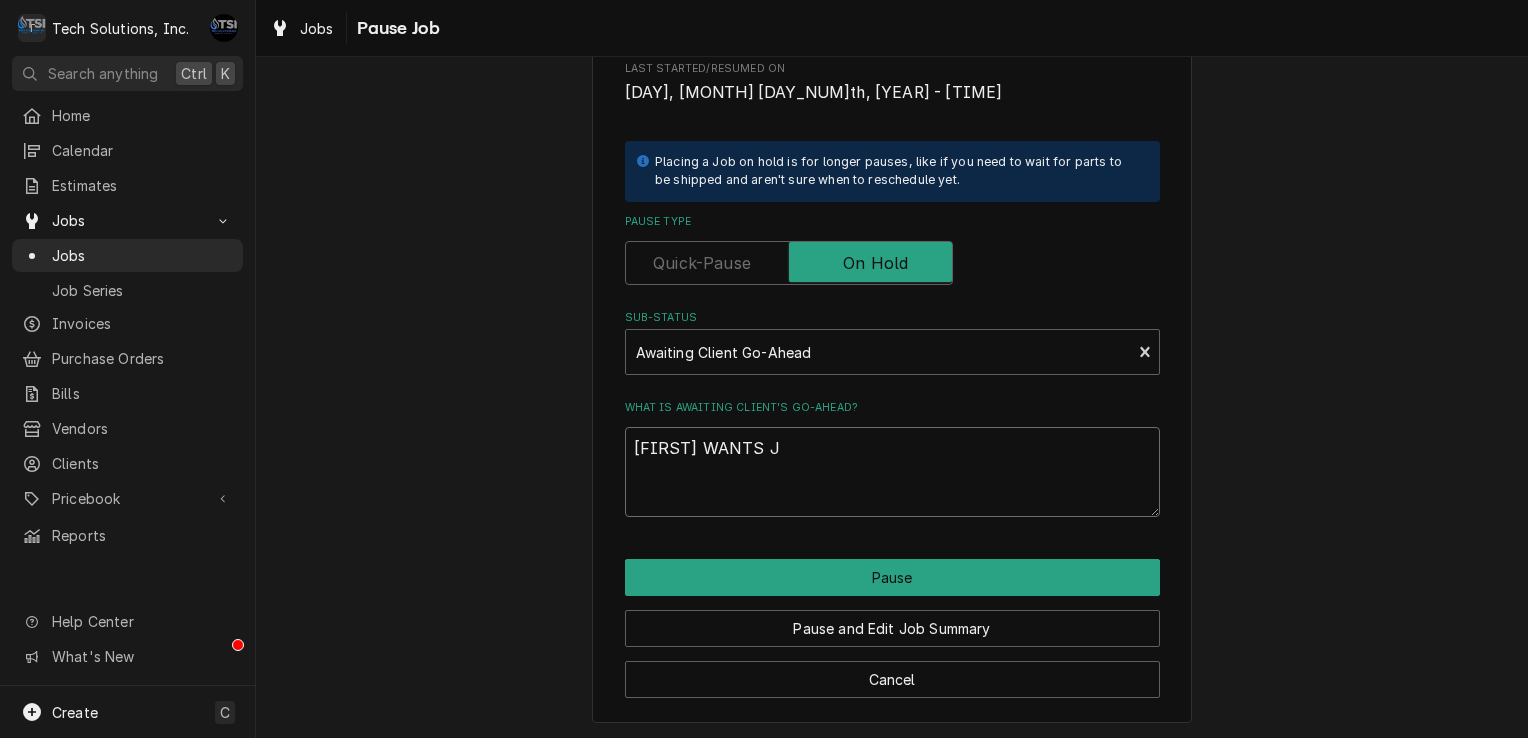 type on "x" 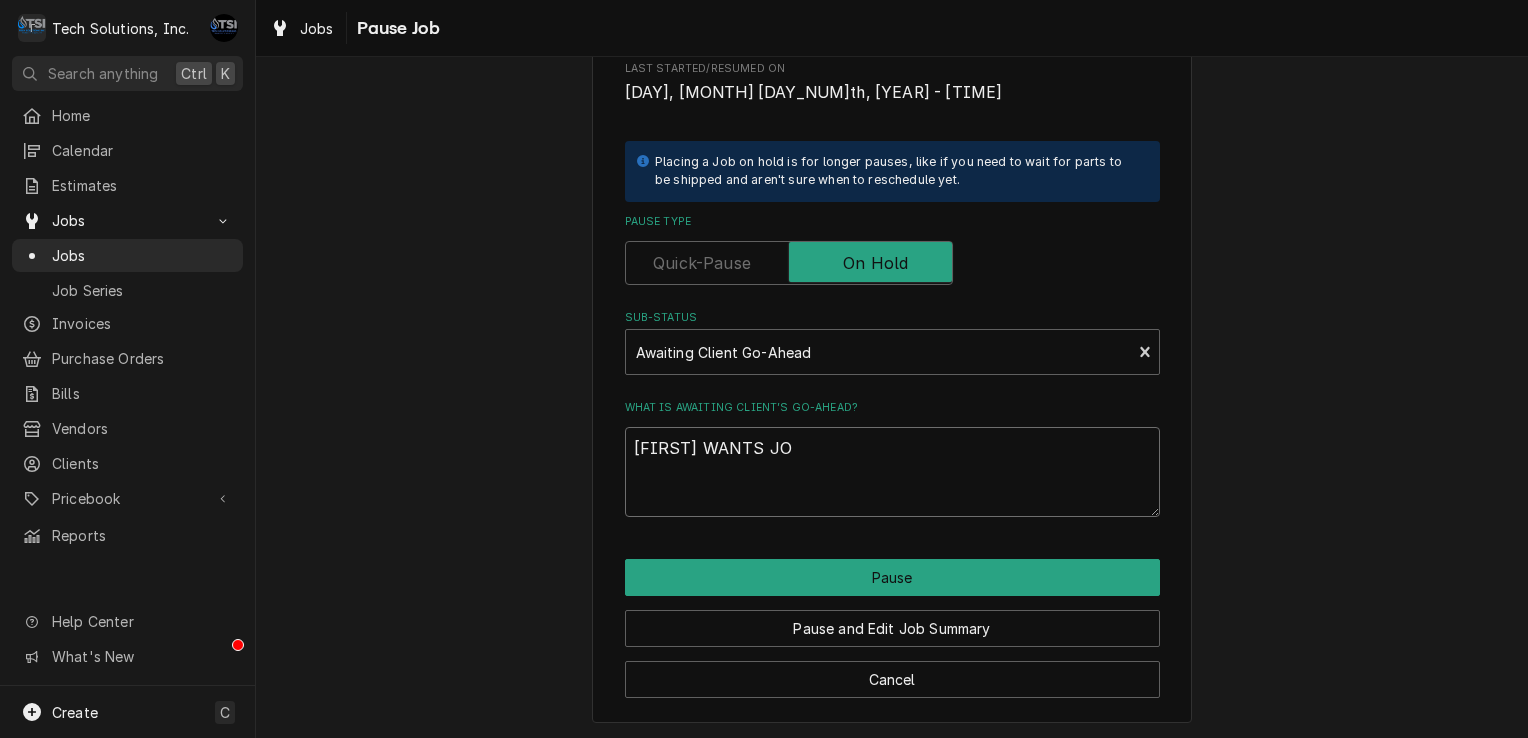 type on "x" 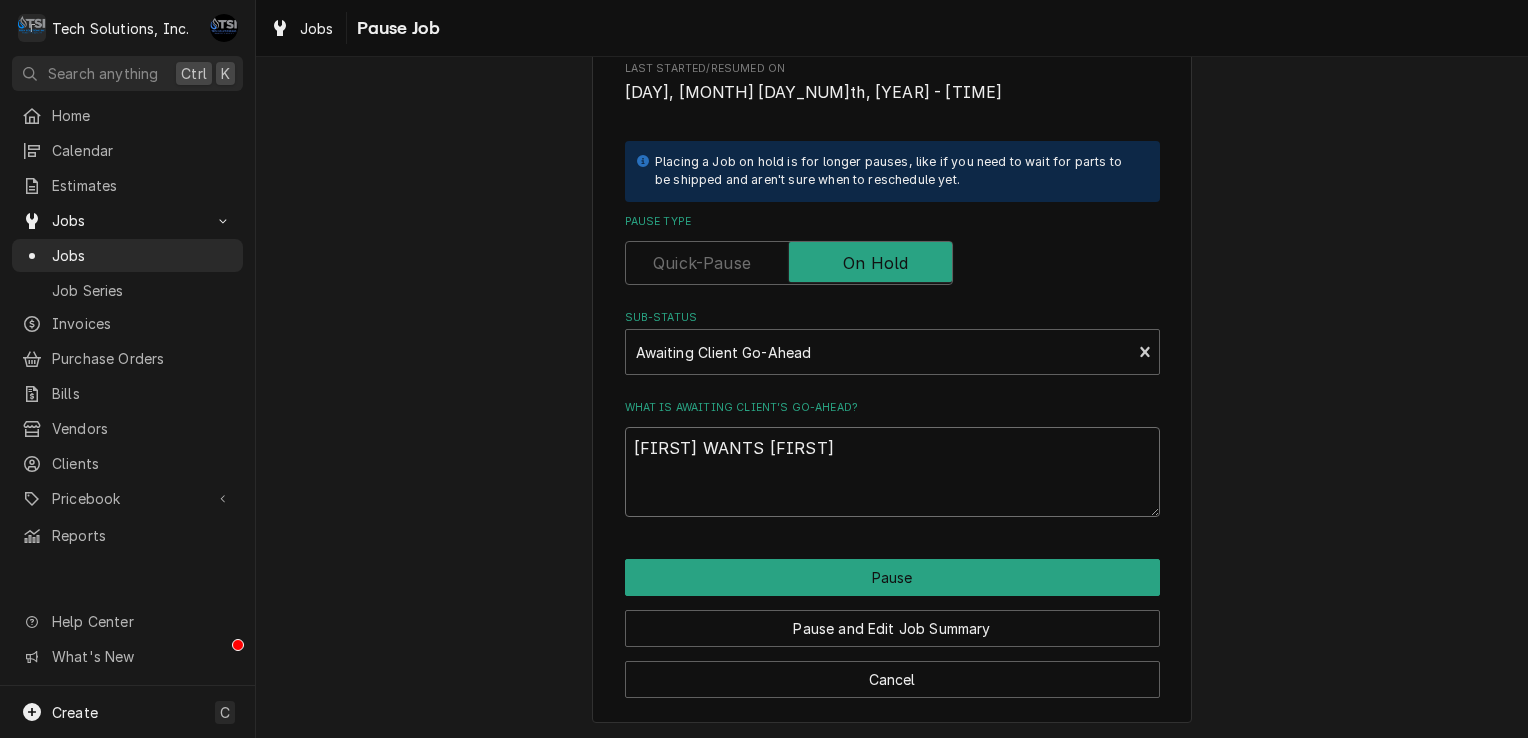 type on "x" 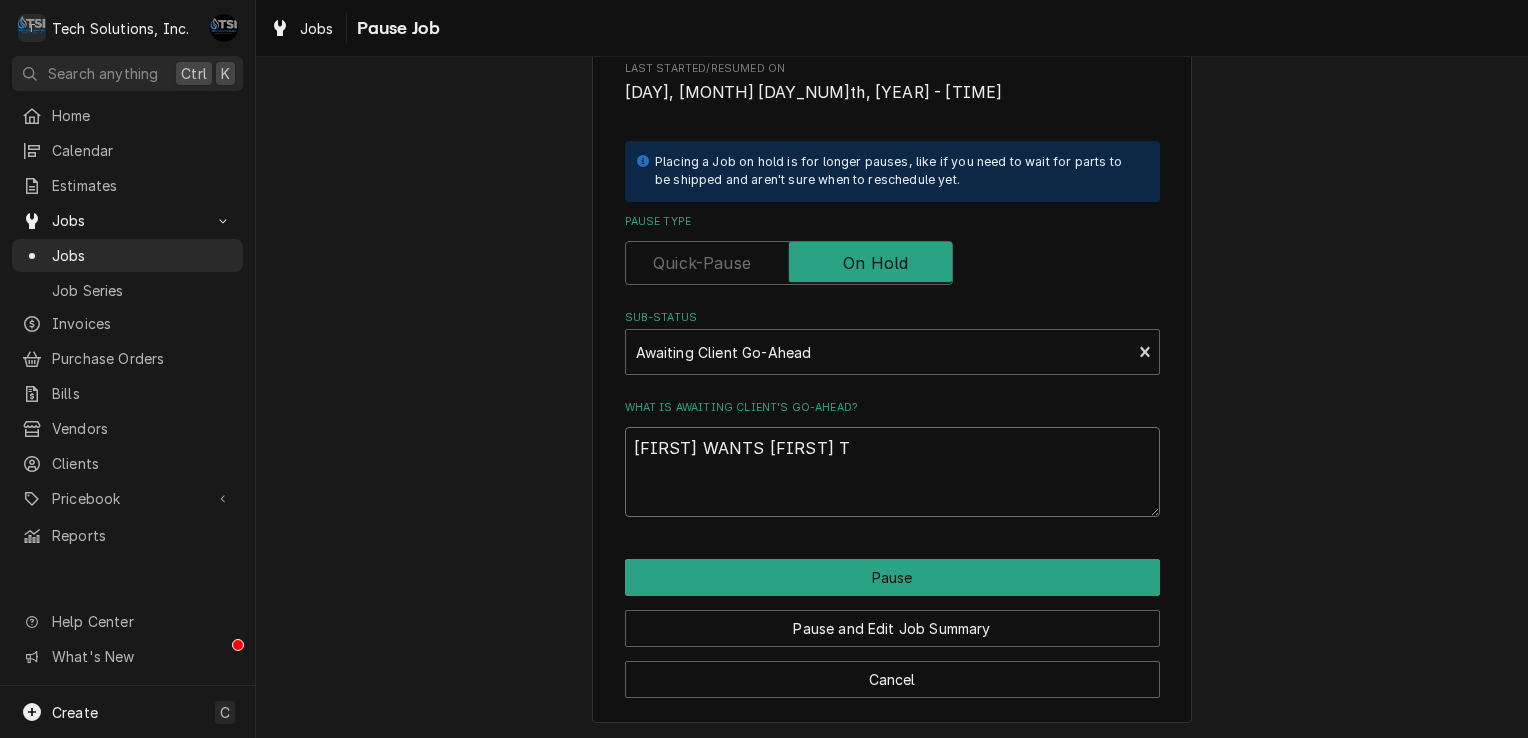 type on "x" 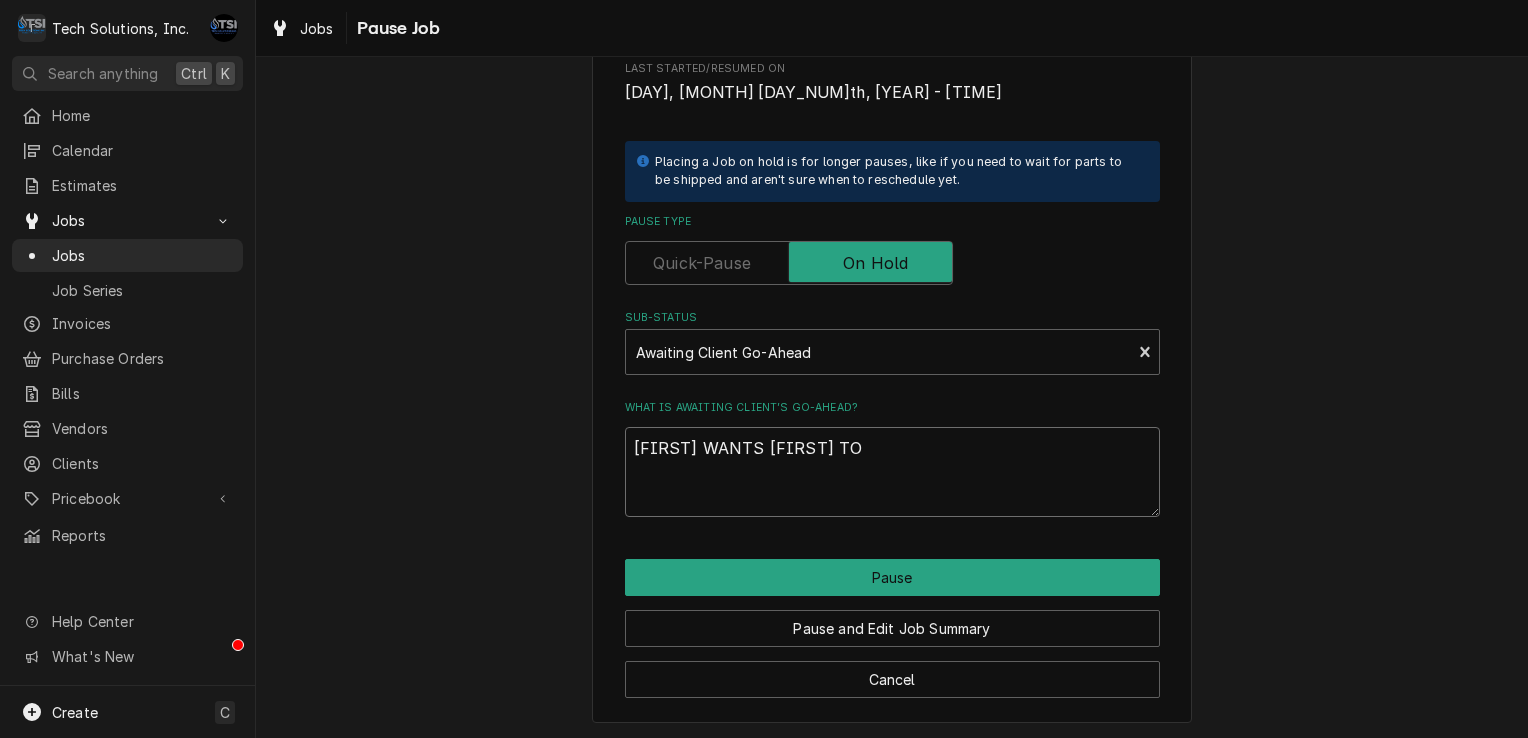 type on "x" 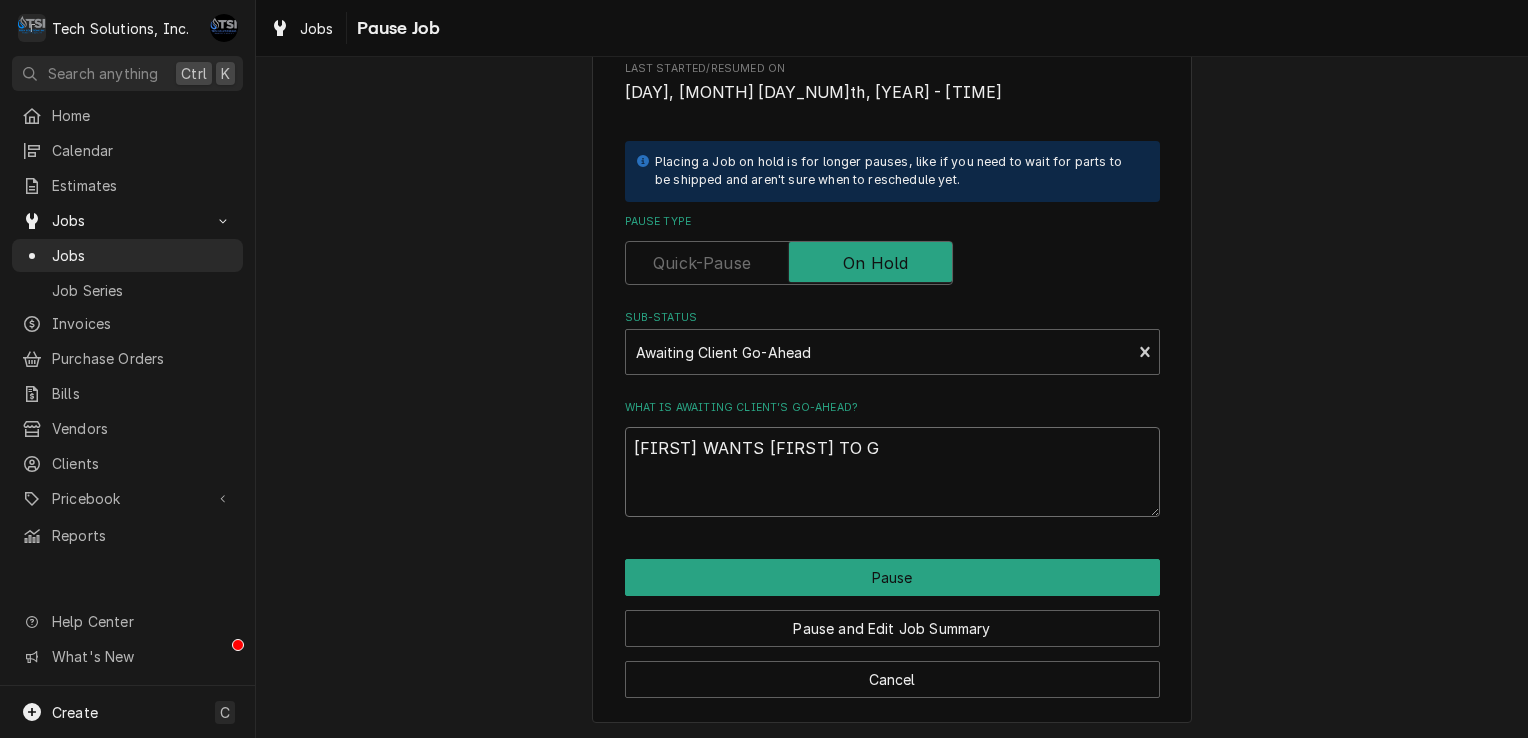 type on "x" 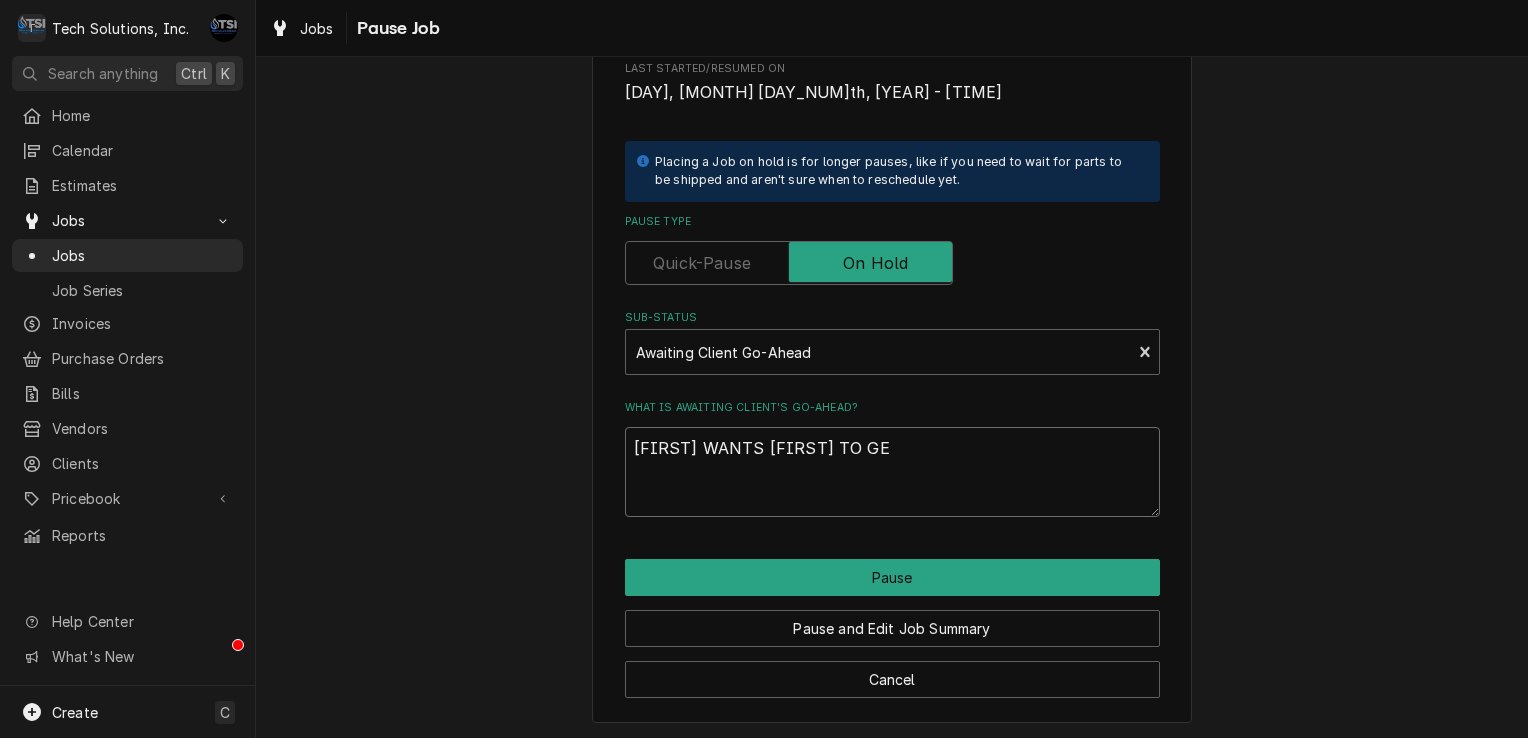 type on "x" 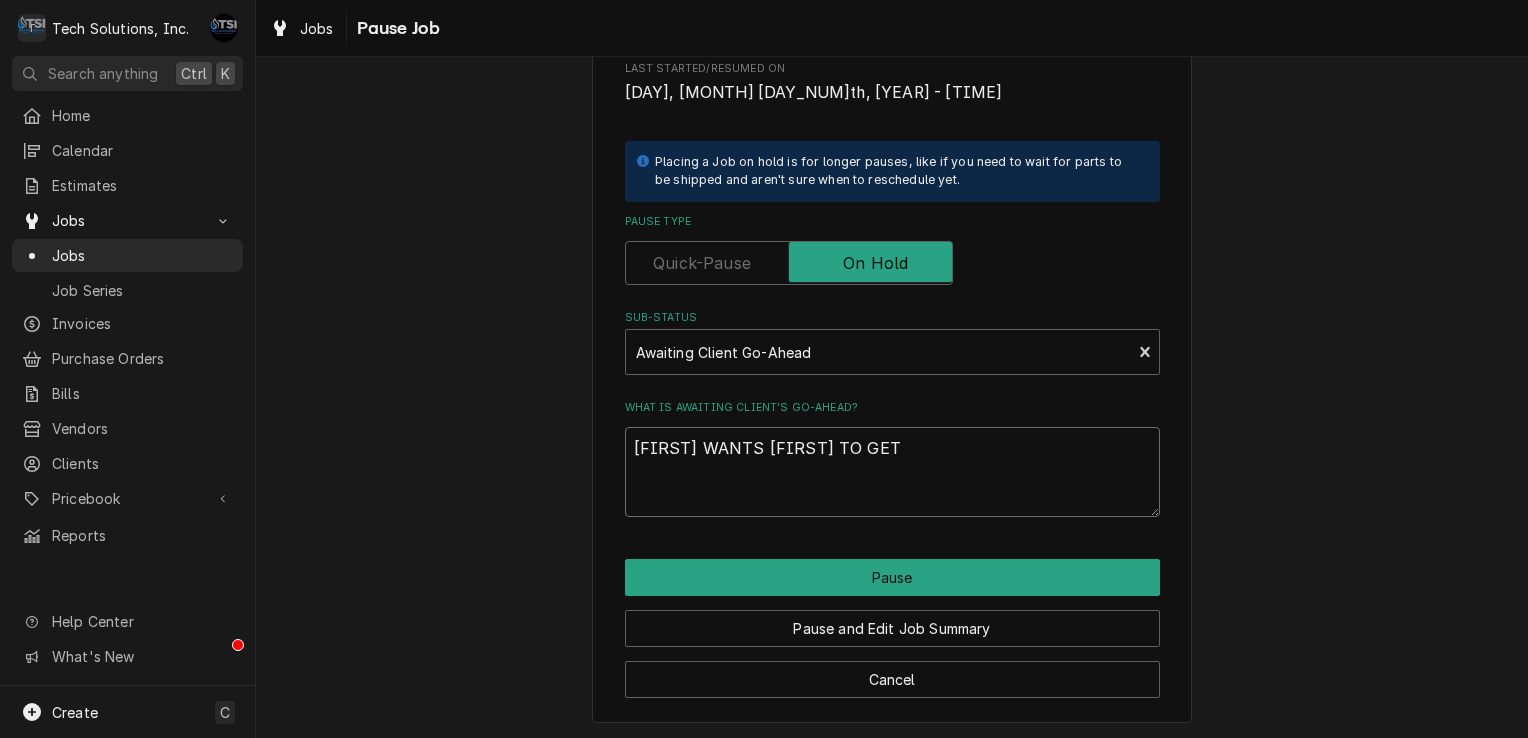 type on "x" 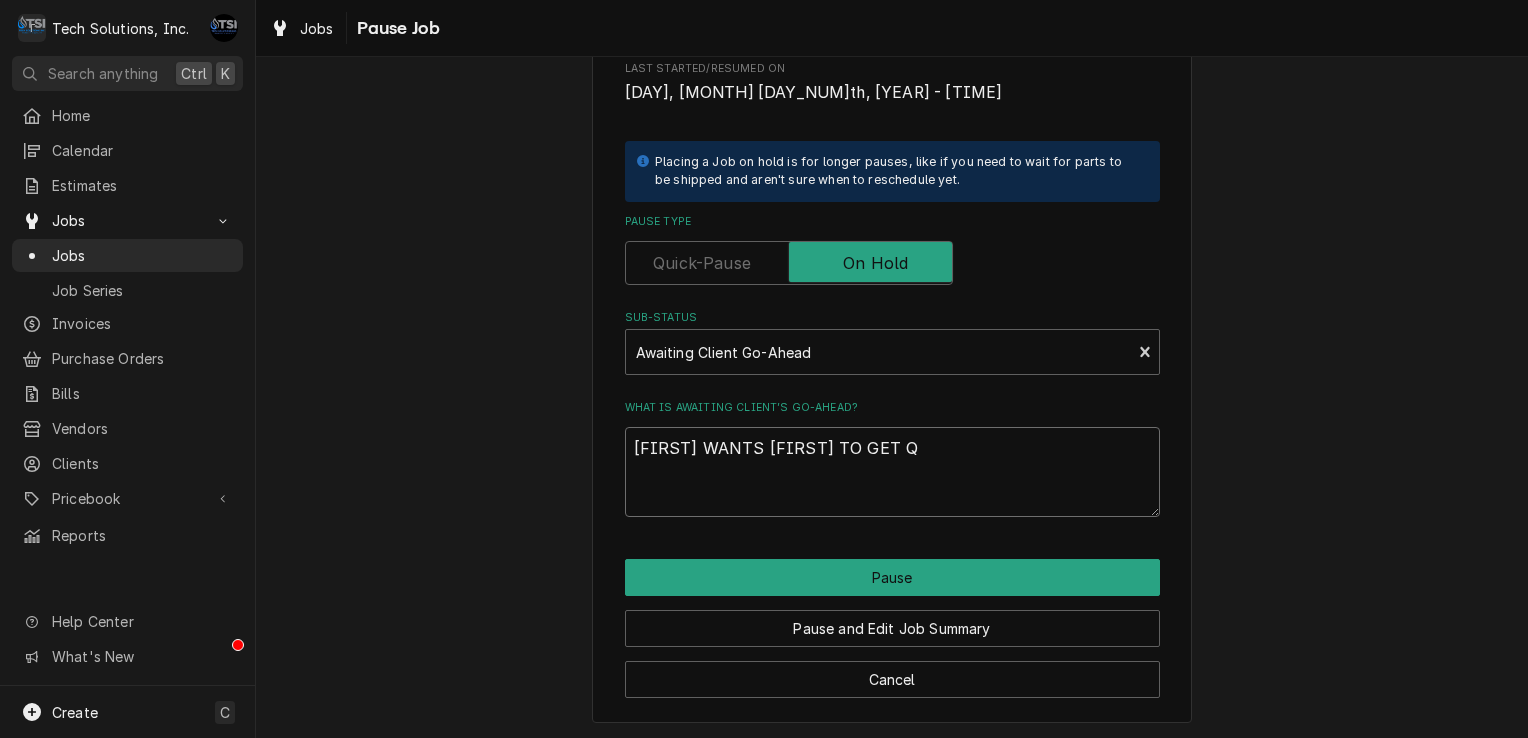 type on "x" 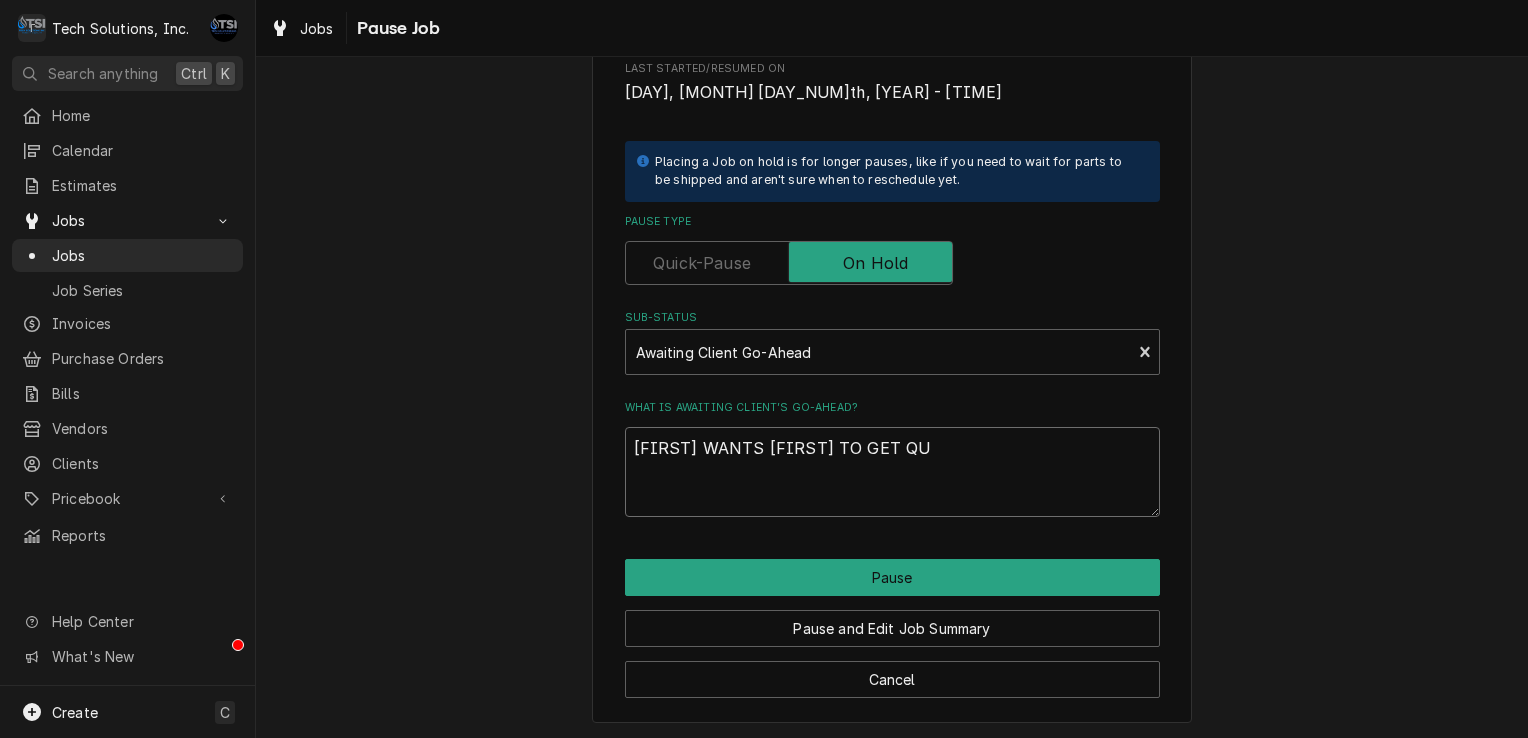 type on "x" 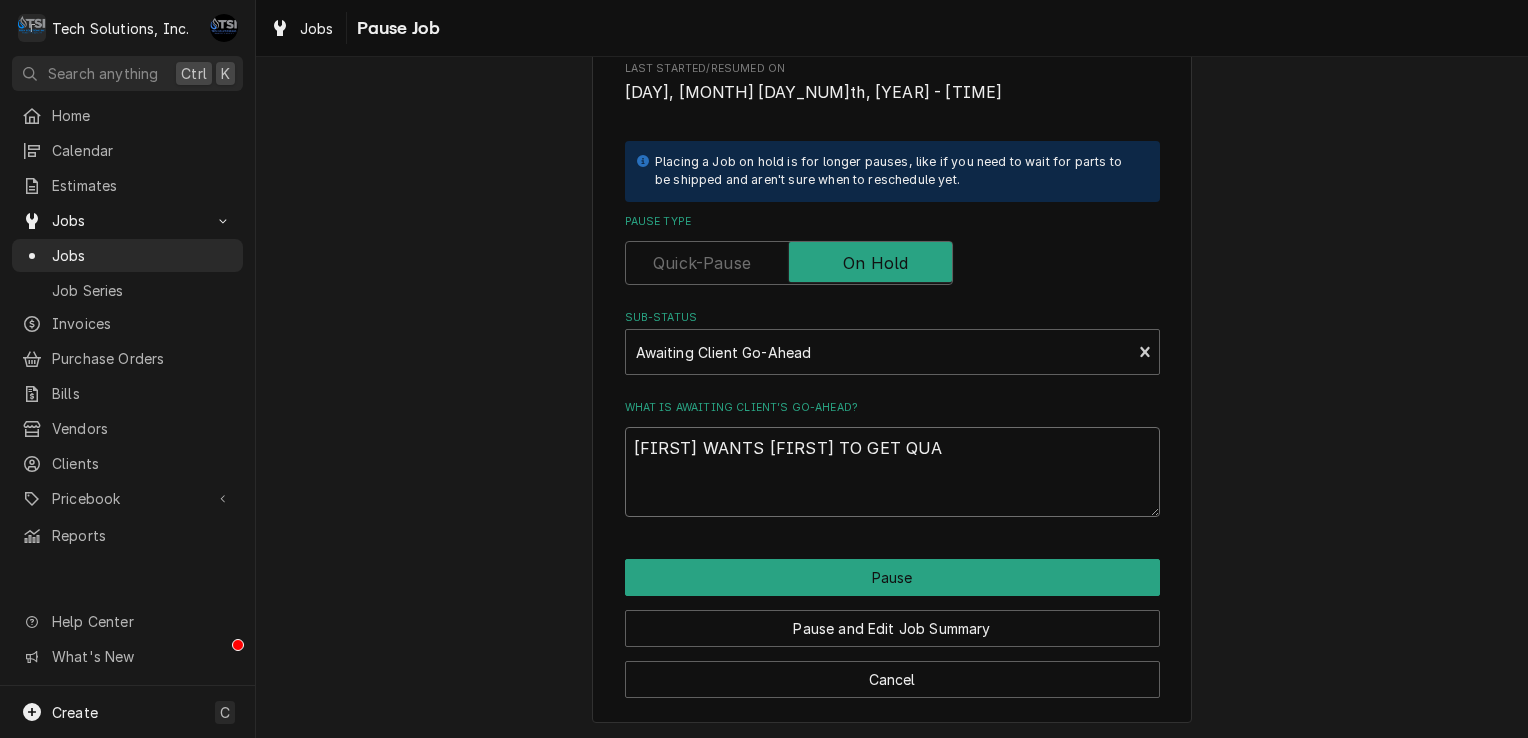 type on "x" 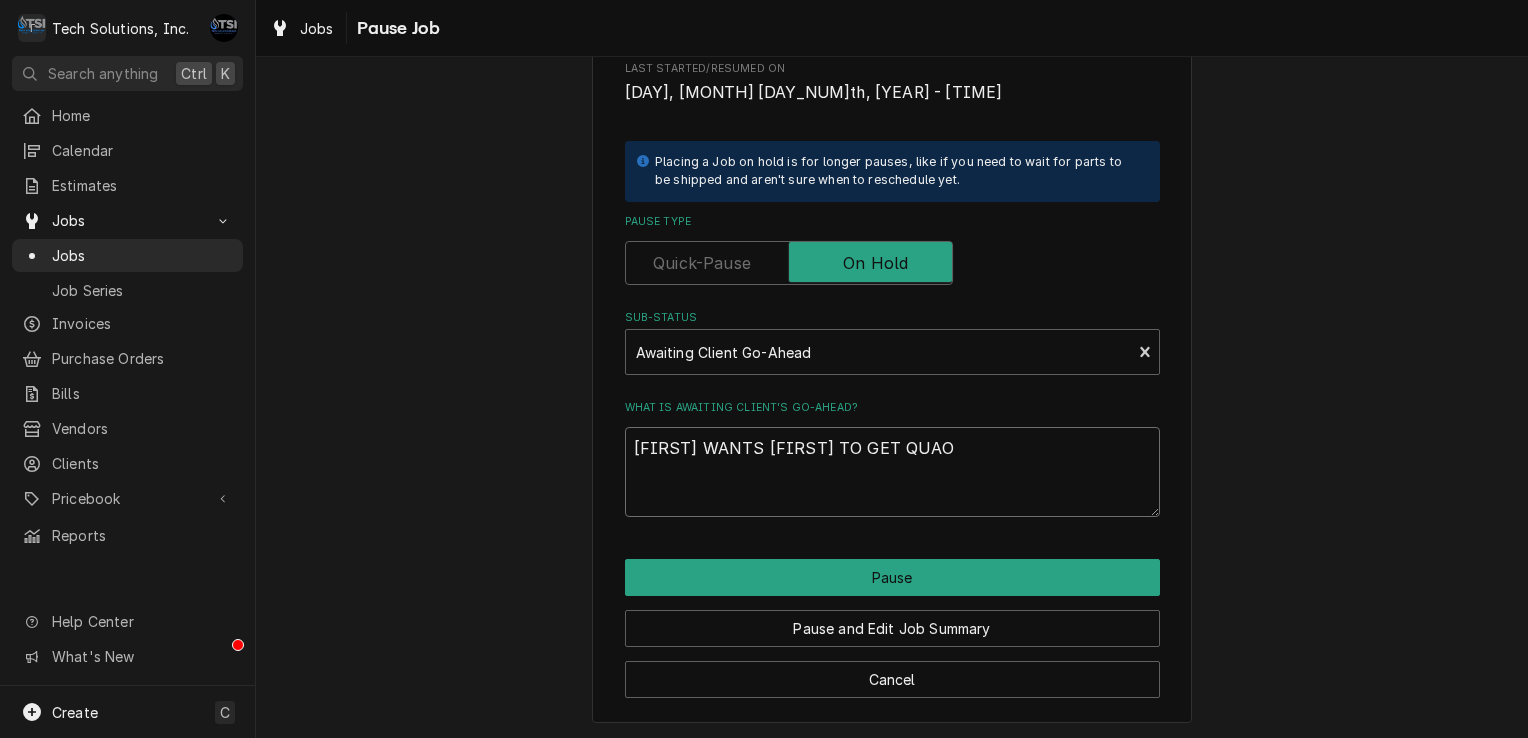 type on "x" 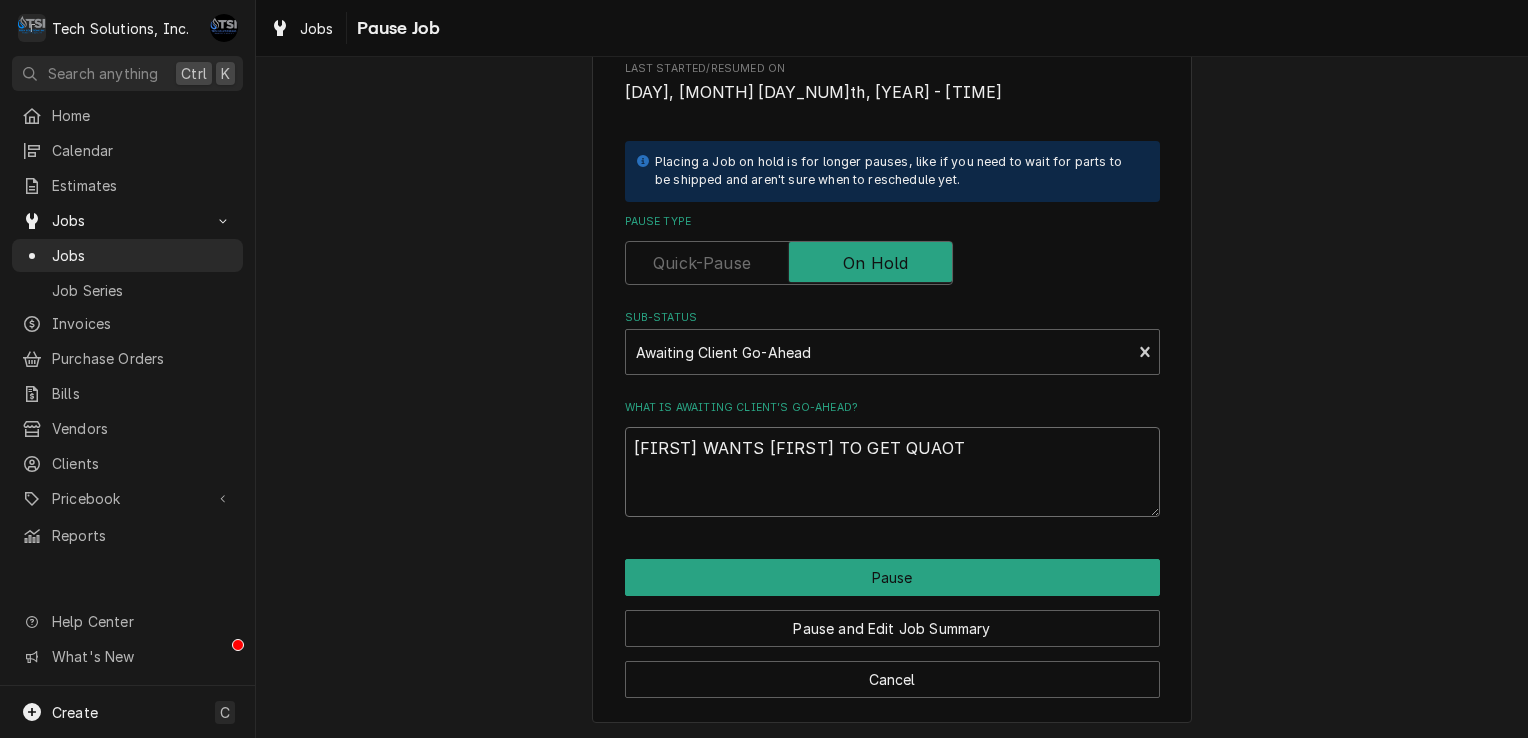 type on "x" 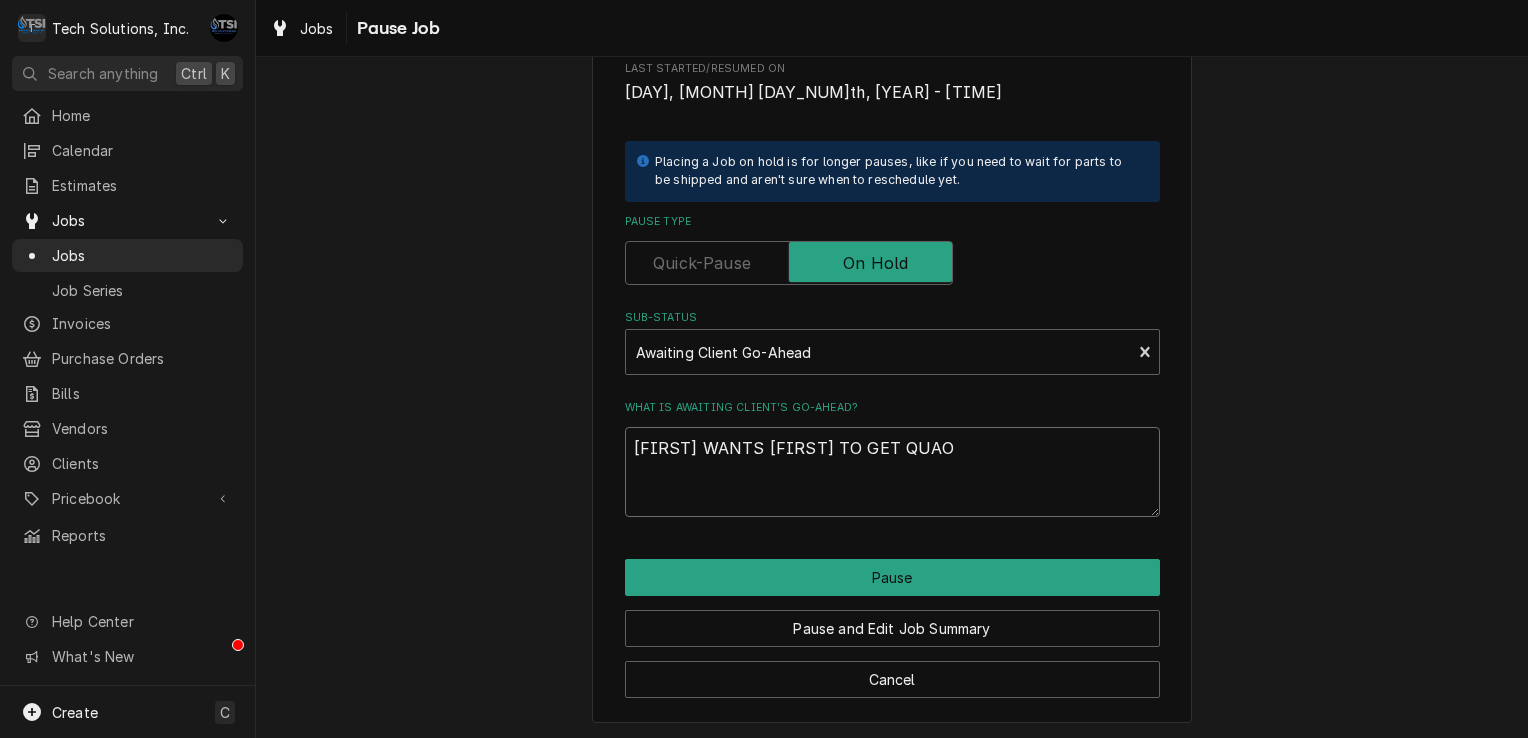 type on "x" 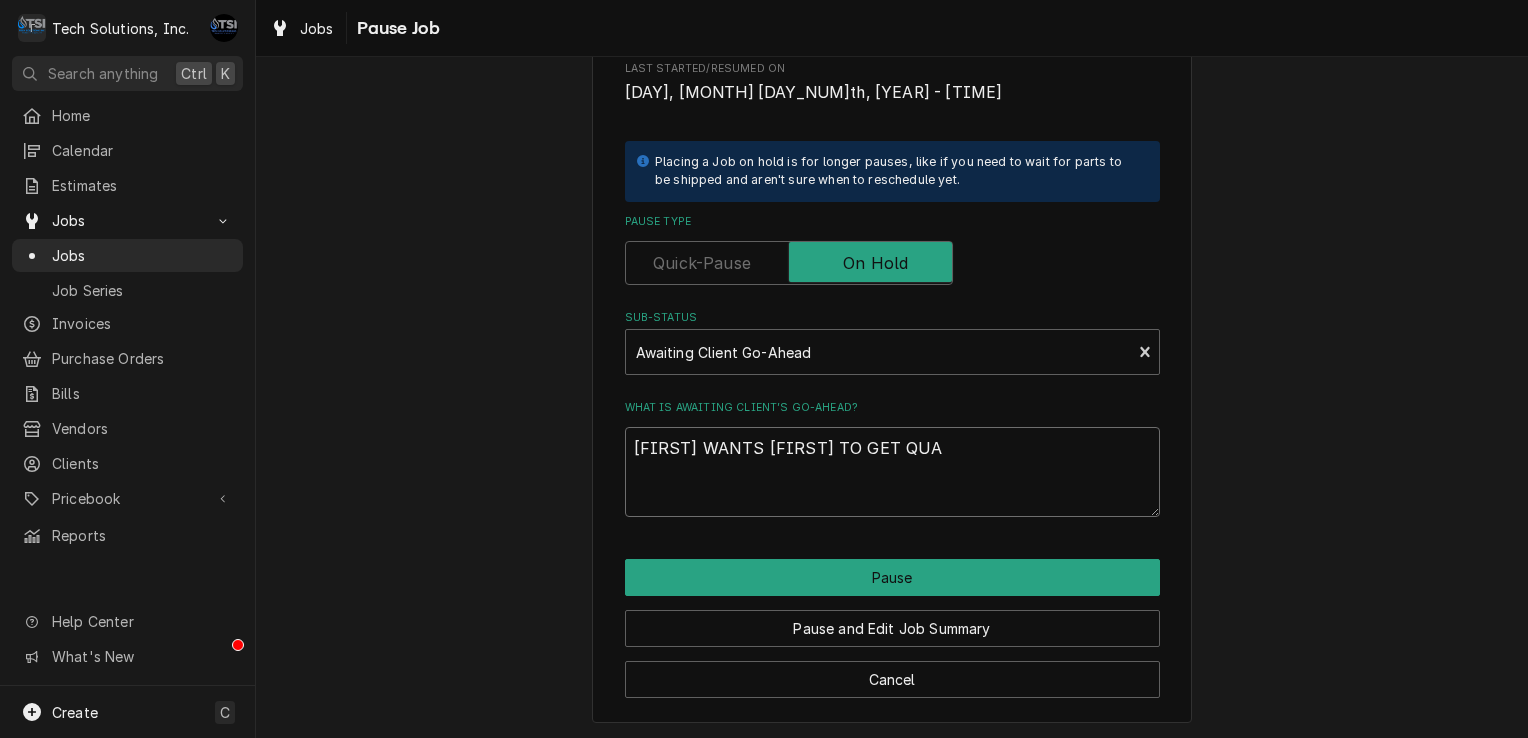 type on "x" 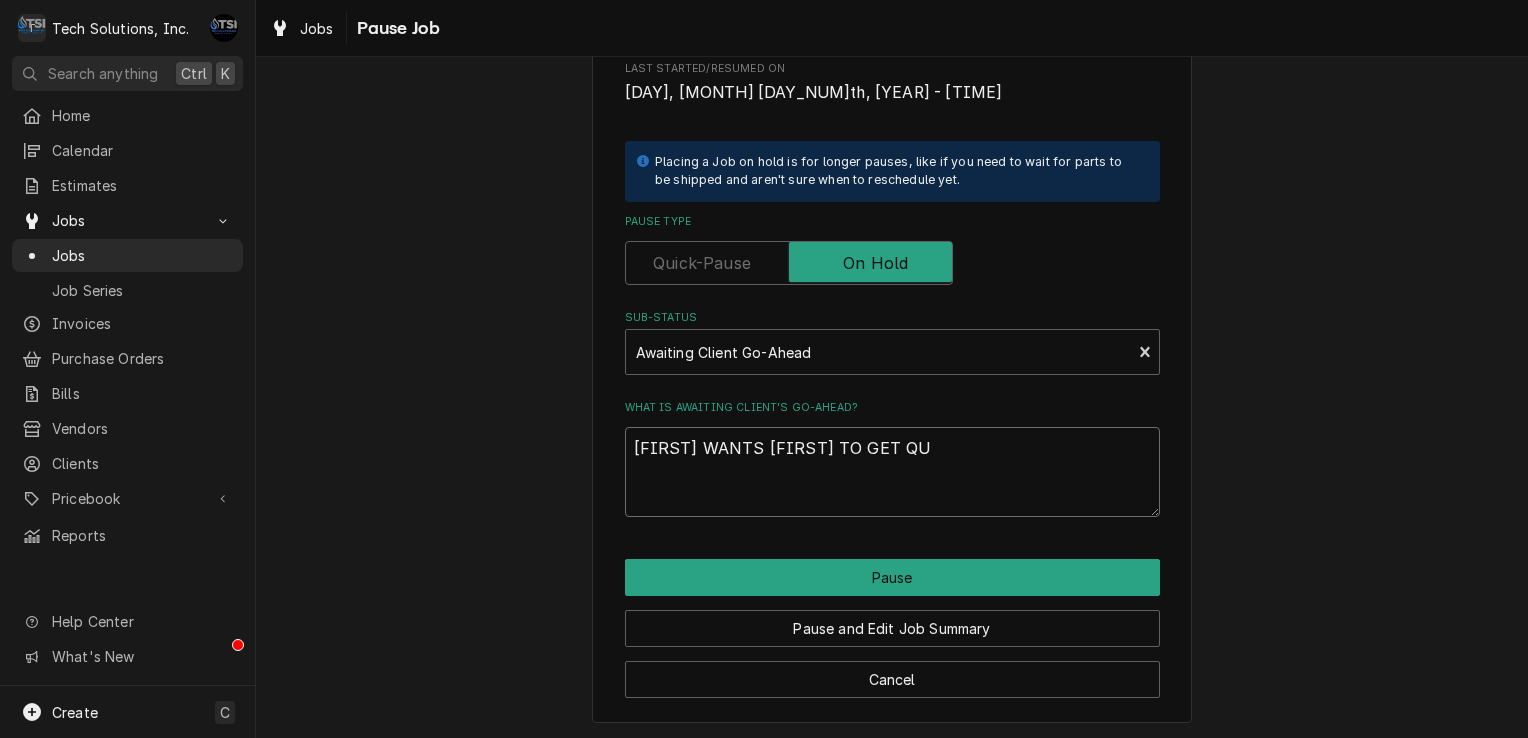 type on "x" 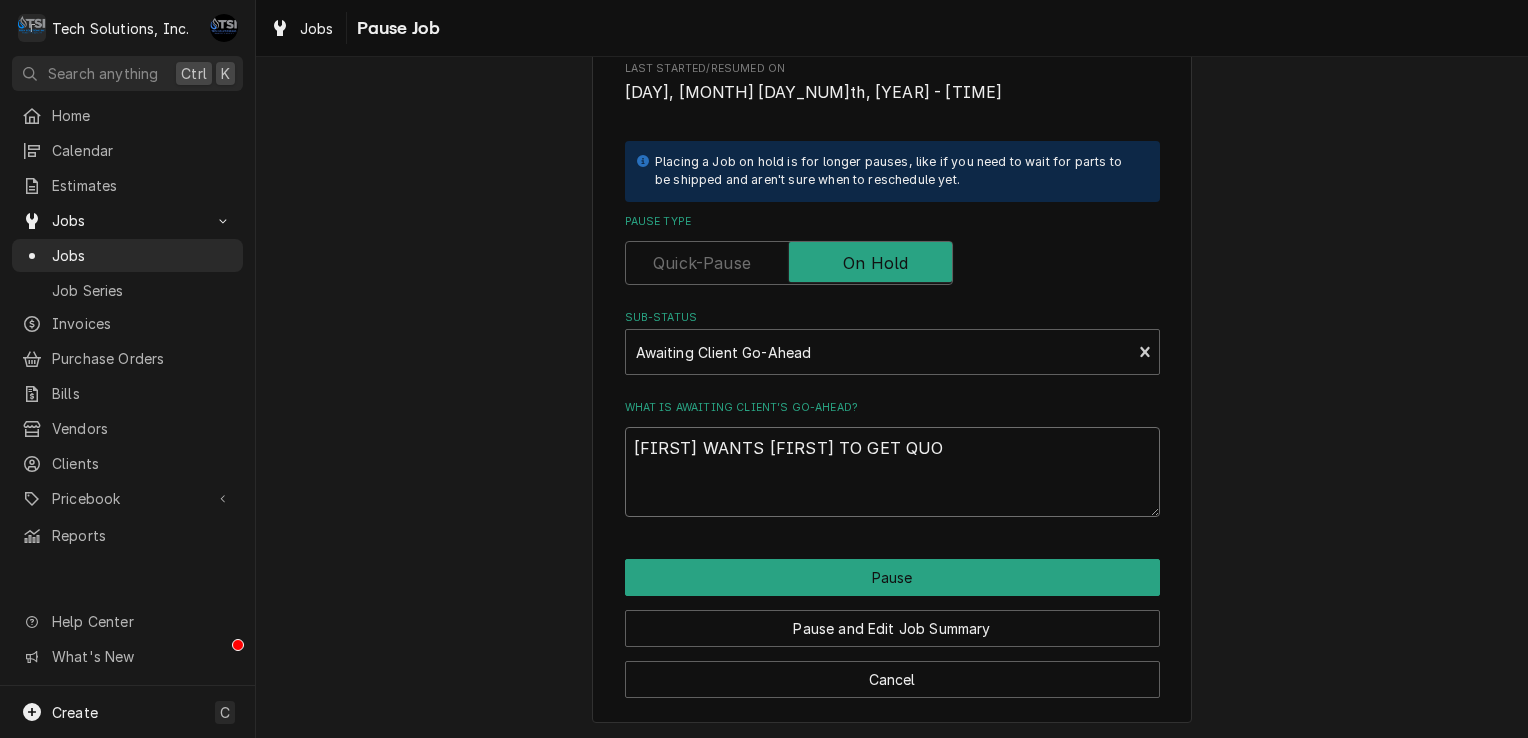 type on "x" 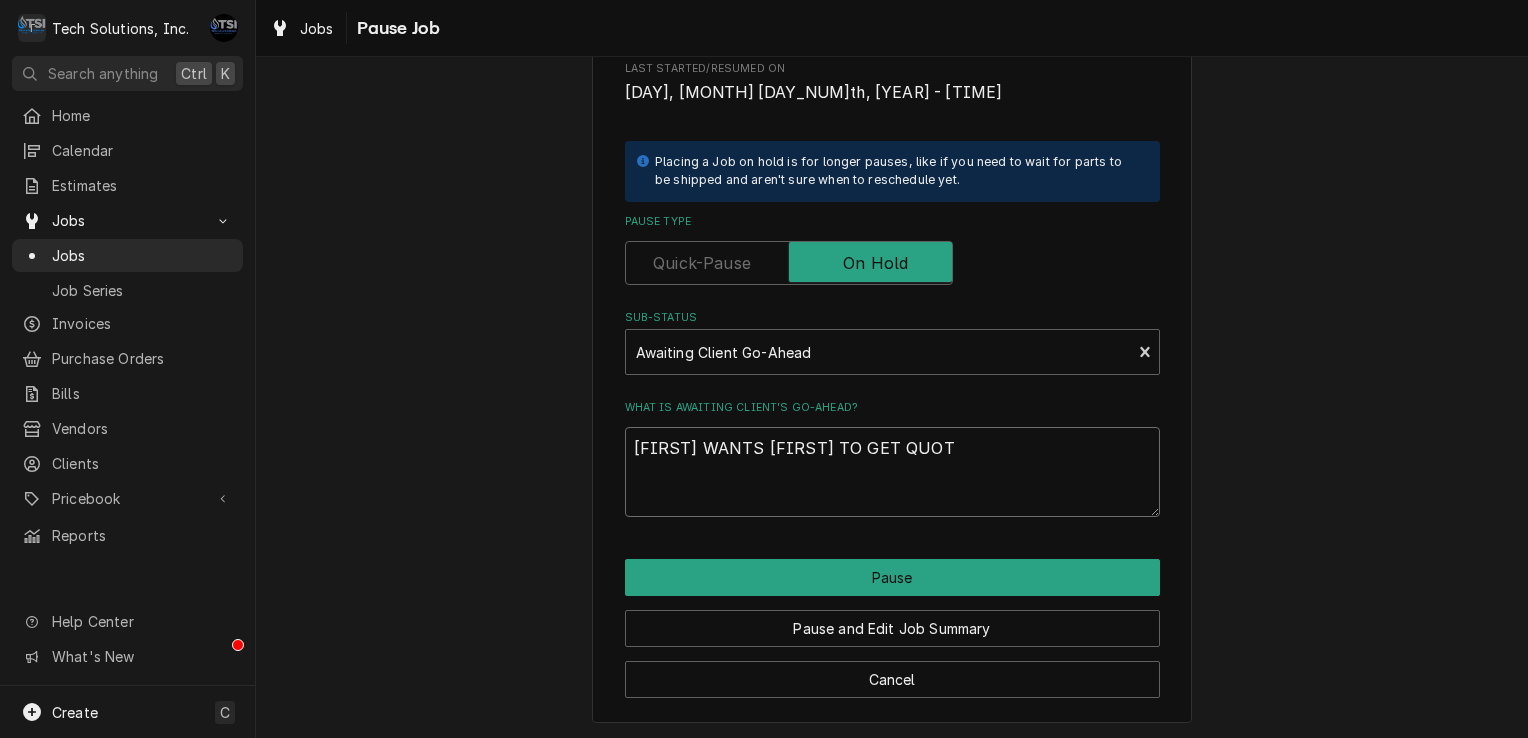 type on "x" 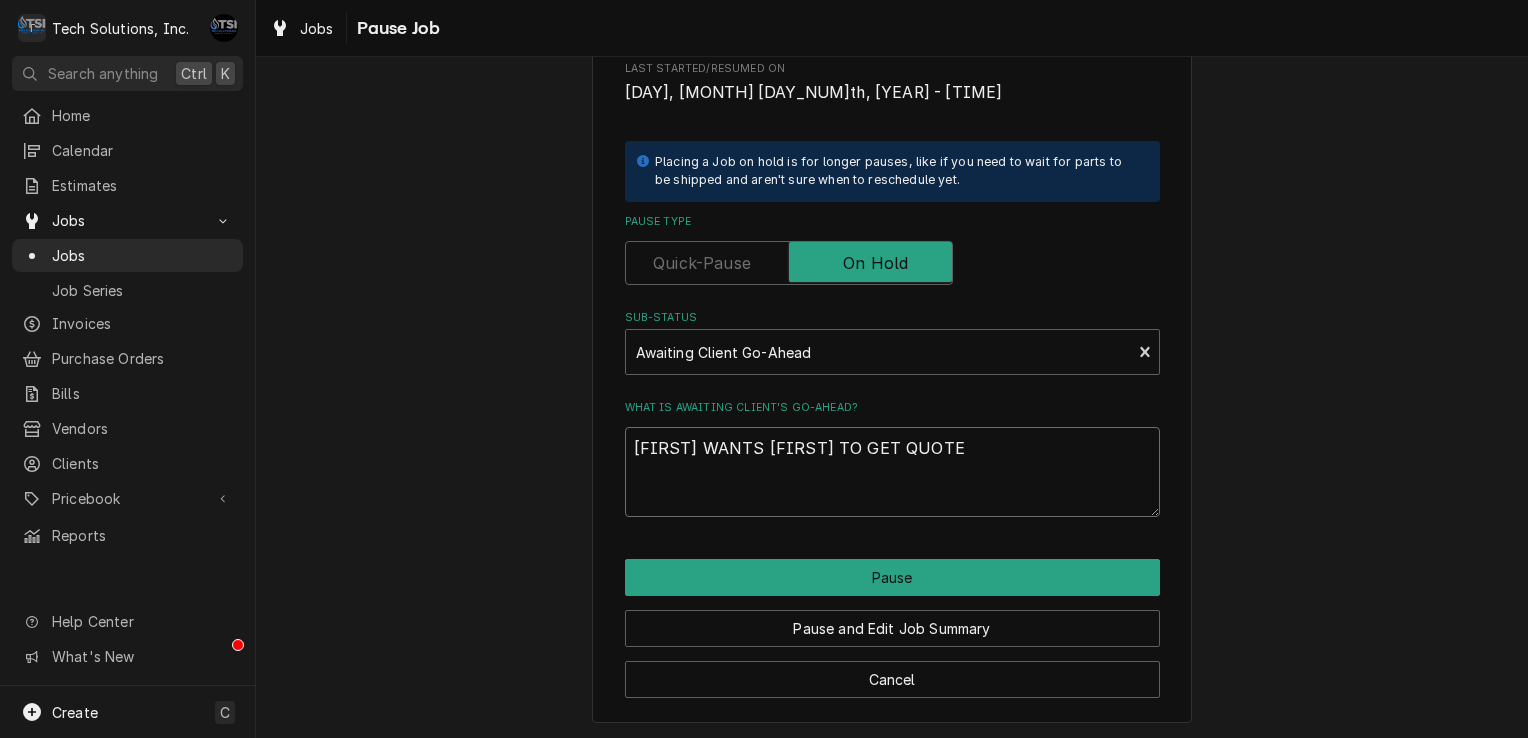 type on "x" 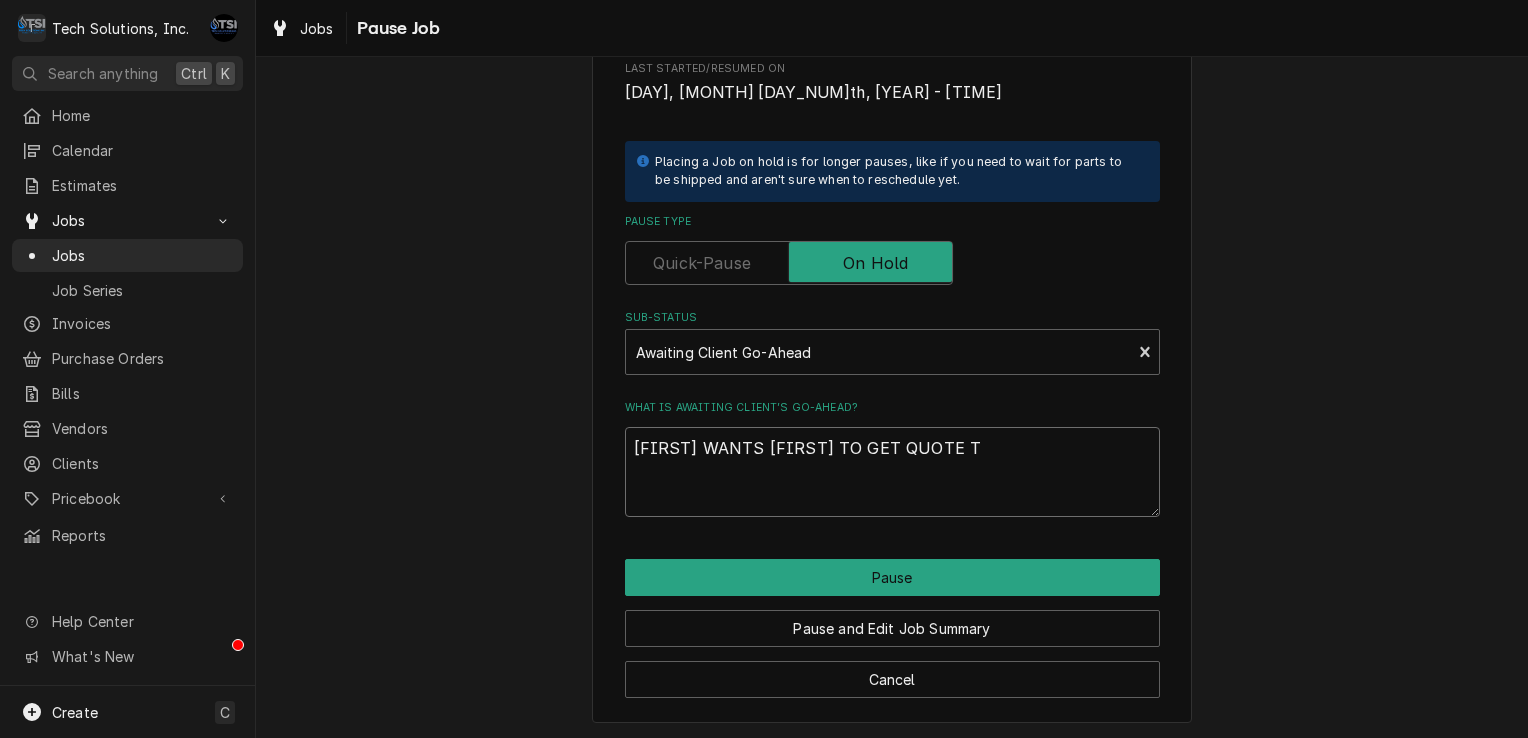type on "x" 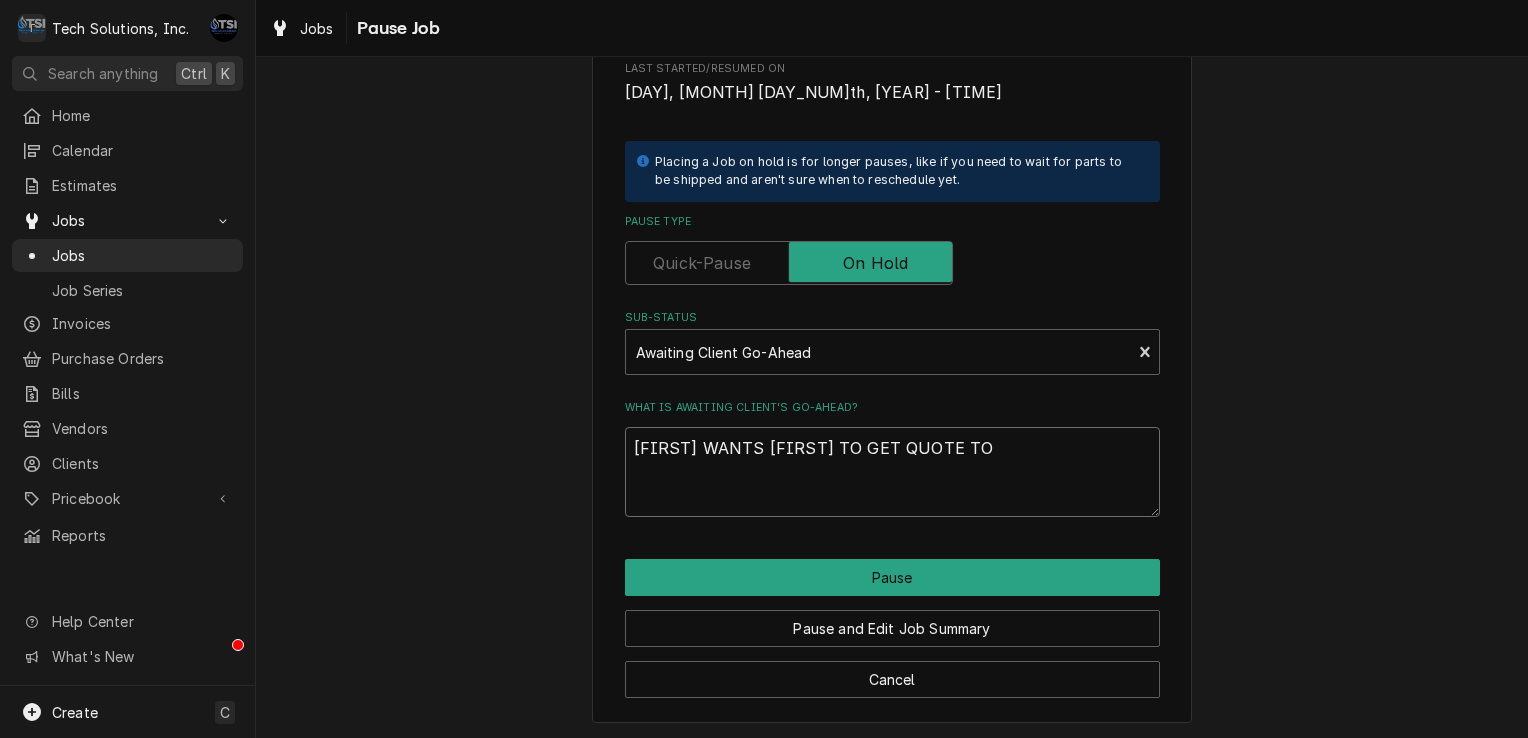type on "x" 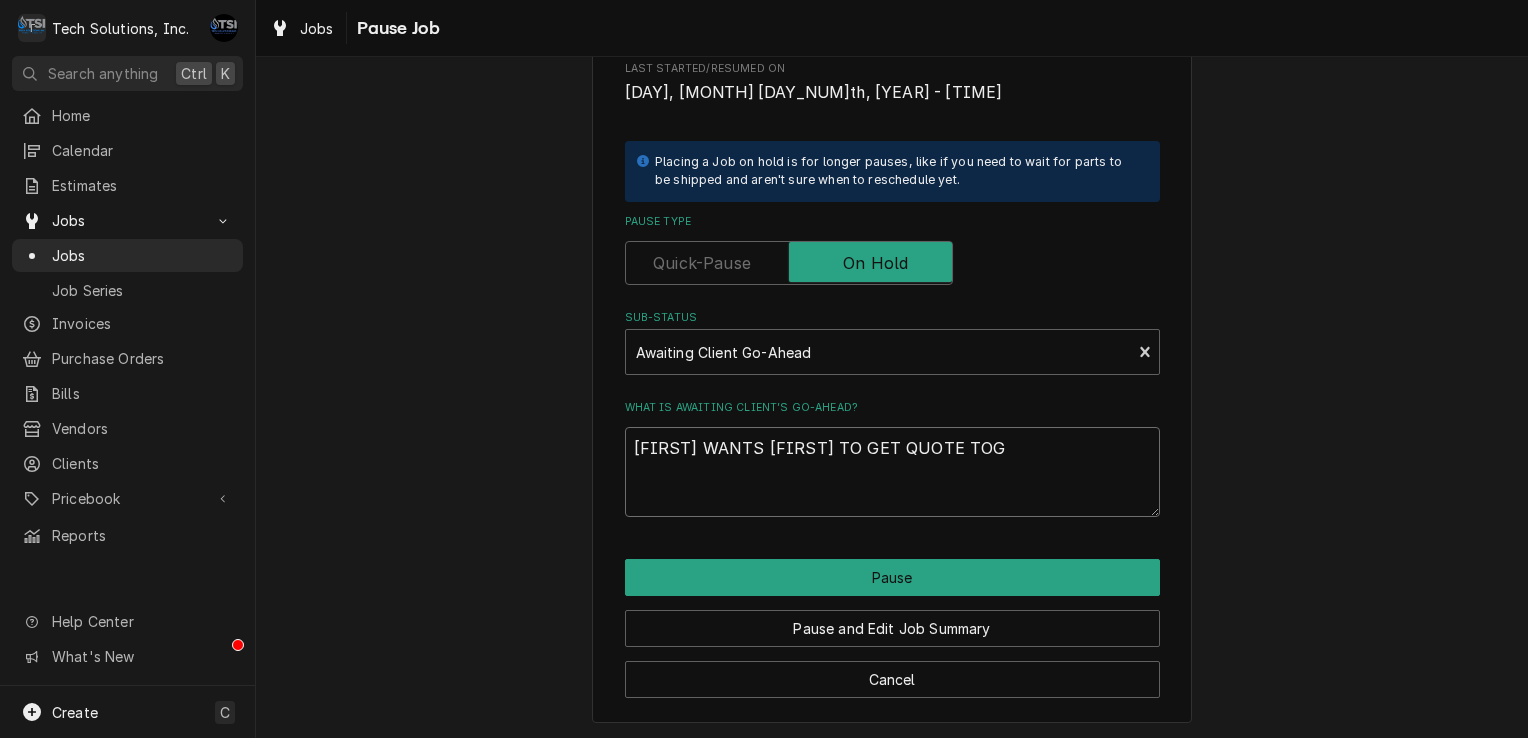 type on "x" 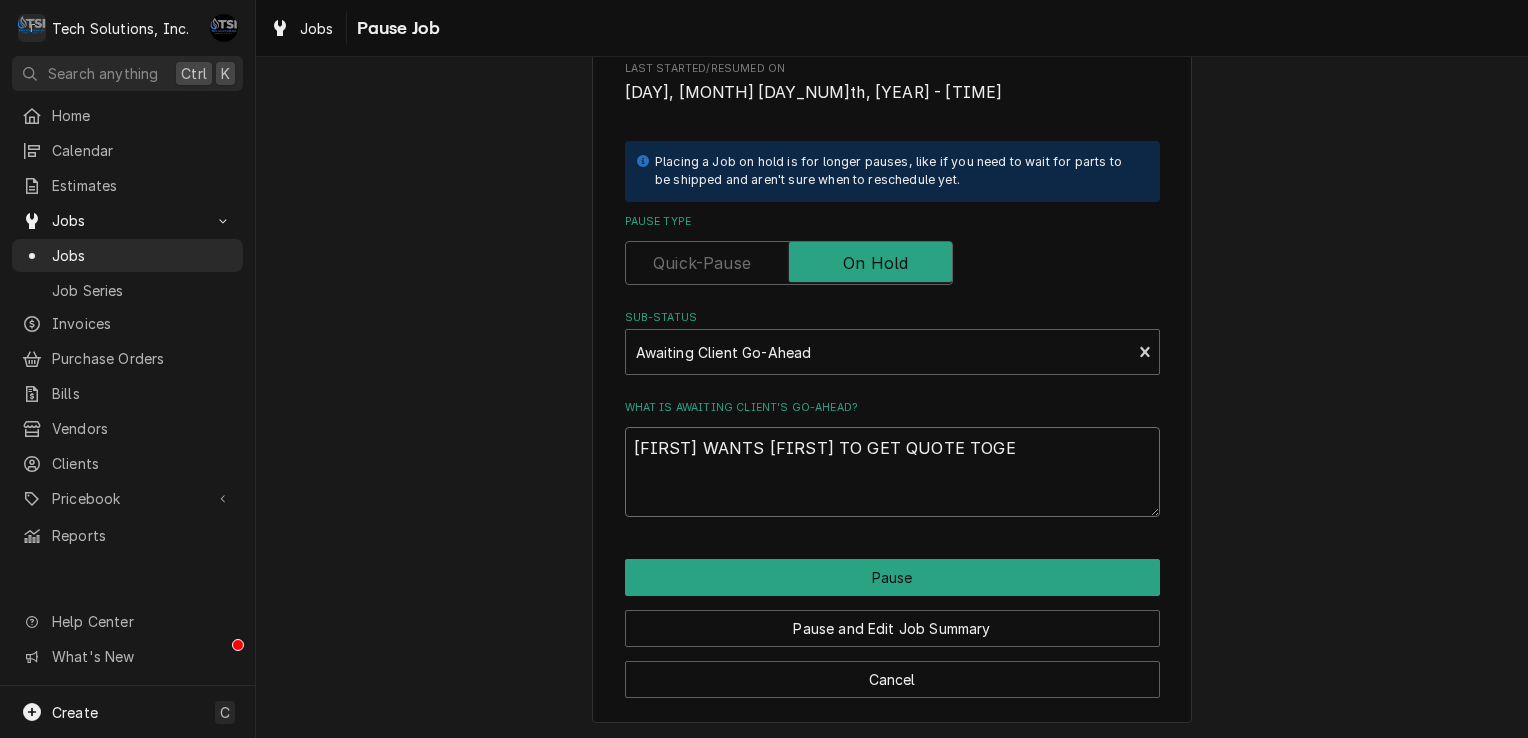 type on "x" 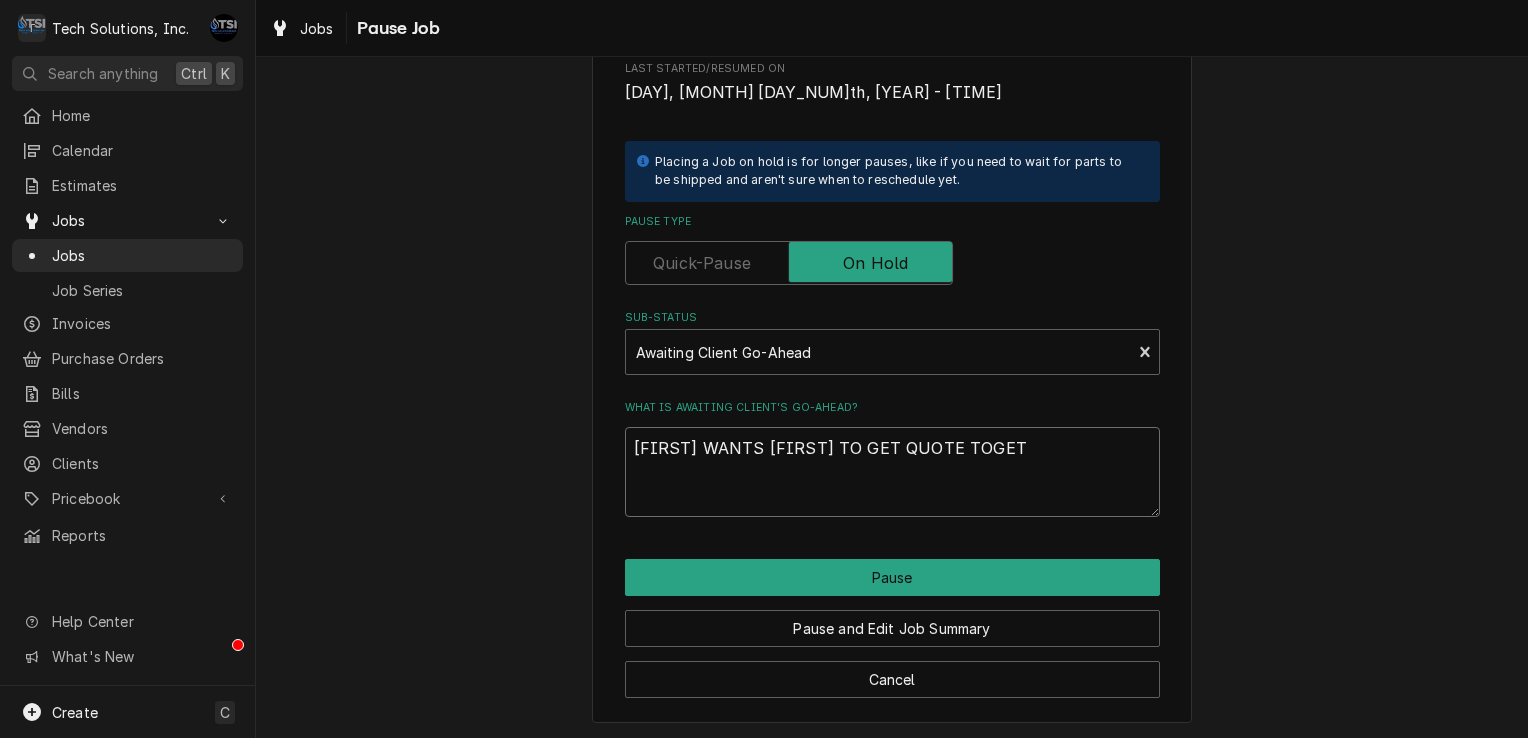 type on "x" 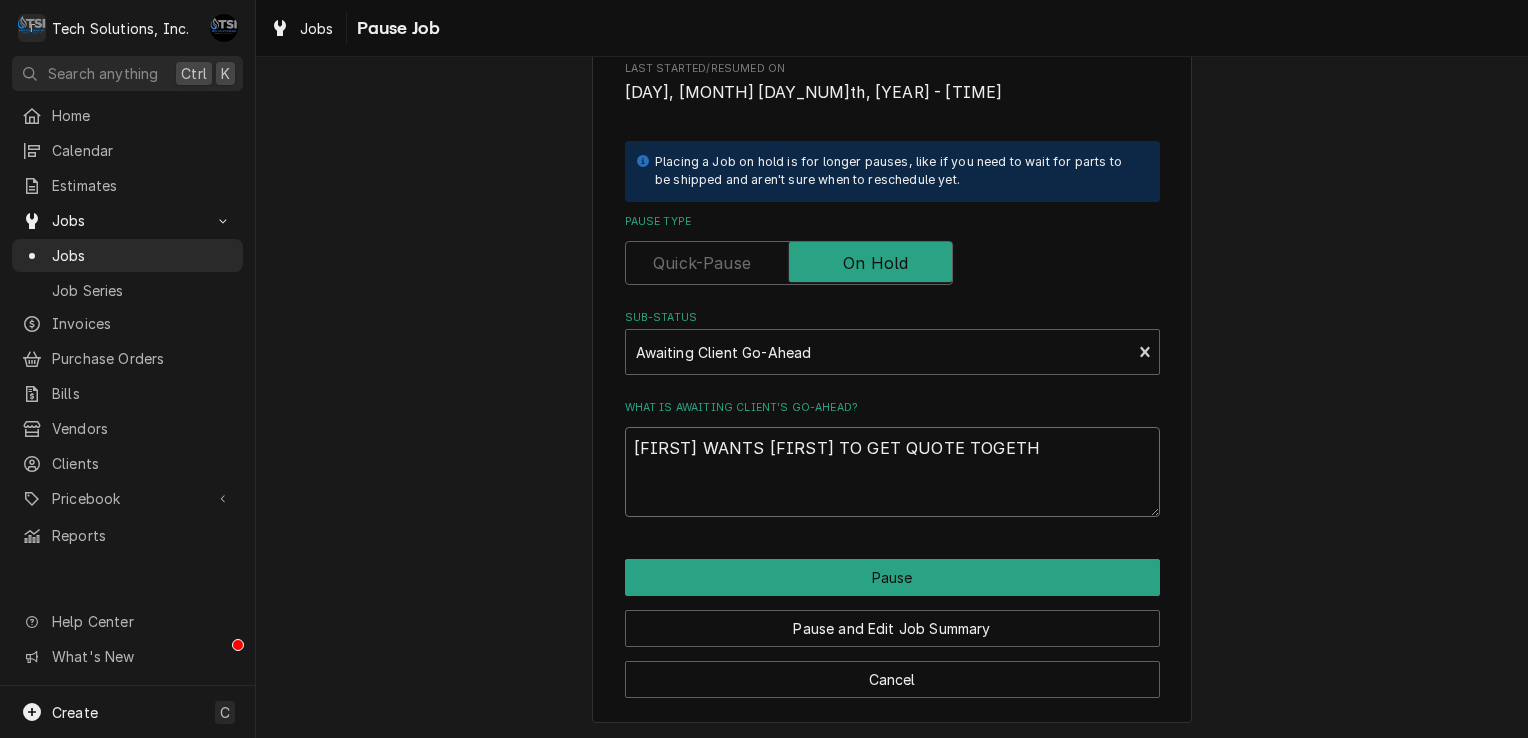 type on "x" 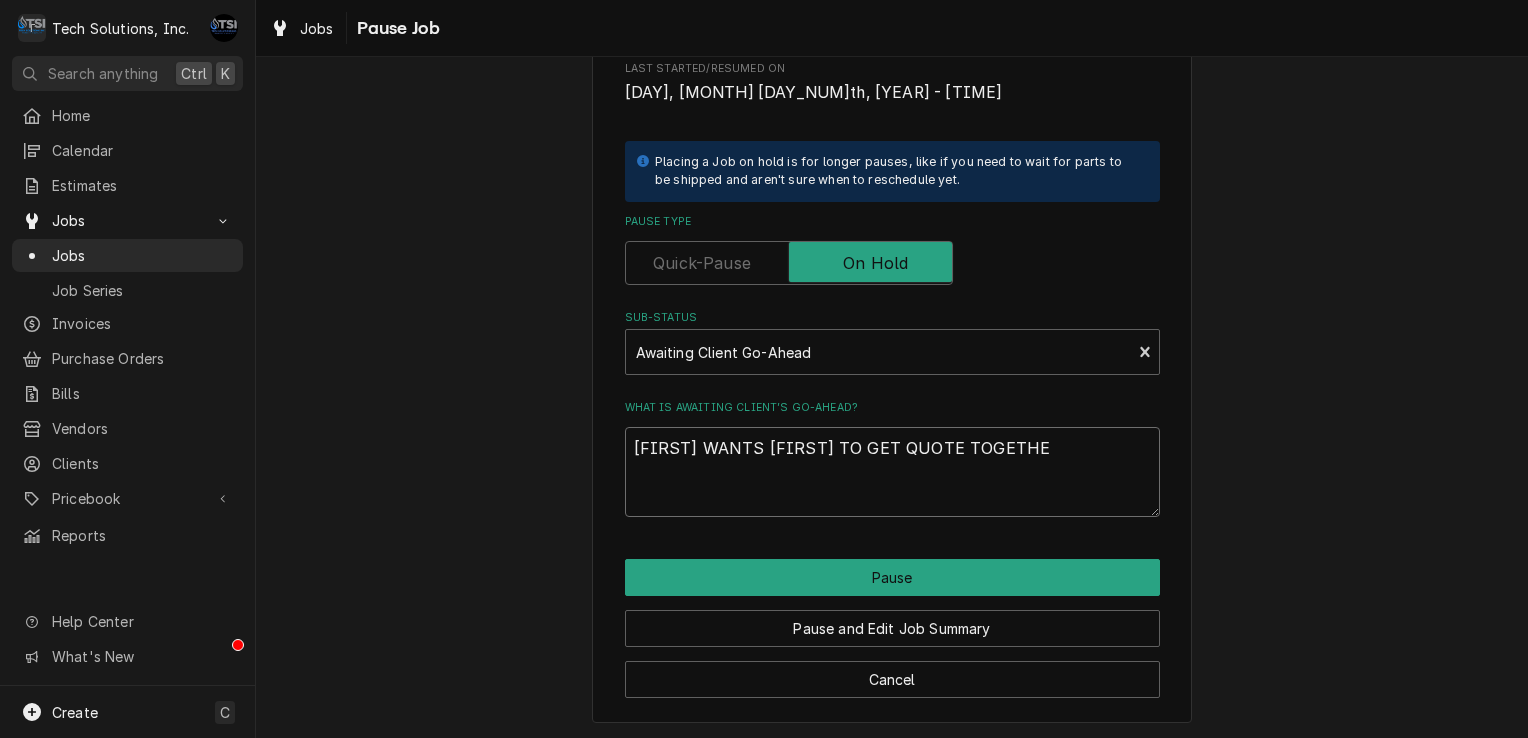 type on "x" 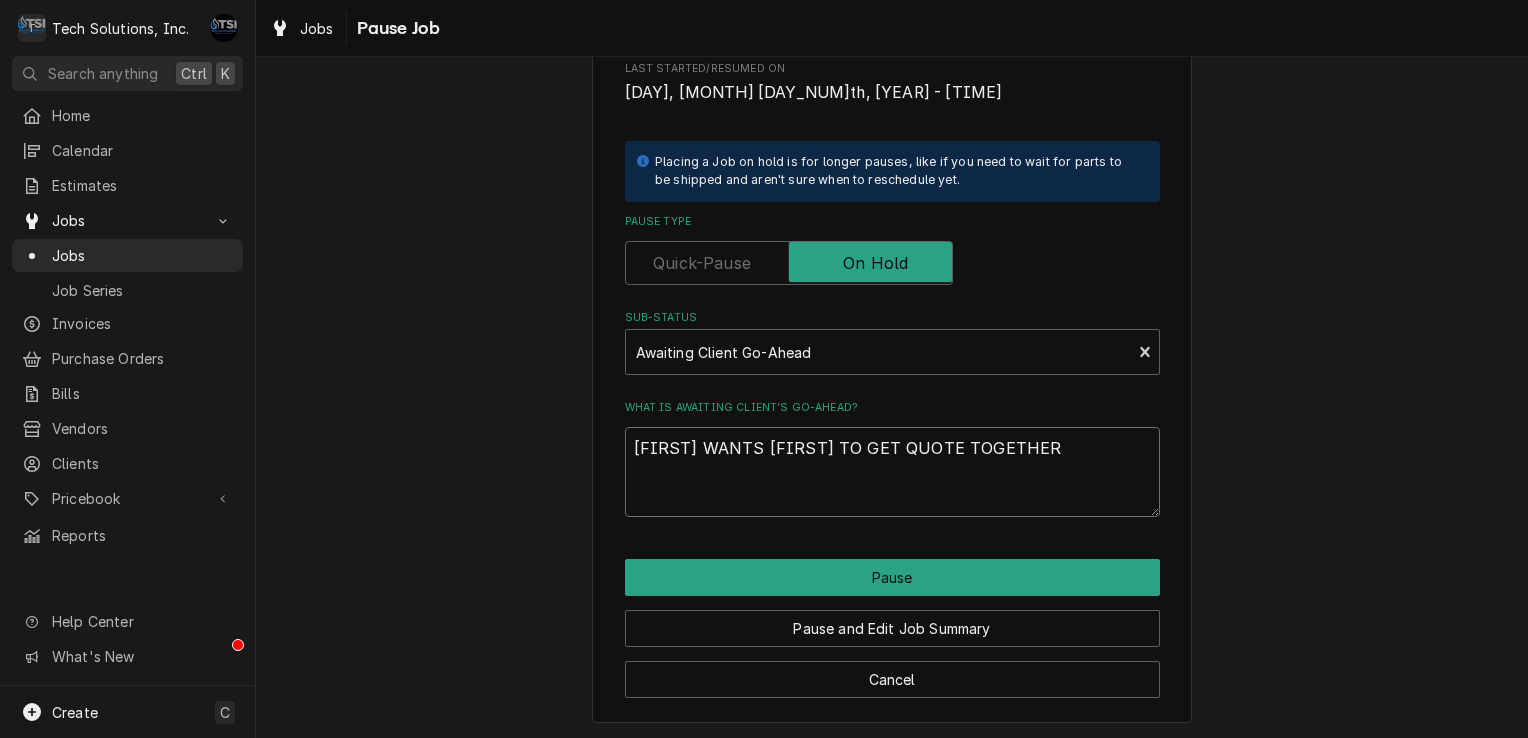 type on "x" 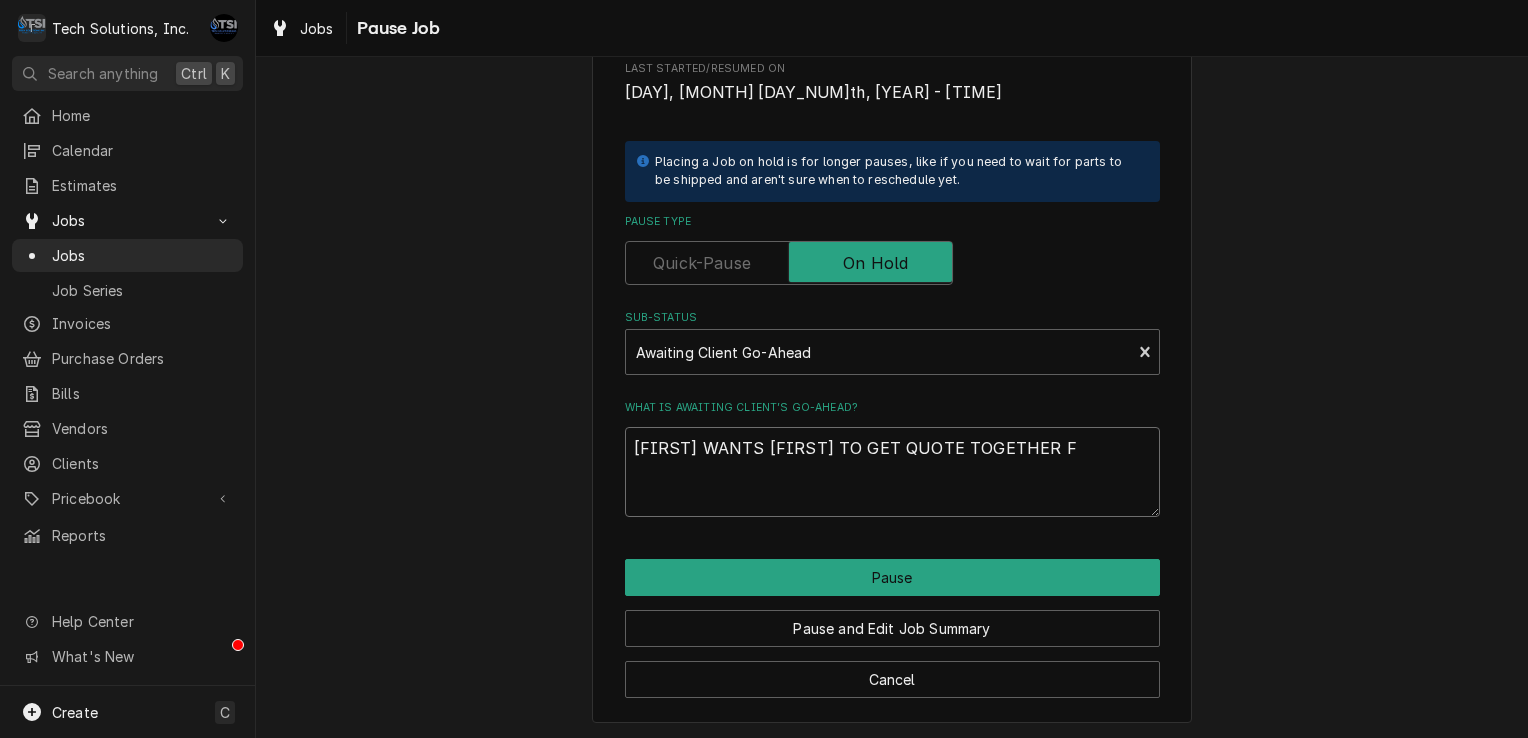 type on "x" 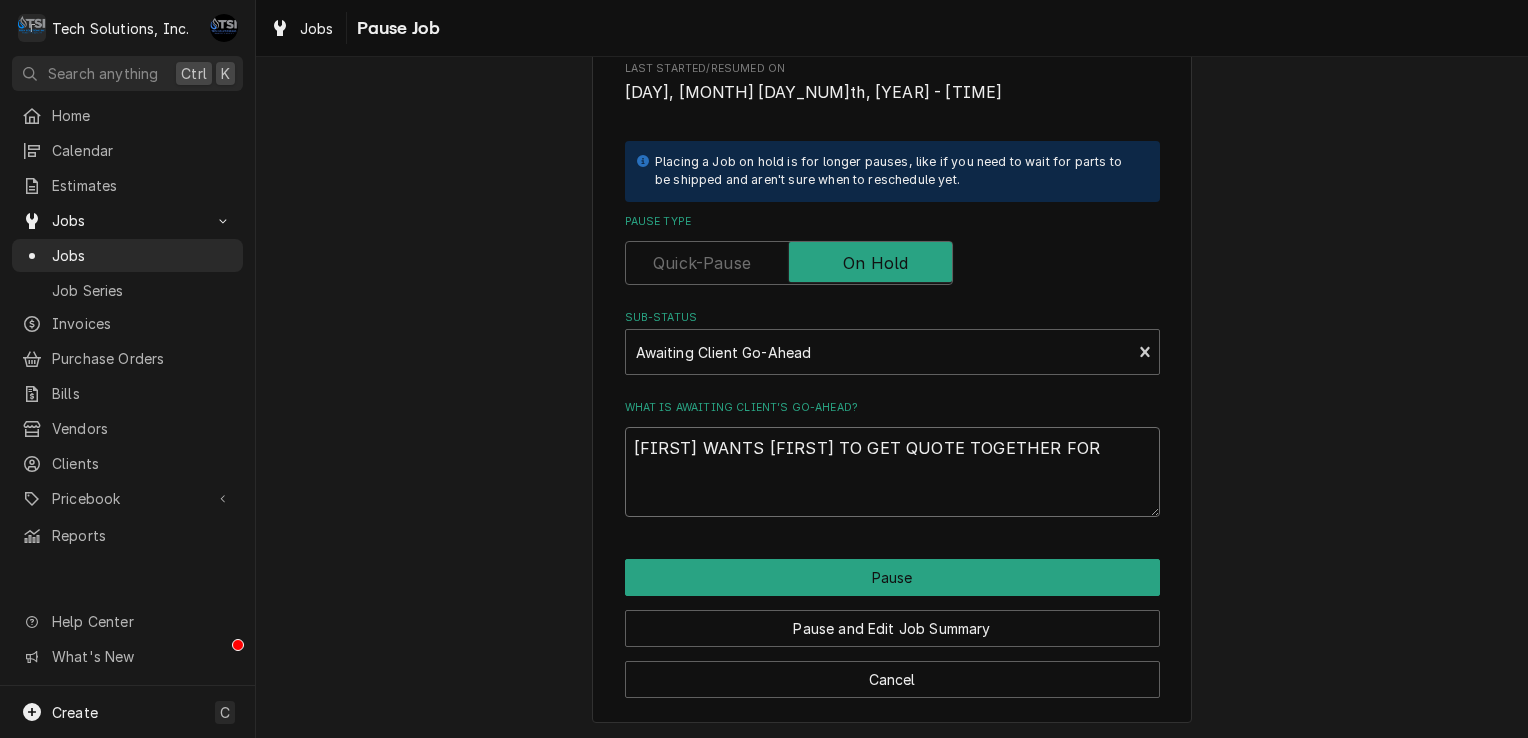 type on "x" 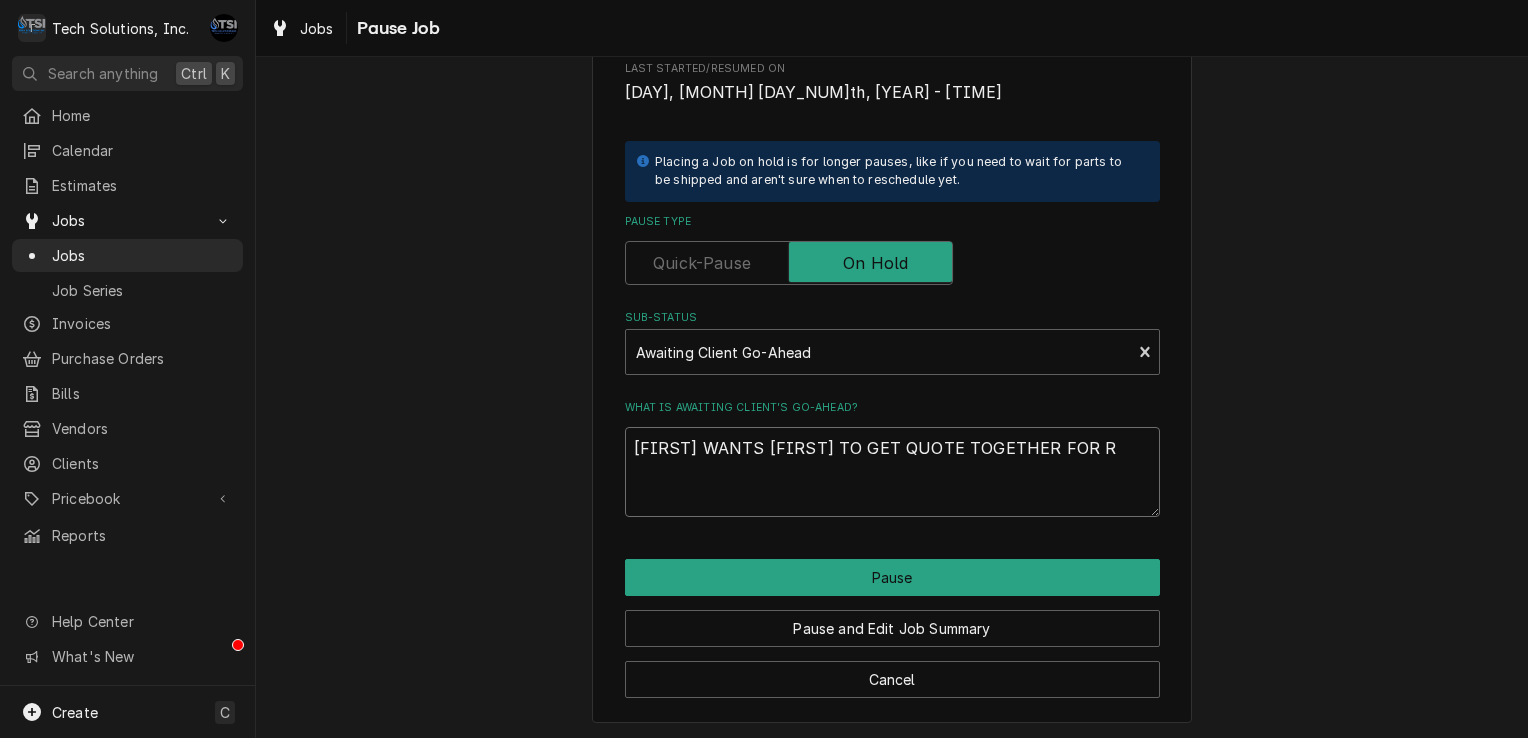 type on "x" 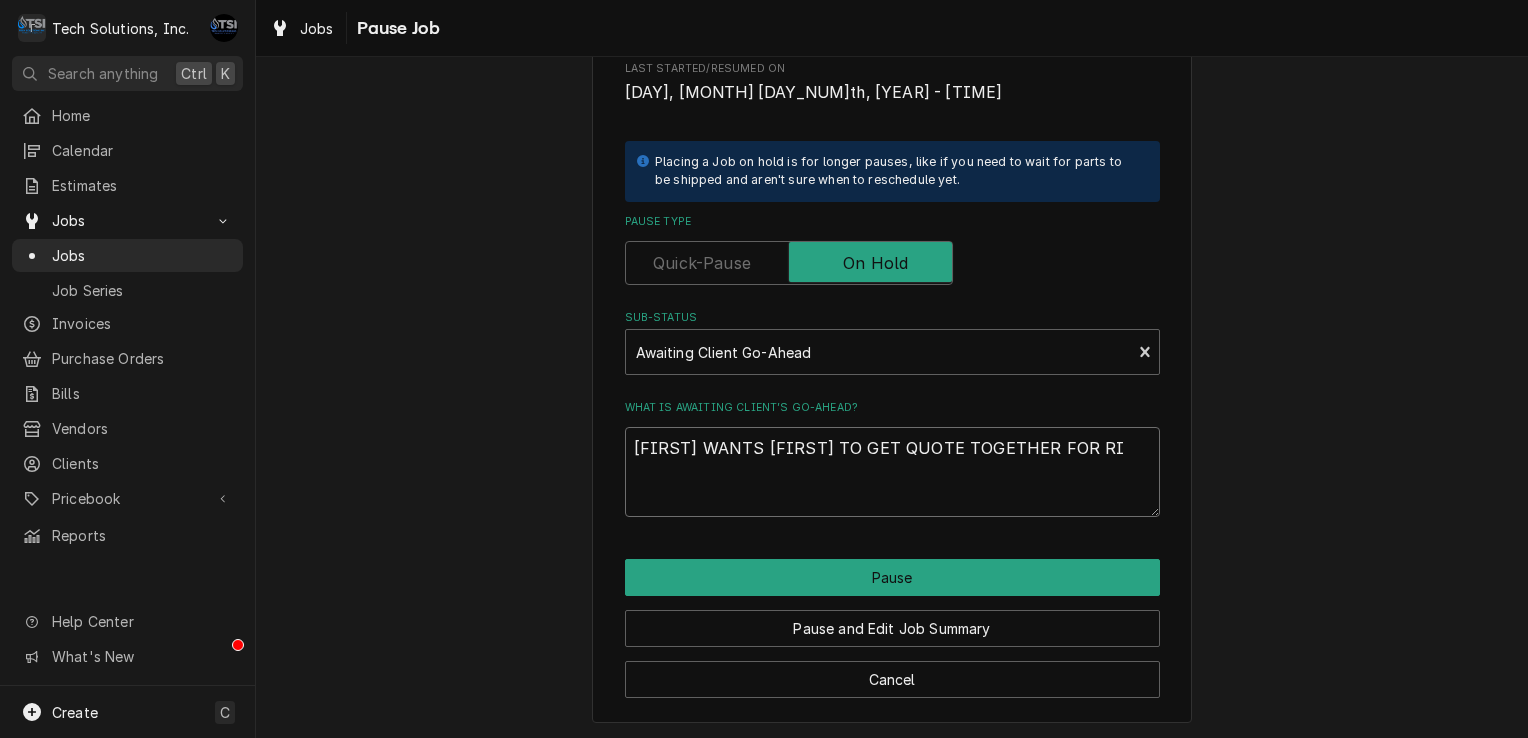type on "x" 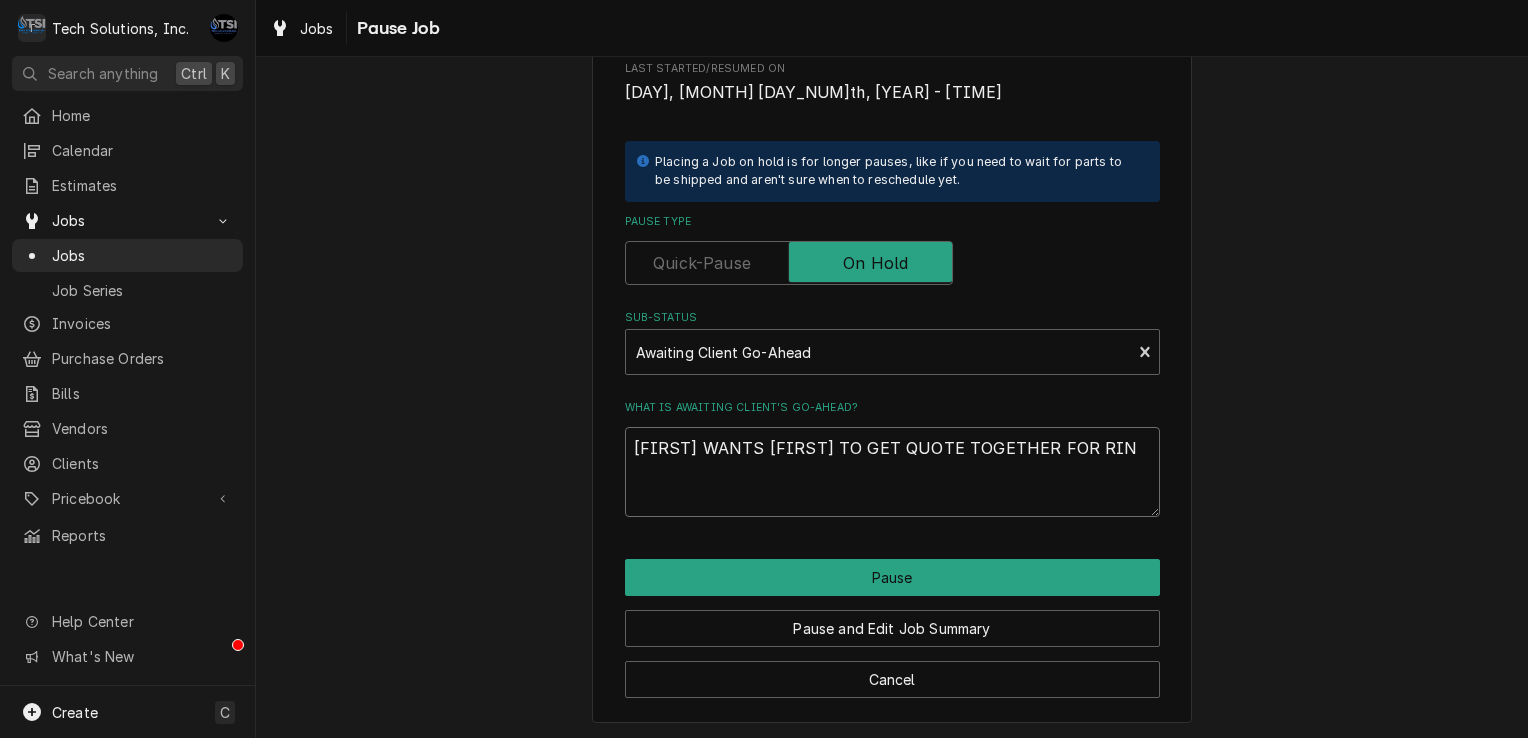 type on "x" 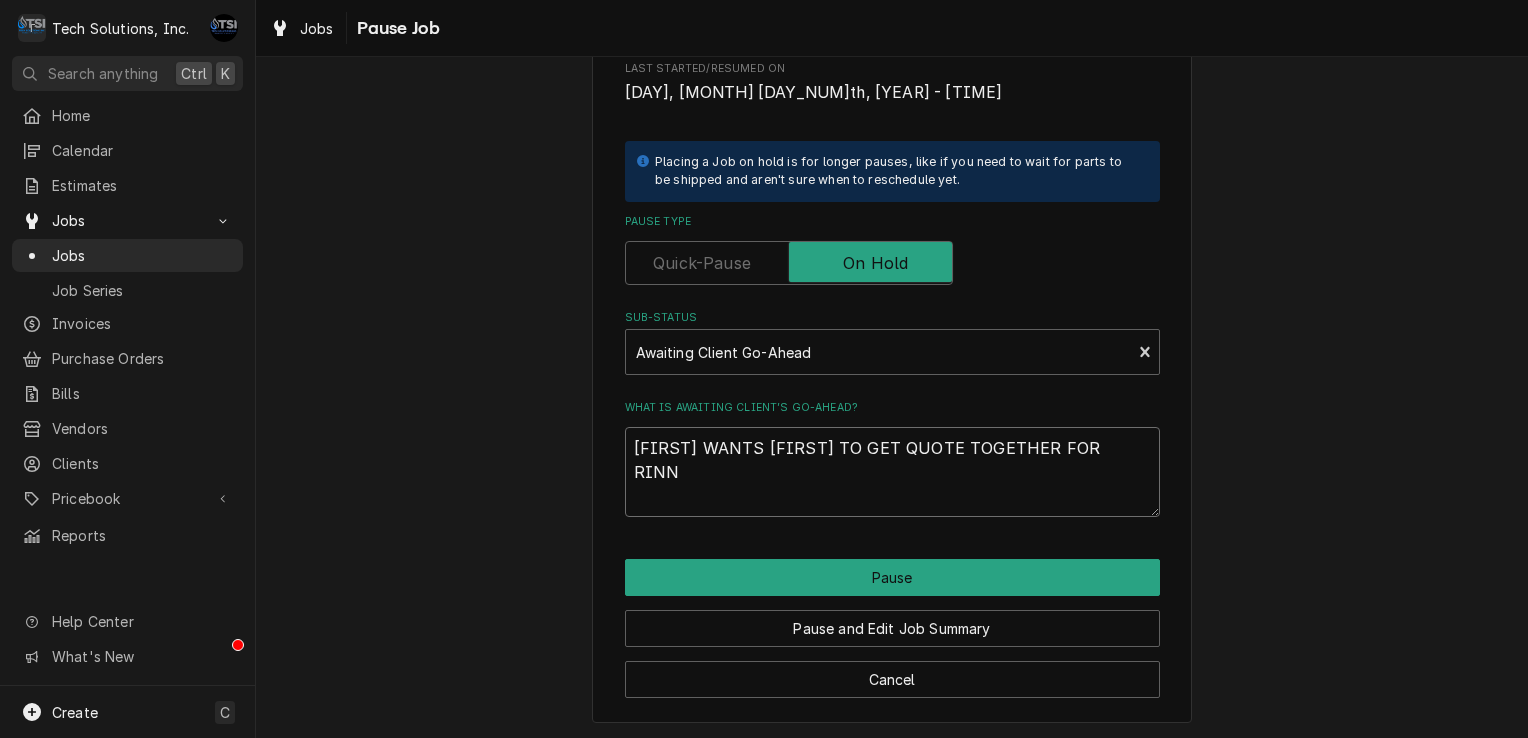 type on "x" 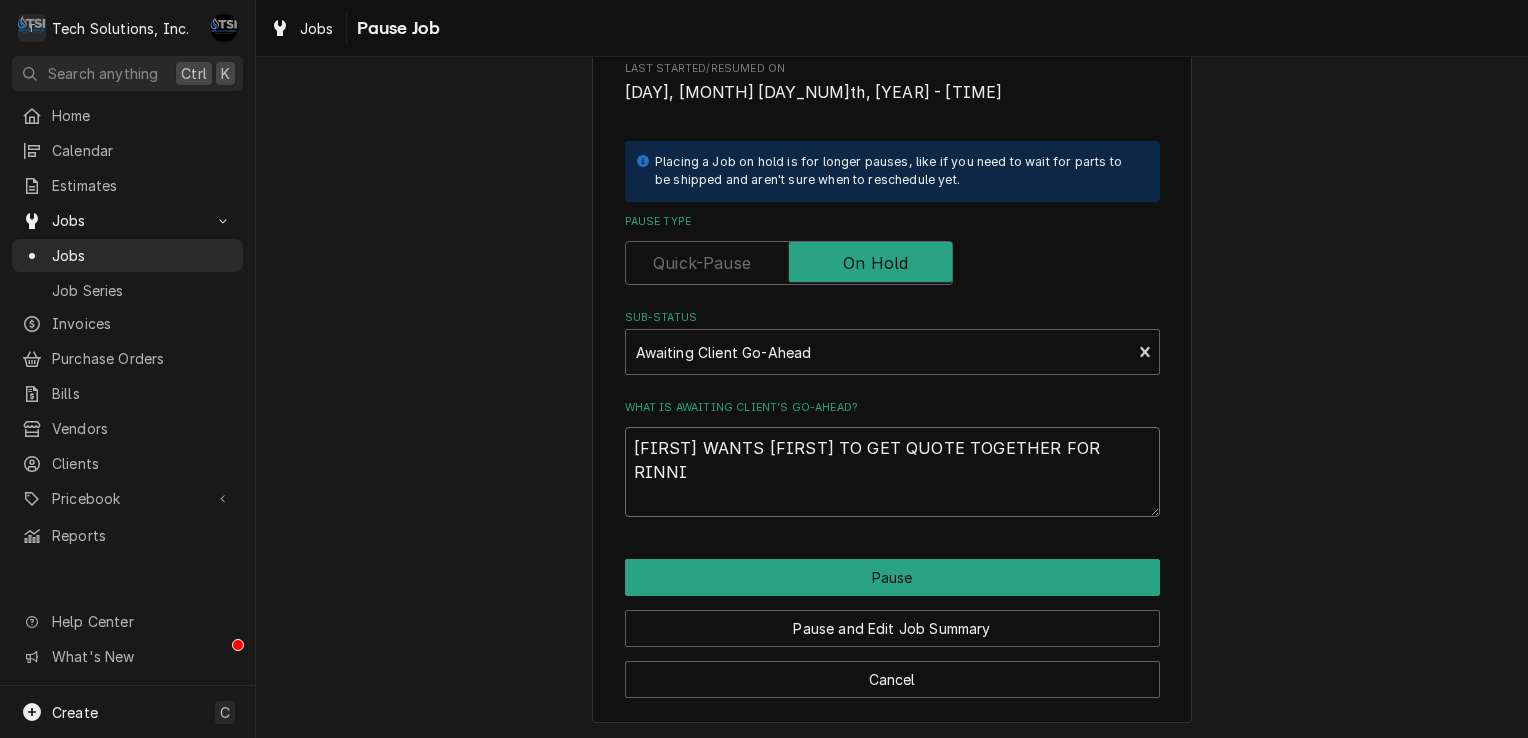 type on "x" 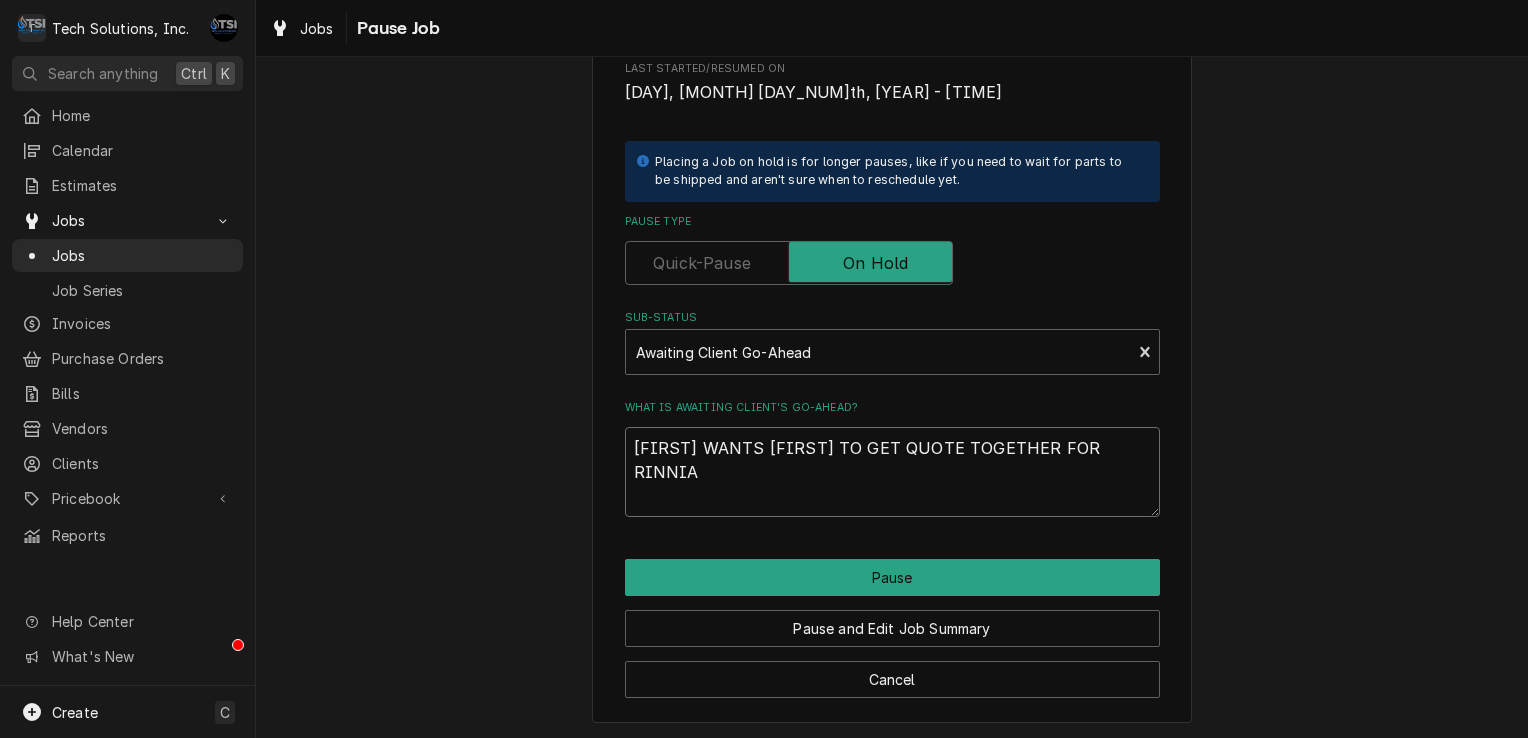 type on "x" 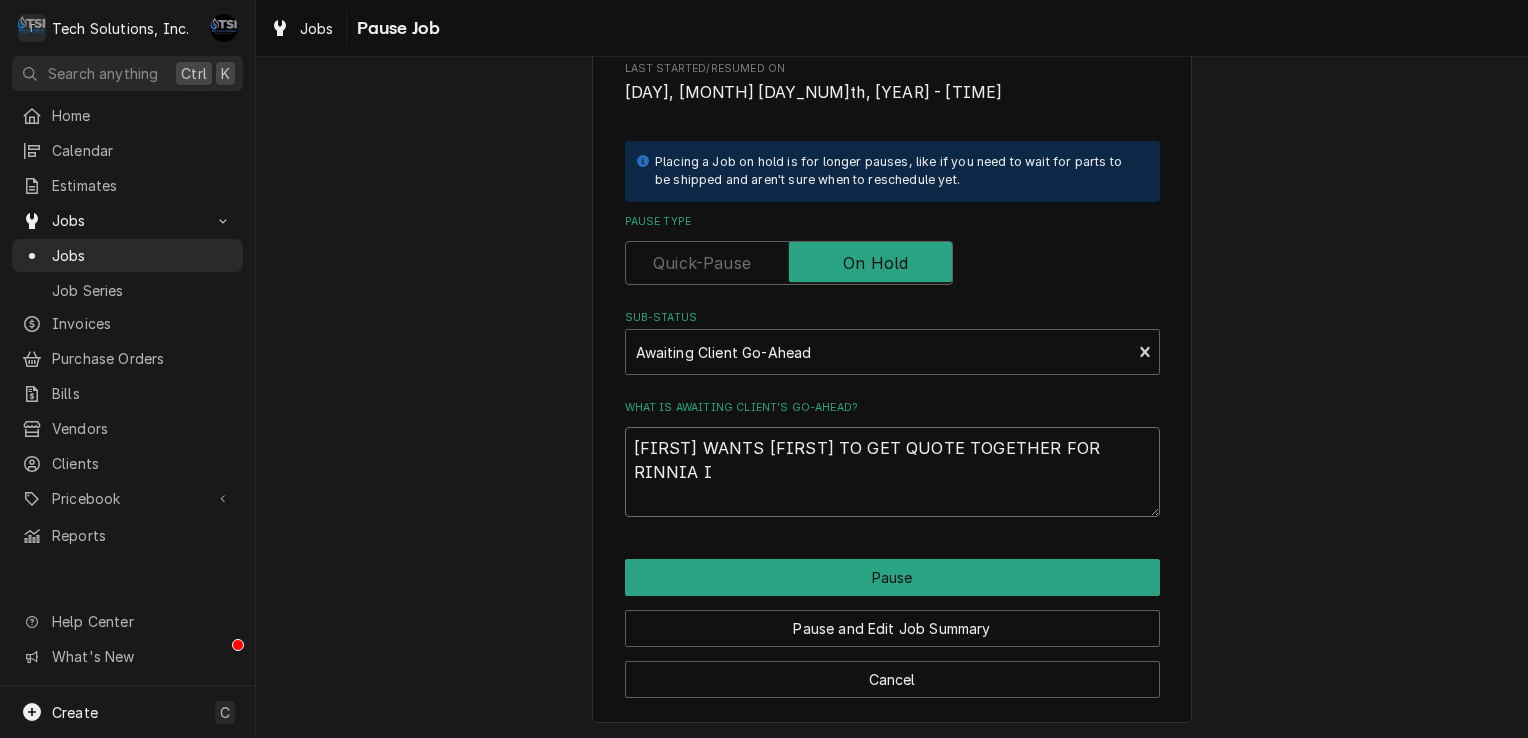 type on "x" 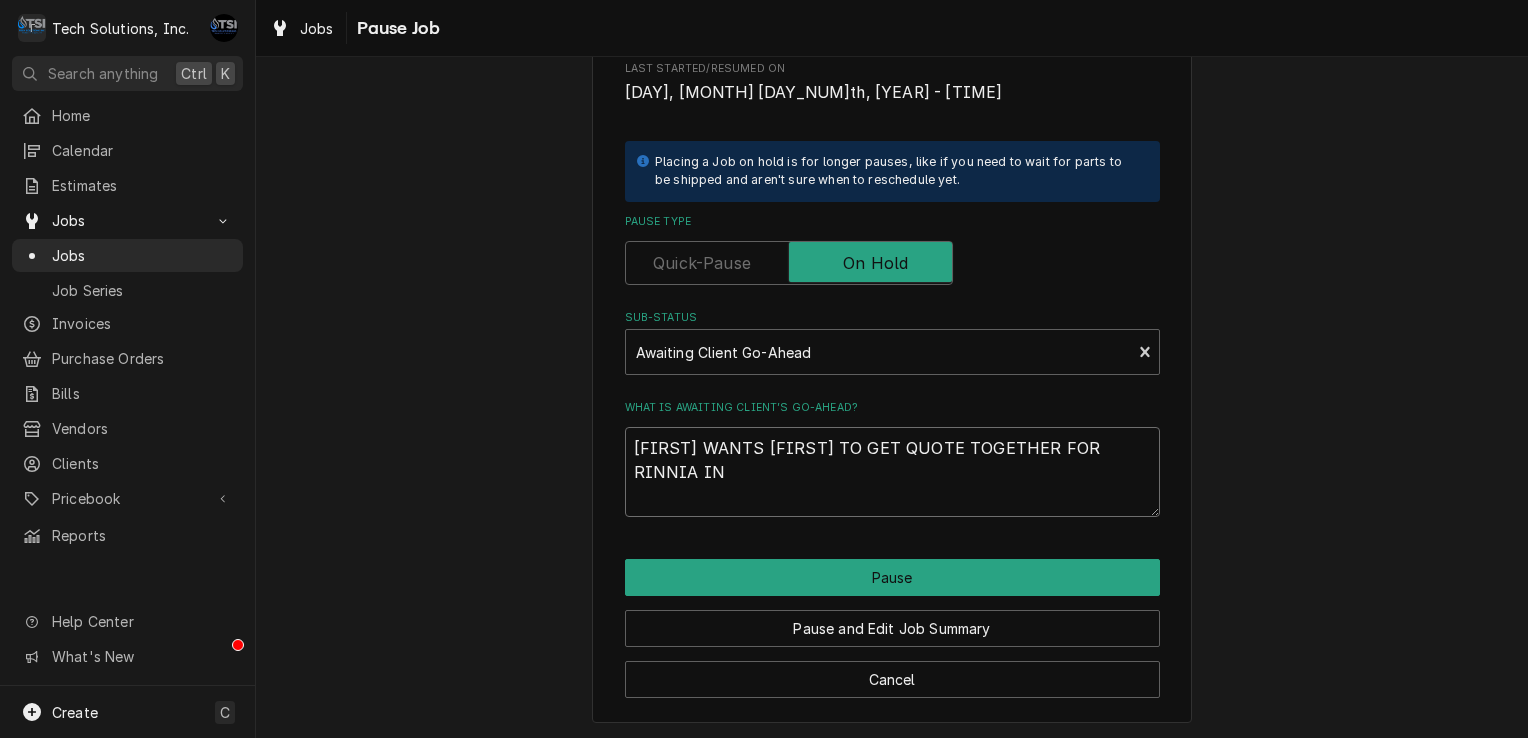 type on "x" 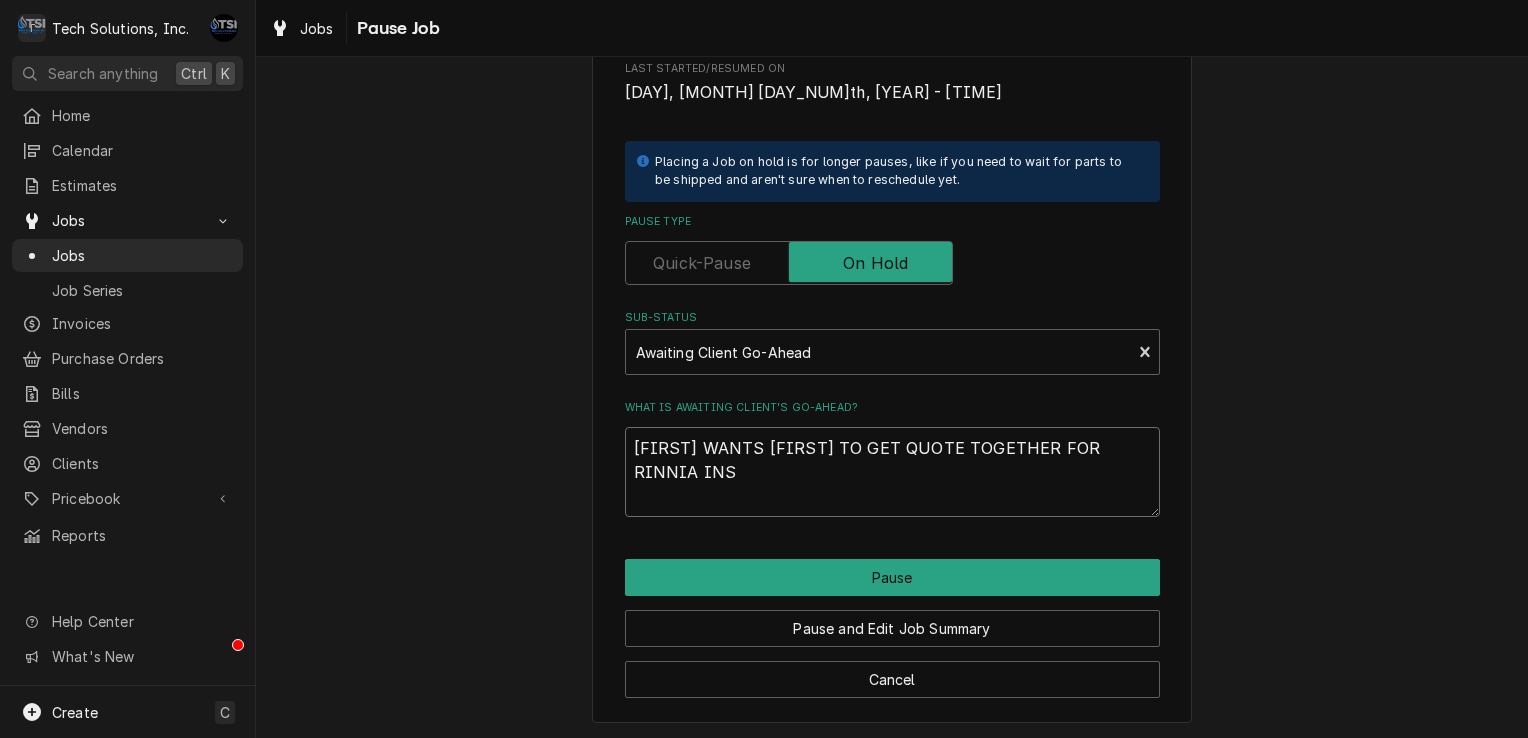 type on "x" 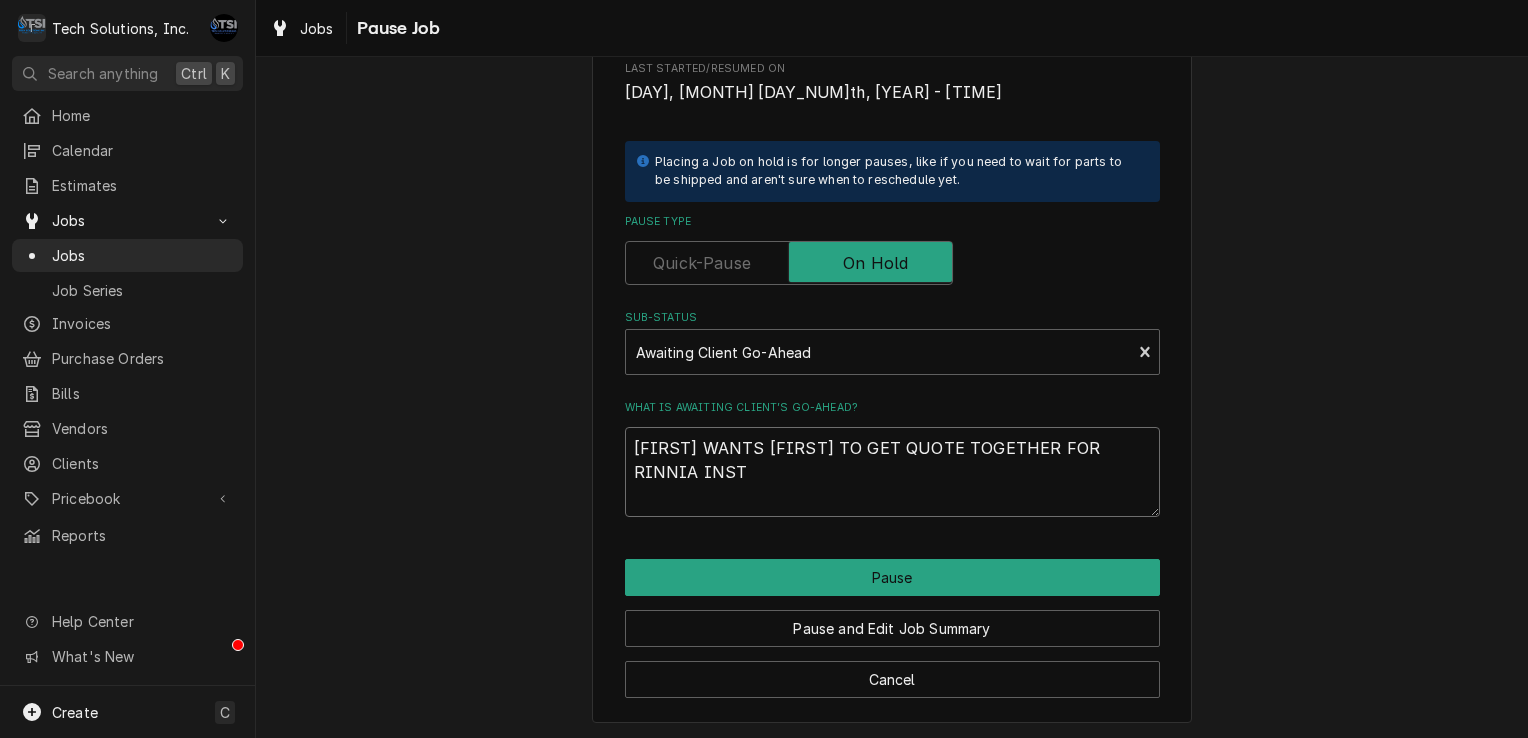 type on "x" 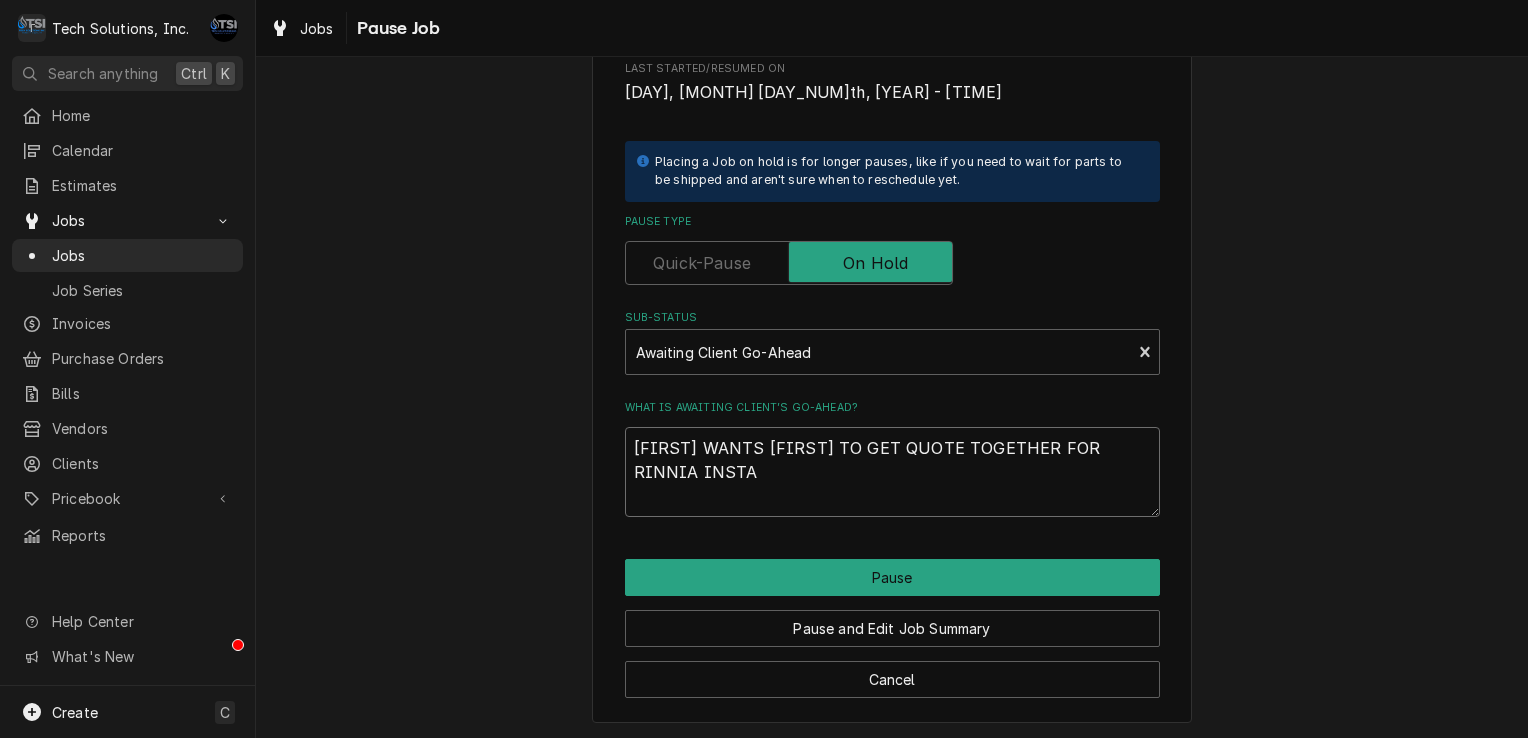 type on "x" 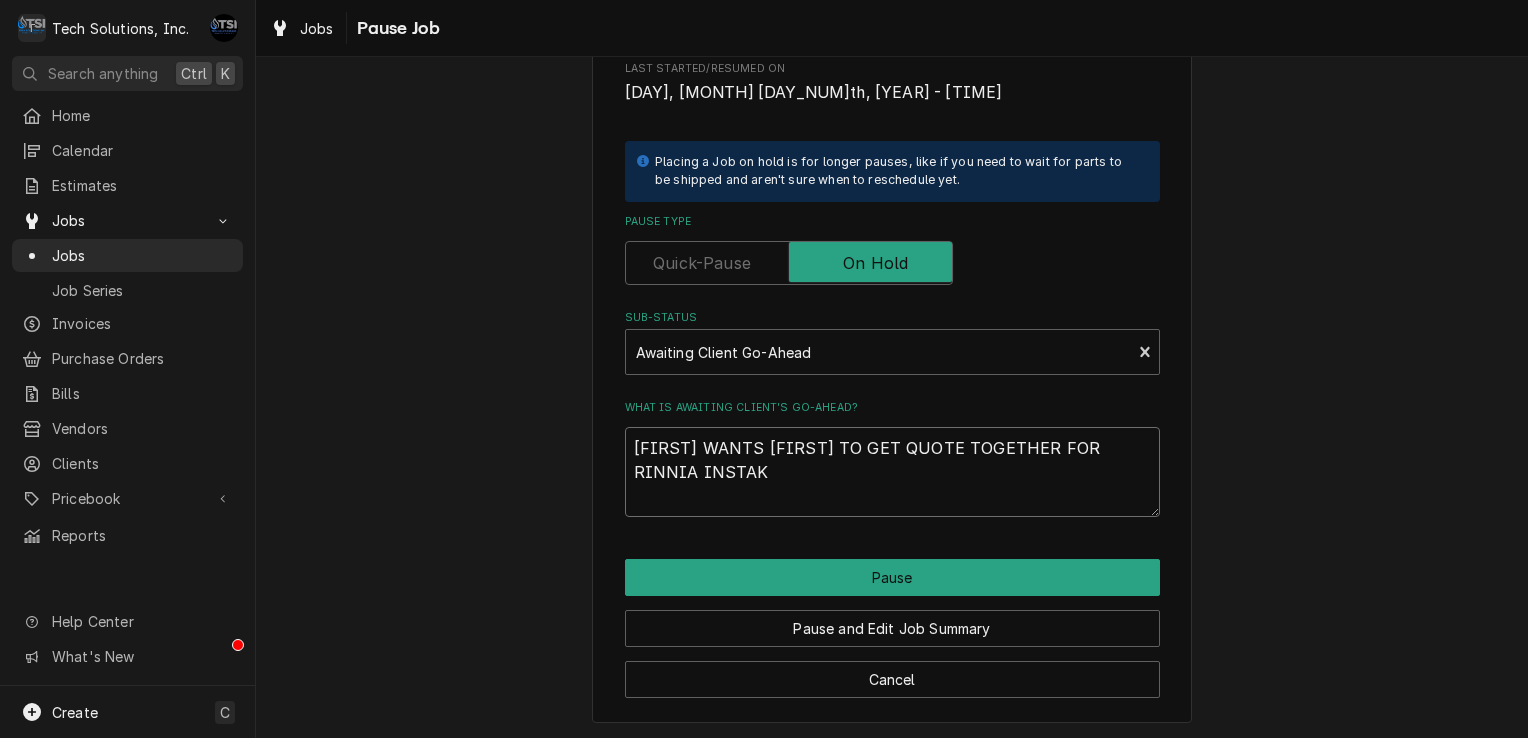 type on "x" 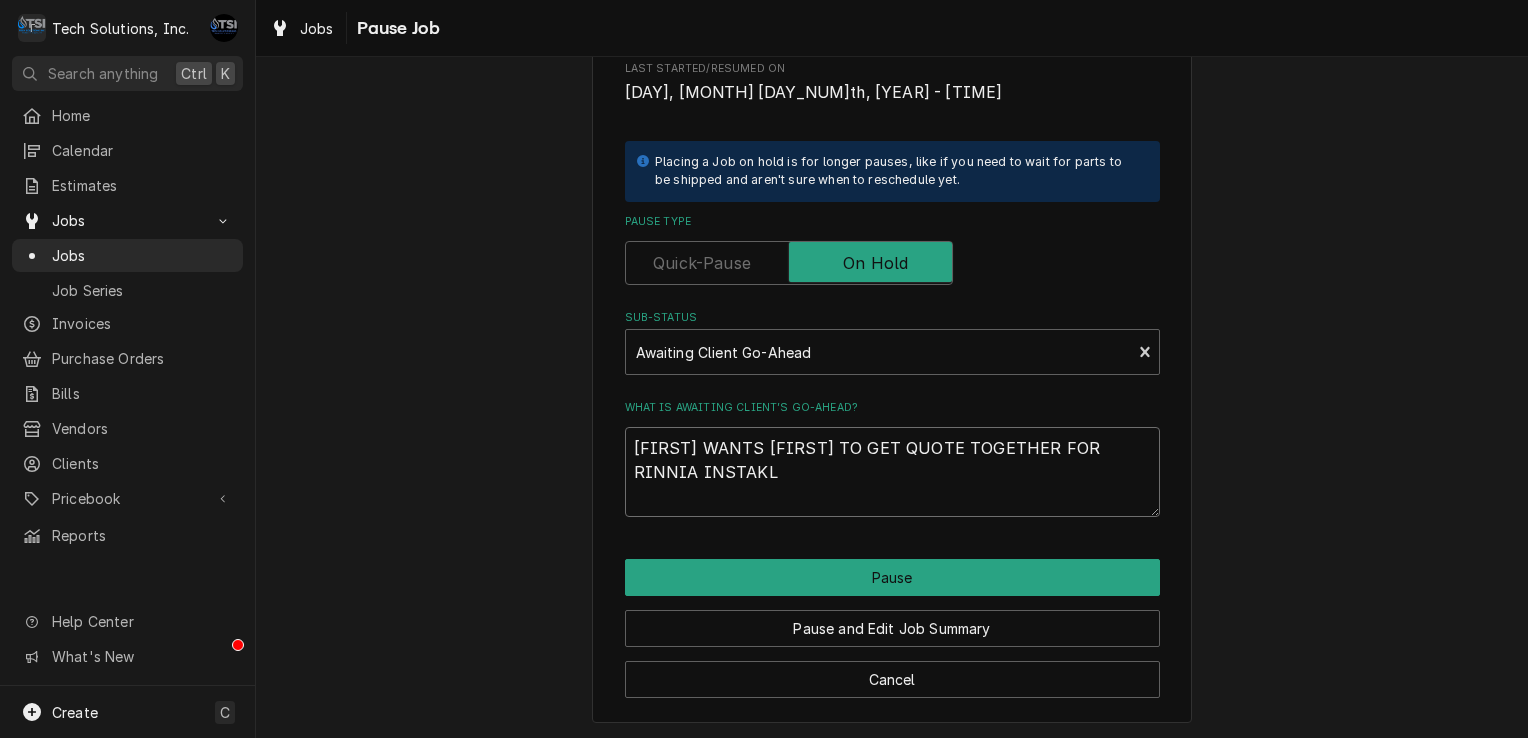 type on "x" 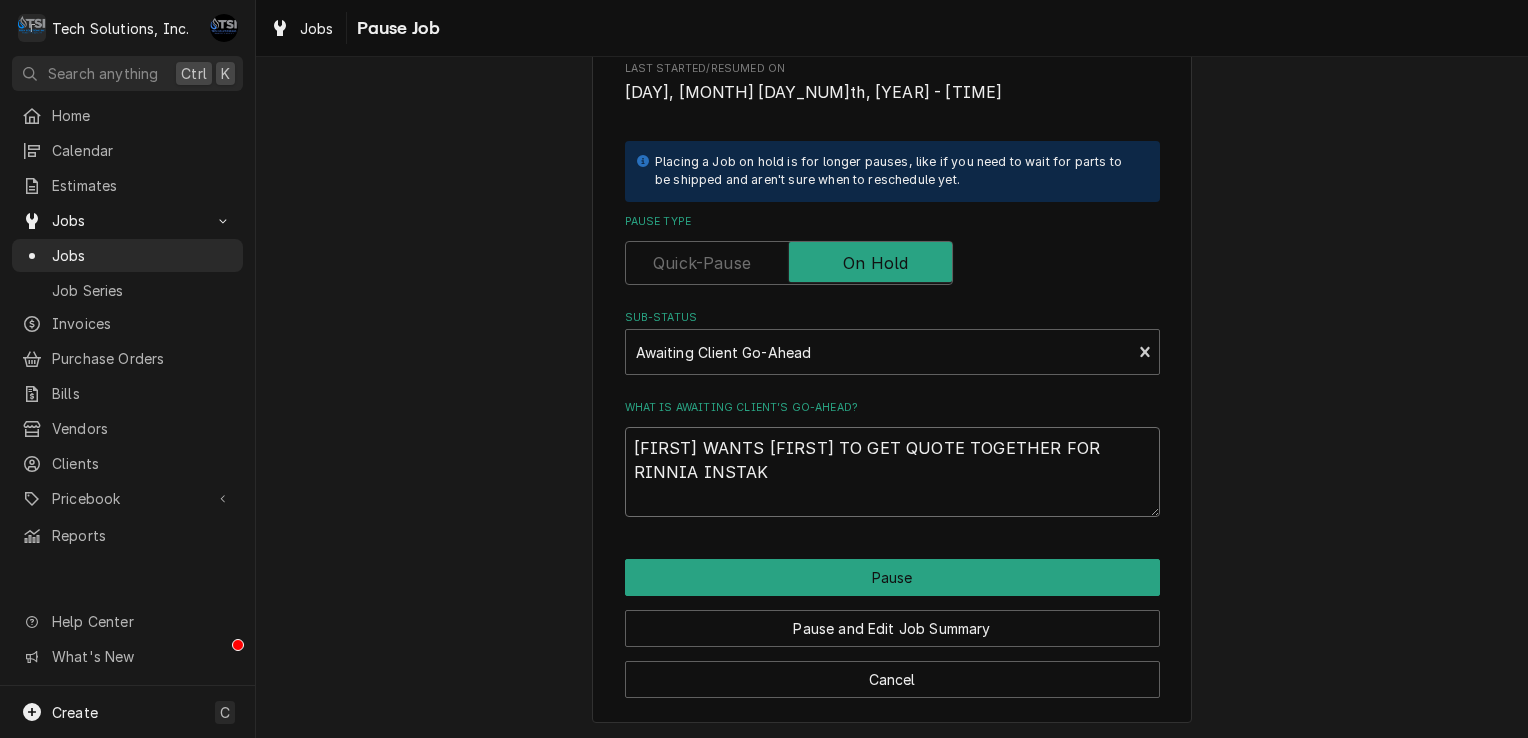 type on "x" 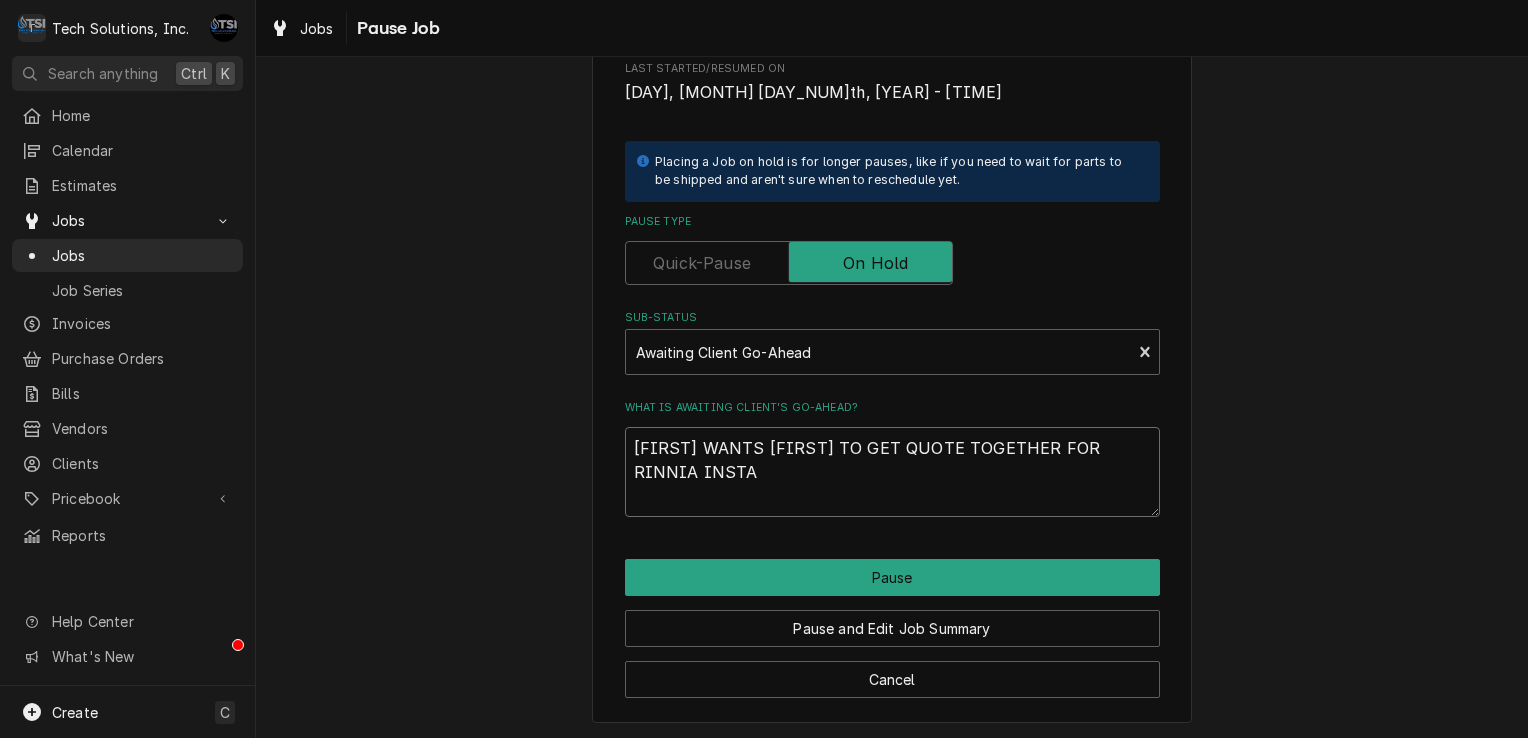 type on "x" 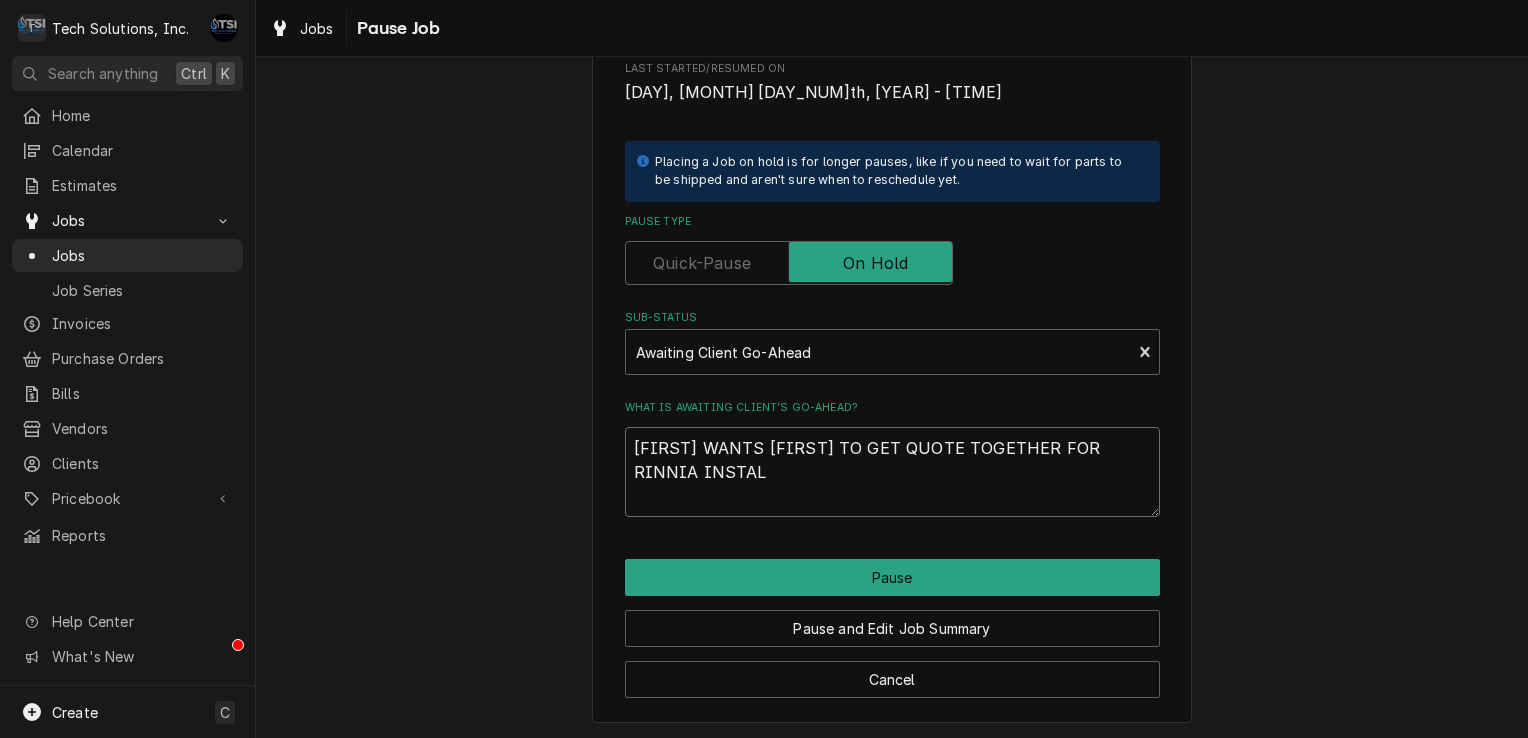 type on "x" 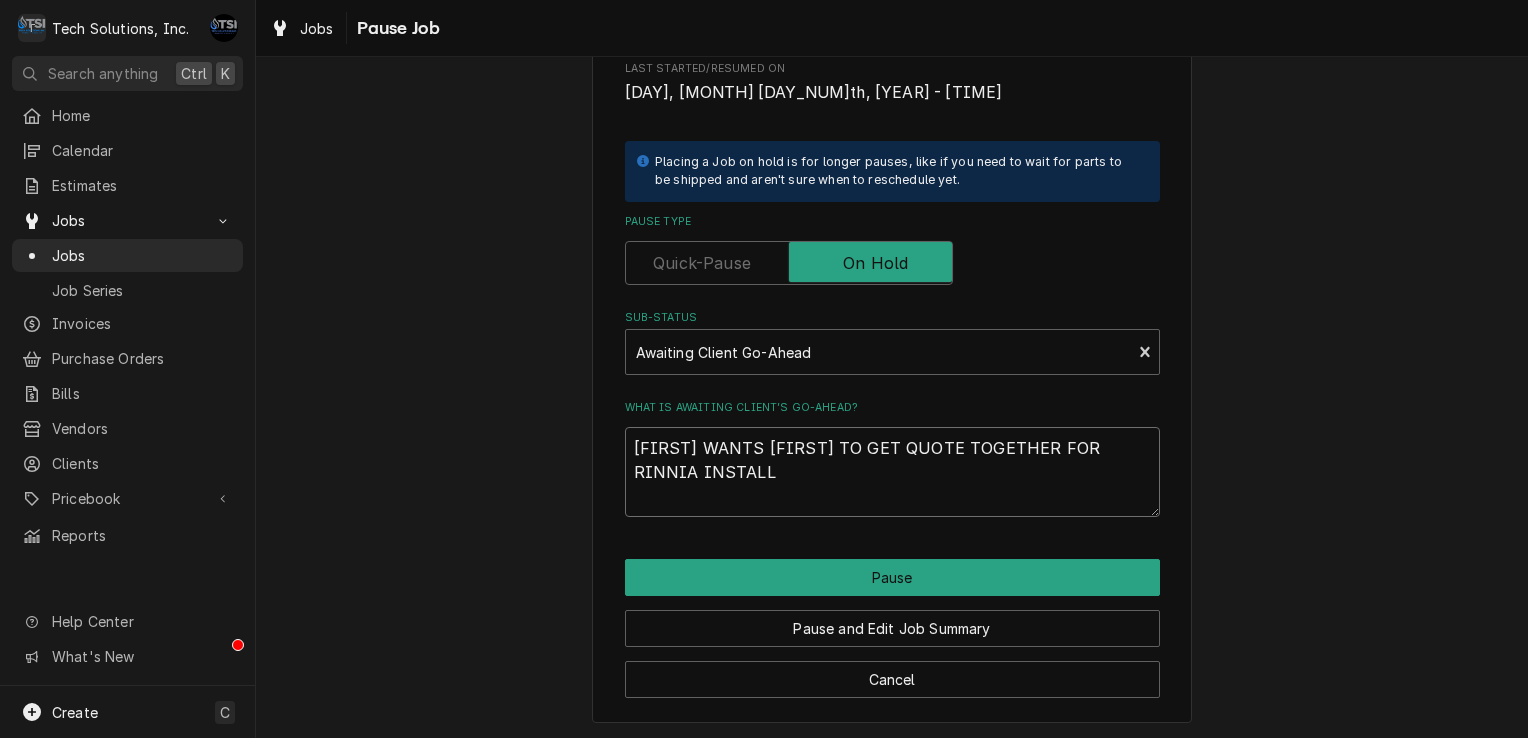 type on "x" 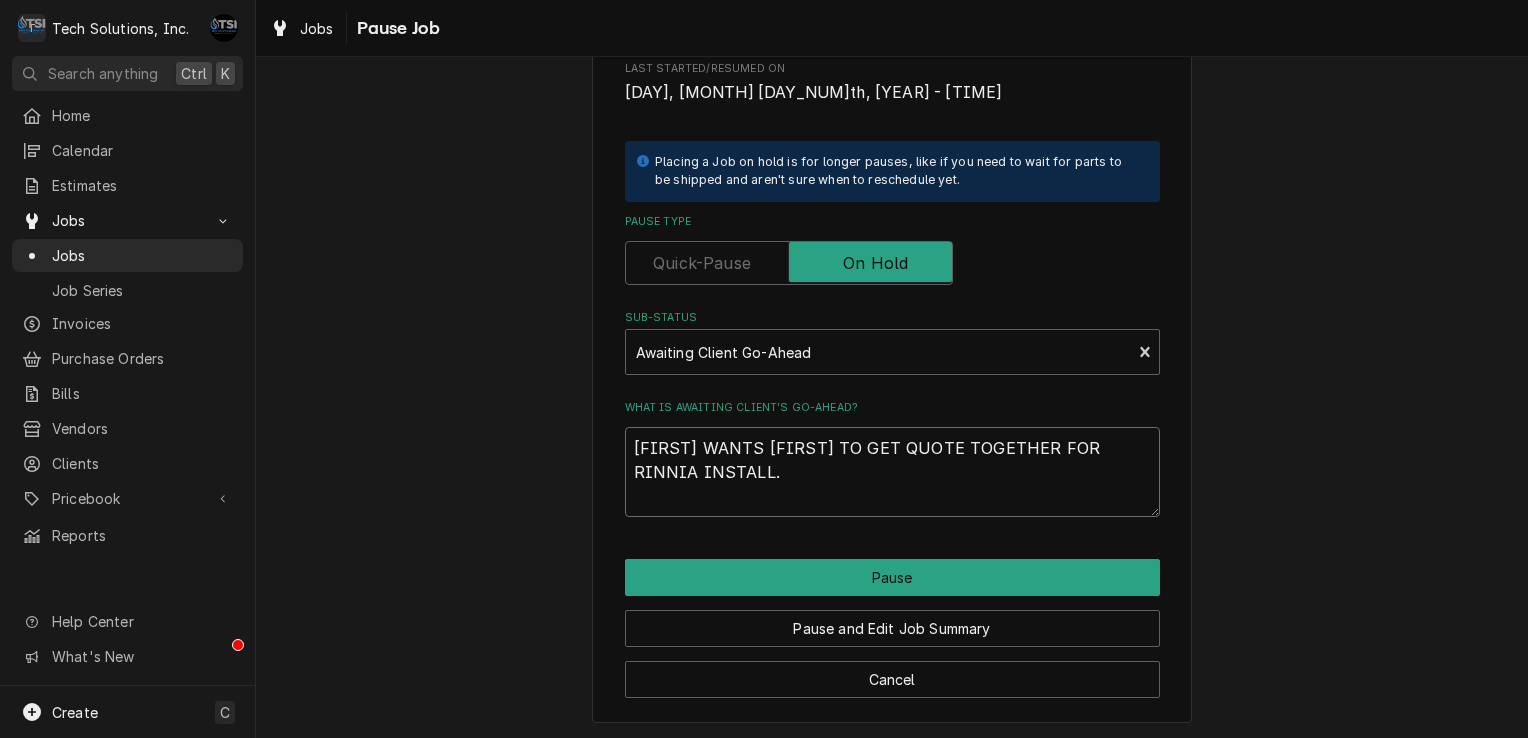type on "x" 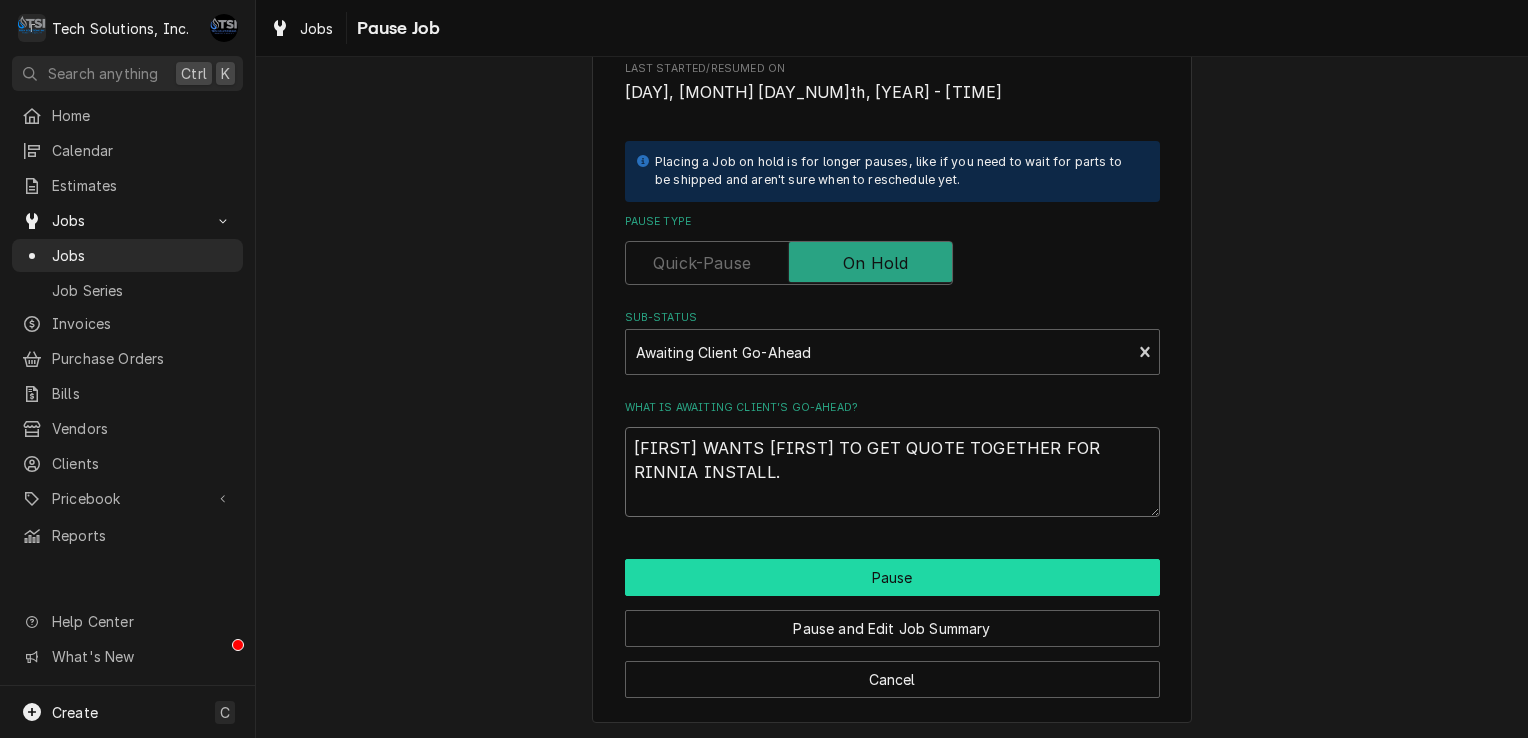 type on "GABBY WANTS JOE TO GET QUOTE TOGETHER FOR RINNIA INSTALL." 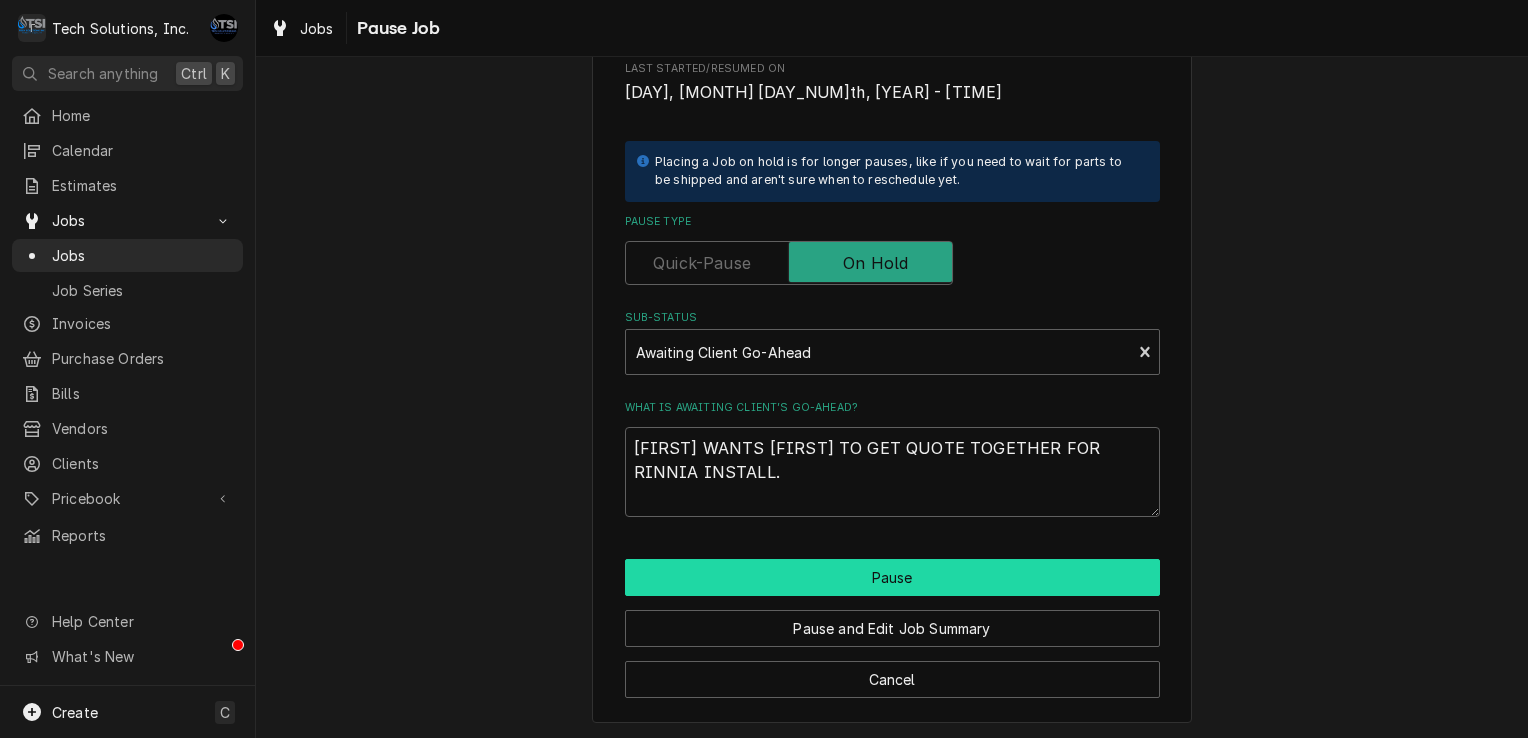 click on "Pause" at bounding box center [892, 577] 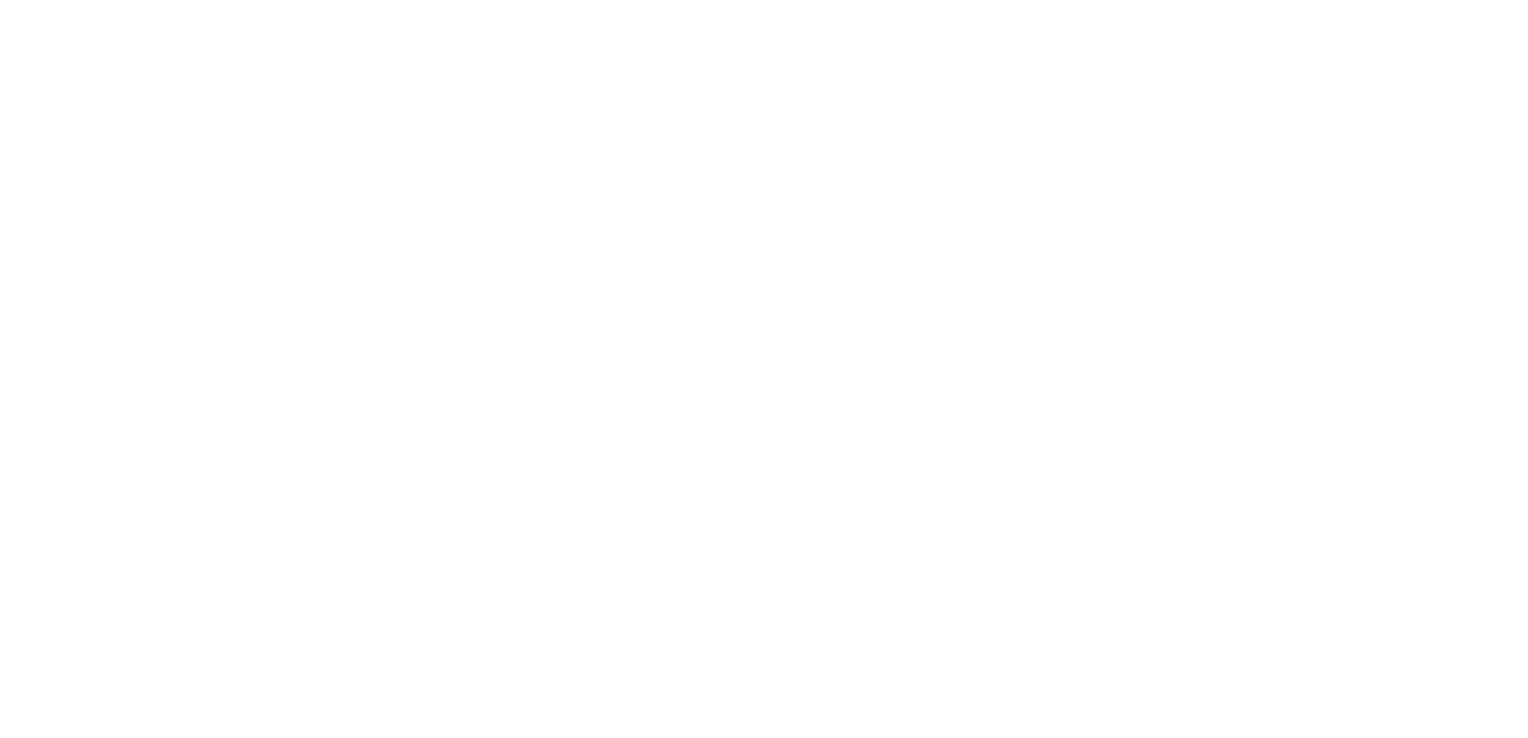 scroll, scrollTop: 0, scrollLeft: 0, axis: both 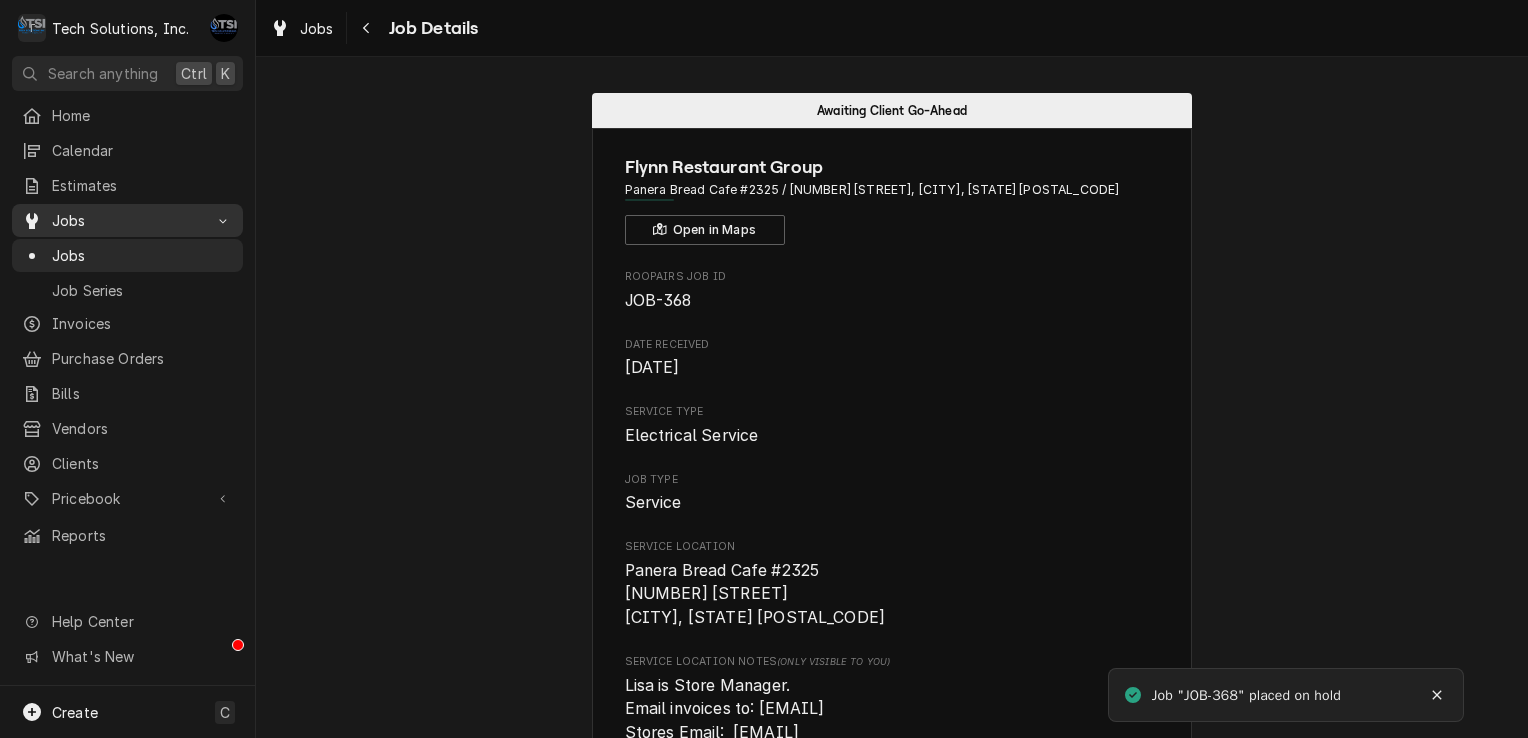 click on "Jobs" at bounding box center [127, 220] 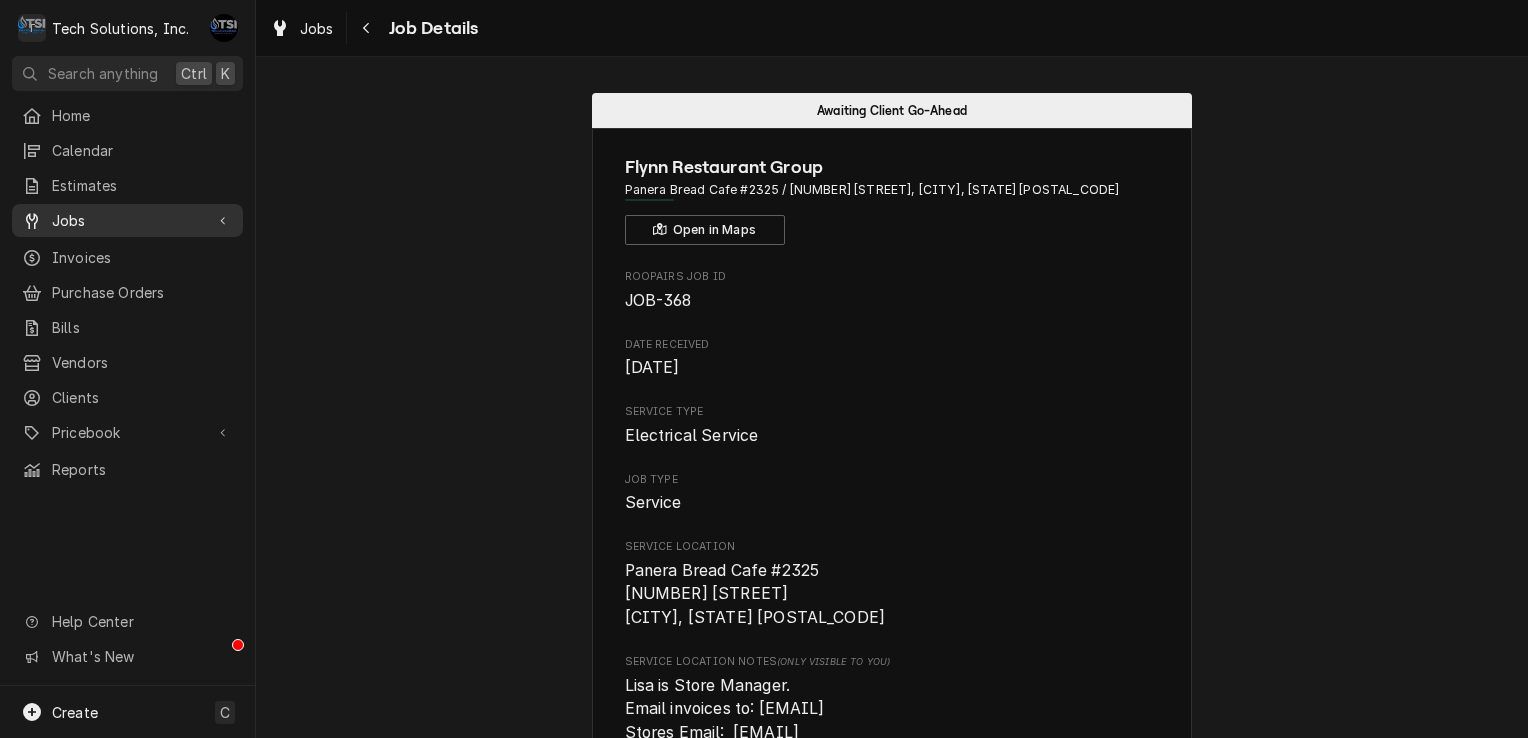 click on "Jobs" at bounding box center [127, 220] 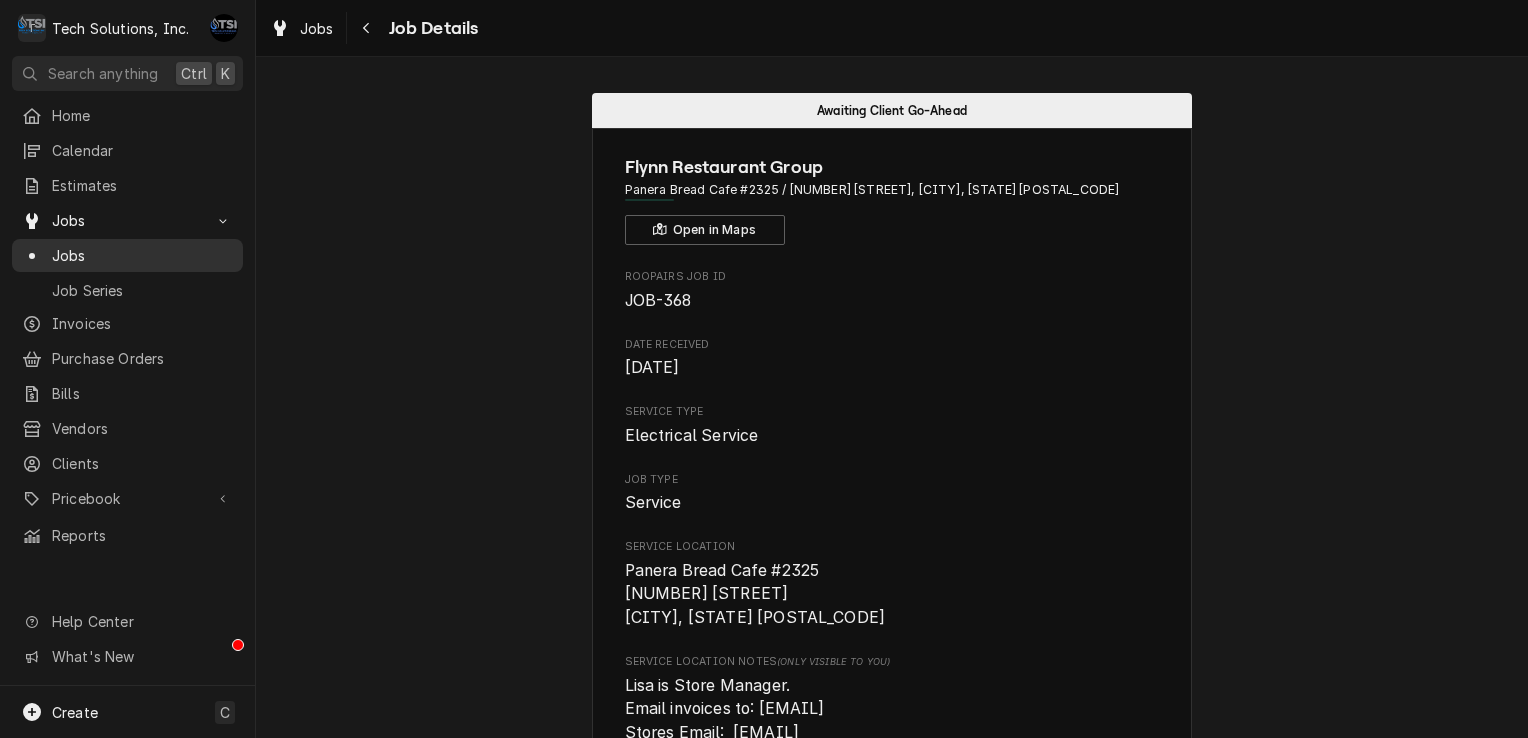 click on "Jobs" at bounding box center (142, 255) 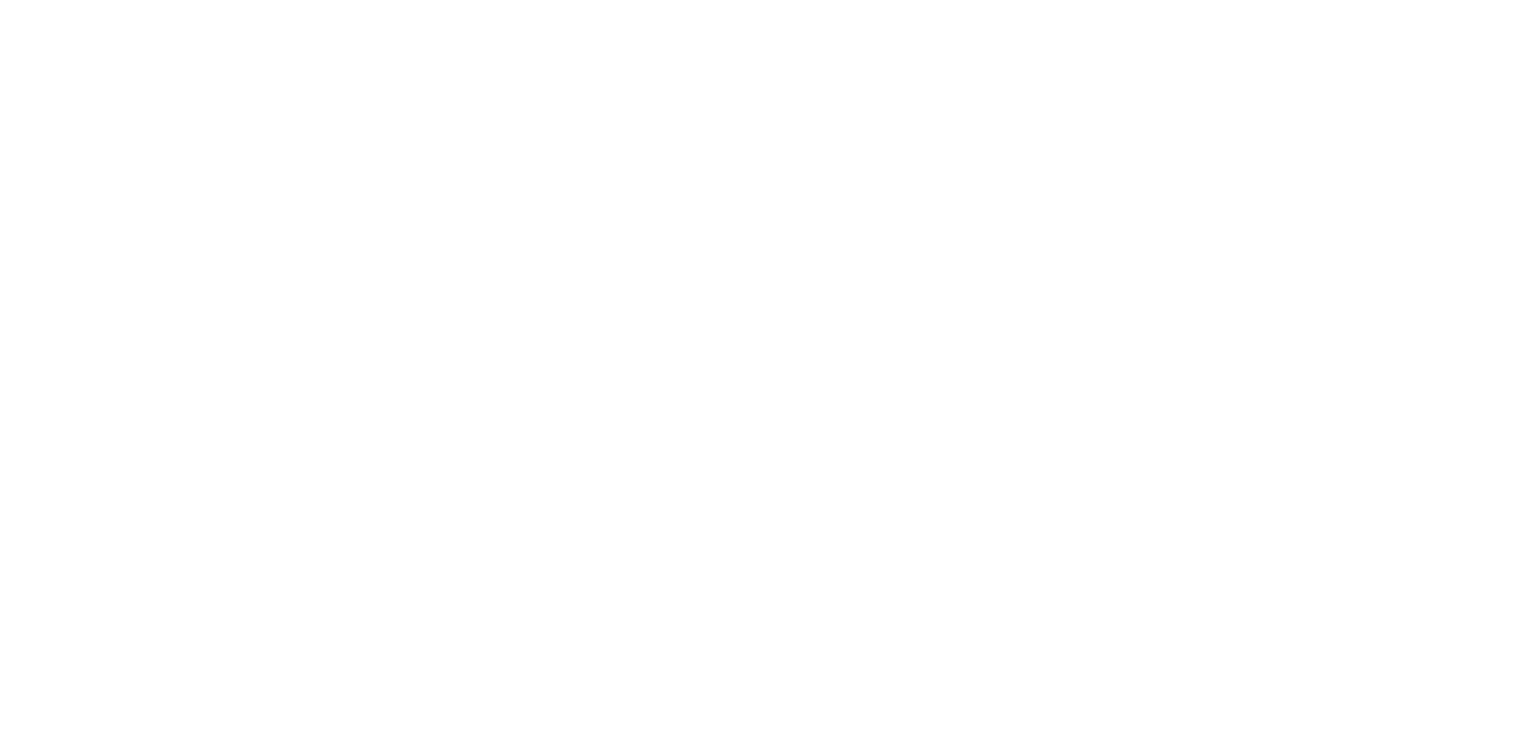 scroll, scrollTop: 0, scrollLeft: 0, axis: both 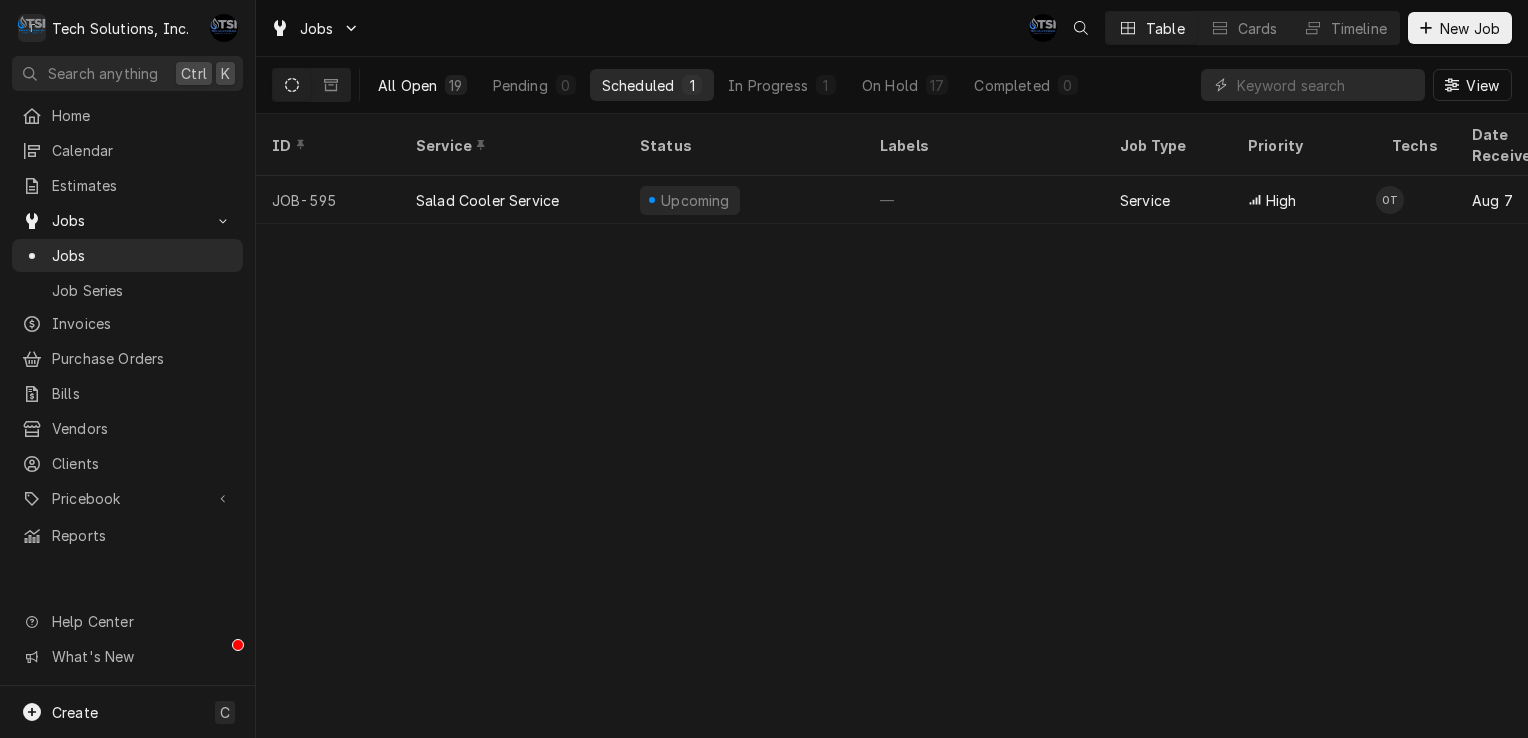 click on "All Open 19" at bounding box center (422, 85) 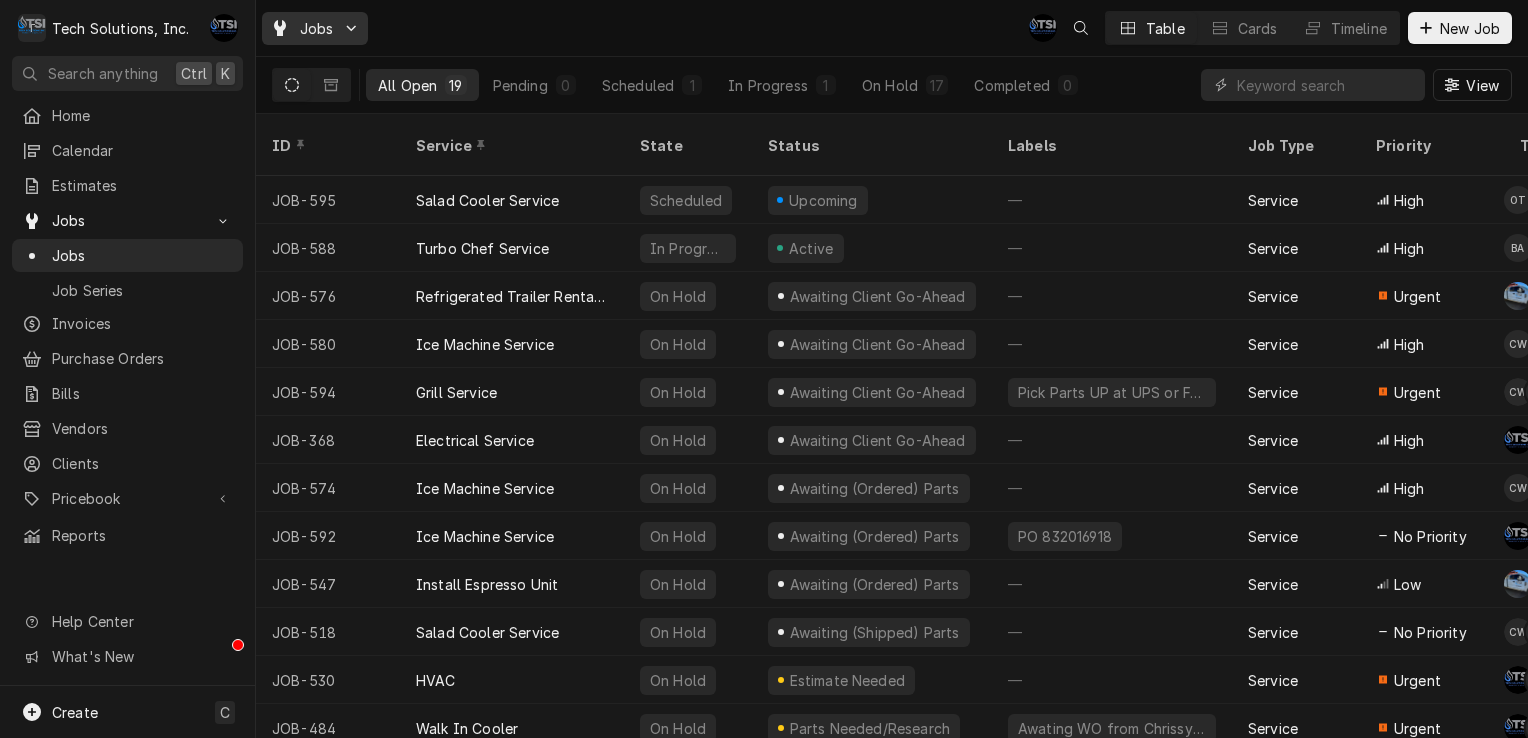 click 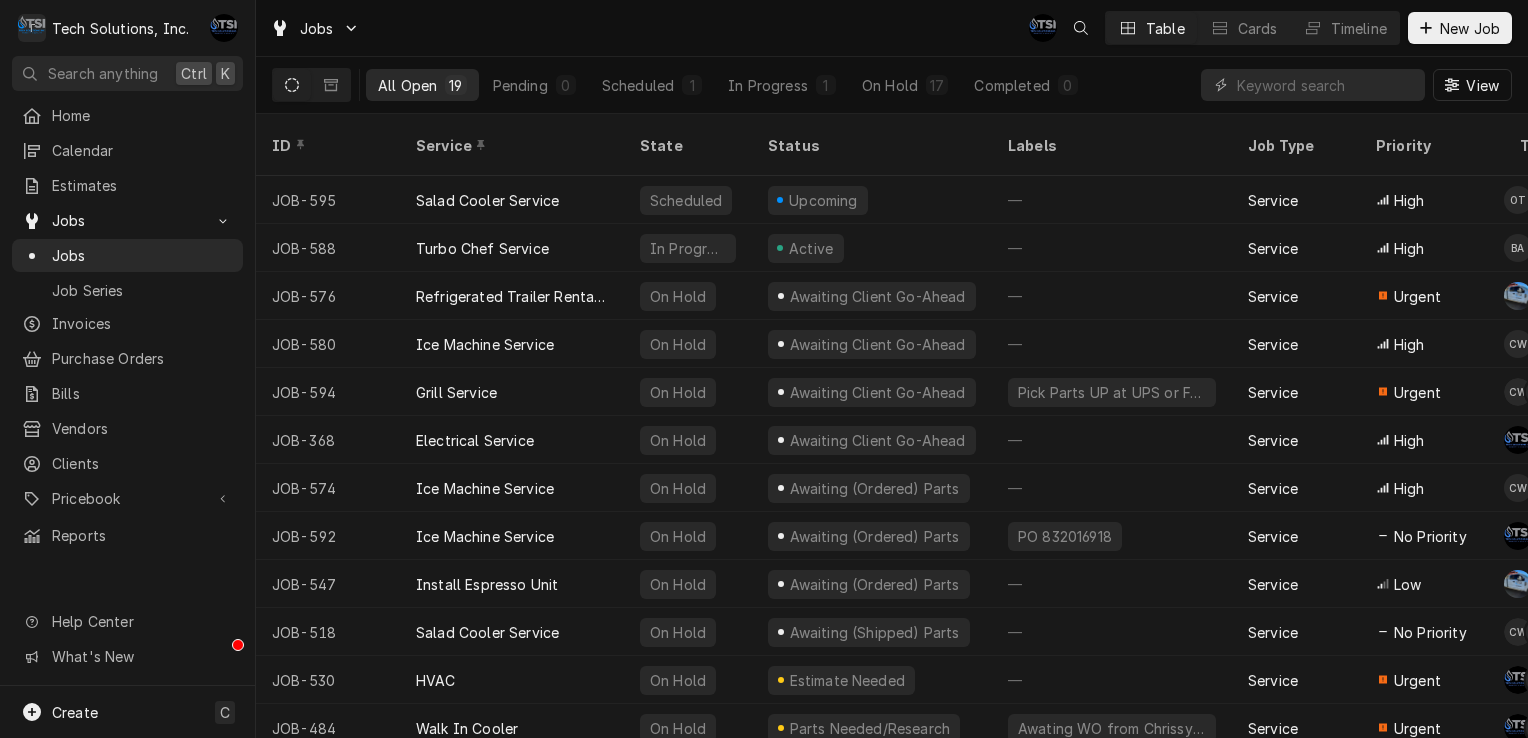 click on "T Tech Solutions, Inc. AF Search anything Ctrl K Home Calendar Estimates Jobs Jobs Job Series Invoices Purchase Orders Bills Vendors Clients Pricebook Services Parts & Materials Discounts Reports Help Center What's New Create C Jobs   AF Table Cards Timeline New Job All Open 19 Pending 0 Scheduled 1 In Progress 1 On Hold 17 Completed 0 View ID Service State Status Labels Job Type Priority Techs Date Received Client Location Name Location Address Scheduled For Duration Status Changed Last Modified JOB-595 Salad Cooler Service Scheduled Upcoming — Service High OT Aug 7   Ruby Tuesday Inc. Ruby Tuesday [NUMBER] [STREET], [CITY], [STATE] [POSTAL_CODE] Aug 8   • 6:00 AM 5h Aug 7   Aug 7   JOB-588 Turbo Chef Service In Progress Active — Service High BA Aug 4   Ruby Tuesday Inc. Ruby Tuesday [NUMBER] [STREET], [CITY], [STATE] [POSTAL_CODE] Aug 6   • 6:00 AM 1h Aug 7   Aug 7   JOB-576 Refrigerated Trailer Rental 7x16 On Hold Awaiting Client Go-Ahead — Service Urgent JP Jul 26   Jul 26   1h Jul 26" at bounding box center [764, 369] 